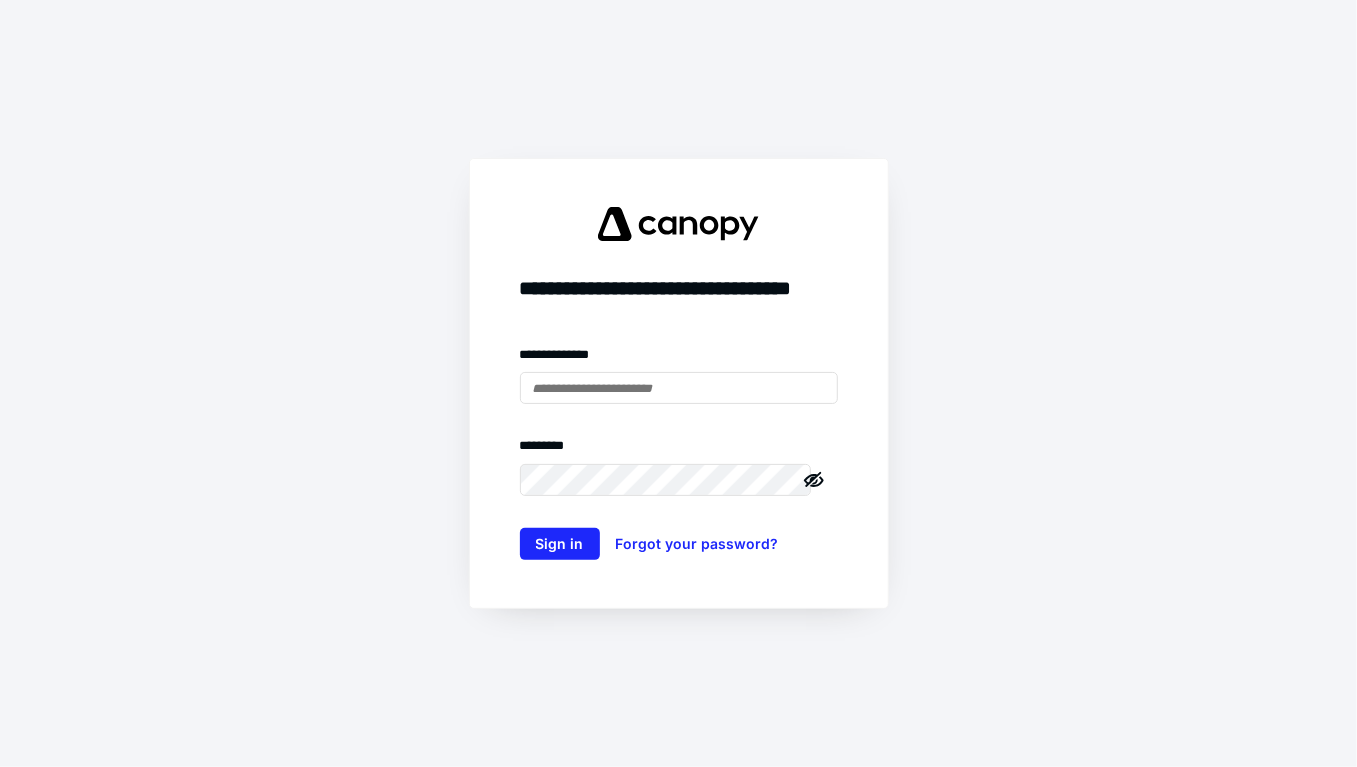 scroll, scrollTop: 0, scrollLeft: 0, axis: both 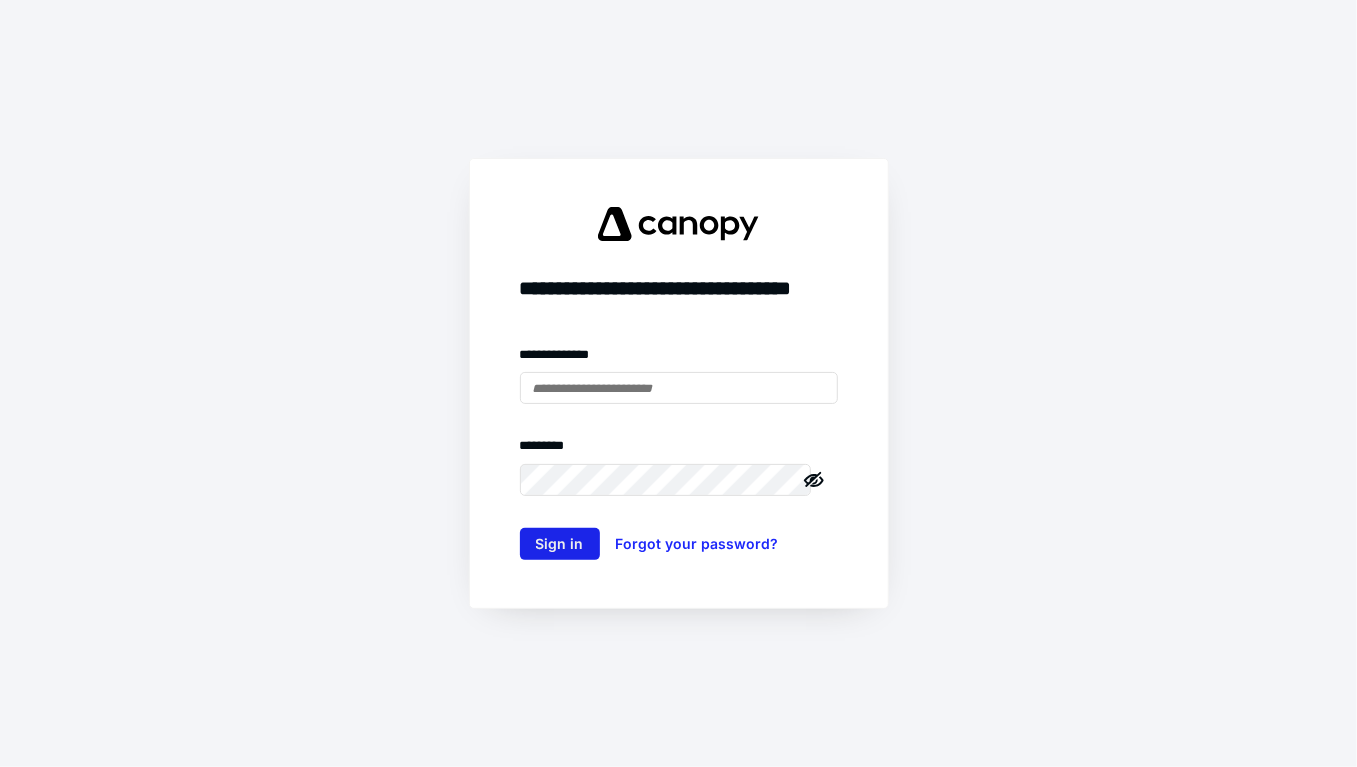 type on "**********" 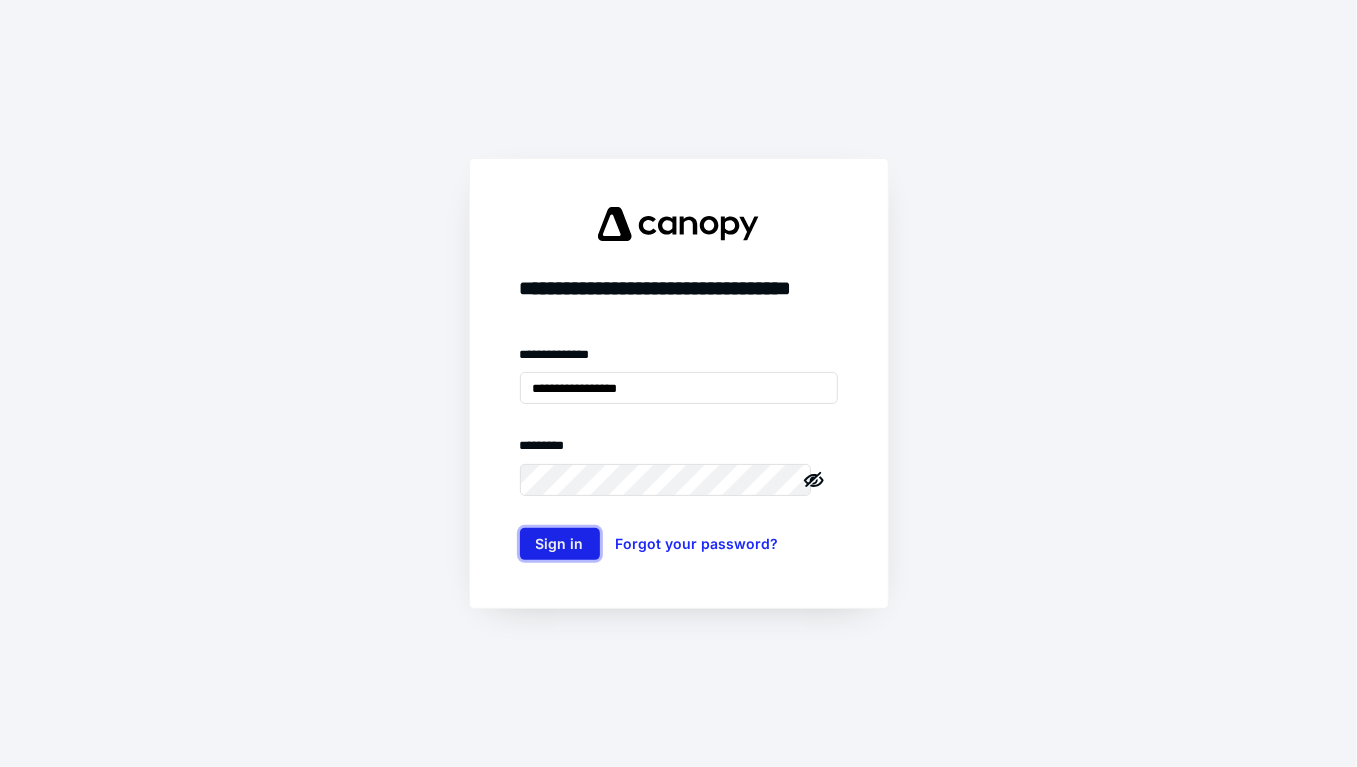 click on "Sign in" at bounding box center (560, 544) 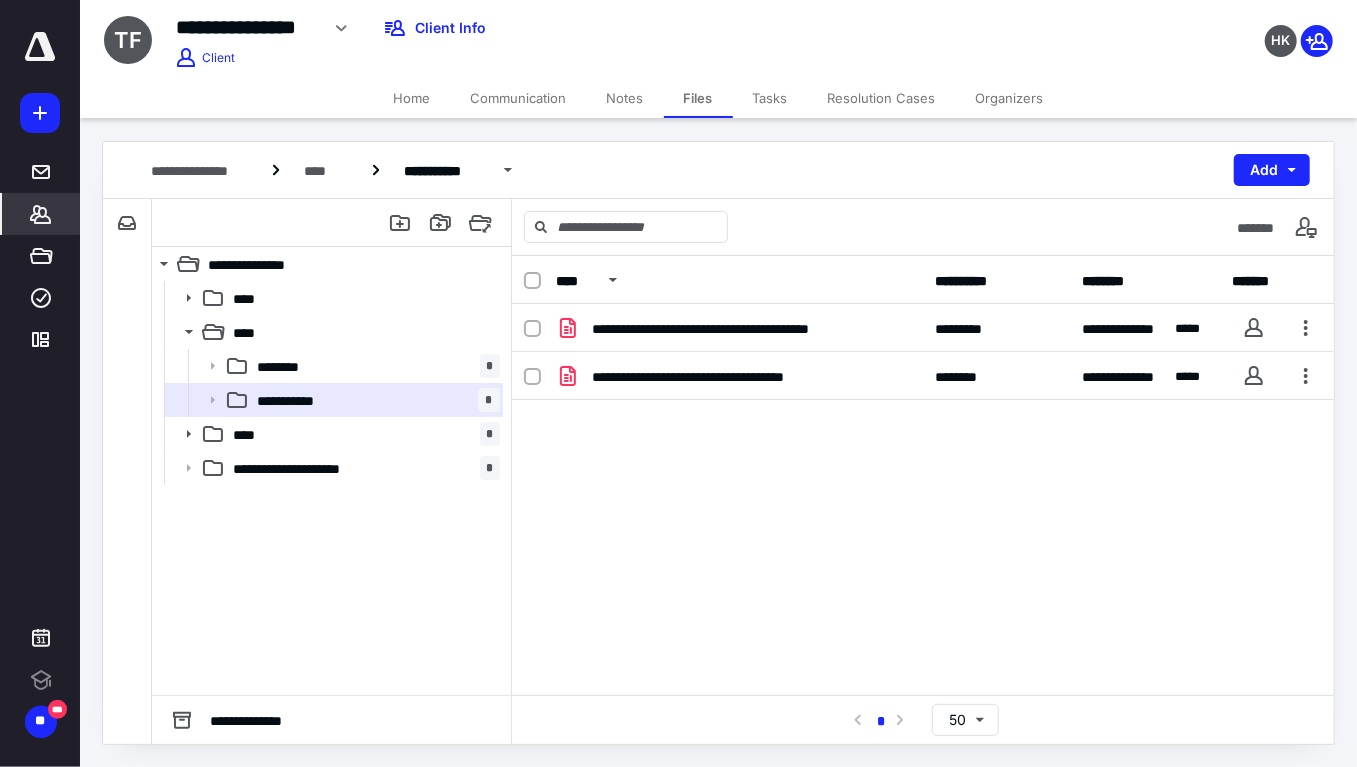click 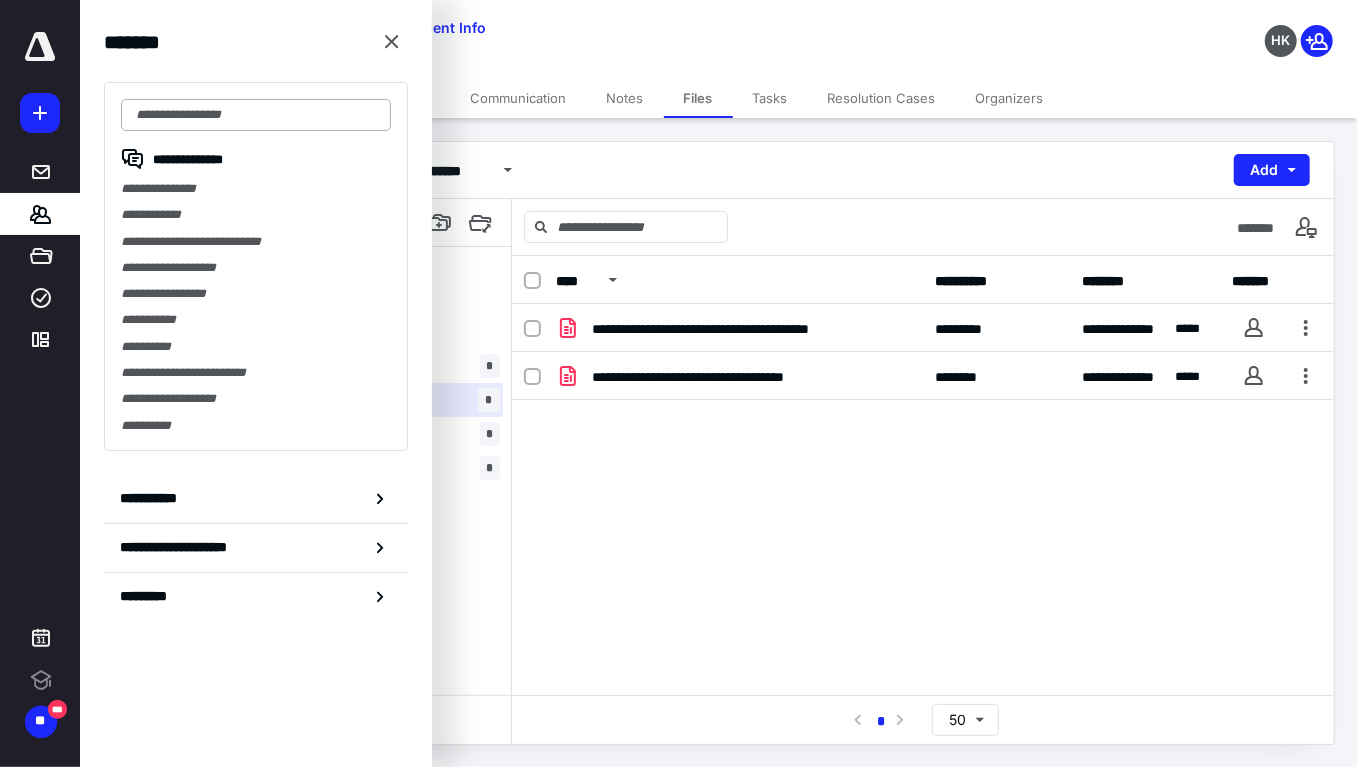 click at bounding box center (256, 115) 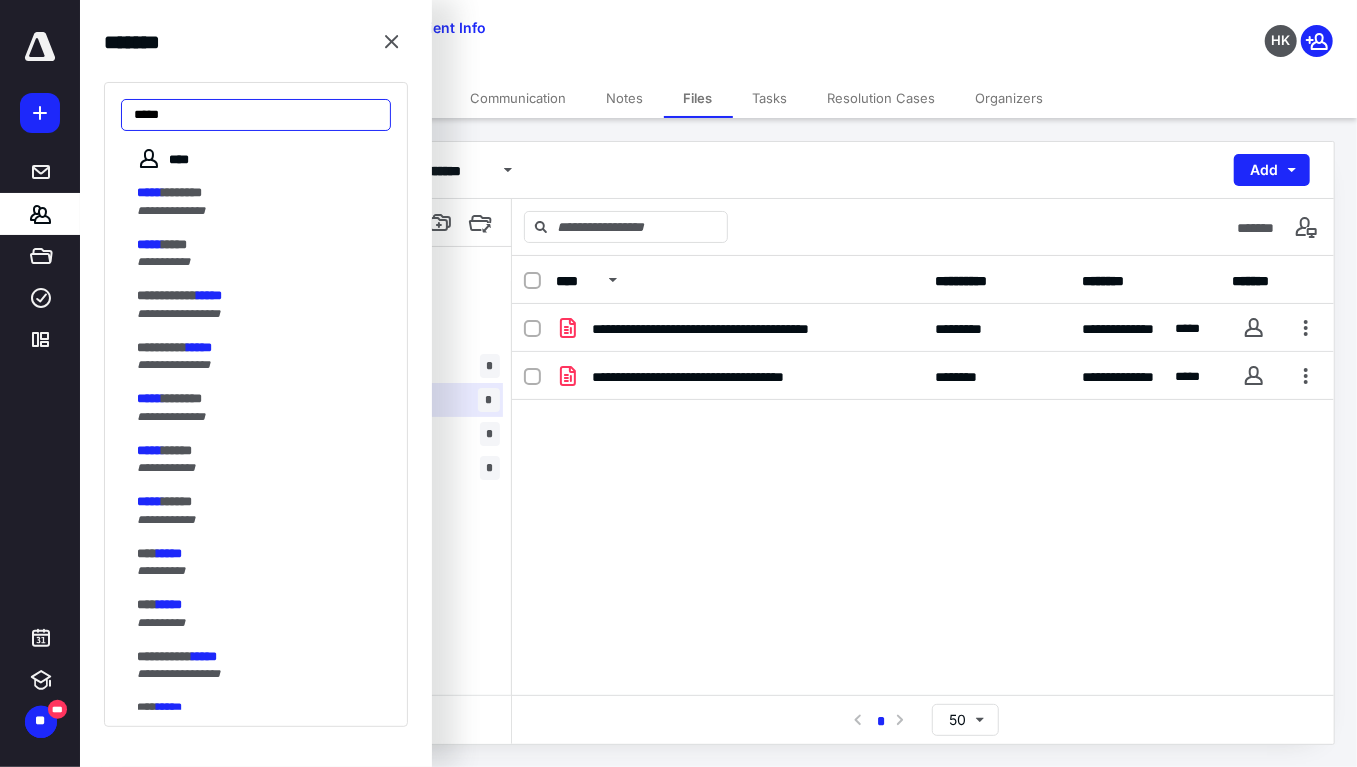 drag, startPoint x: 184, startPoint y: 119, endPoint x: 113, endPoint y: 114, distance: 71.17584 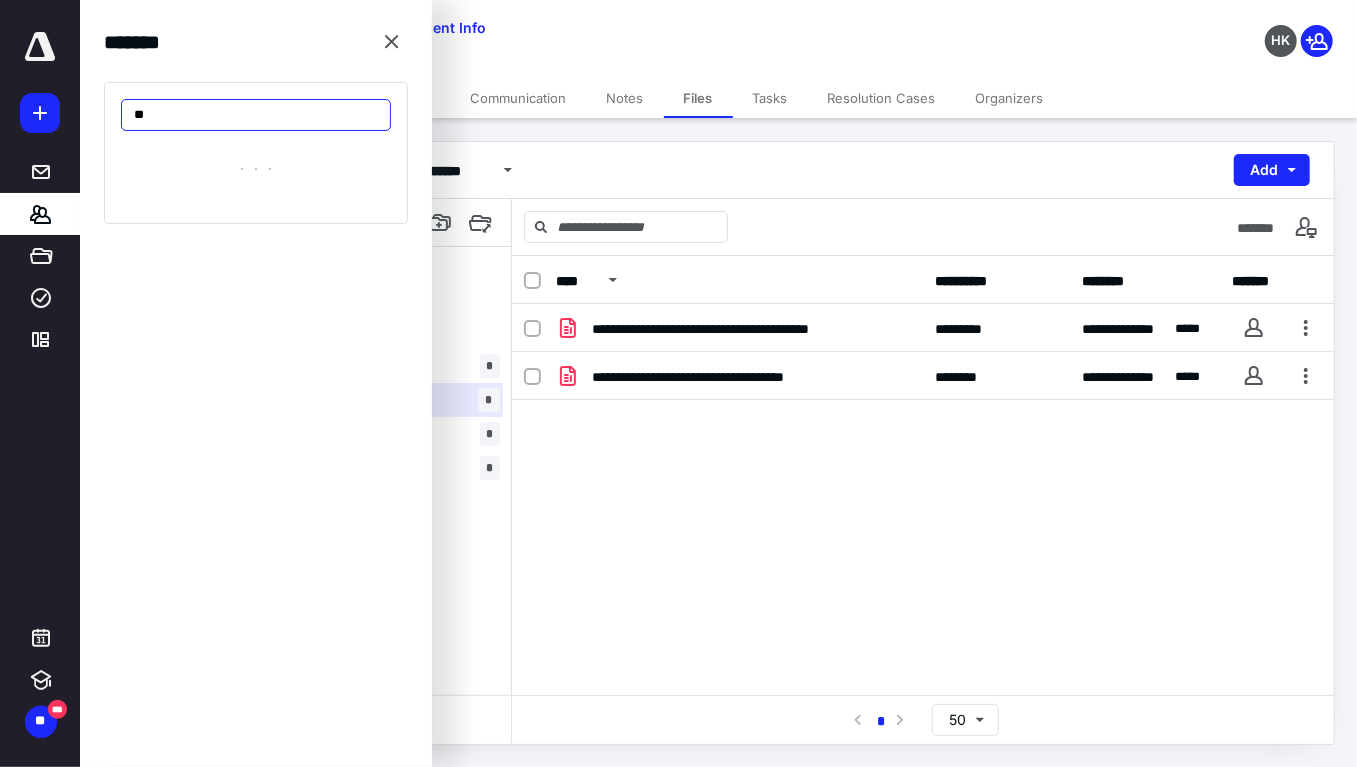 type on "*" 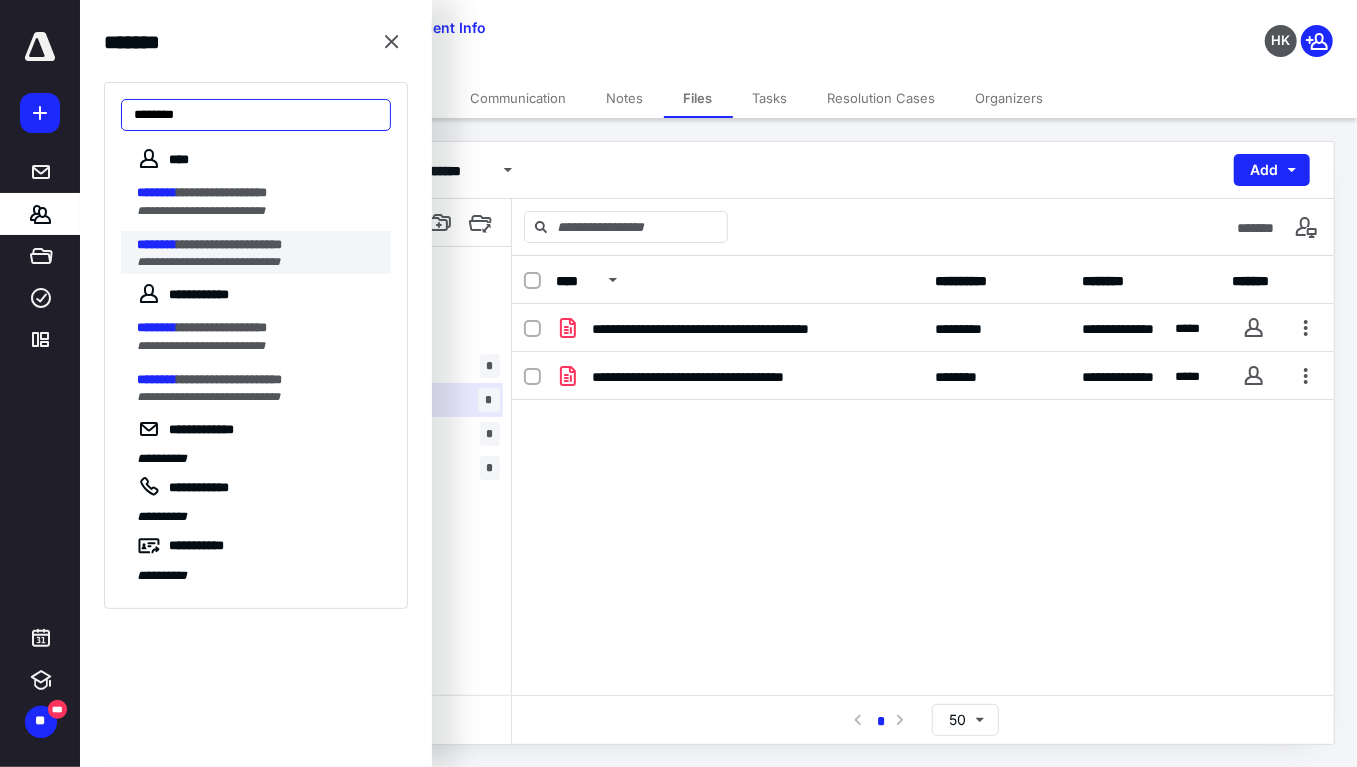 type on "********" 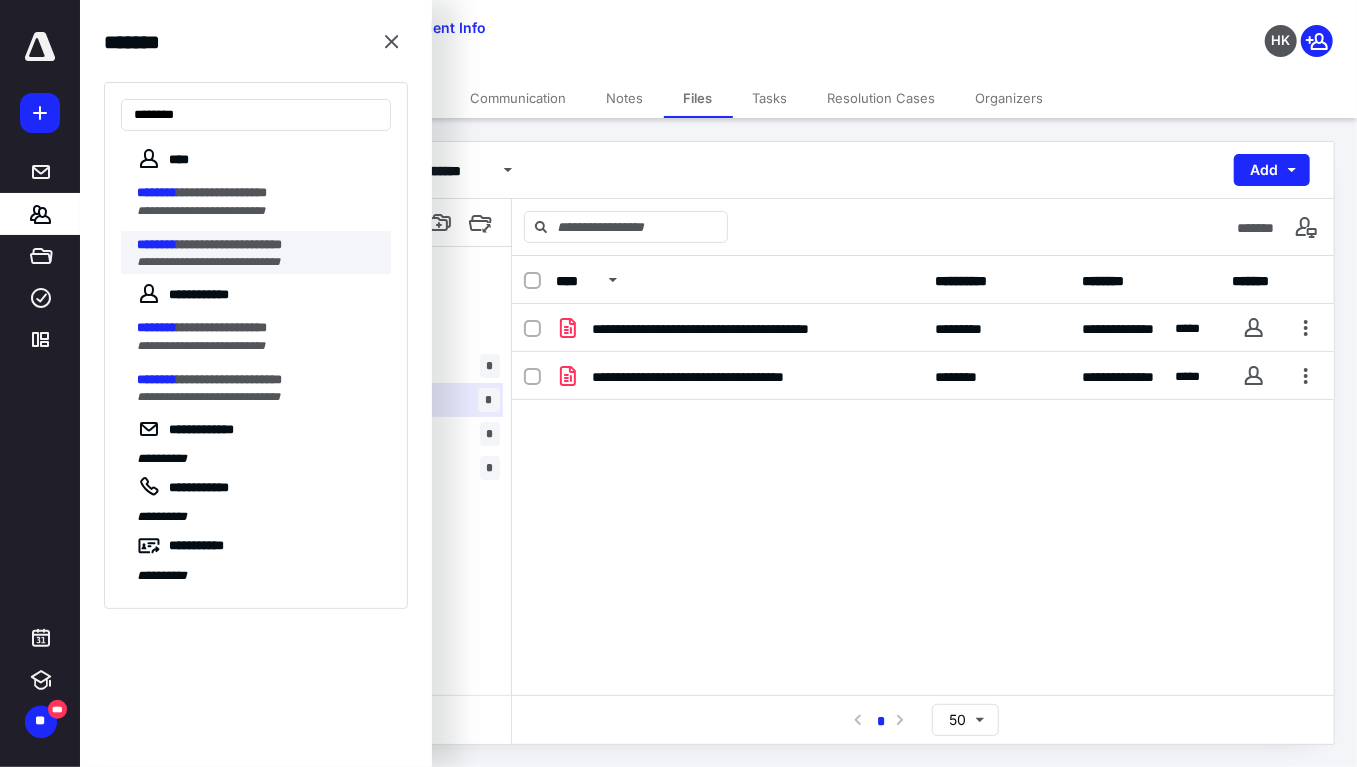 click on "**********" at bounding box center (229, 244) 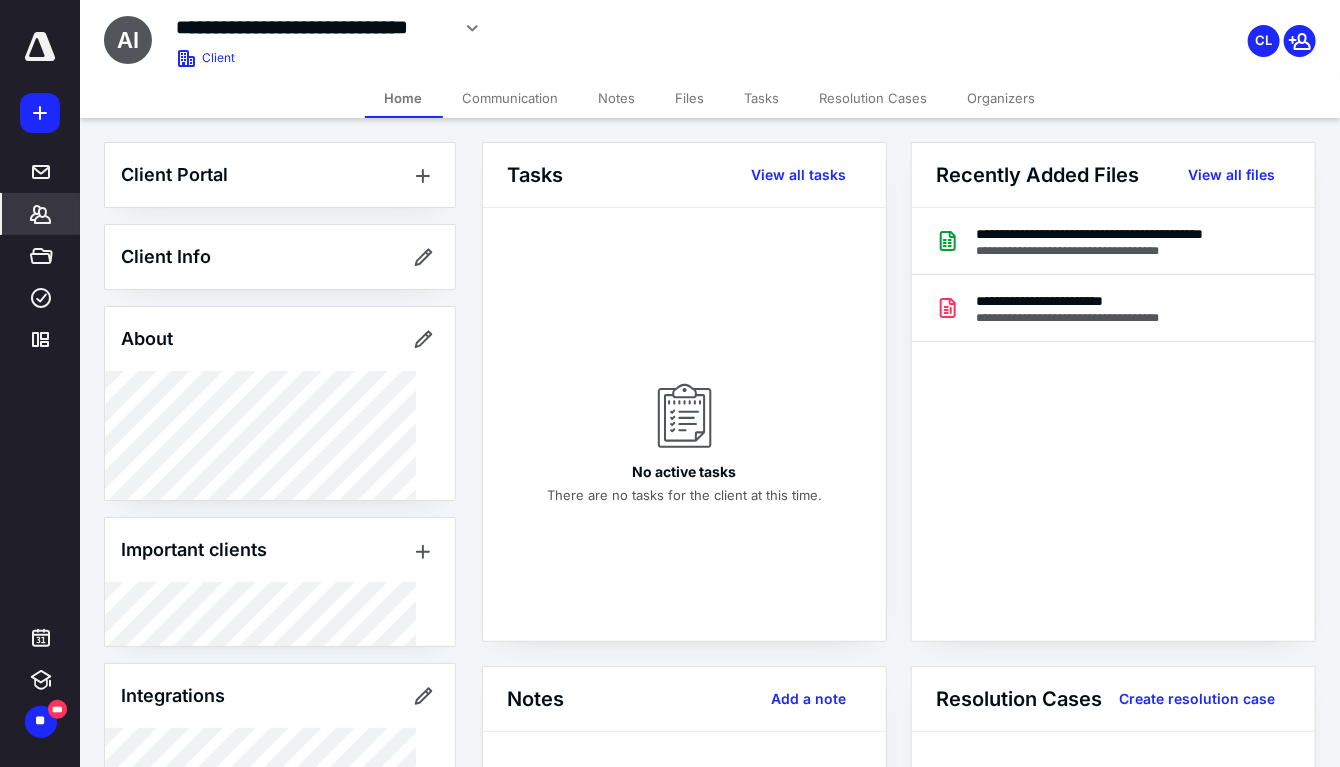 click on "Files" at bounding box center (690, 98) 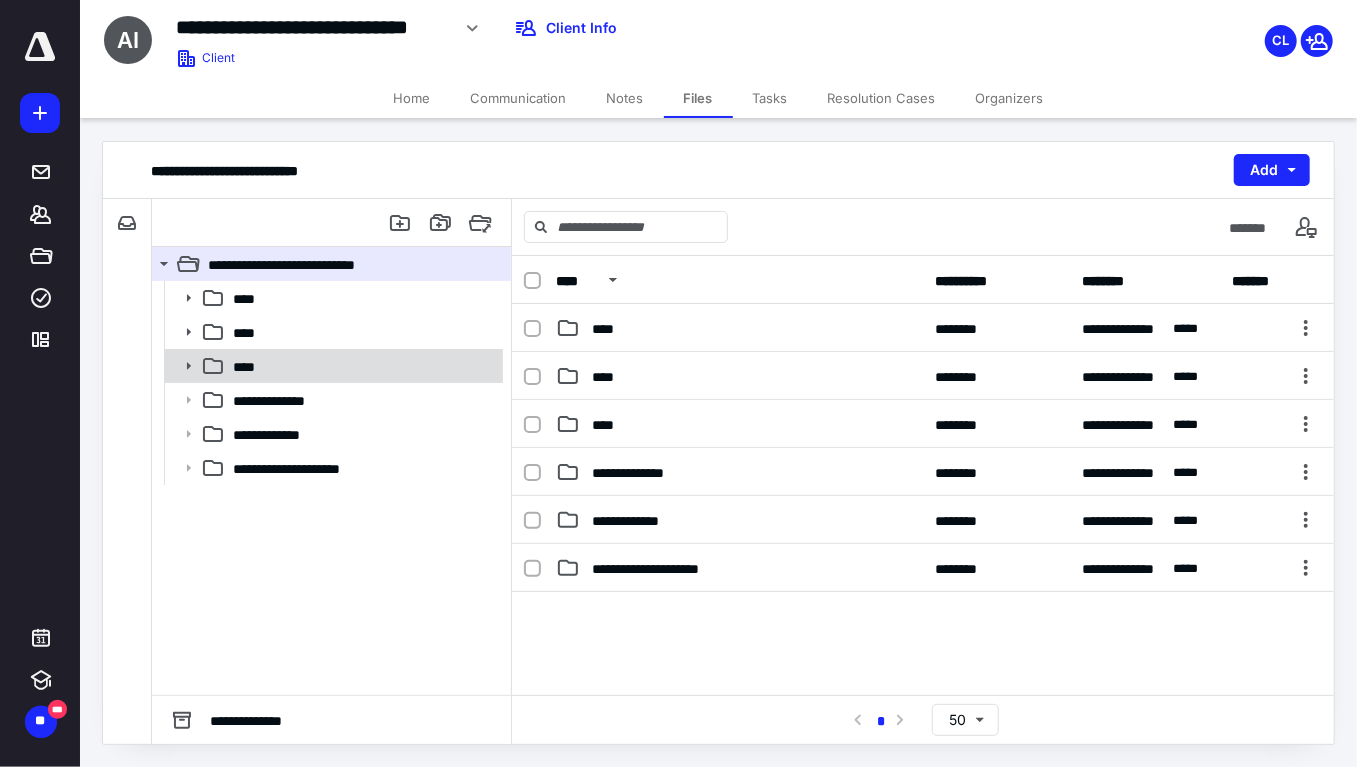 click 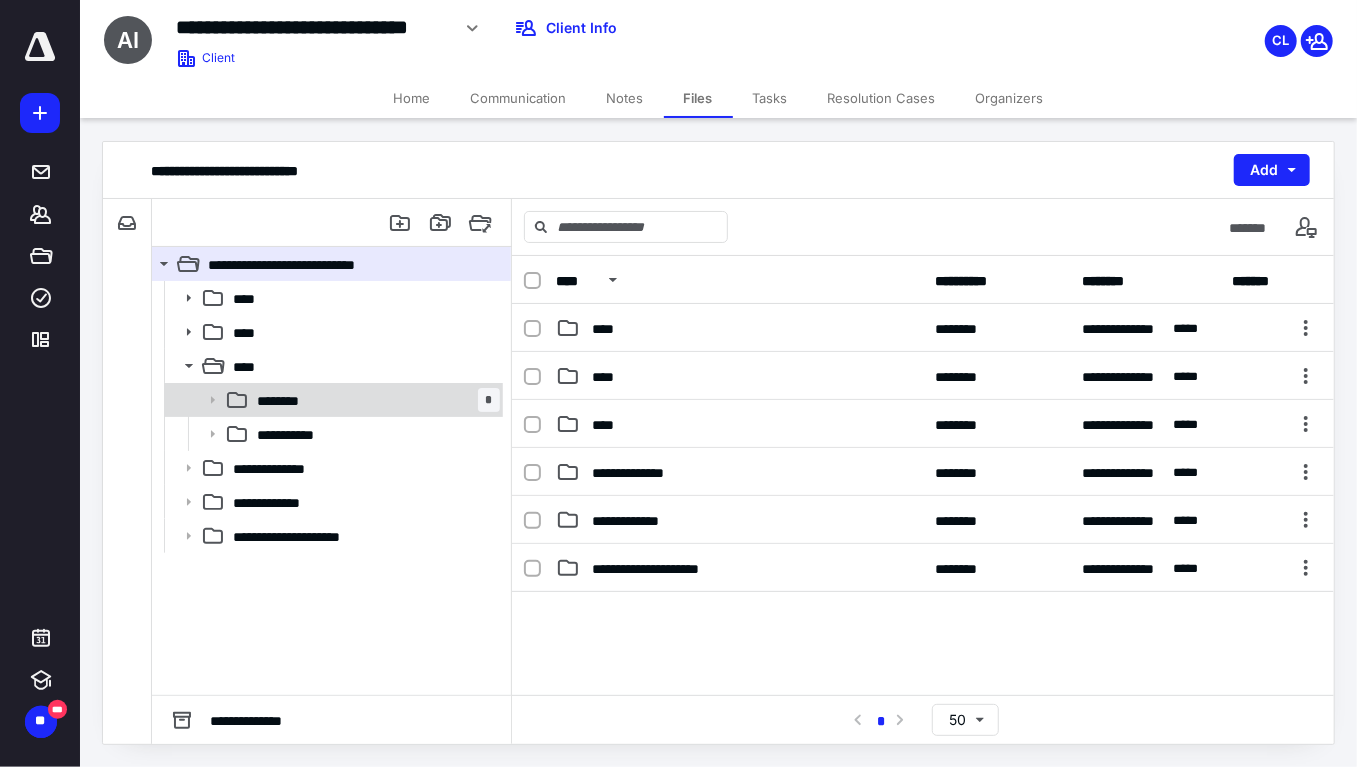 click on "********" at bounding box center [285, 400] 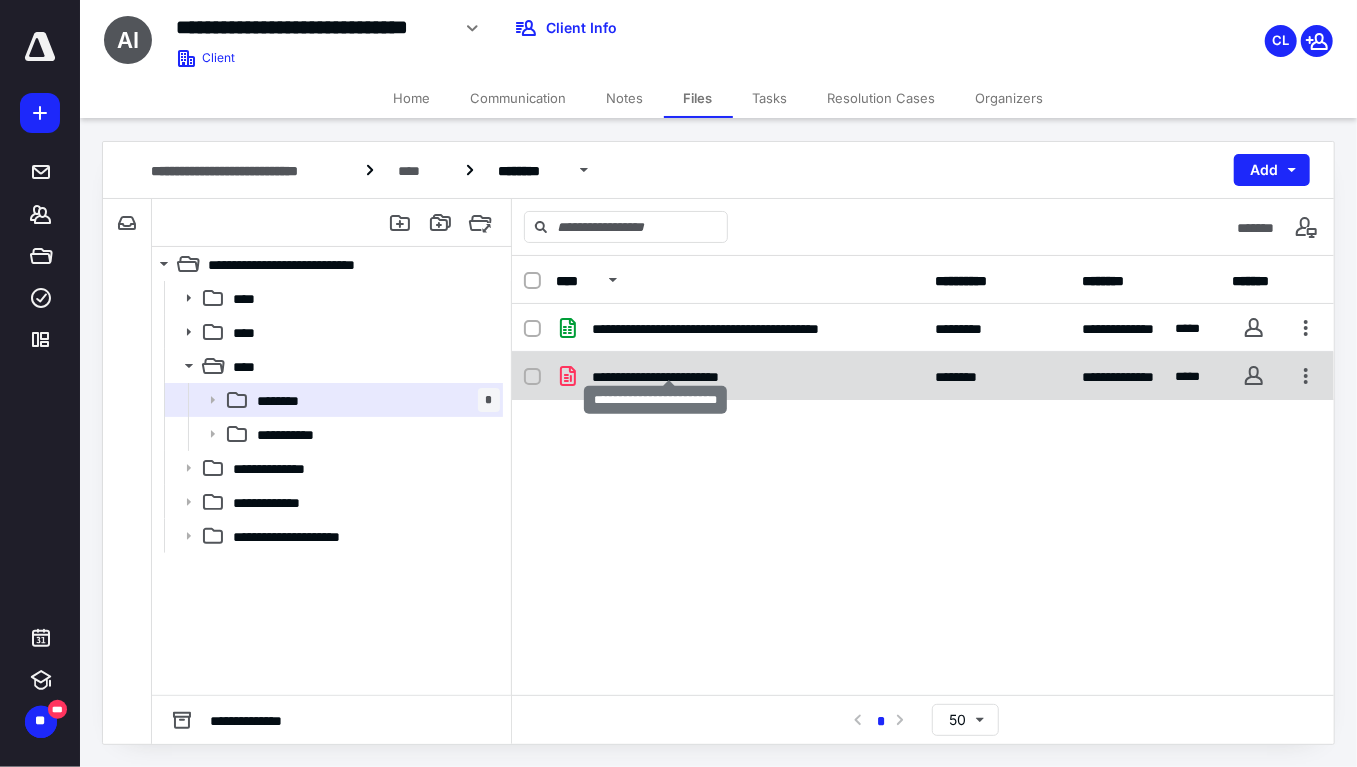 click on "**********" at bounding box center (679, 376) 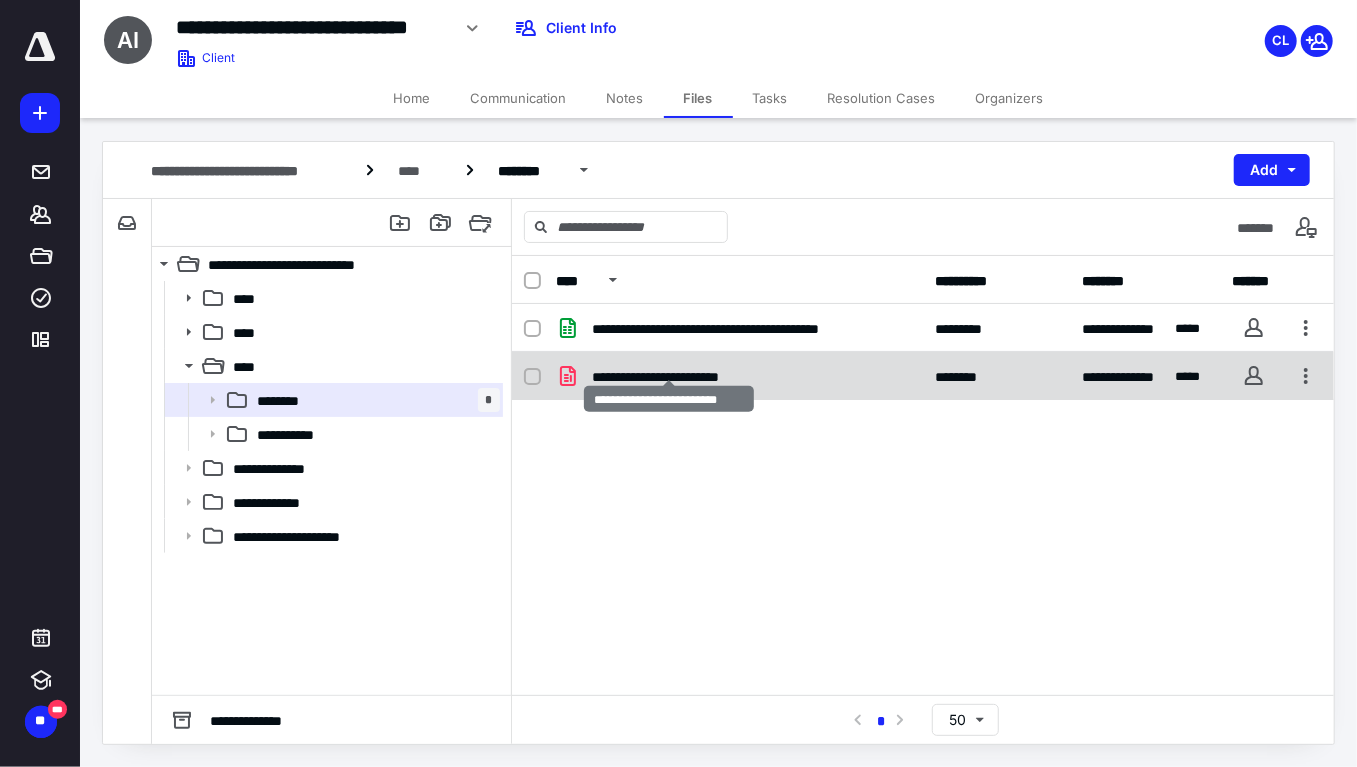click on "**********" at bounding box center [679, 376] 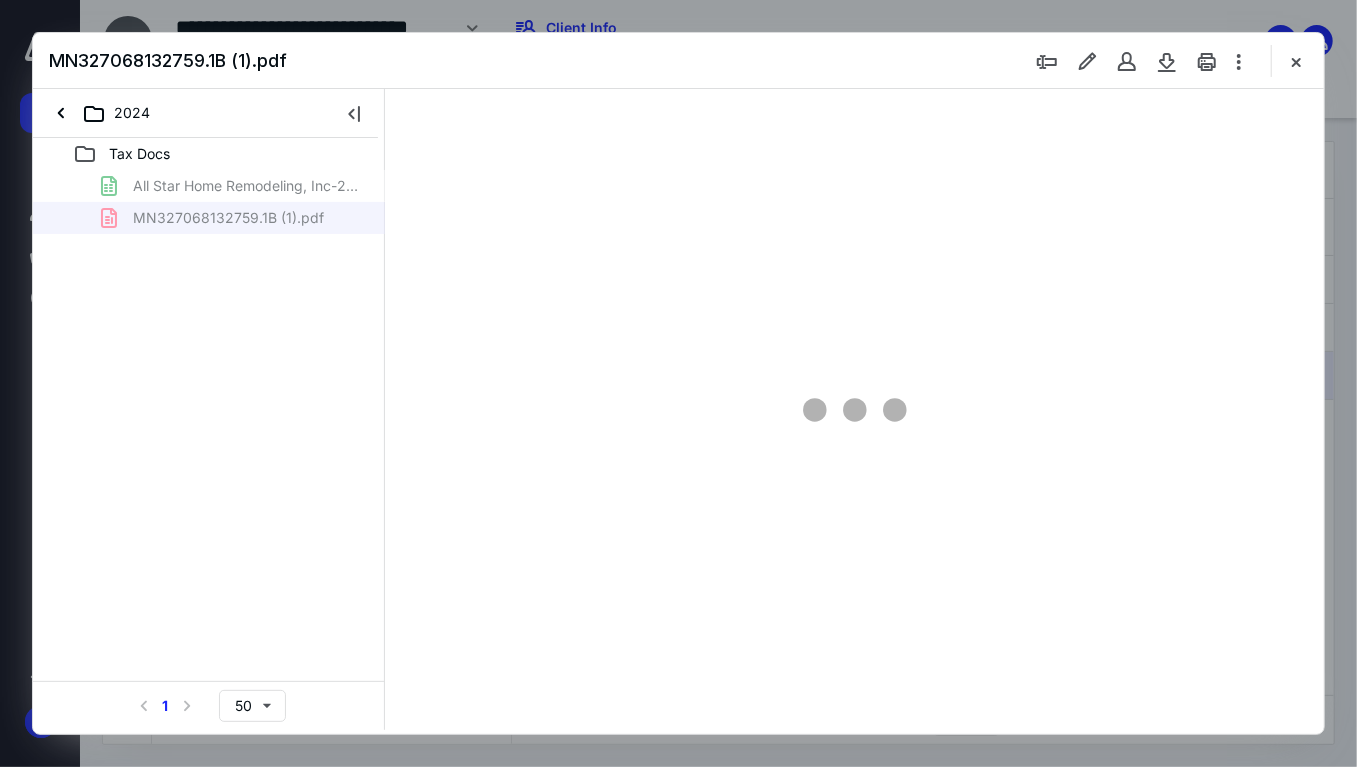 scroll, scrollTop: 0, scrollLeft: 0, axis: both 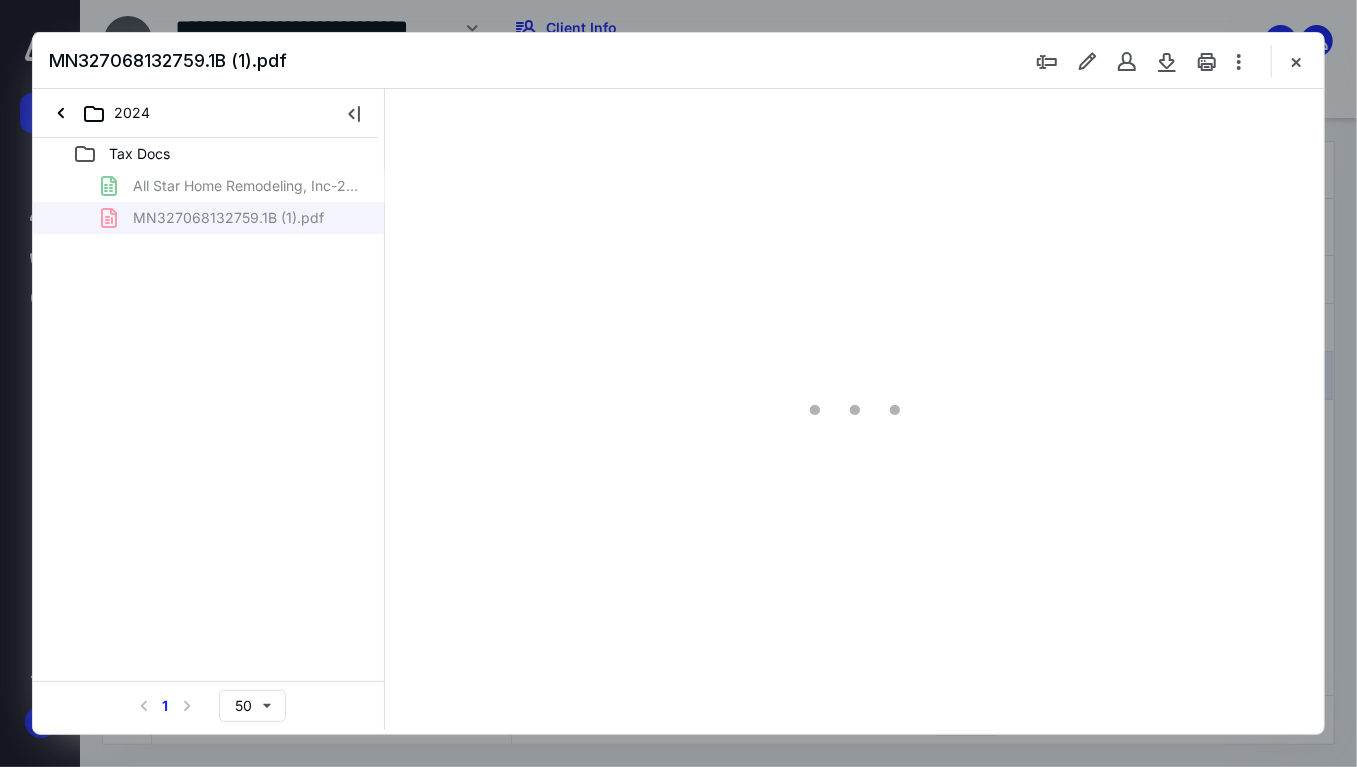 type on "72" 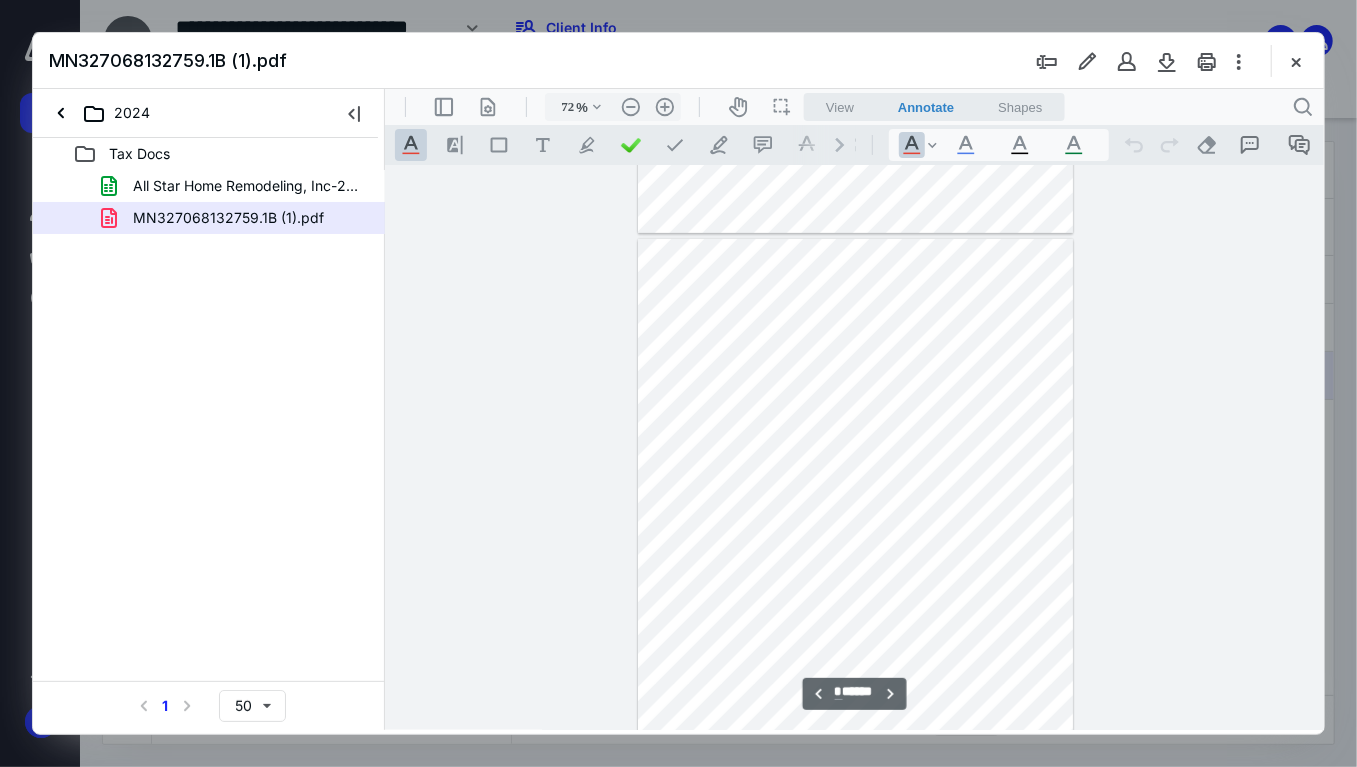 scroll, scrollTop: 412, scrollLeft: 0, axis: vertical 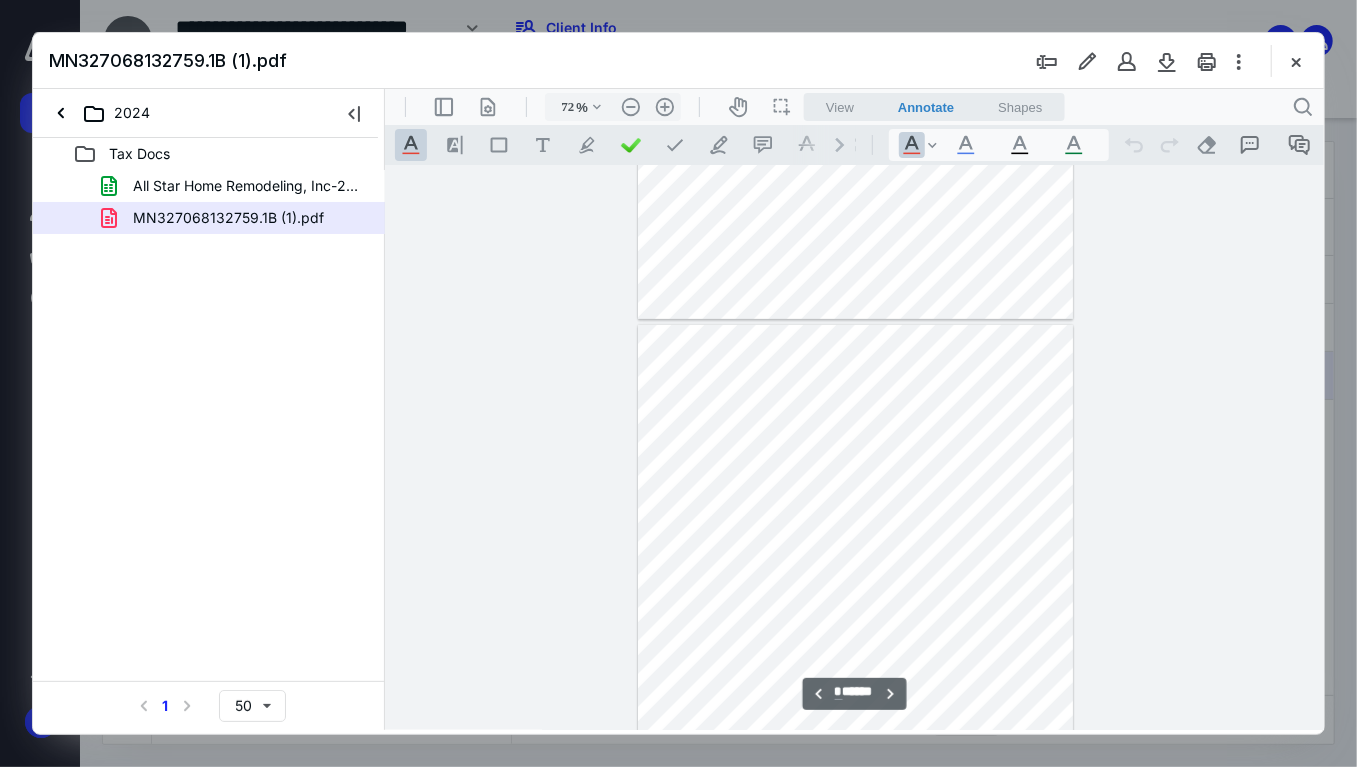type on "*" 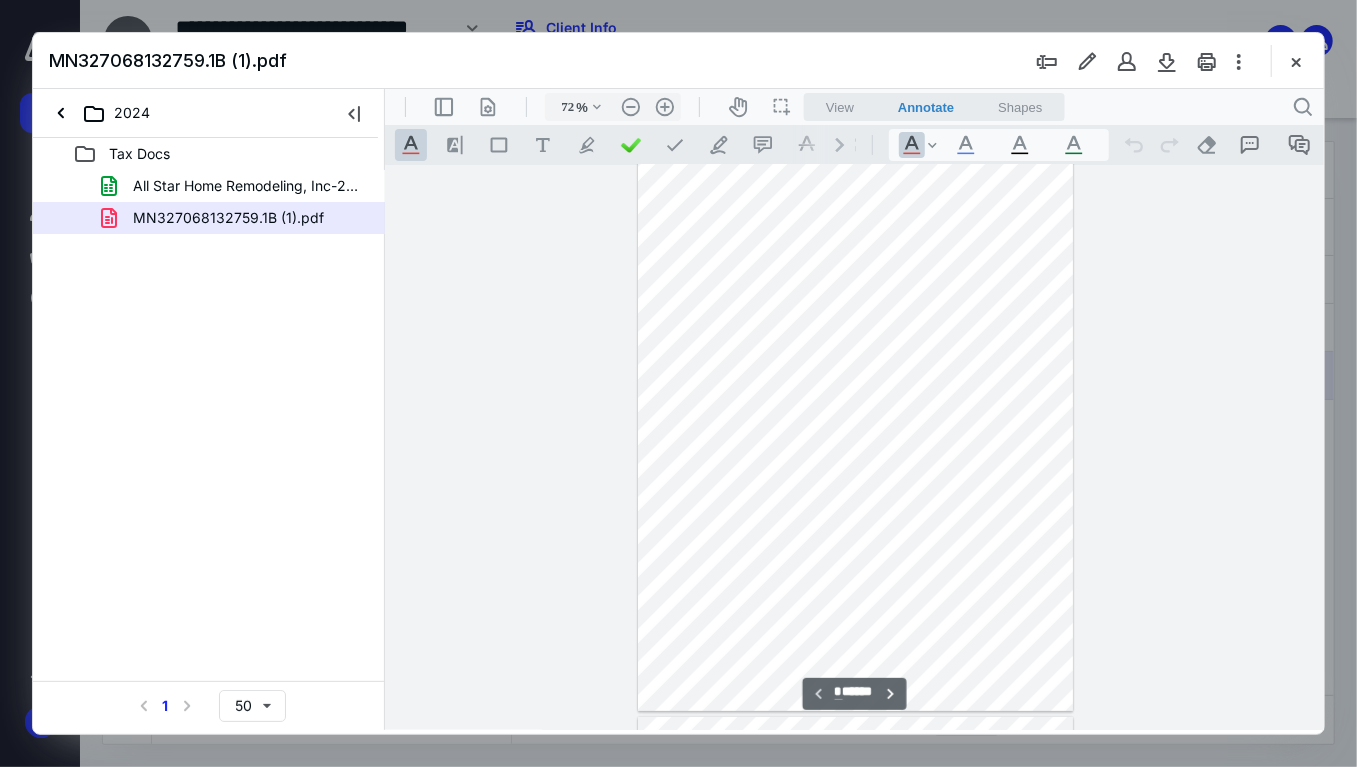 scroll, scrollTop: 0, scrollLeft: 0, axis: both 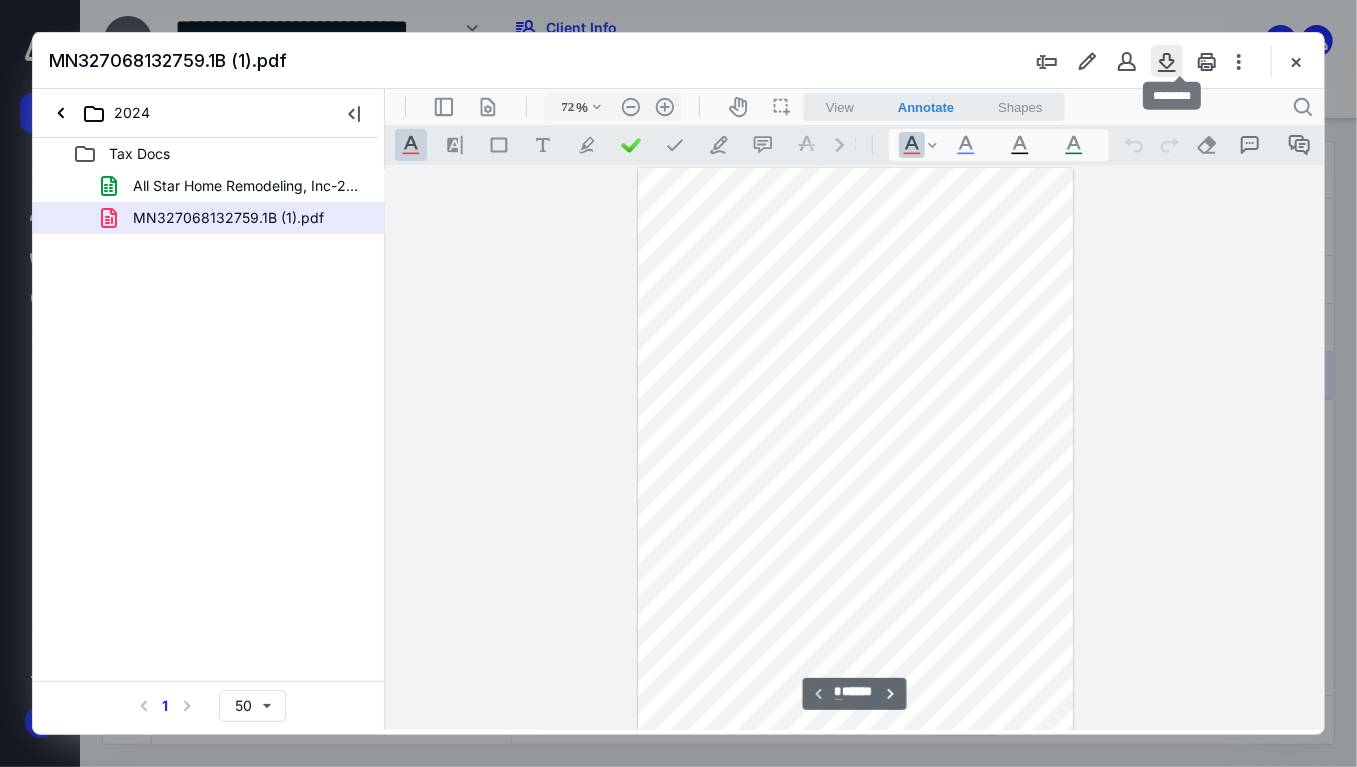 drag, startPoint x: 1179, startPoint y: 54, endPoint x: 739, endPoint y: 596, distance: 698.1146 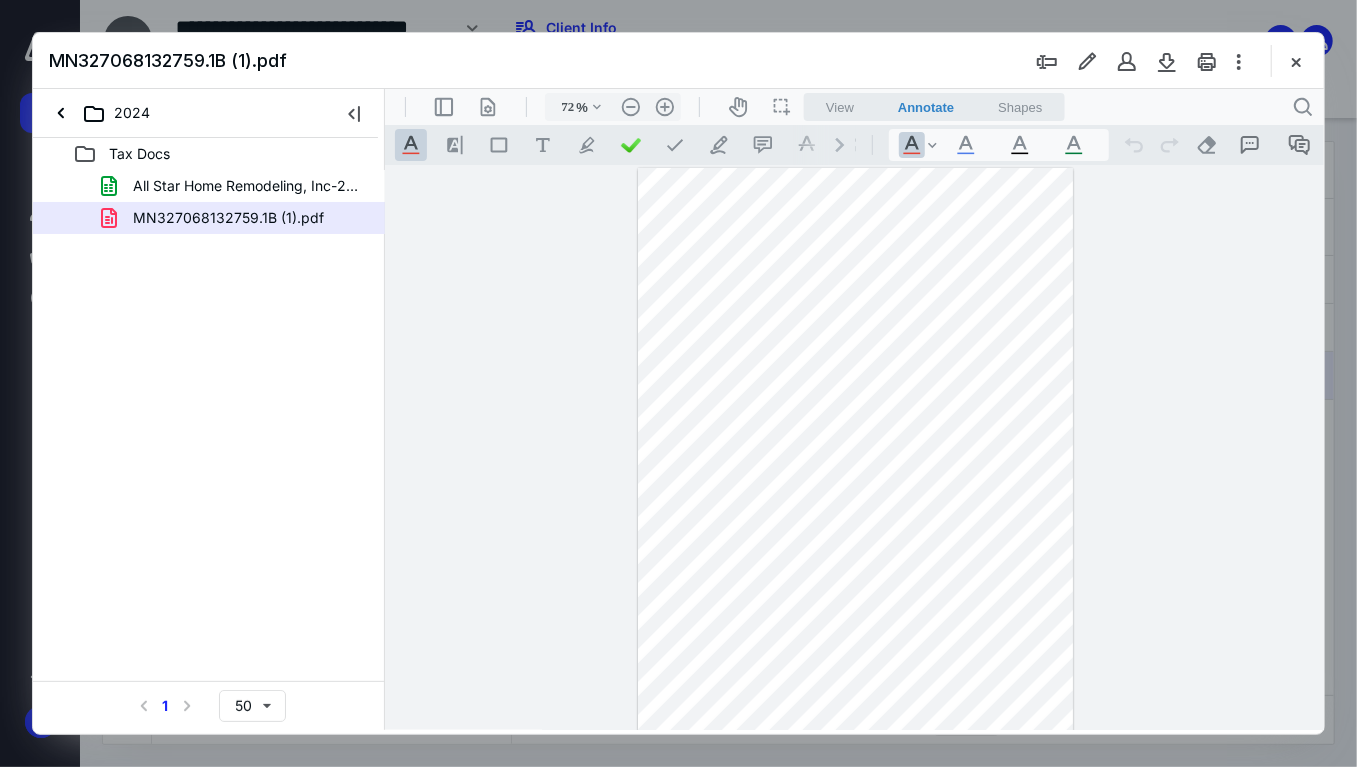 drag, startPoint x: 1301, startPoint y: 52, endPoint x: 1290, endPoint y: 52, distance: 11 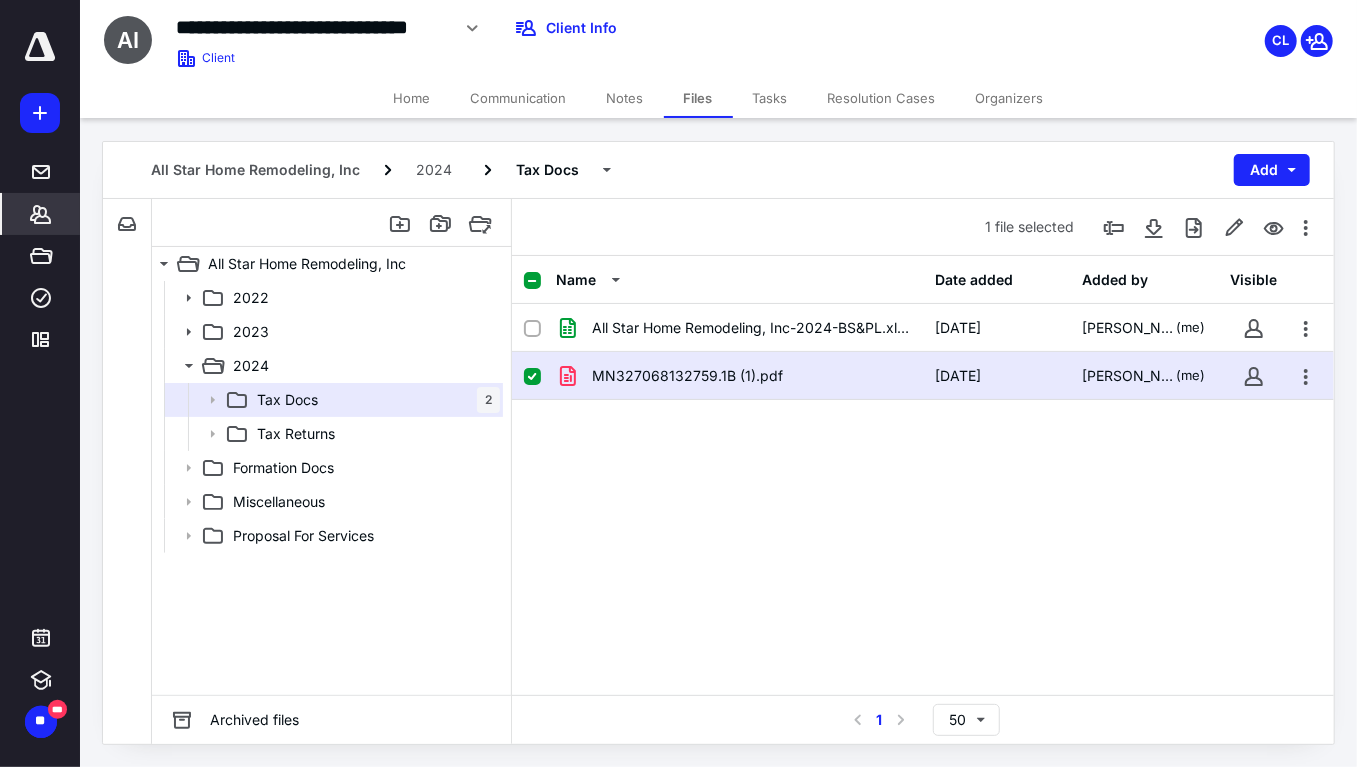 click 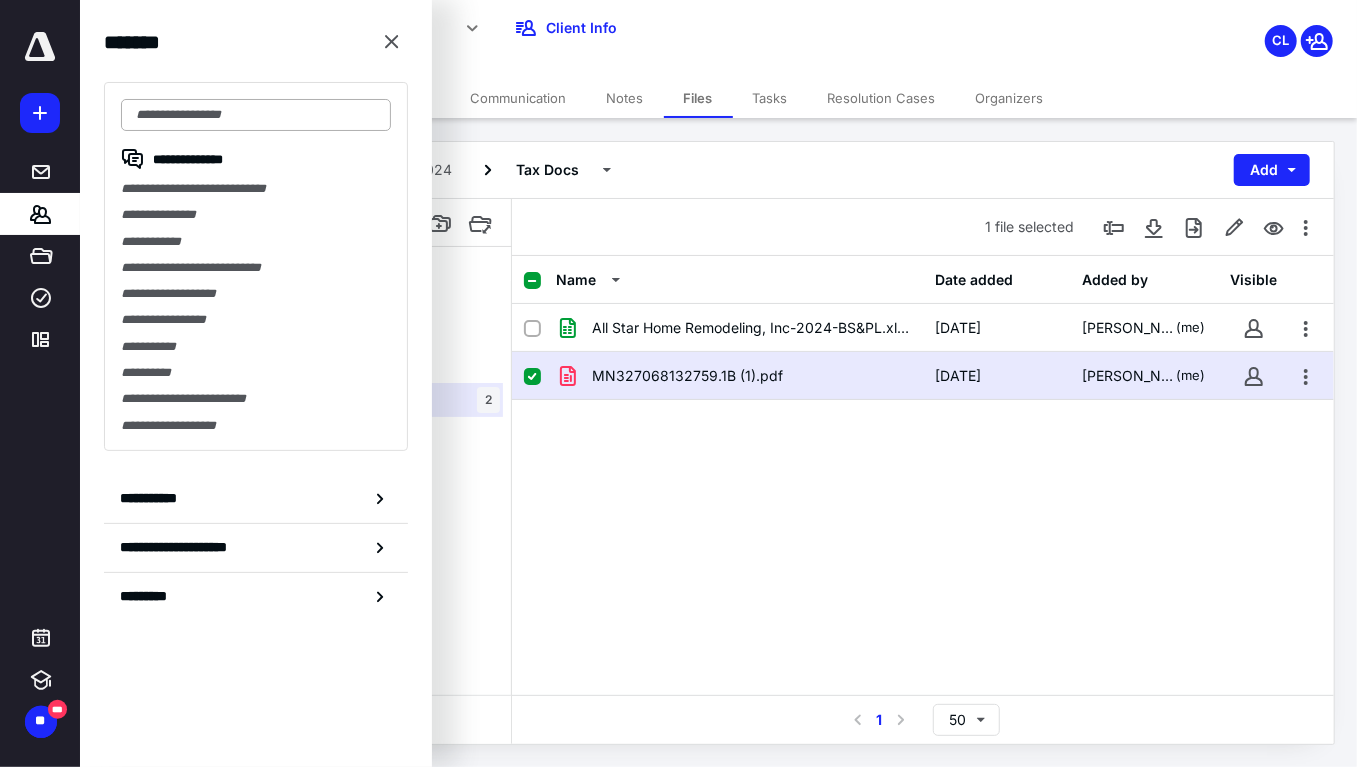 click at bounding box center (256, 115) 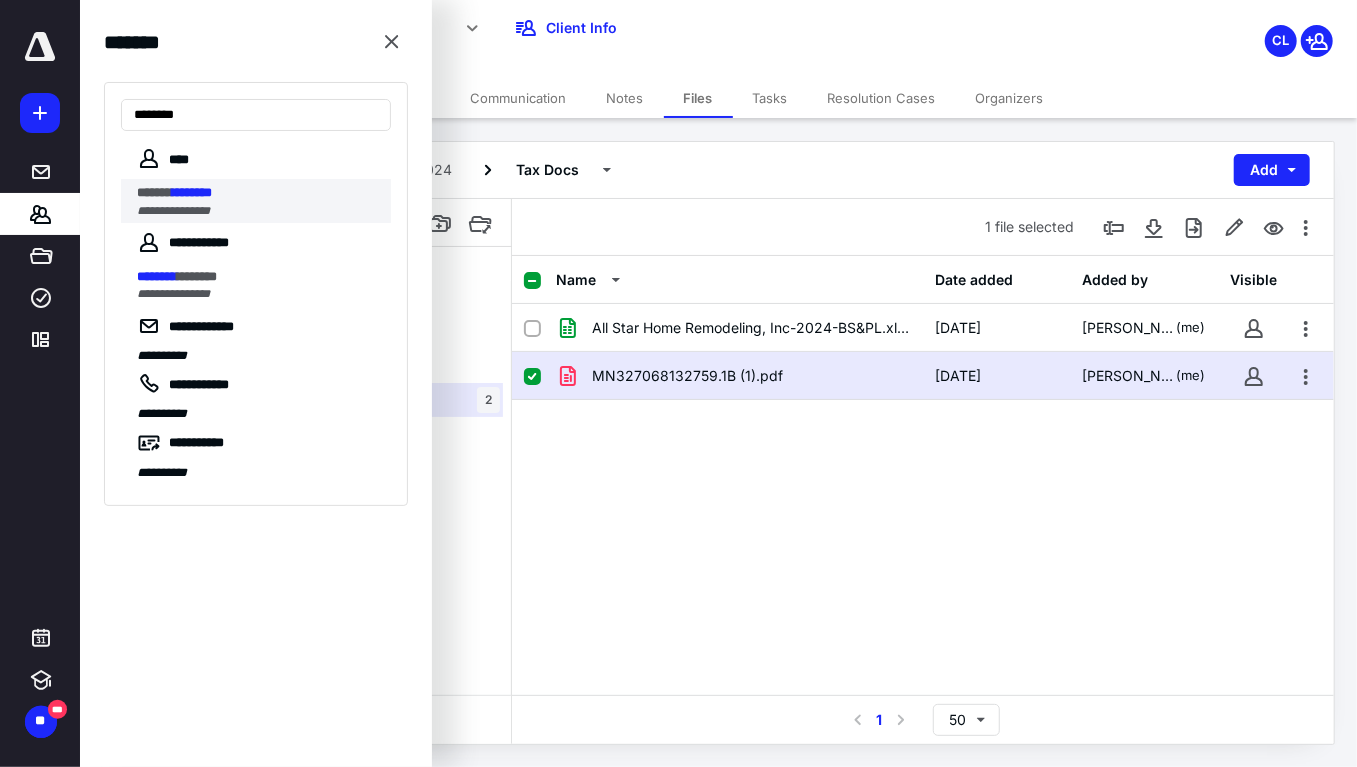 type on "********" 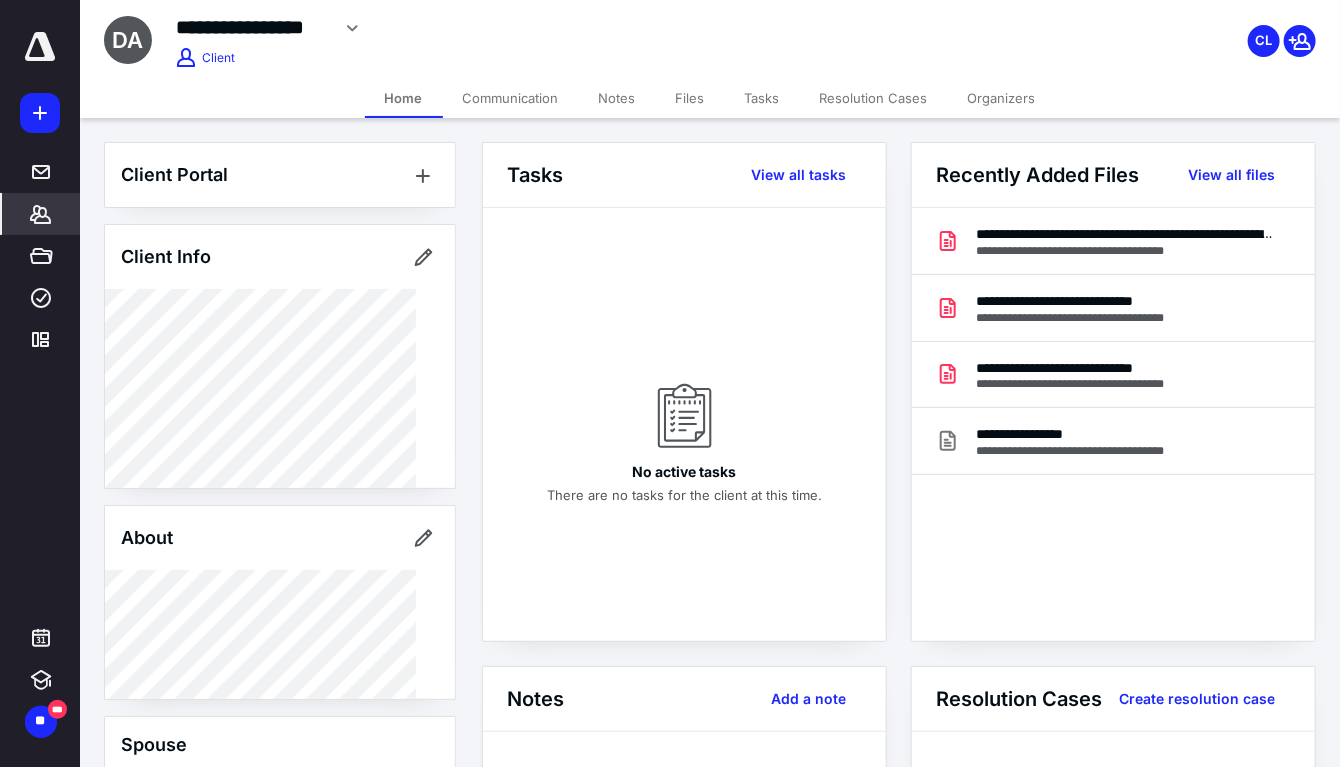 click on "Files" at bounding box center (690, 98) 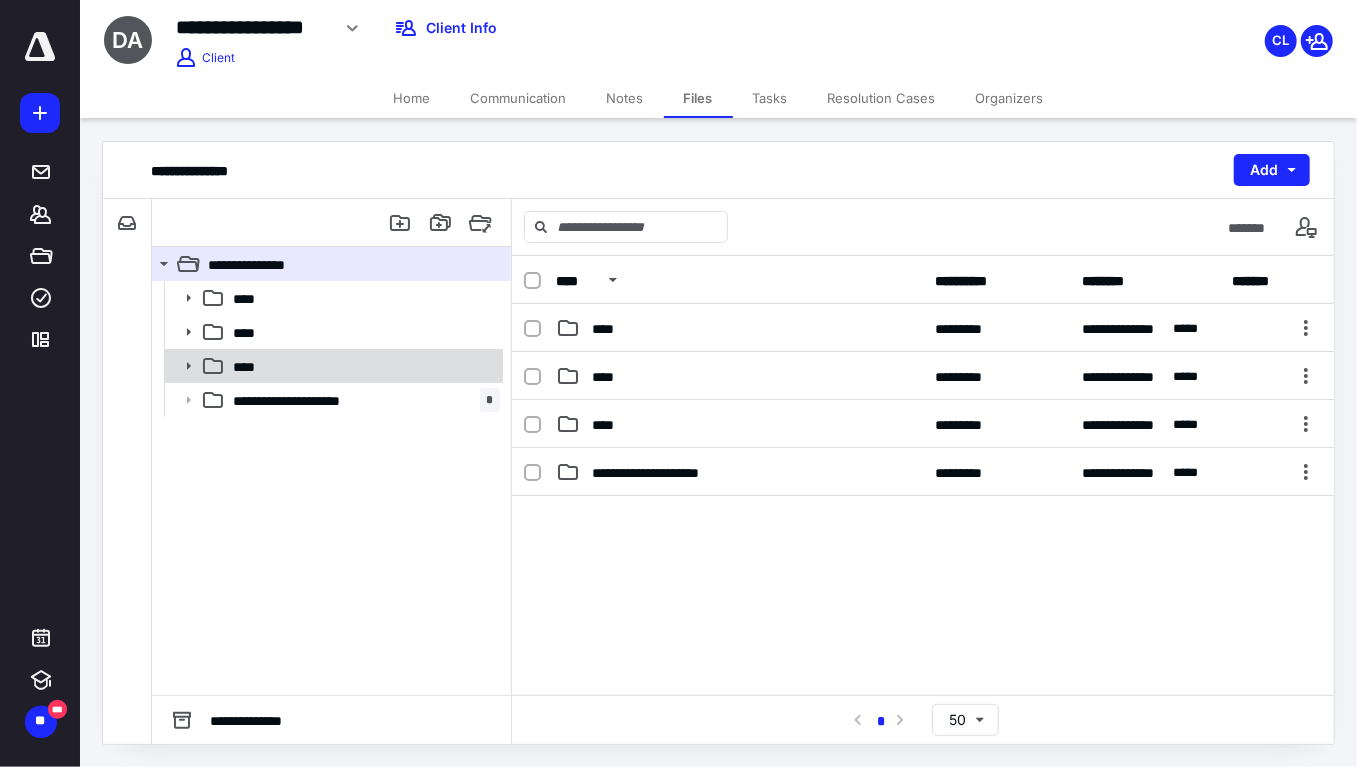 click 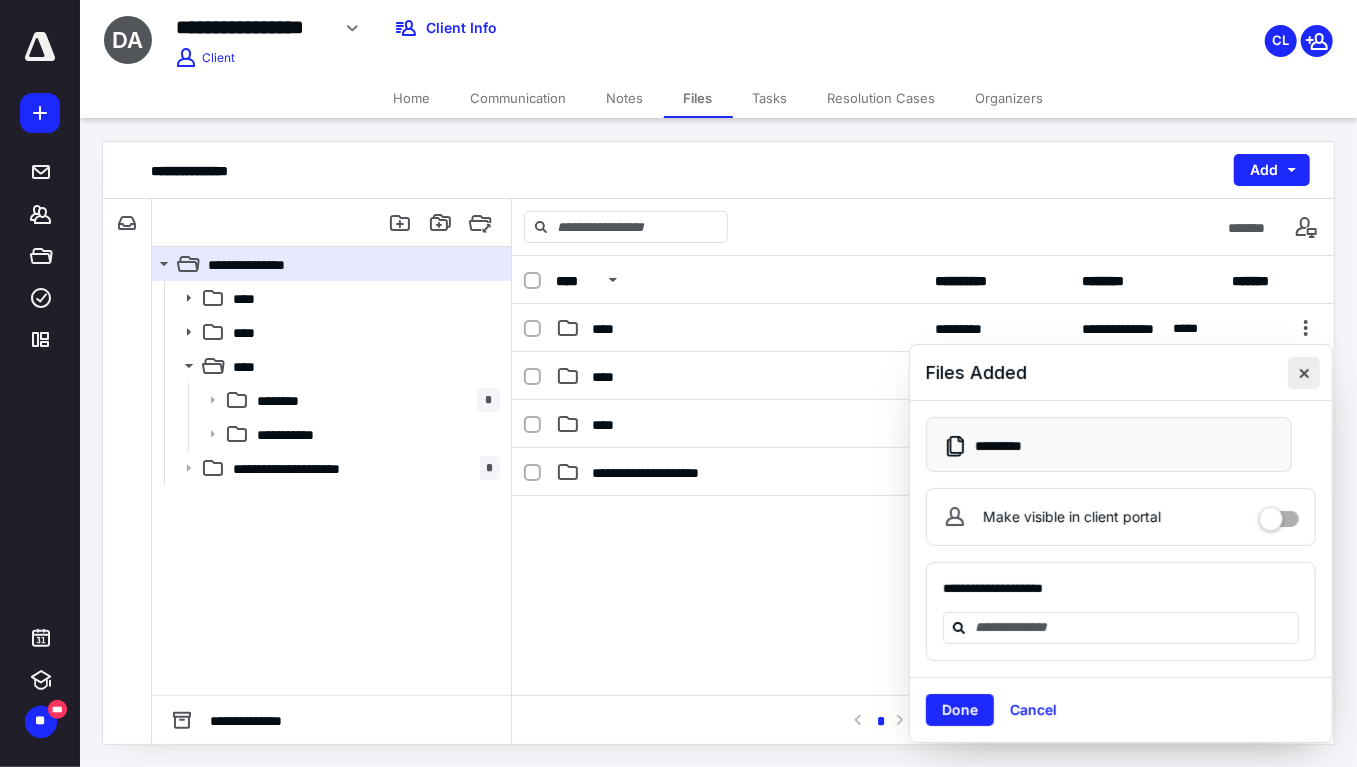 click at bounding box center (1304, 373) 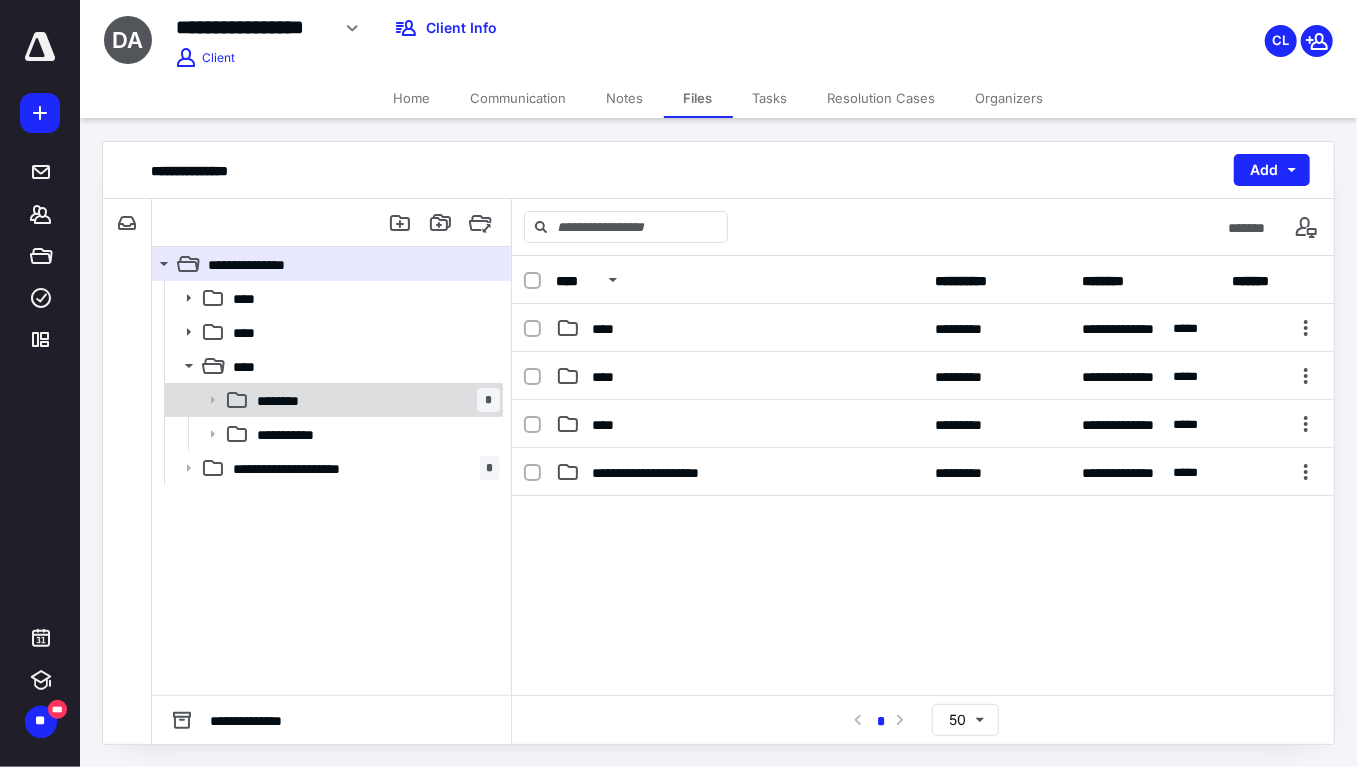 click on "********" at bounding box center (285, 400) 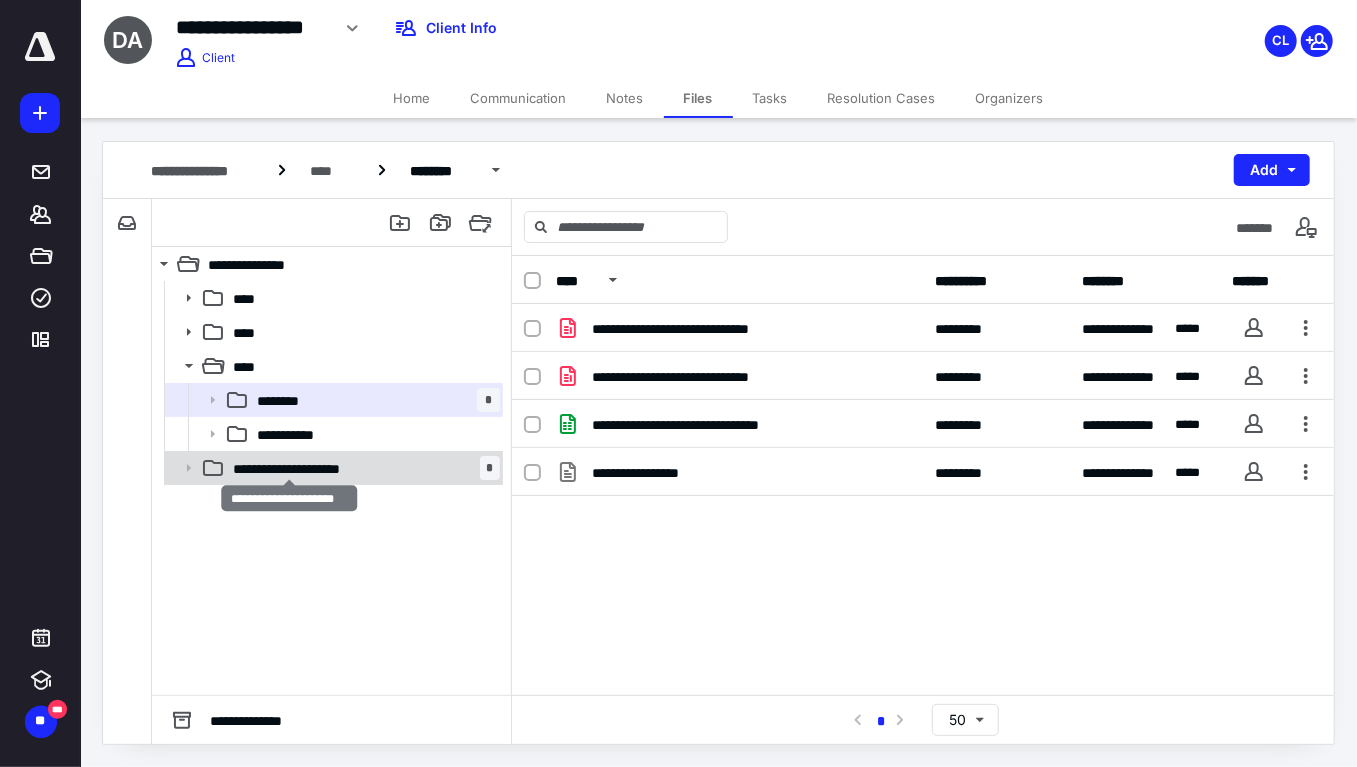 click on "**********" at bounding box center (301, 468) 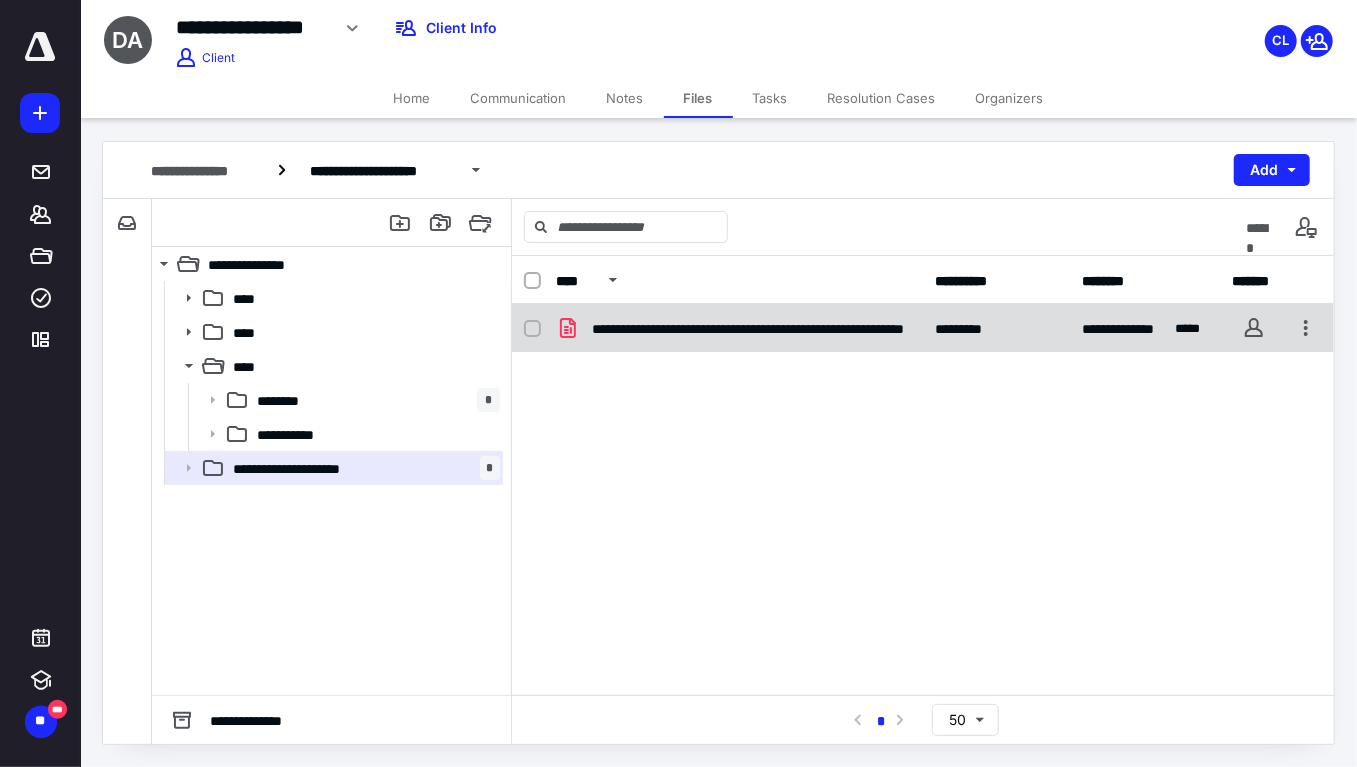 click on "**********" at bounding box center (755, 328) 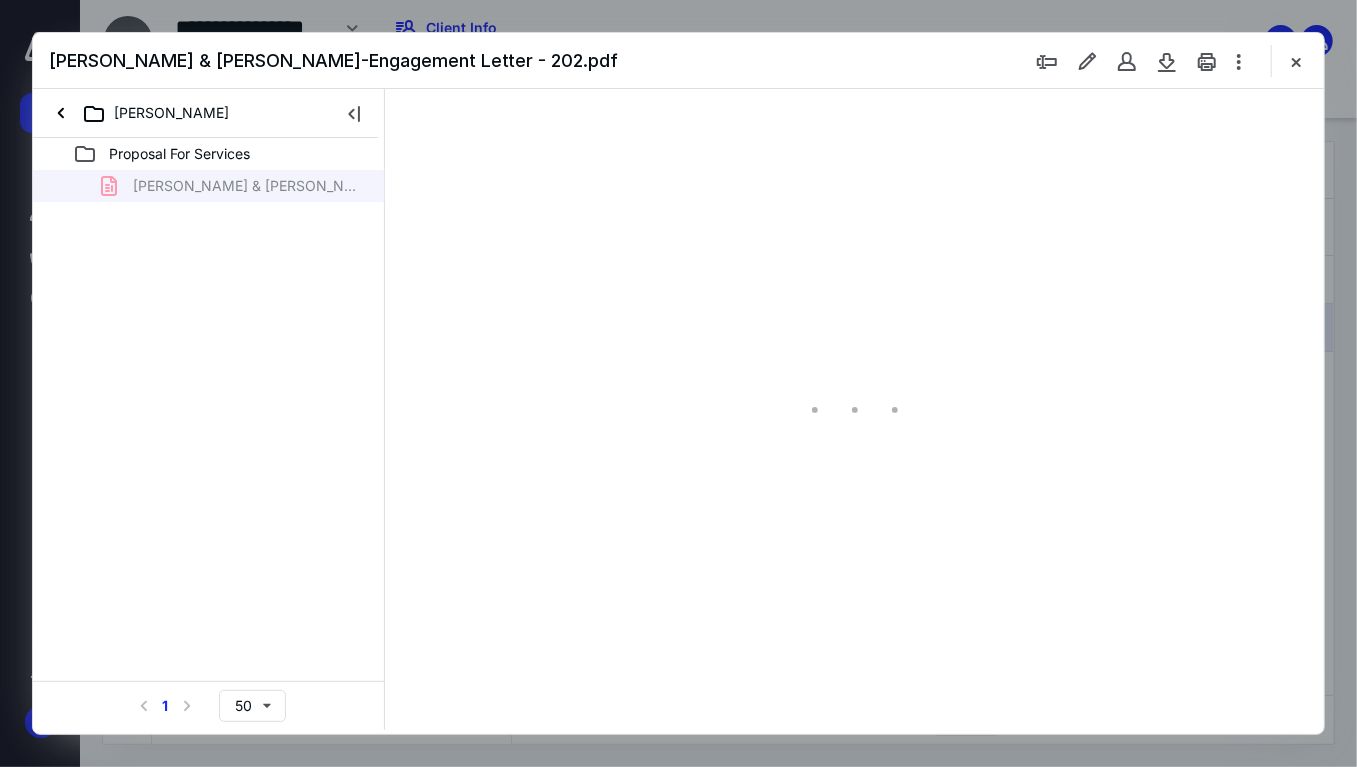 scroll, scrollTop: 0, scrollLeft: 0, axis: both 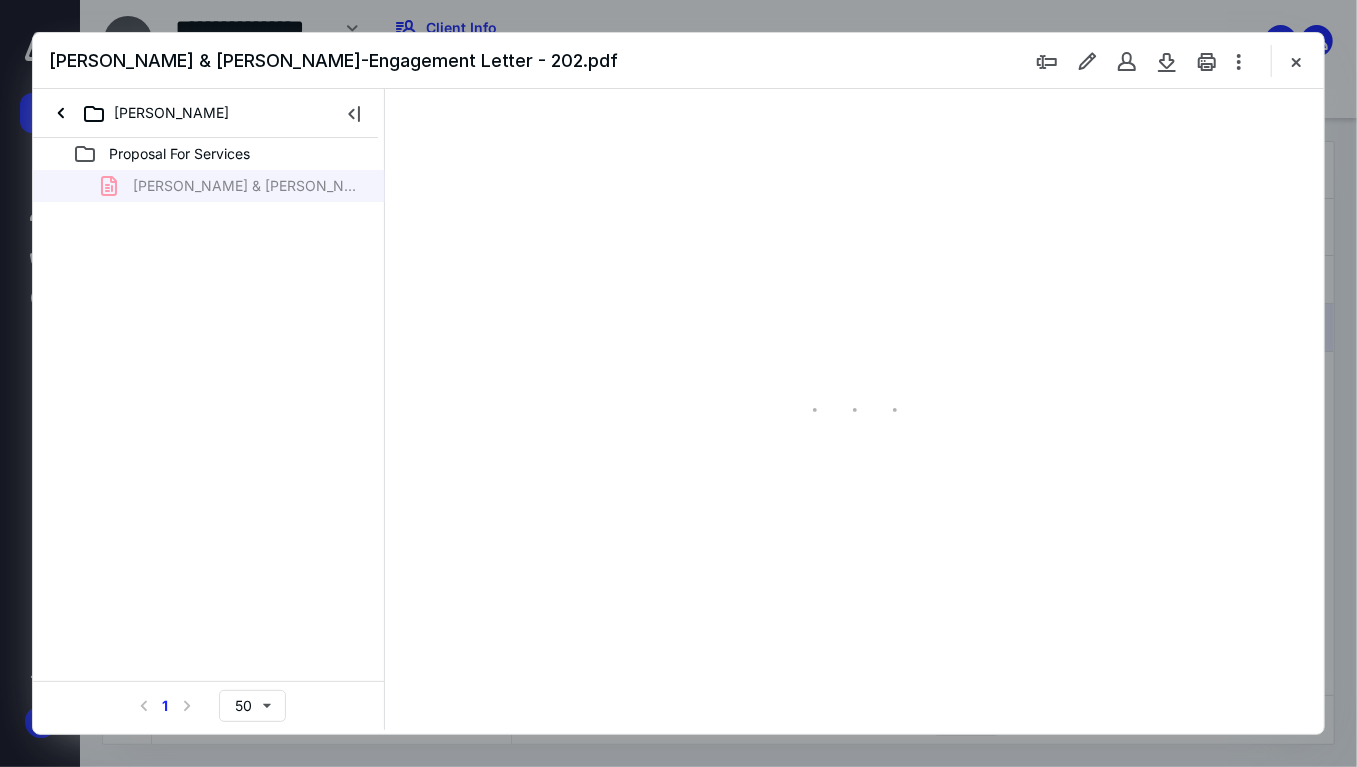 type on "72" 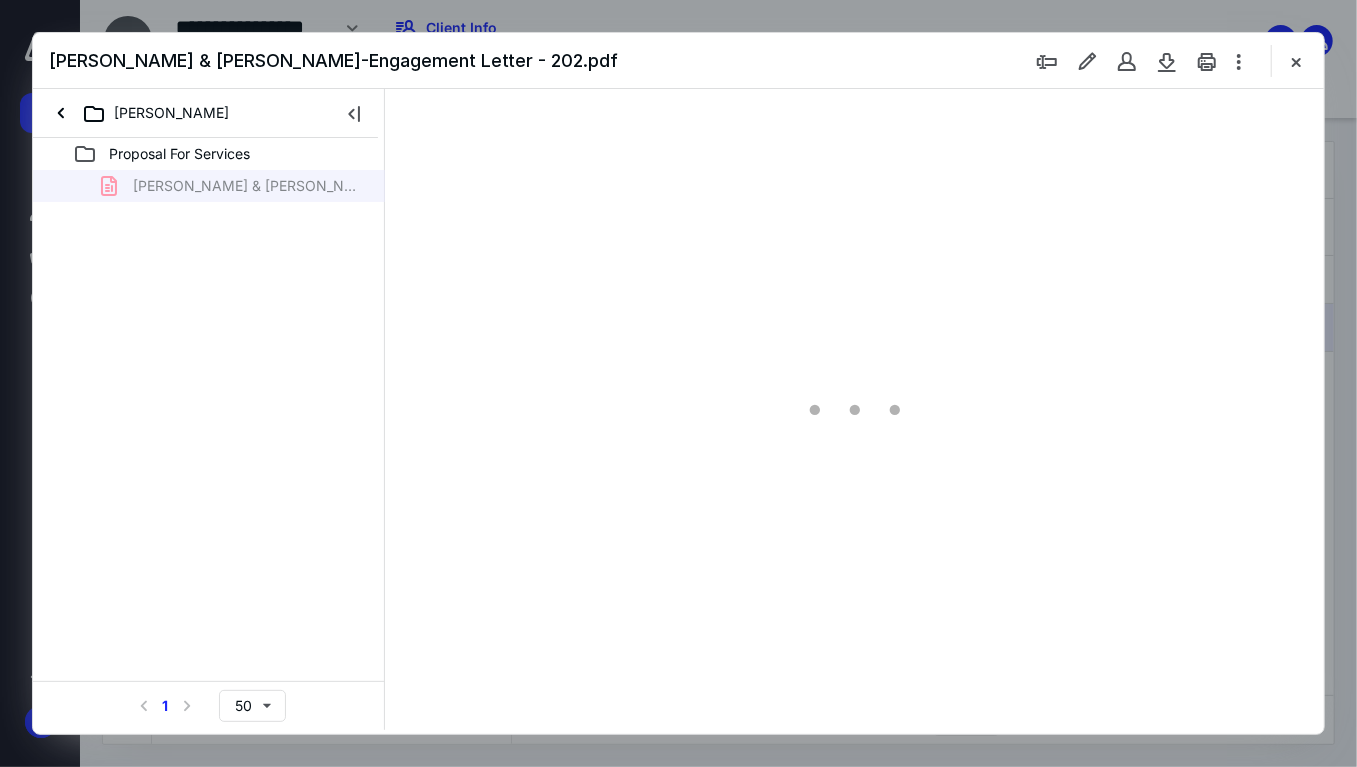 scroll, scrollTop: 79, scrollLeft: 0, axis: vertical 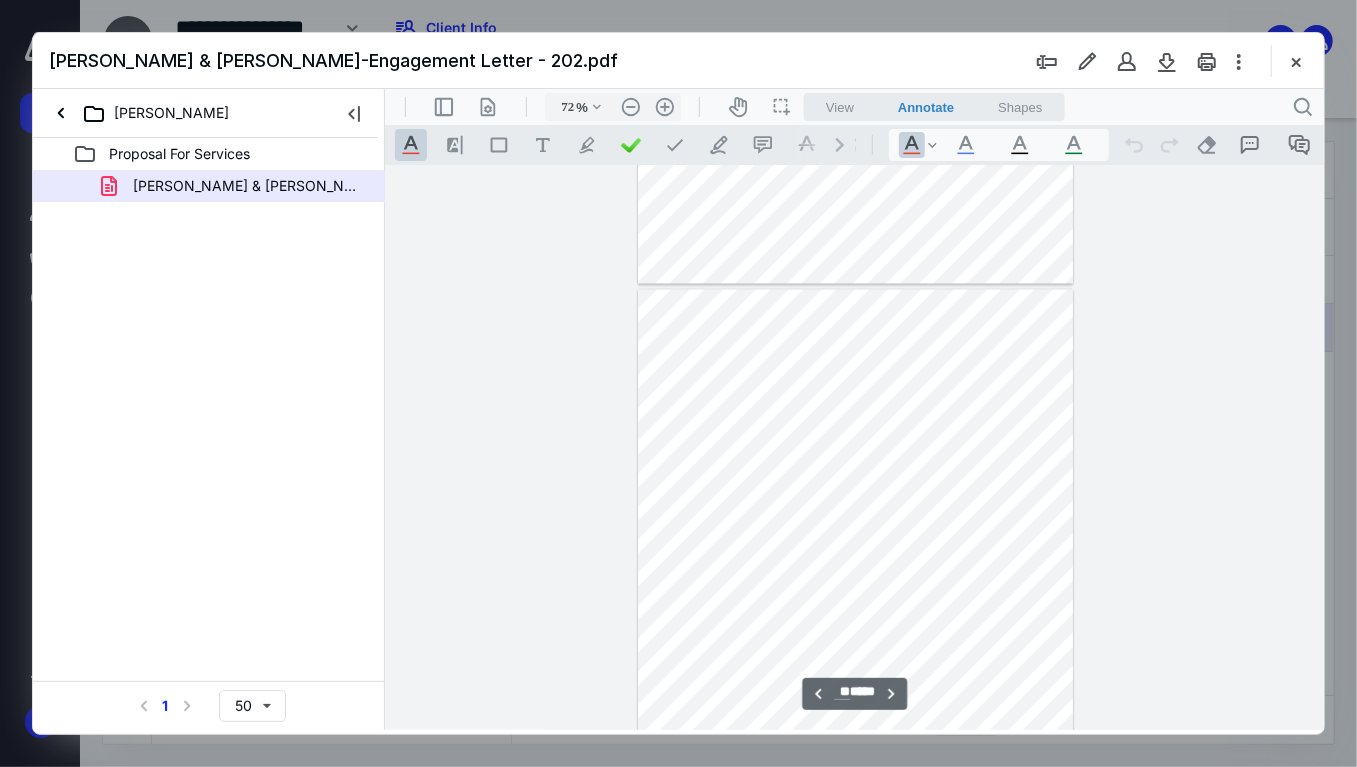 type on "**" 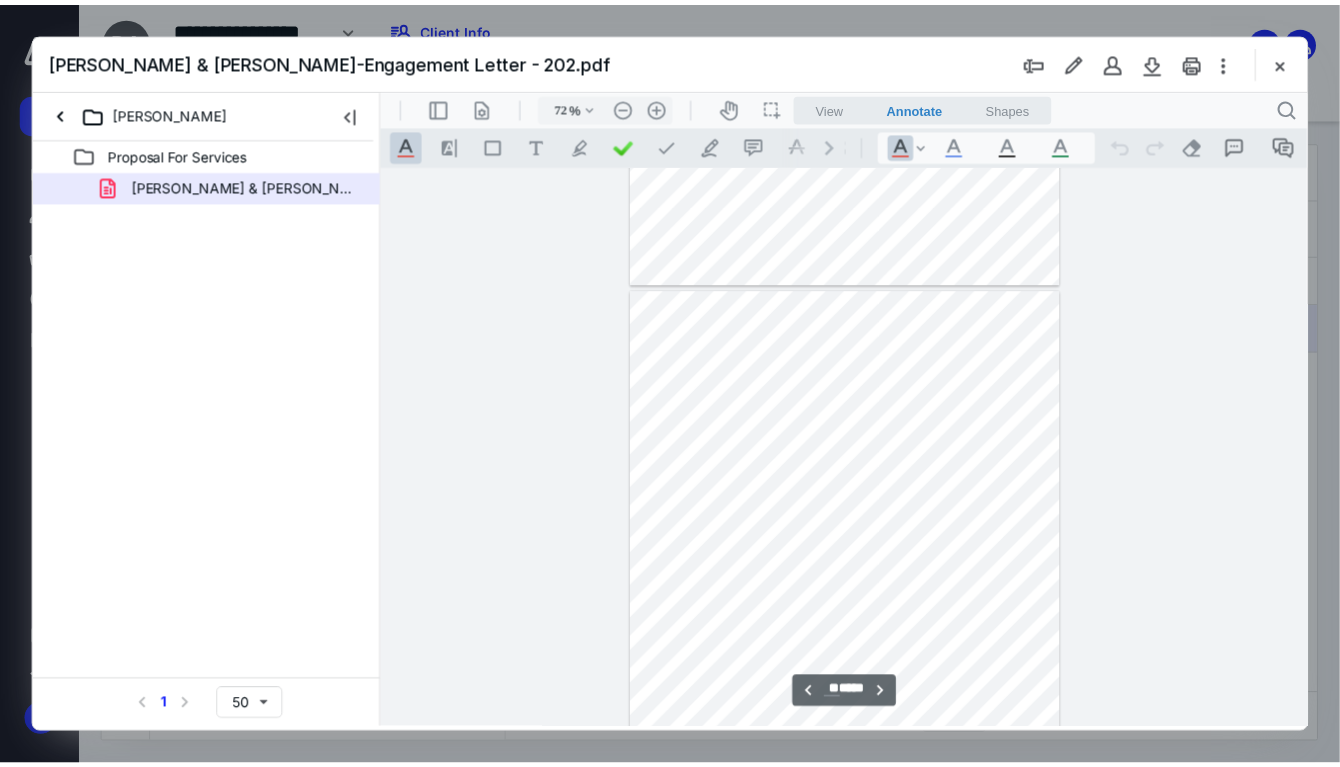 scroll, scrollTop: 9154, scrollLeft: 0, axis: vertical 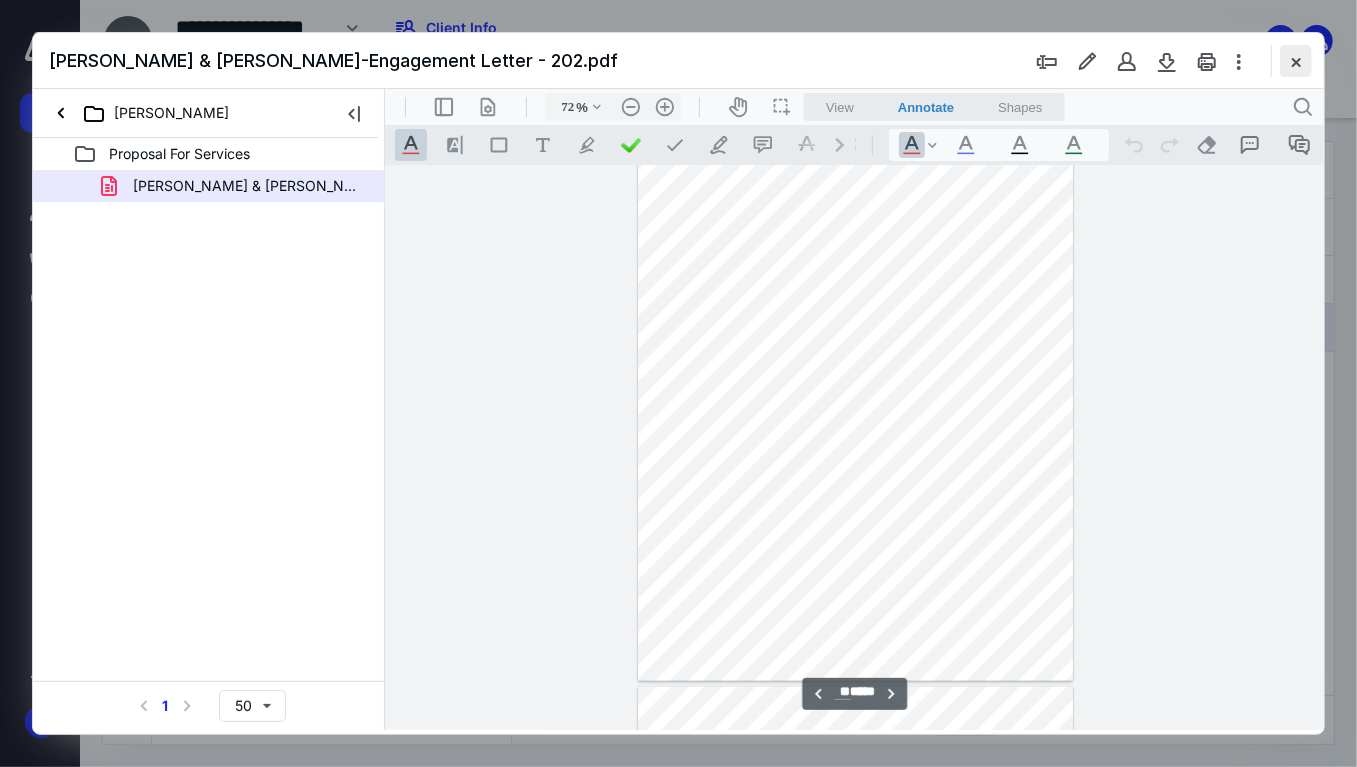 click at bounding box center [1296, 61] 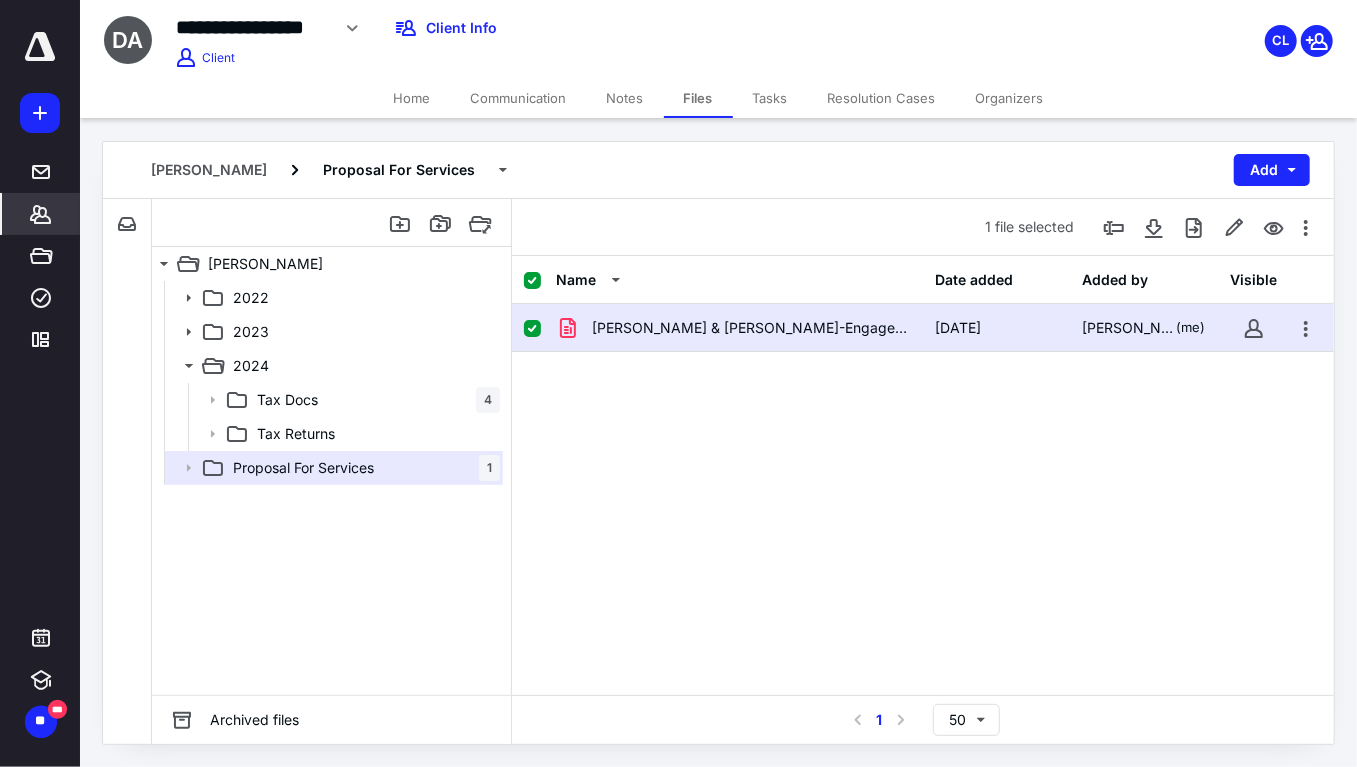 click 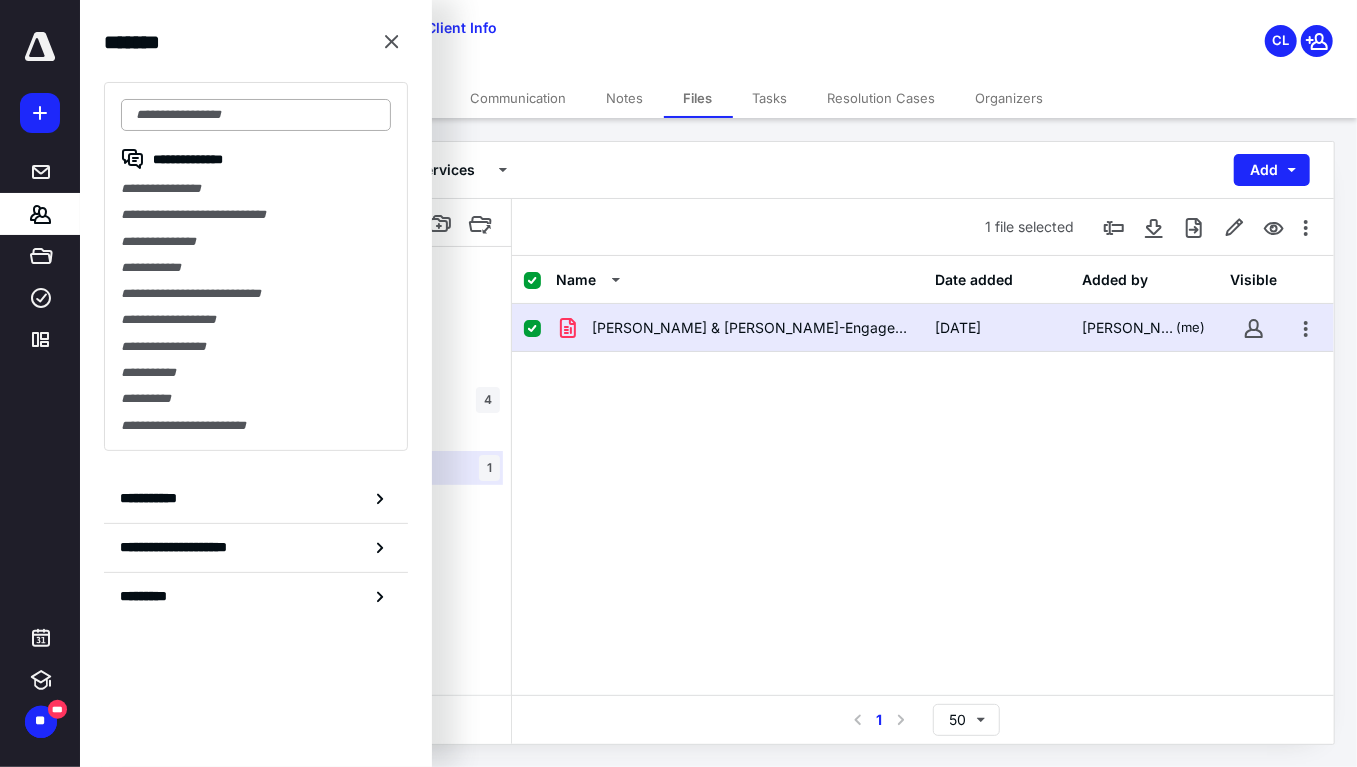 click at bounding box center (256, 115) 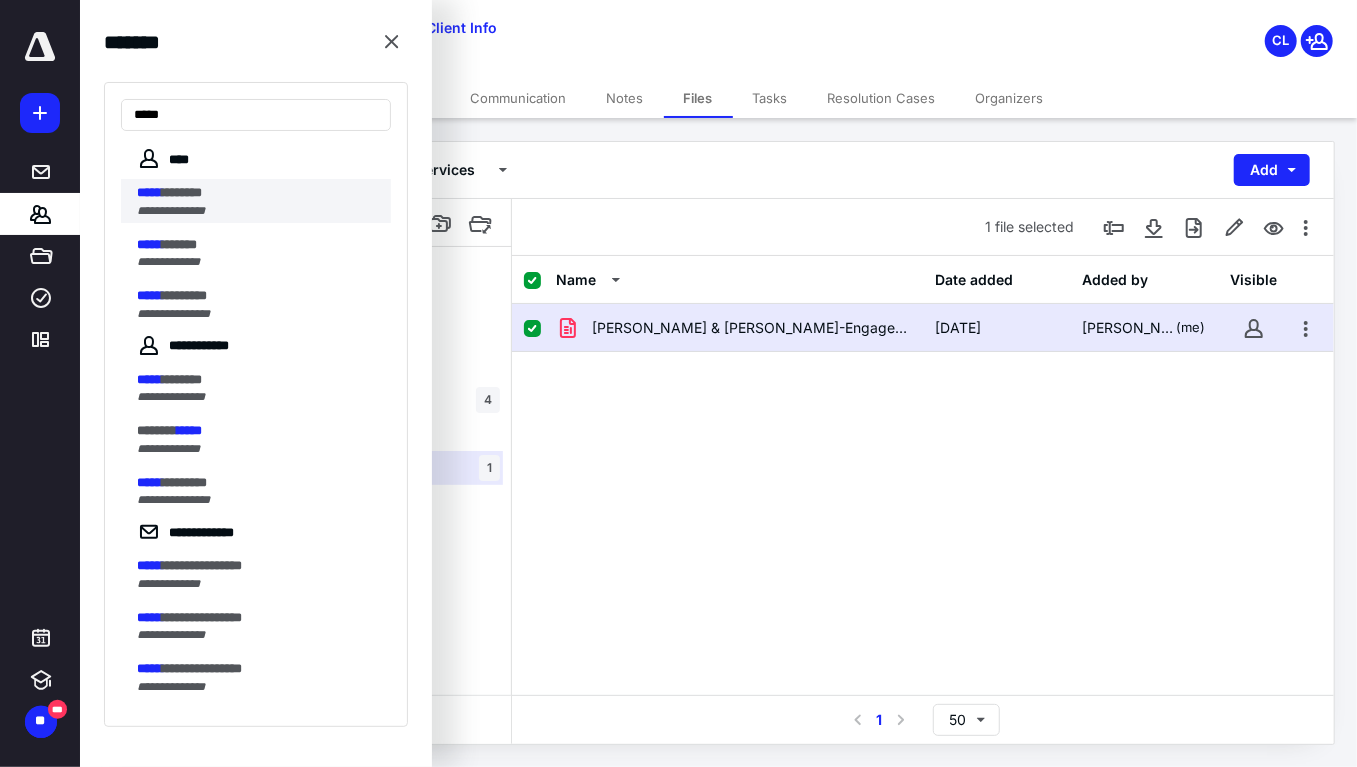 type on "*****" 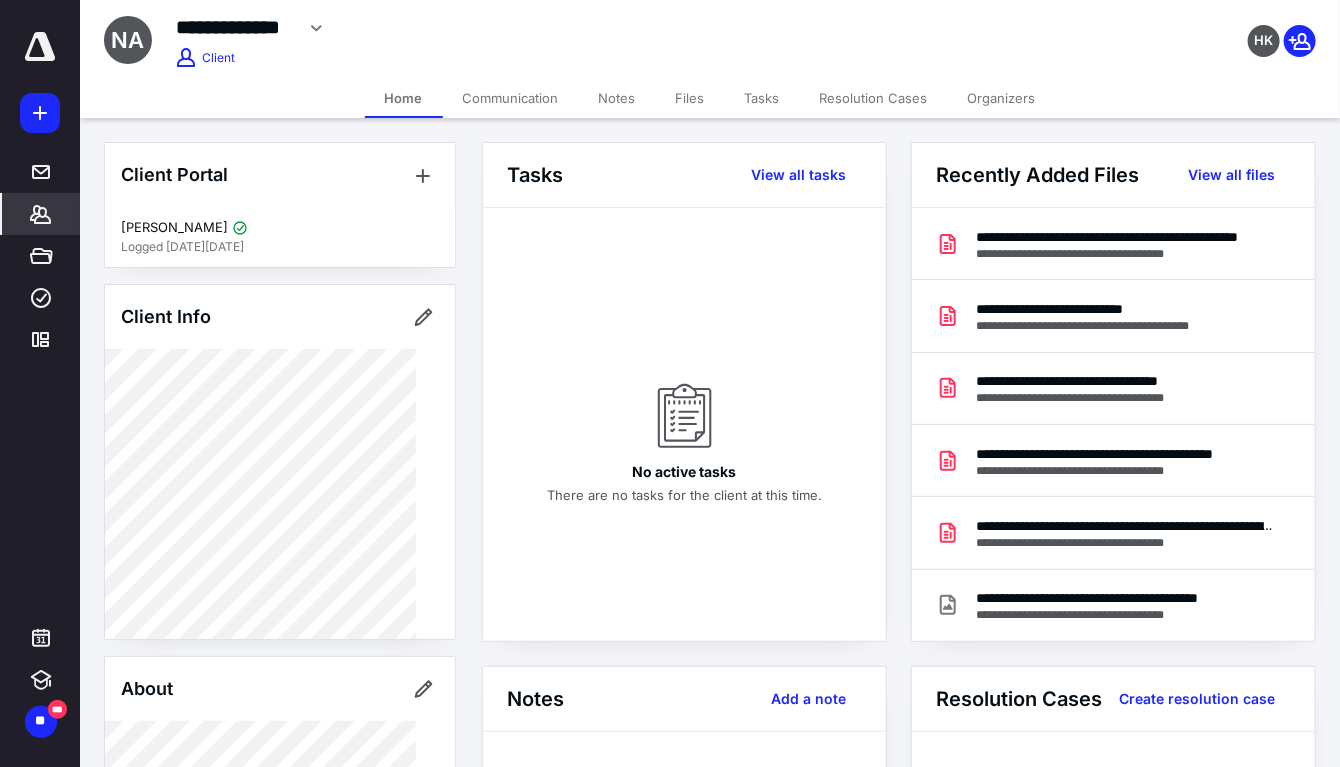 click on "Files" at bounding box center (690, 98) 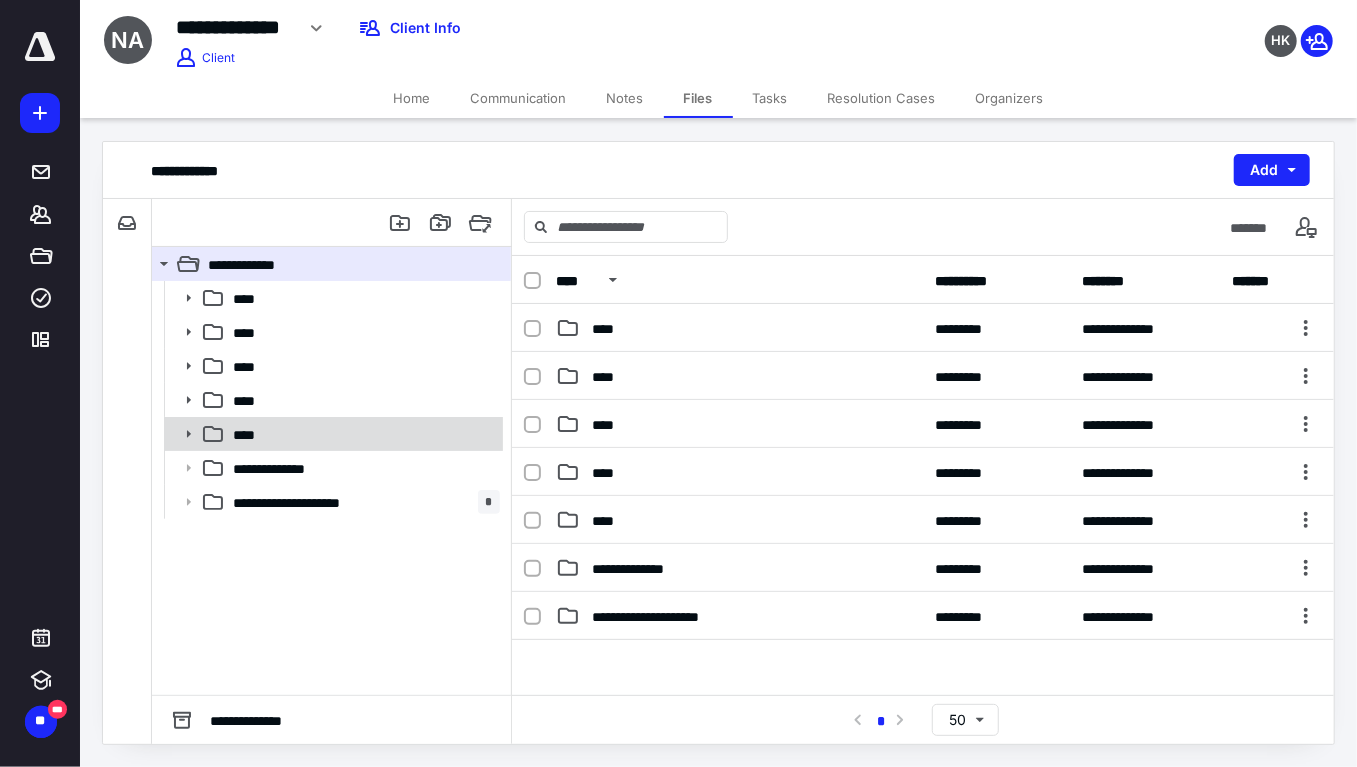 click 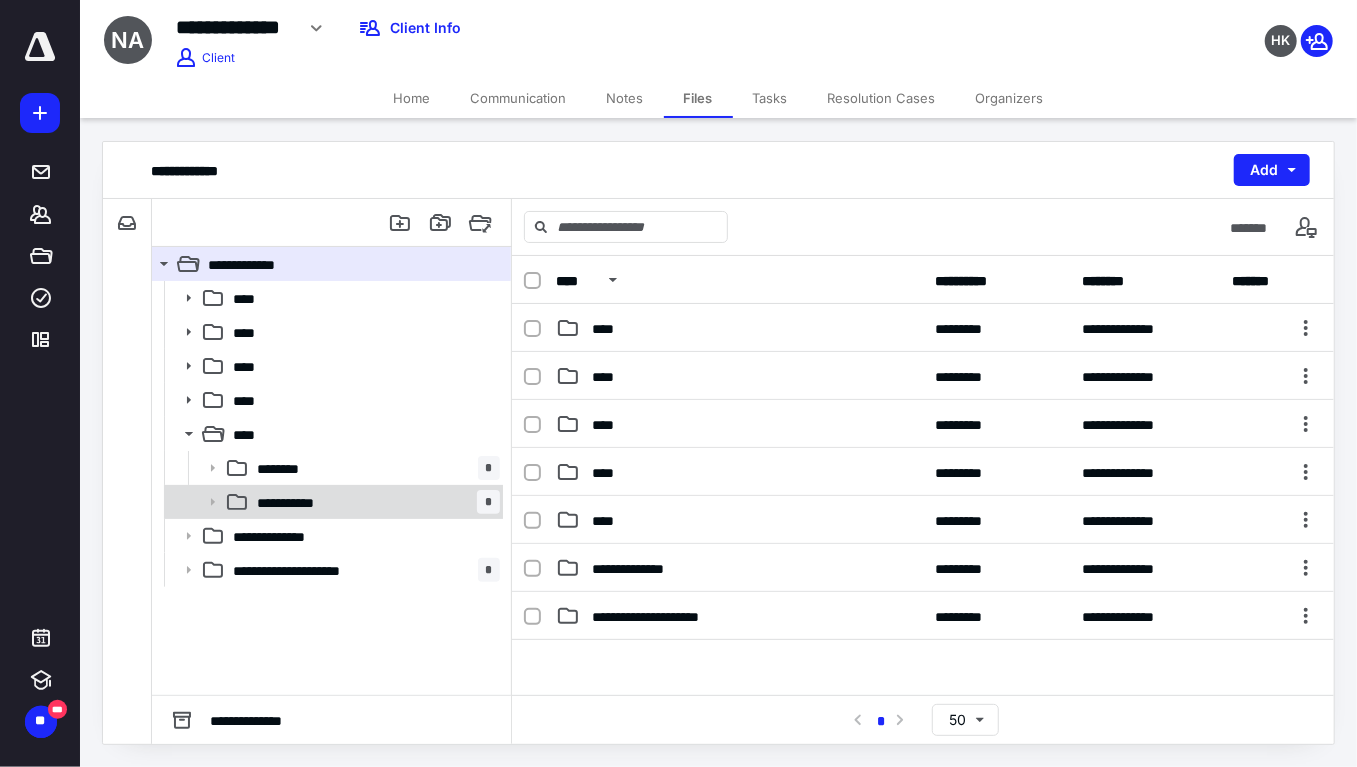 click on "**********" at bounding box center (294, 502) 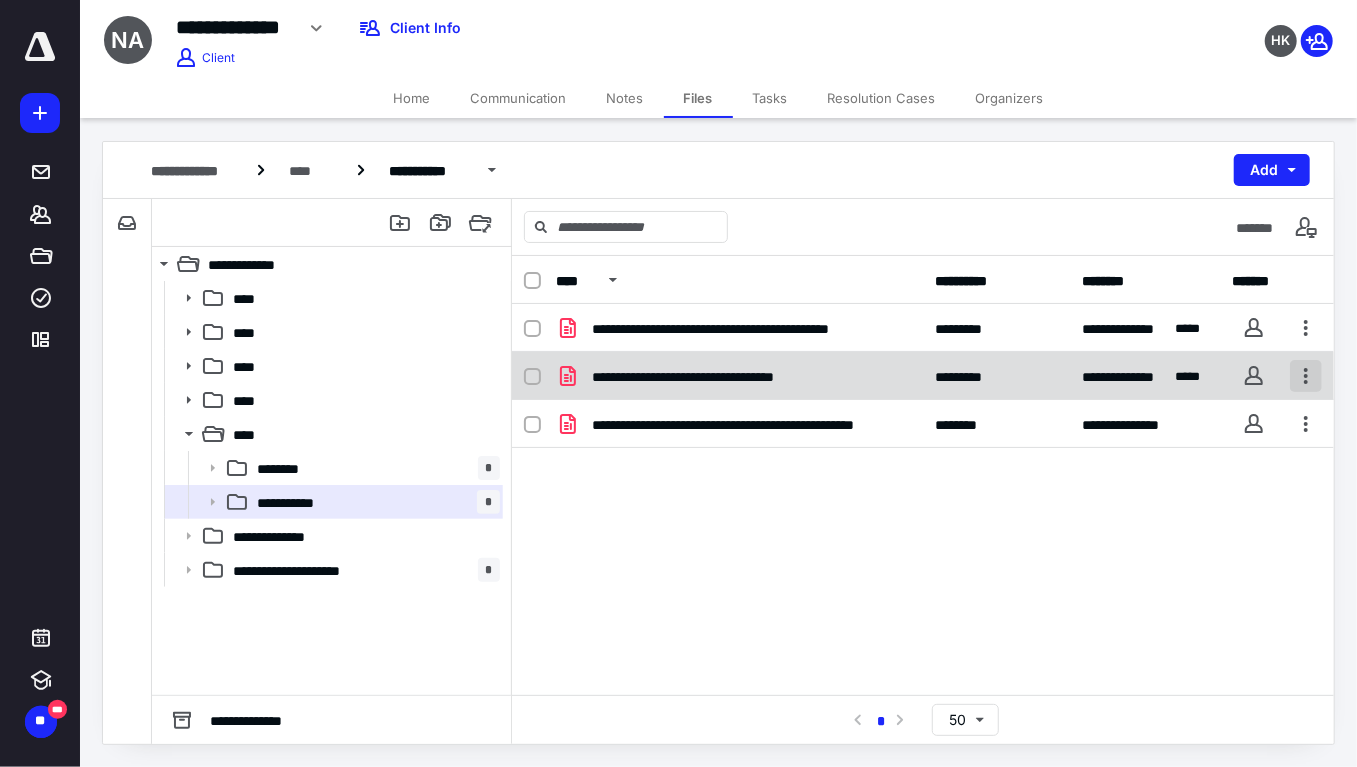 click at bounding box center [1306, 376] 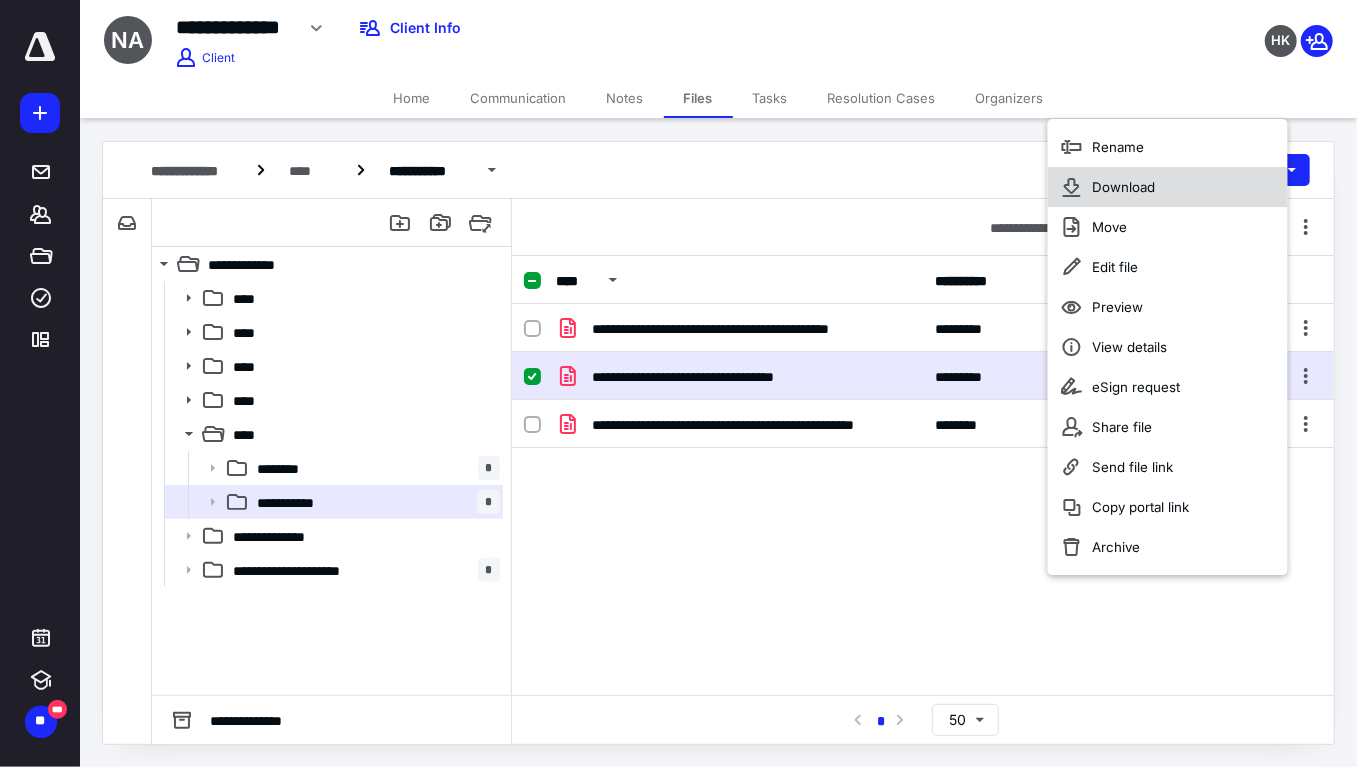 click on "Download" at bounding box center (1123, 187) 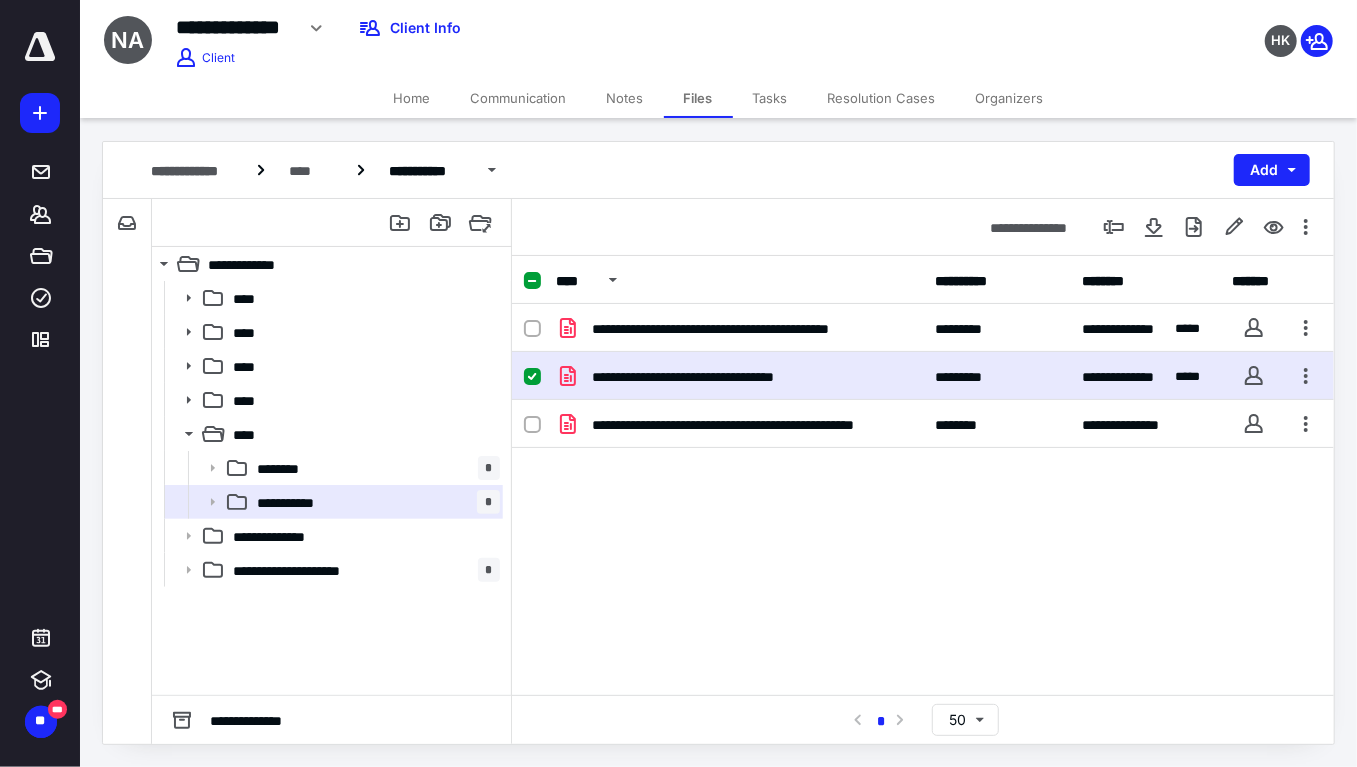 drag, startPoint x: 435, startPoint y: 89, endPoint x: 421, endPoint y: 110, distance: 25.23886 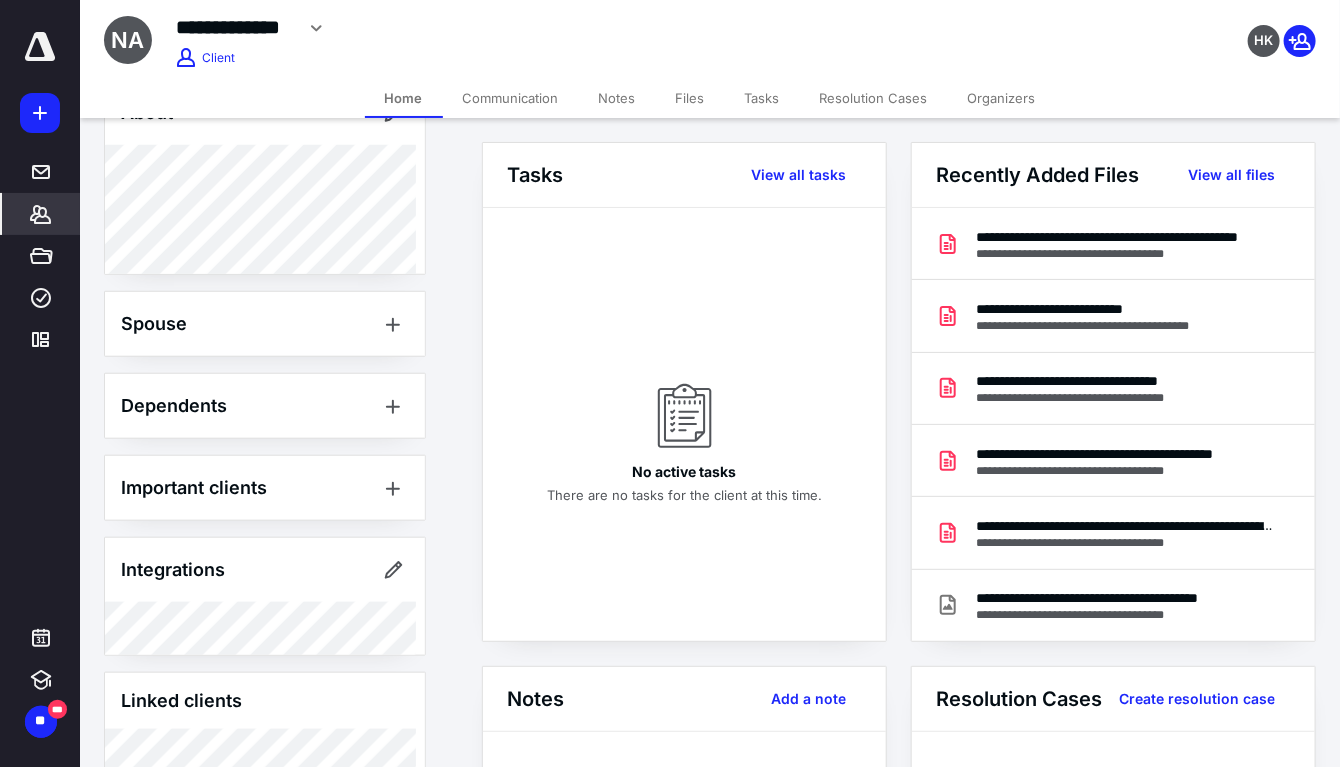 scroll, scrollTop: 664, scrollLeft: 0, axis: vertical 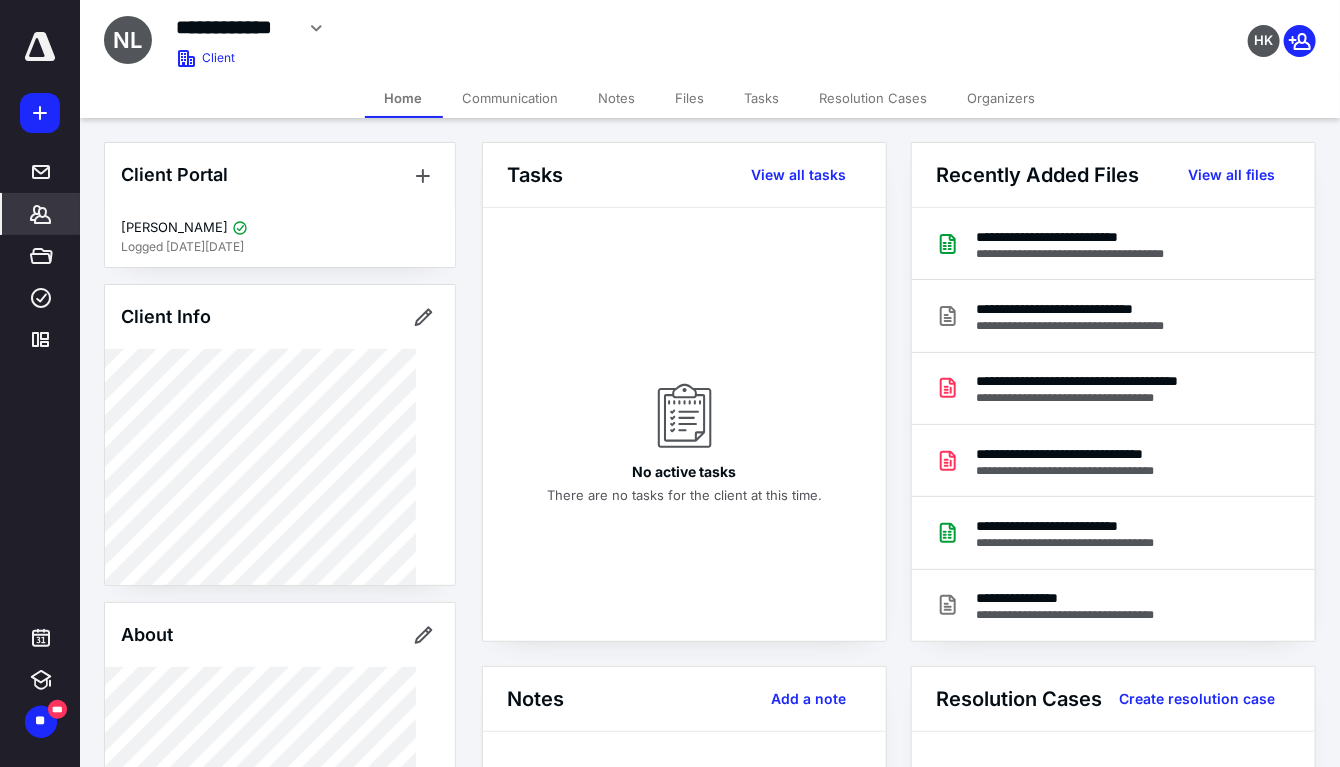 click on "Client Portal [PERSON_NAME] Logged [DATE][DATE] Client Info About Important clients Integrations Tags Manage all tags" at bounding box center (280, 772) 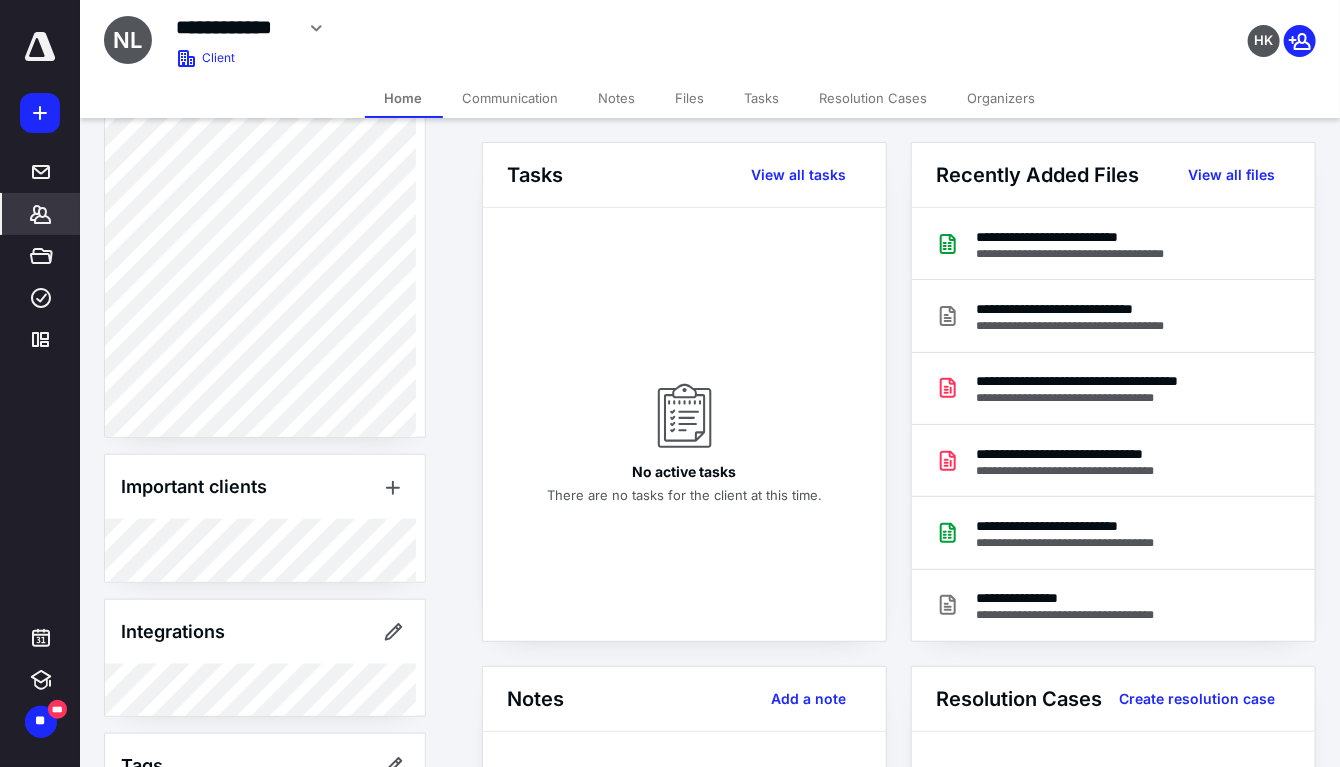 scroll, scrollTop: 628, scrollLeft: 0, axis: vertical 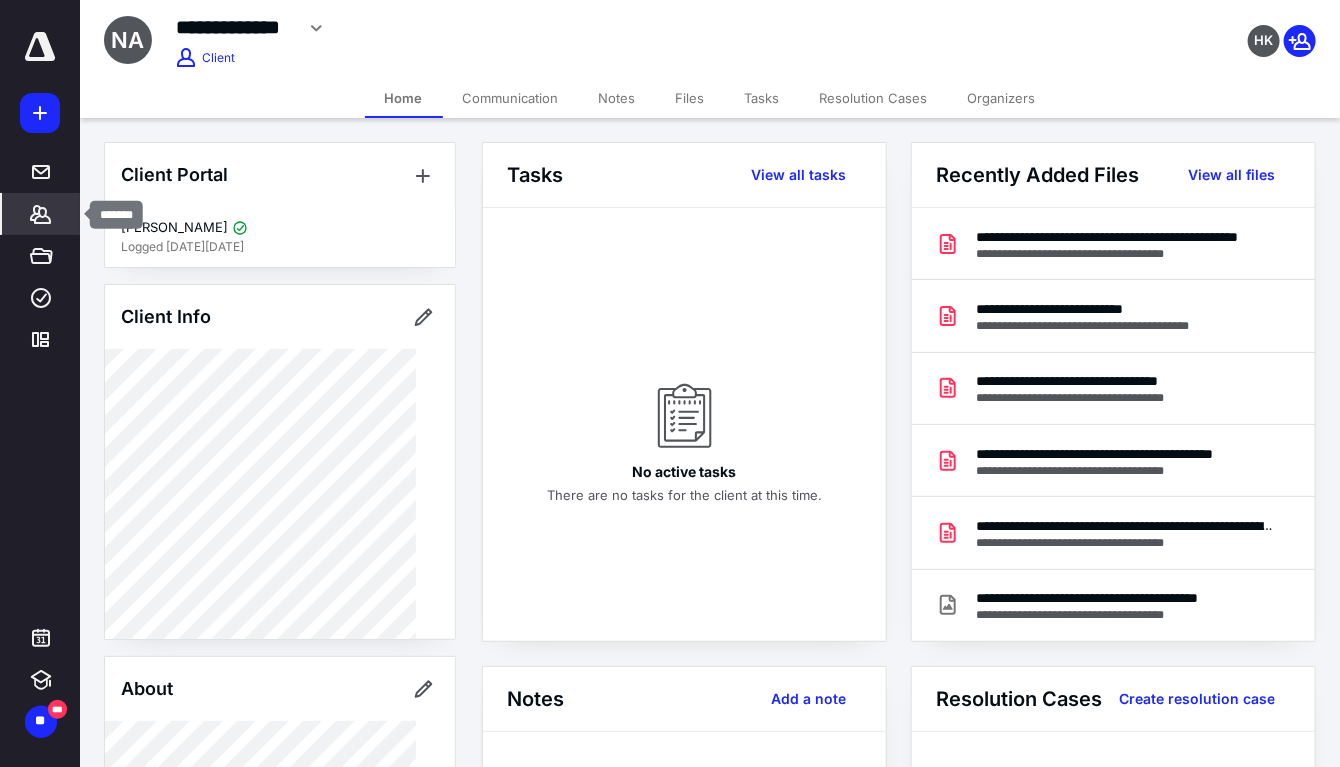click 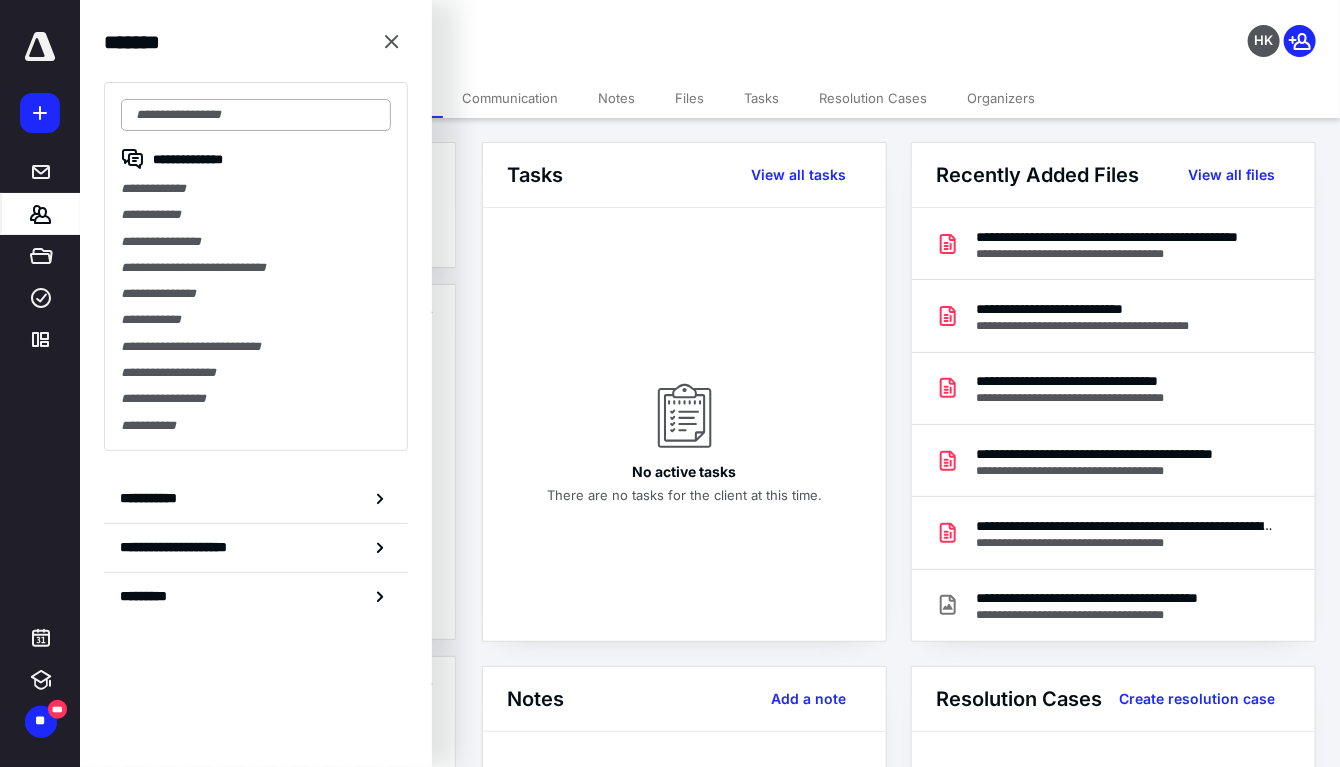 click at bounding box center (256, 115) 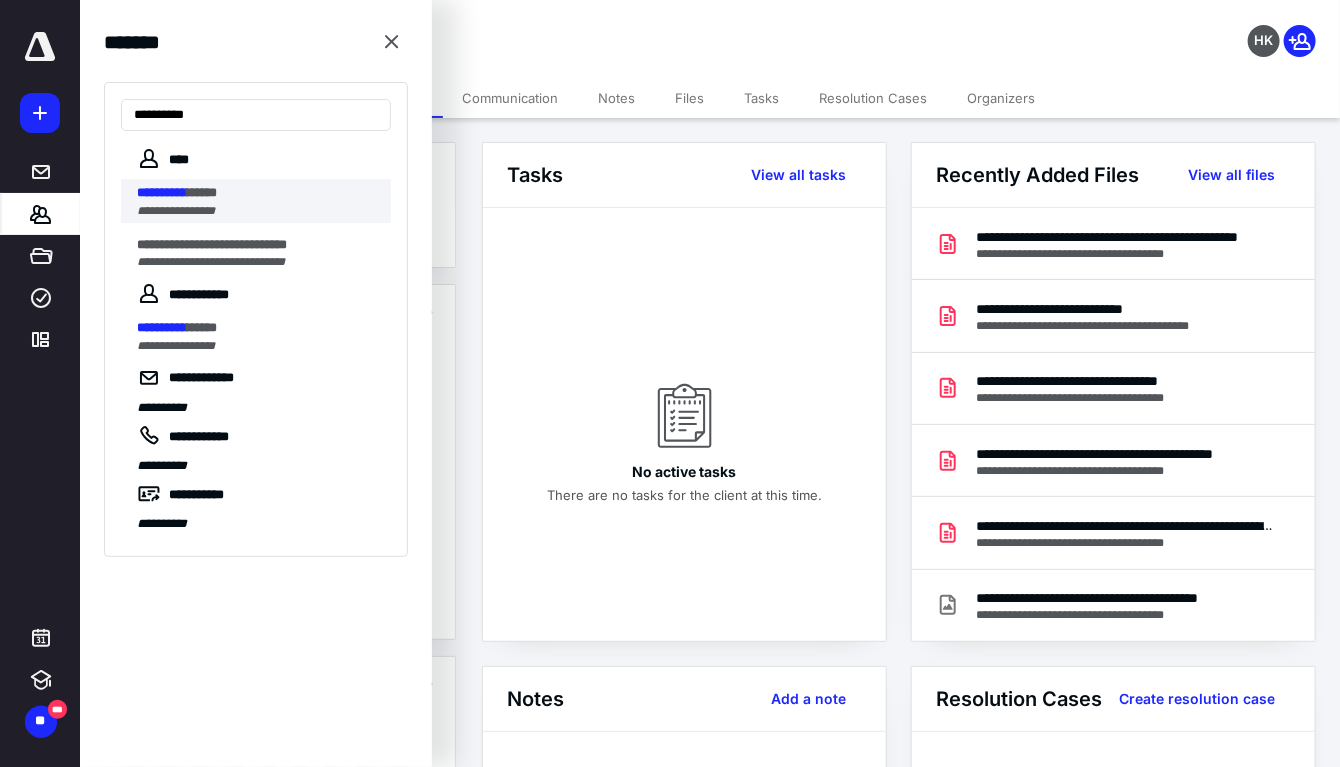 type on "**********" 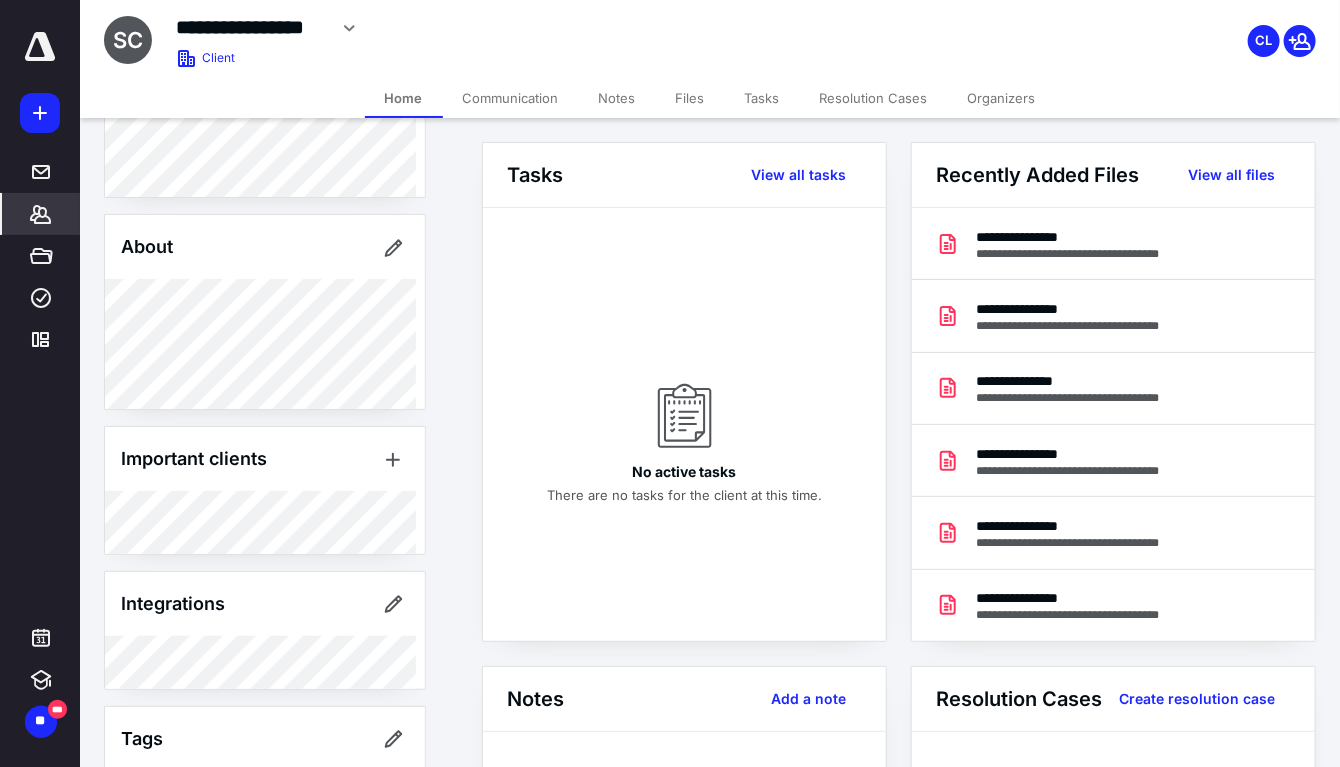 scroll, scrollTop: 111, scrollLeft: 0, axis: vertical 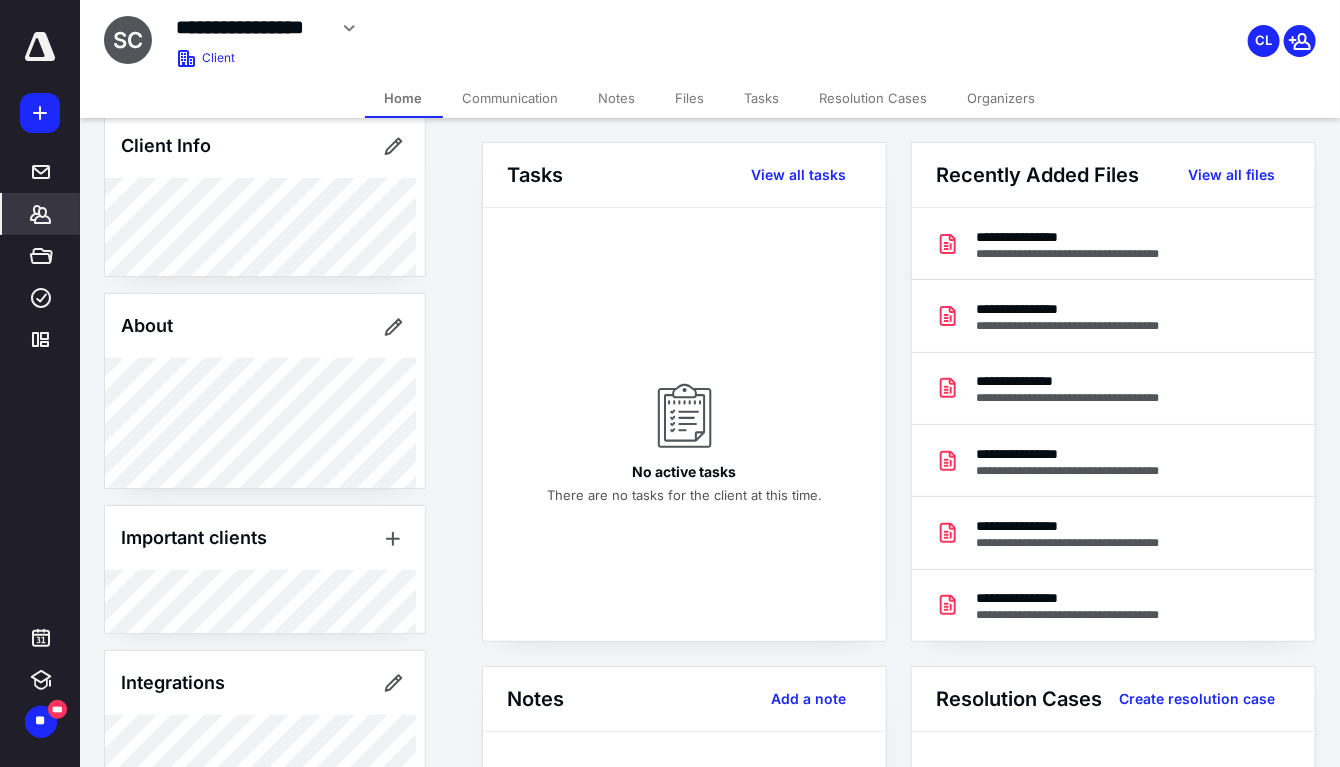 click 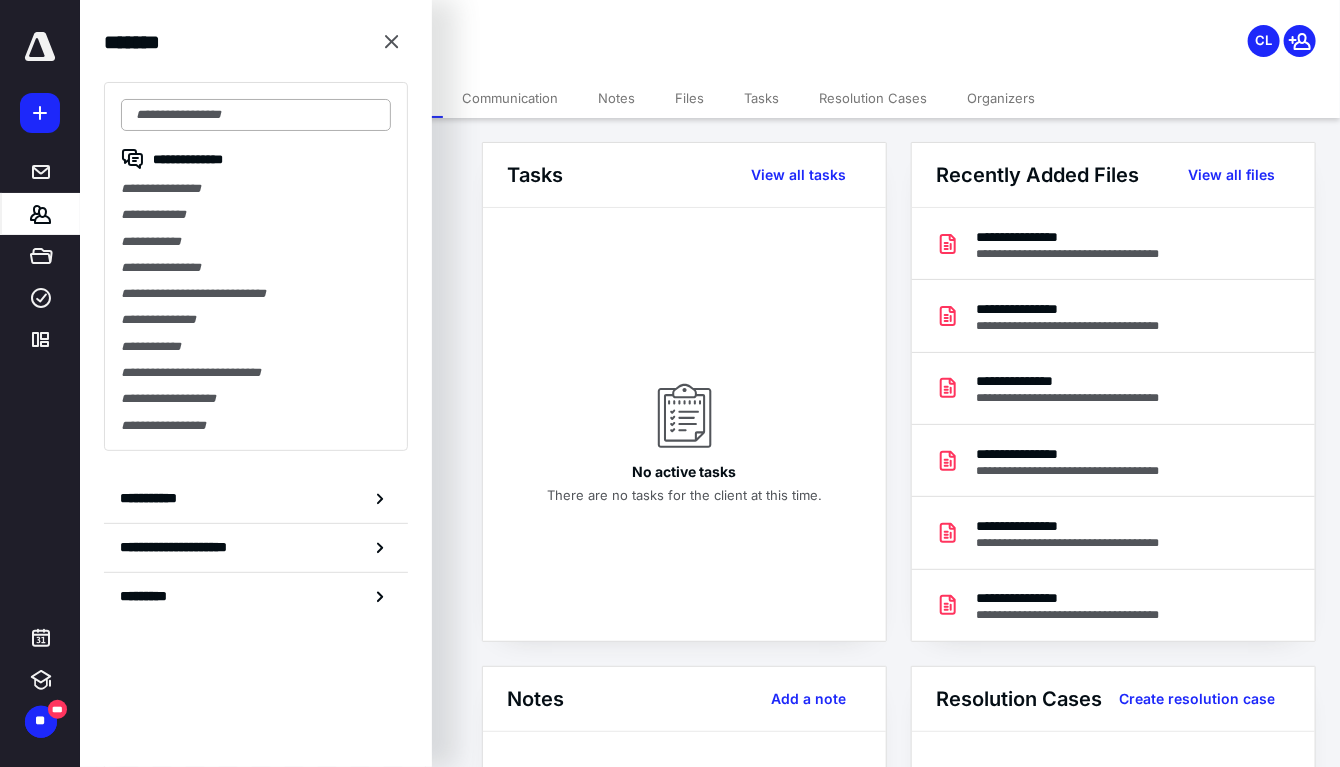 click at bounding box center [256, 115] 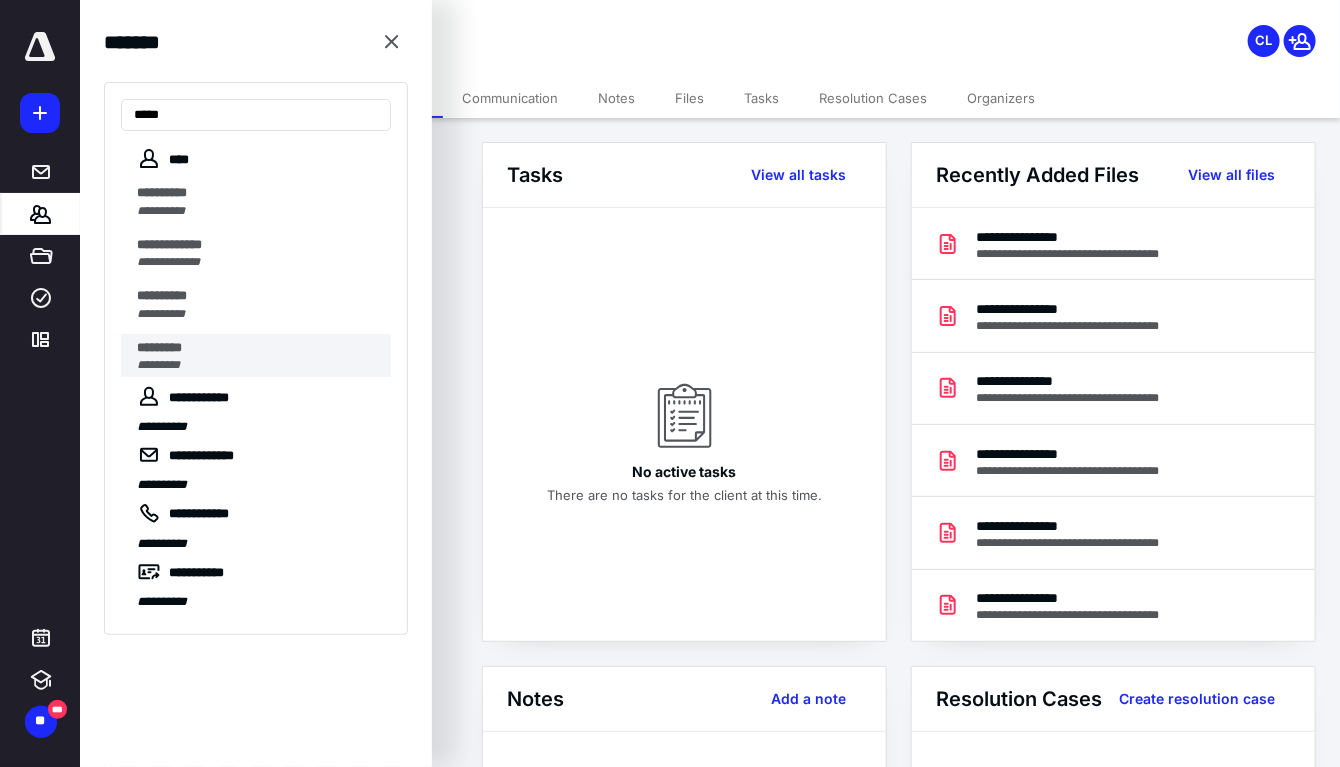type on "*****" 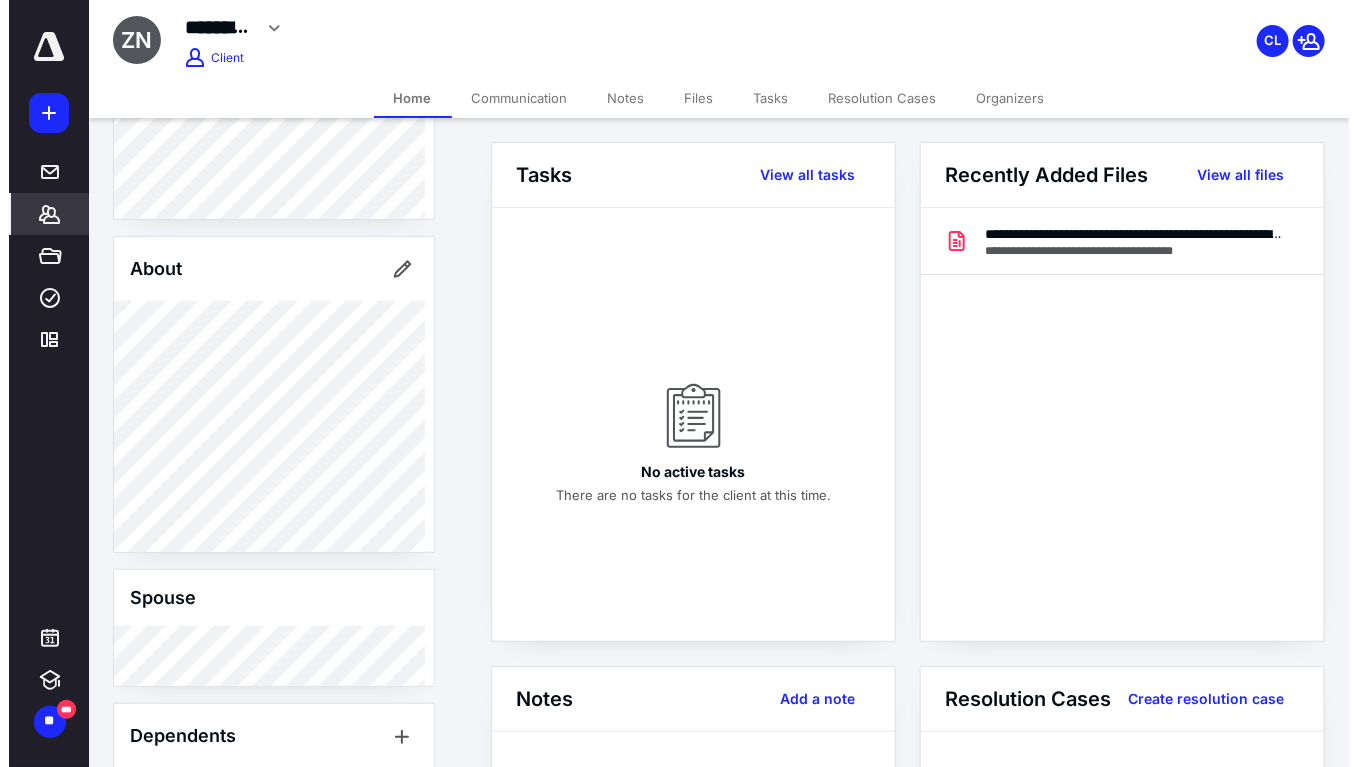 scroll, scrollTop: 333, scrollLeft: 0, axis: vertical 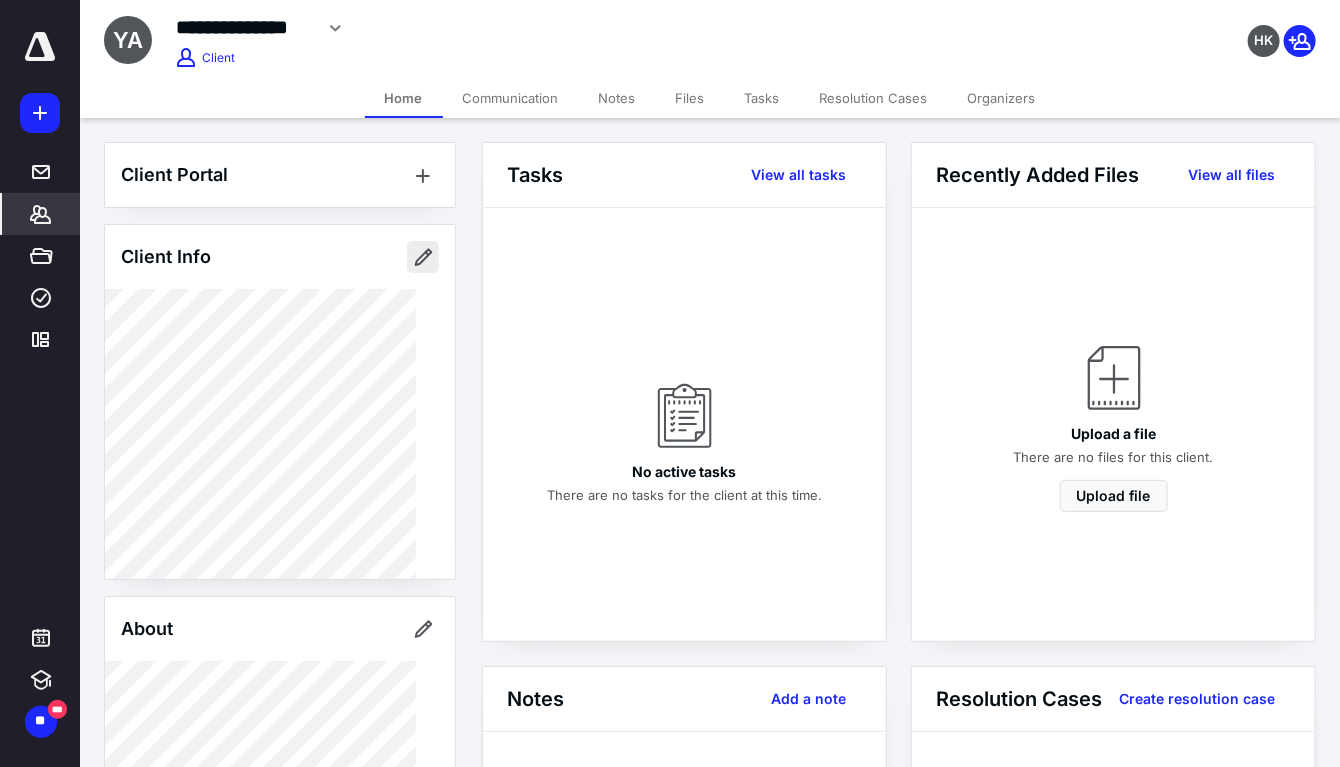 click at bounding box center (423, 257) 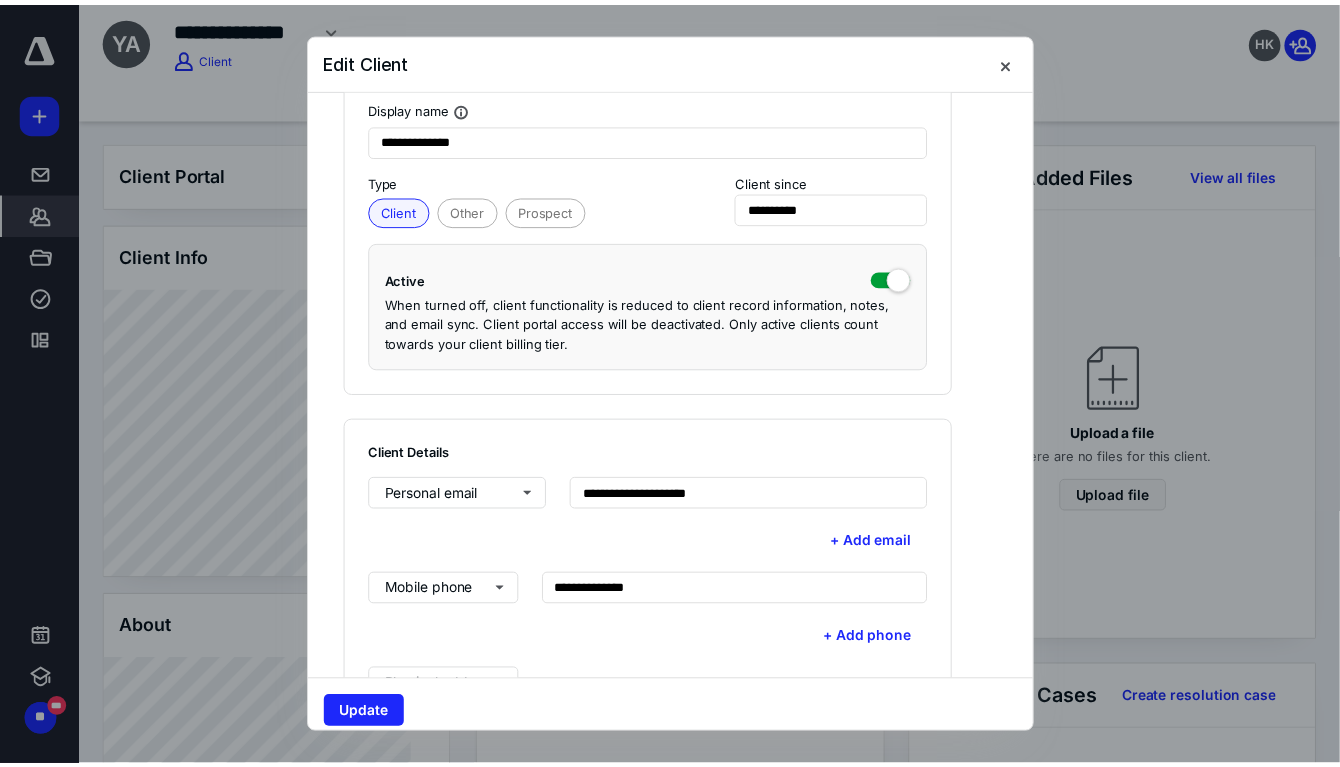 scroll, scrollTop: 222, scrollLeft: 0, axis: vertical 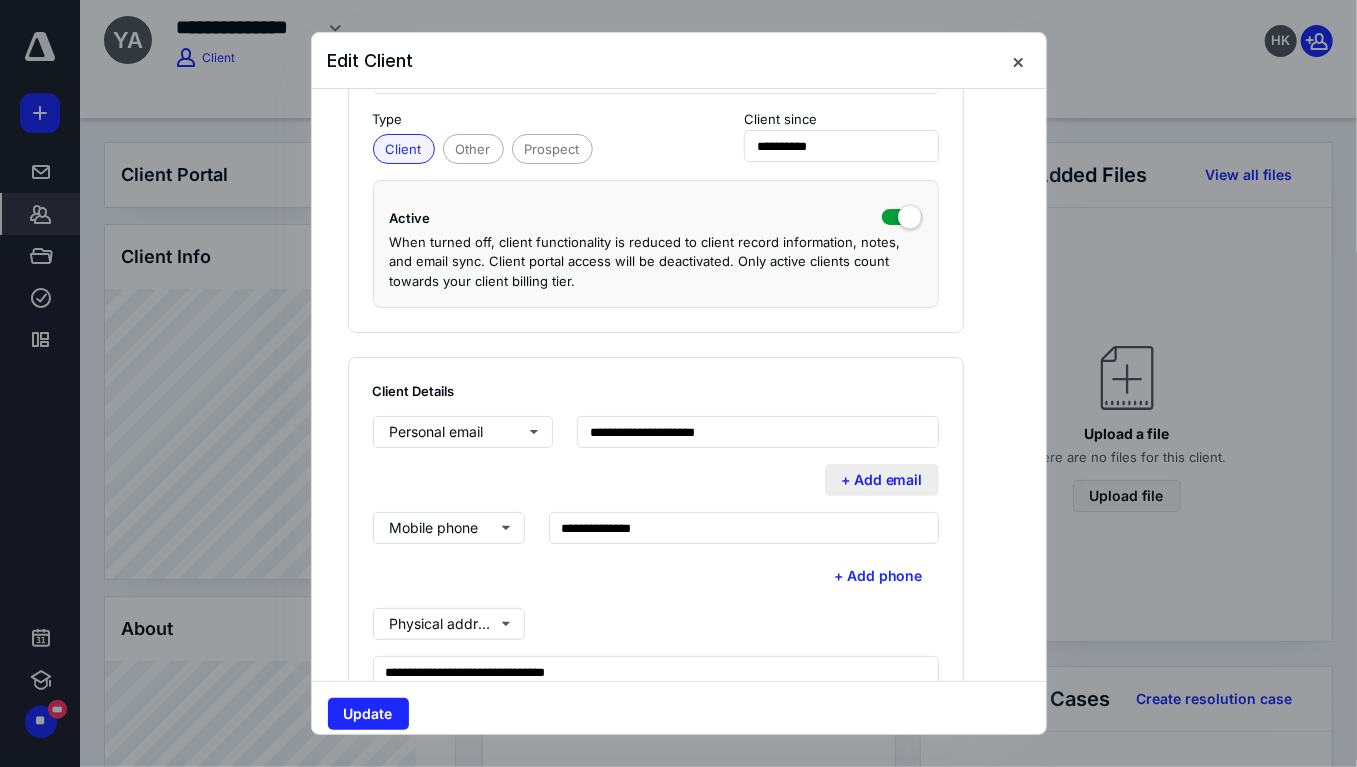 click on "+ Add email" at bounding box center (882, 480) 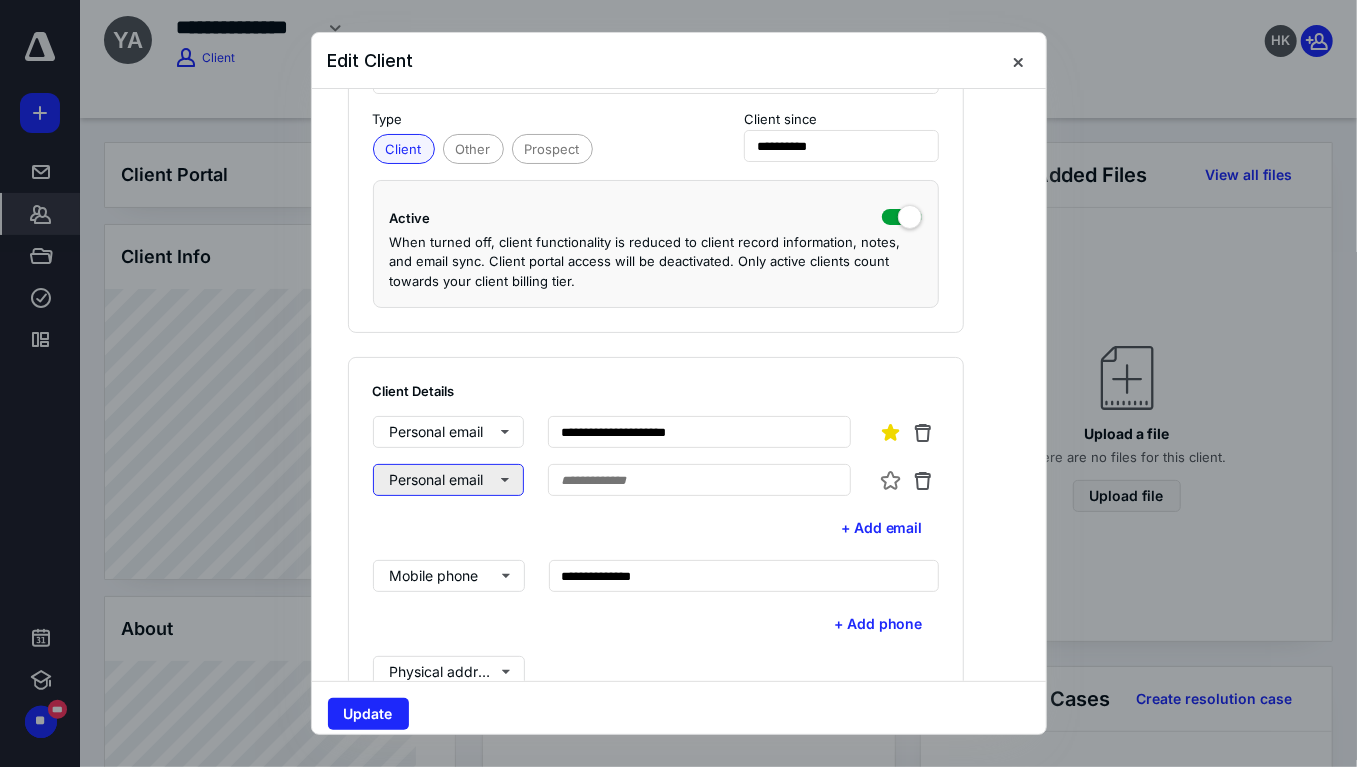 click on "Personal email" at bounding box center [448, 480] 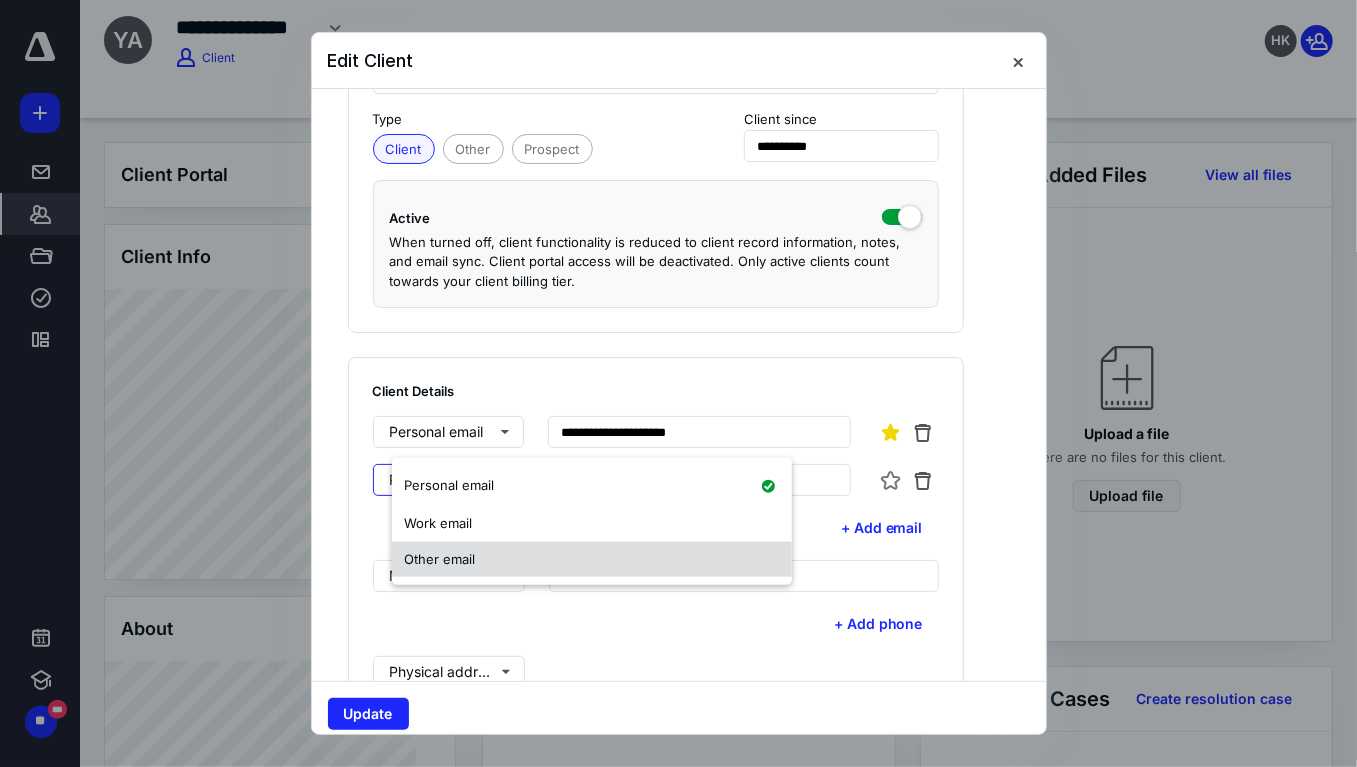 click on "Other email" at bounding box center [439, 558] 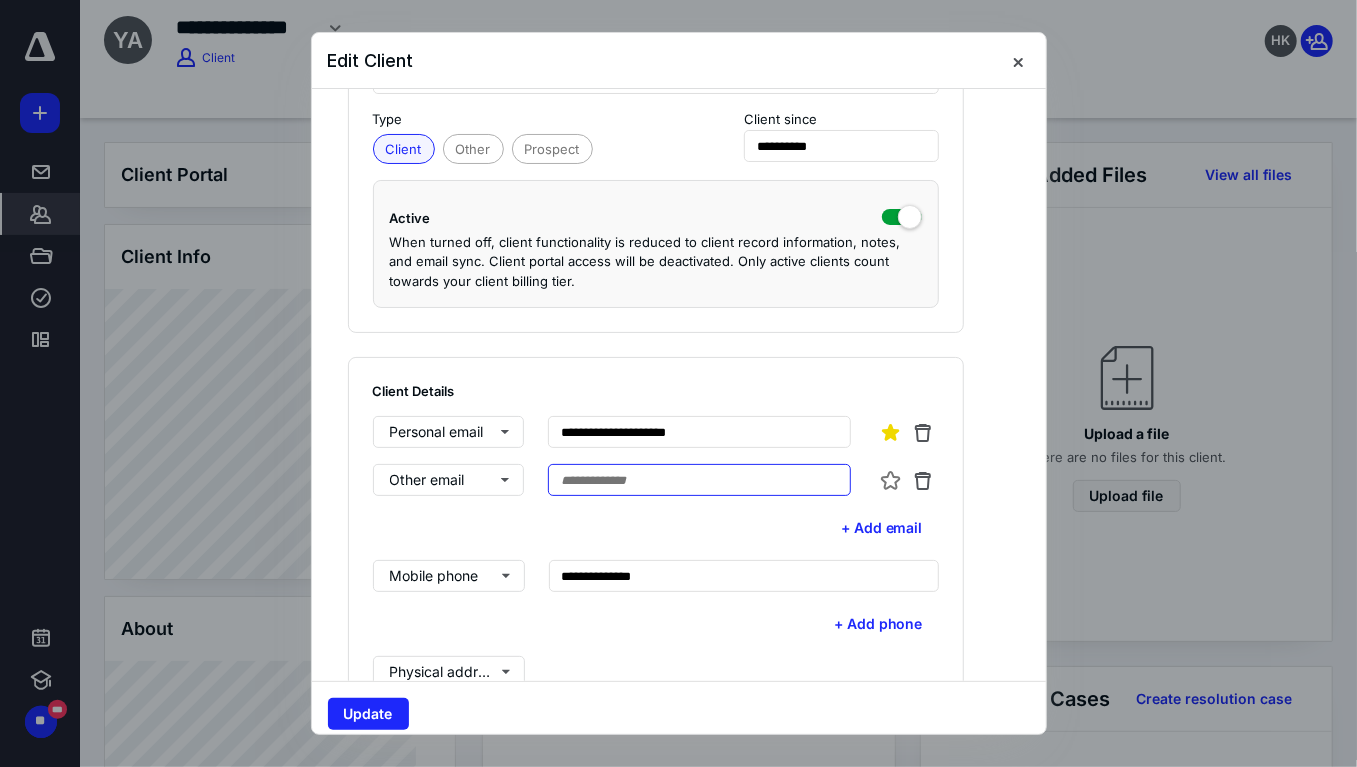 click at bounding box center [699, 480] 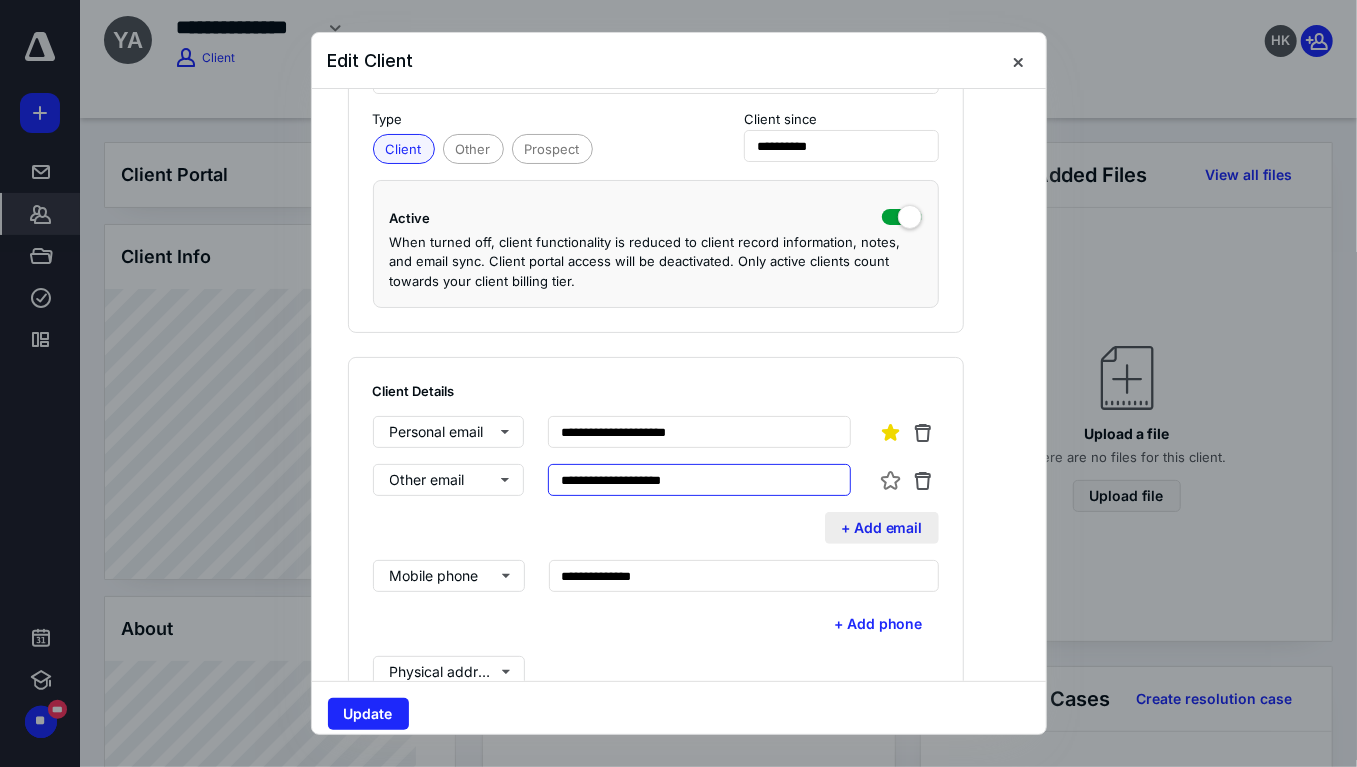 type on "**********" 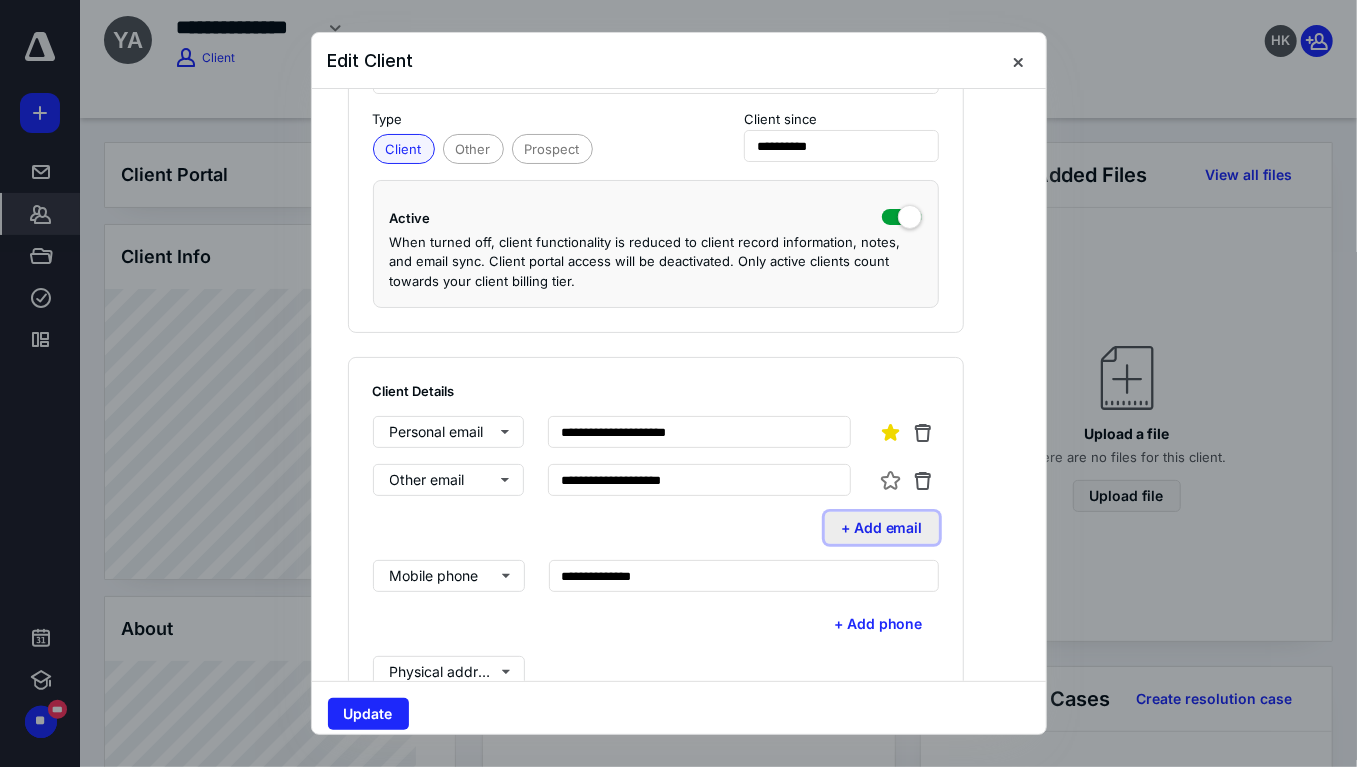 click on "+ Add email" at bounding box center (882, 528) 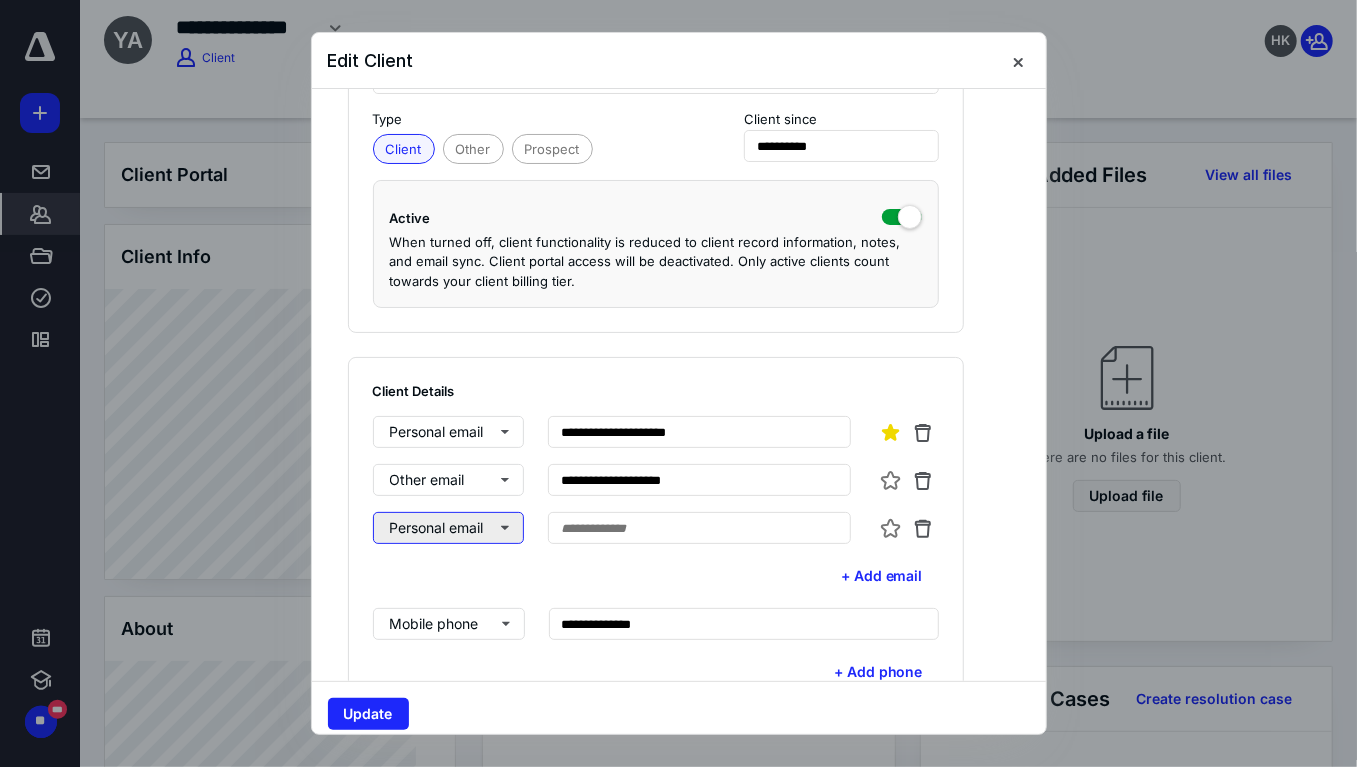 click on "Personal email" at bounding box center [448, 528] 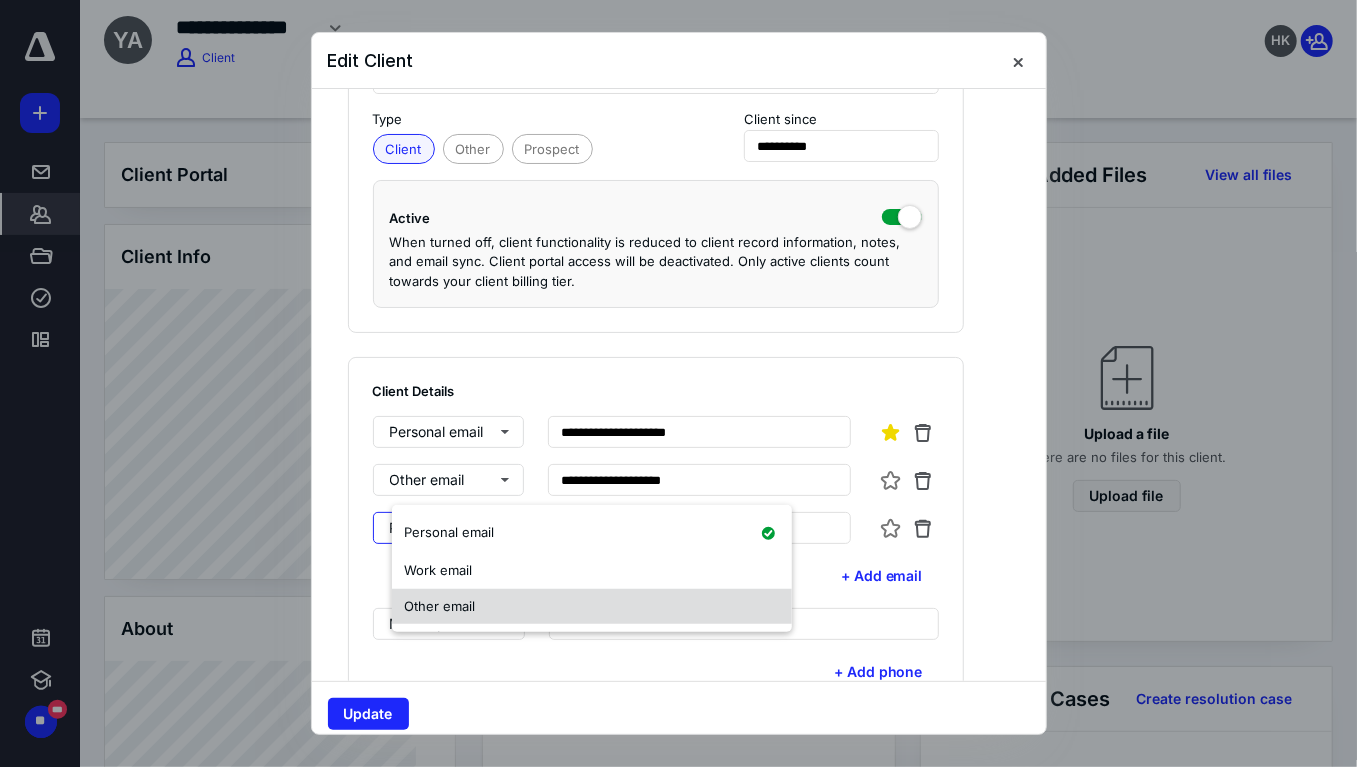 click on "Other email" at bounding box center (439, 605) 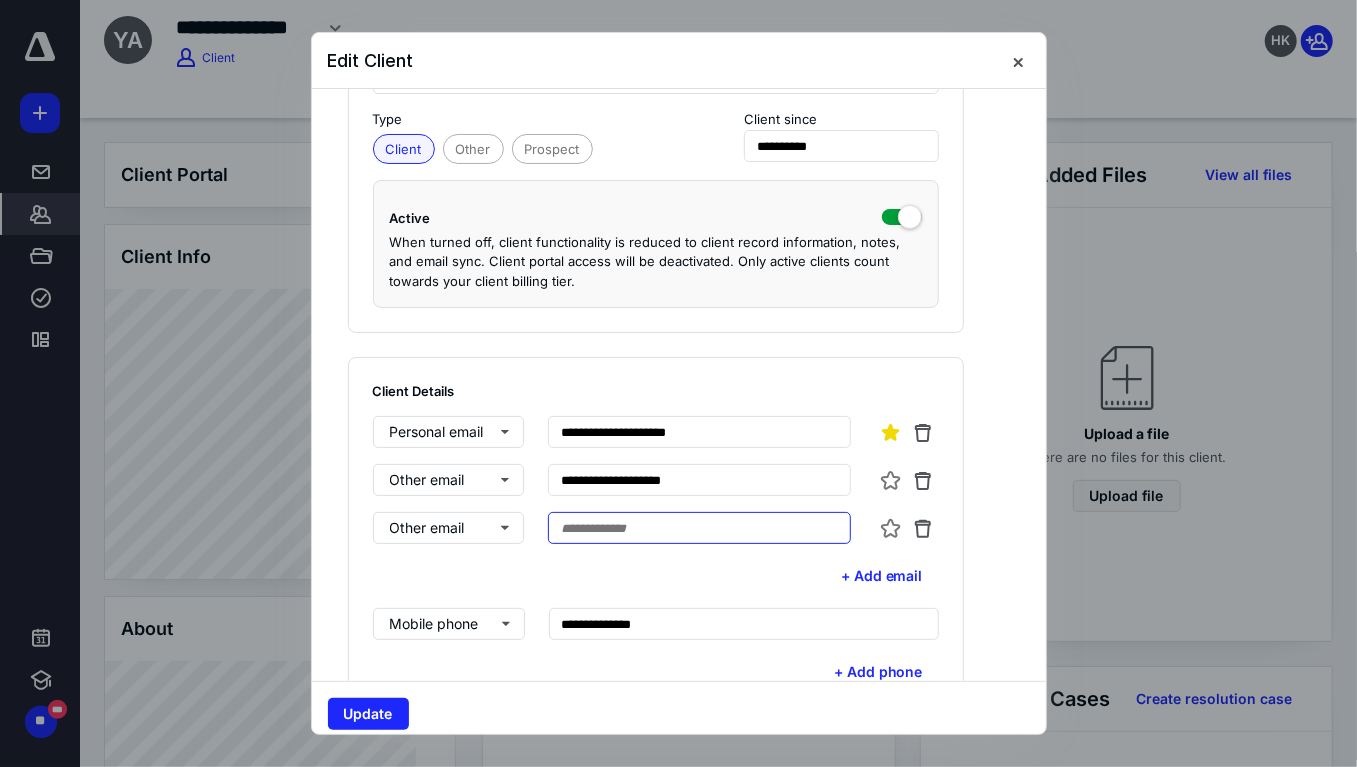 click at bounding box center (699, 528) 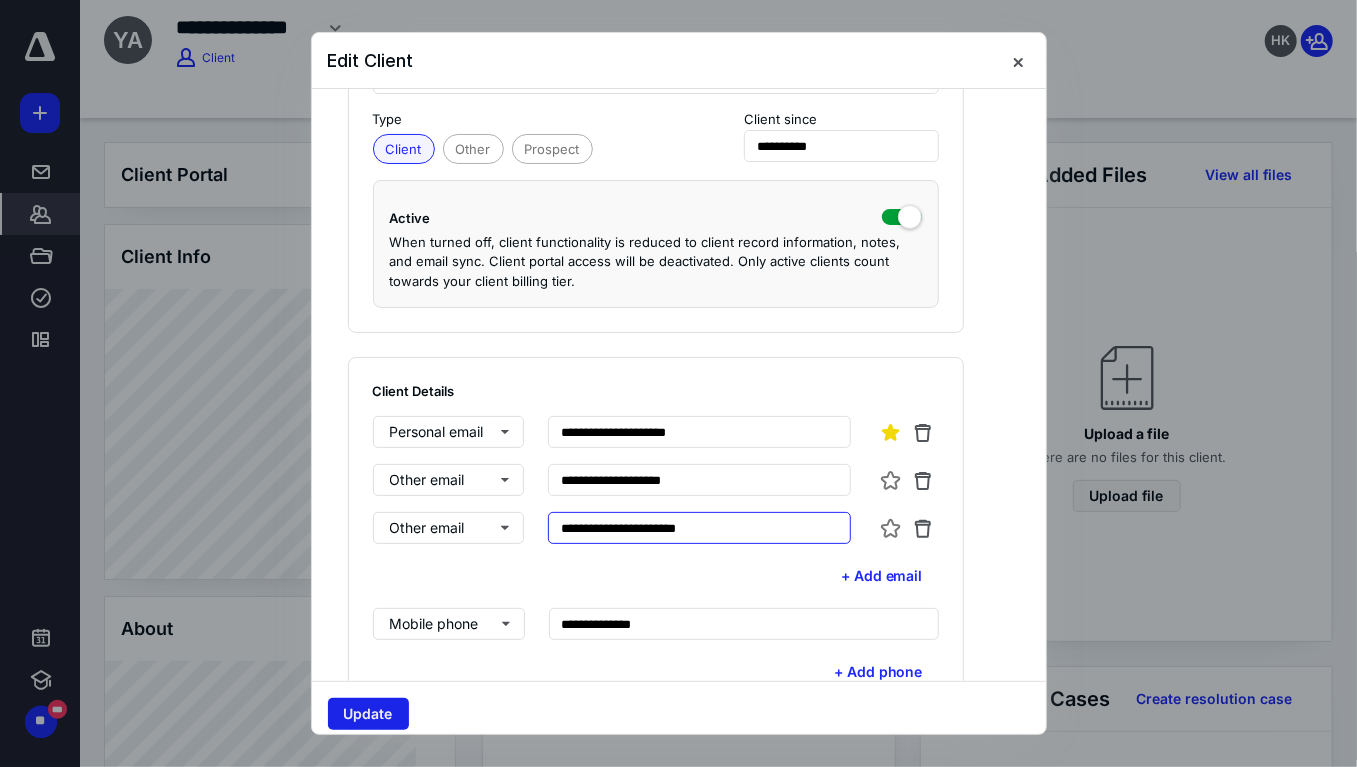type on "**********" 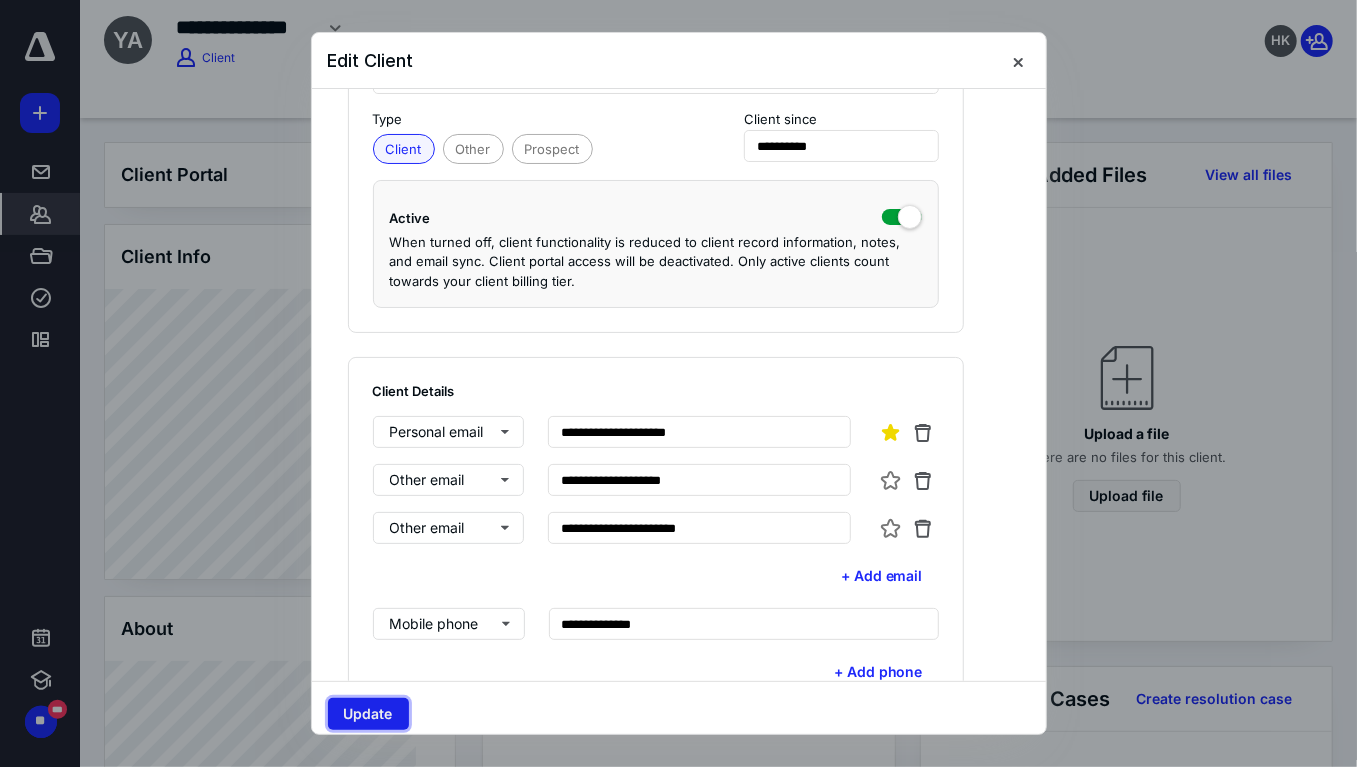 click on "Update" at bounding box center [368, 714] 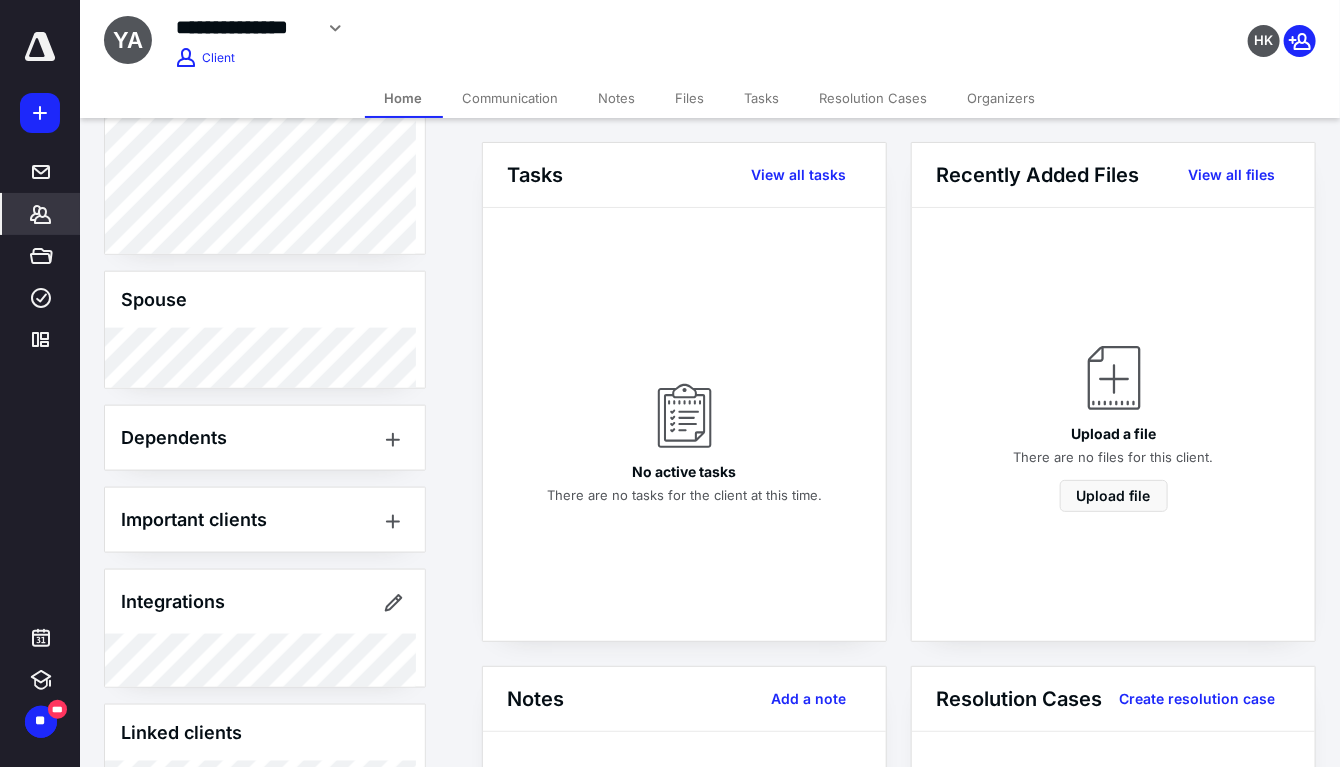 scroll, scrollTop: 888, scrollLeft: 0, axis: vertical 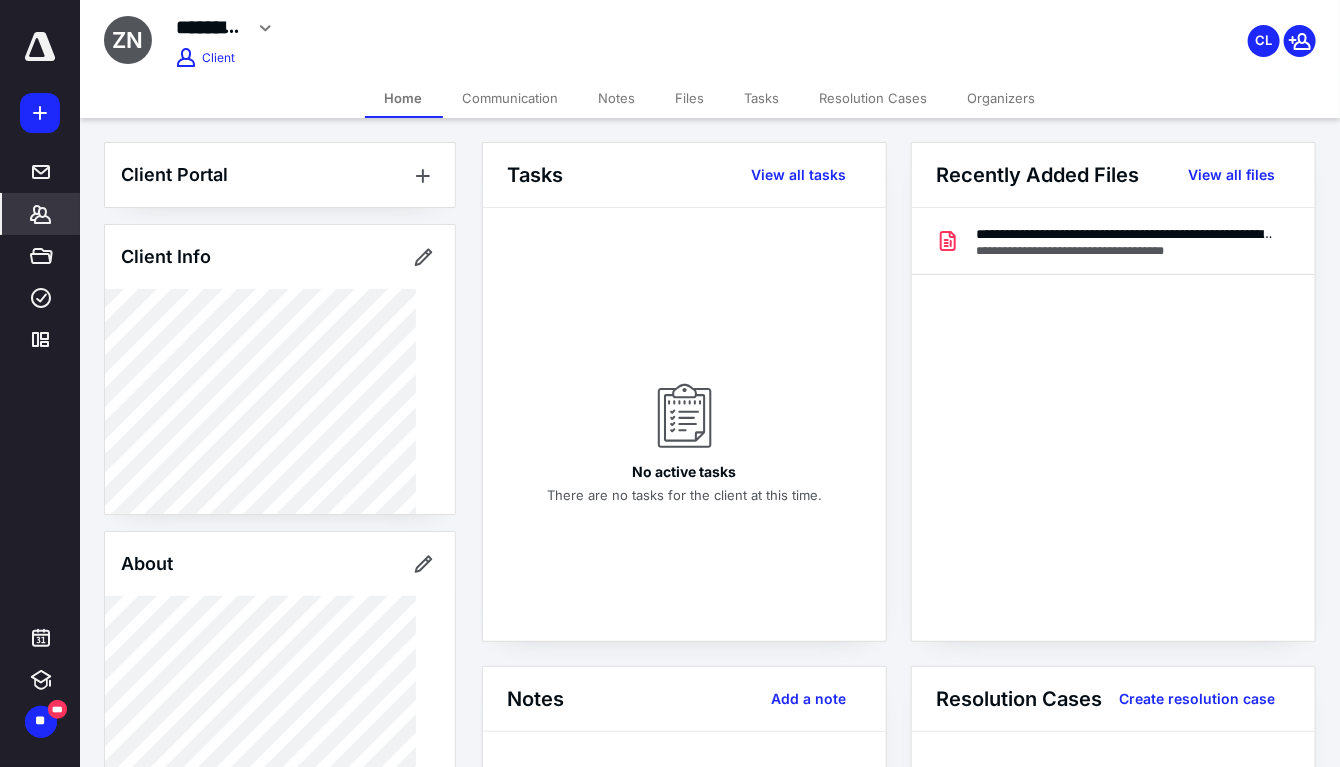 click on "Client Portal Client Info About Spouse Dependents Important clients Integrations Linked clients Tags Manage all tags" at bounding box center [280, 821] 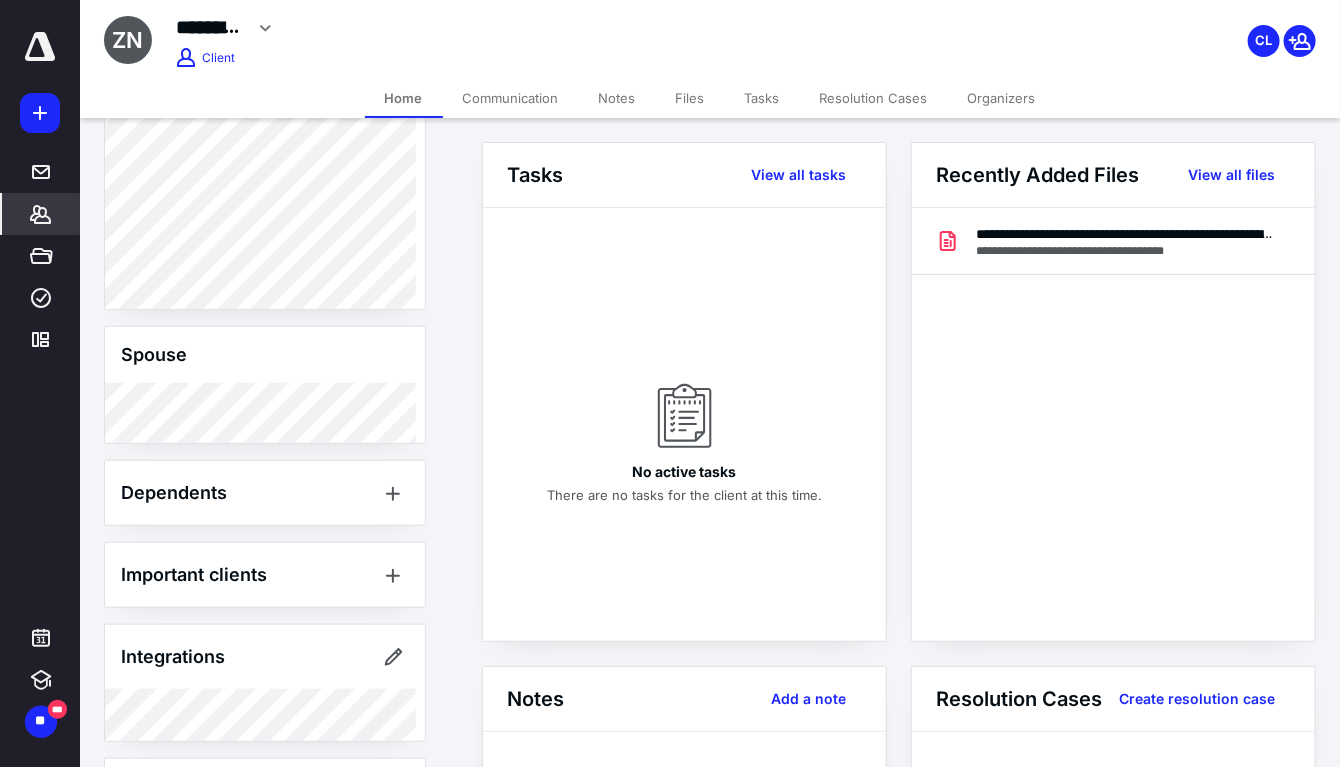 scroll, scrollTop: 716, scrollLeft: 0, axis: vertical 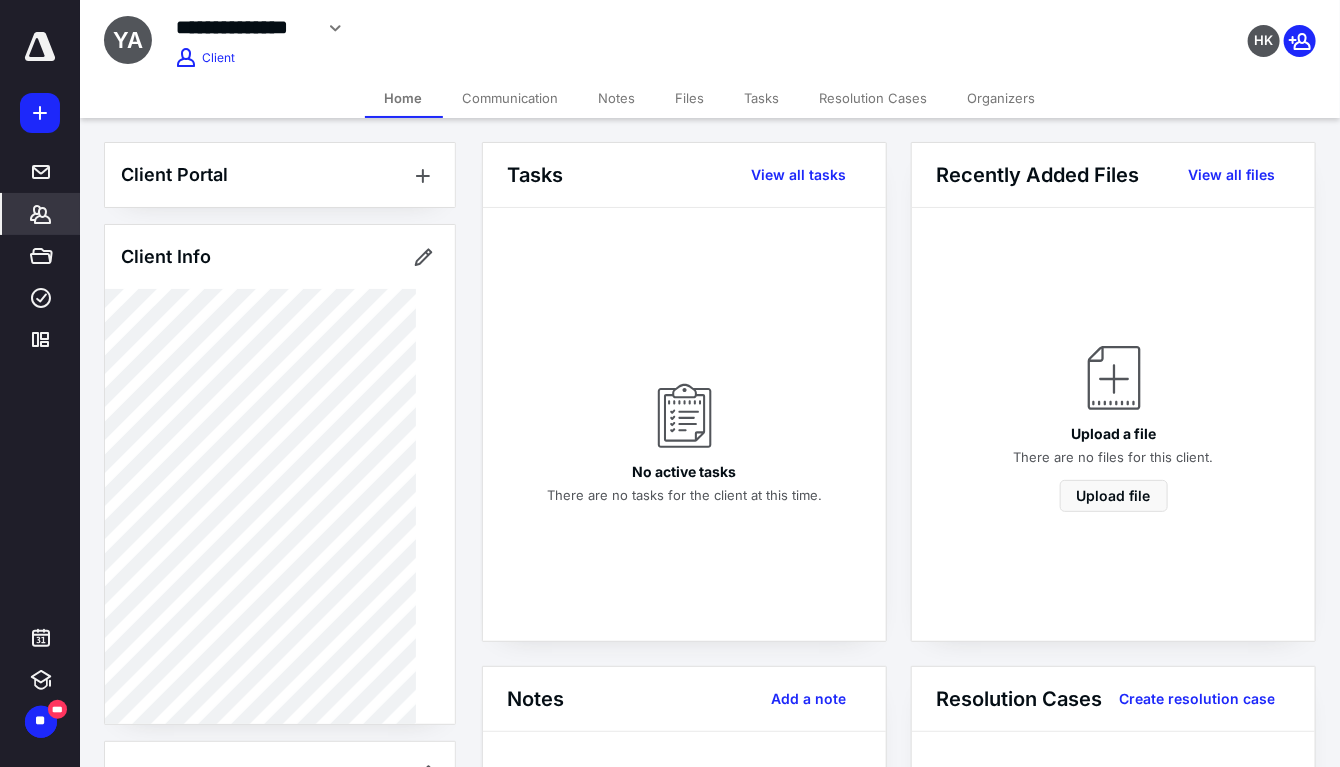 click on "Client Portal Client Info About Spouse Dependents Important clients Integrations Linked clients Tags Manage all tags" at bounding box center [280, 926] 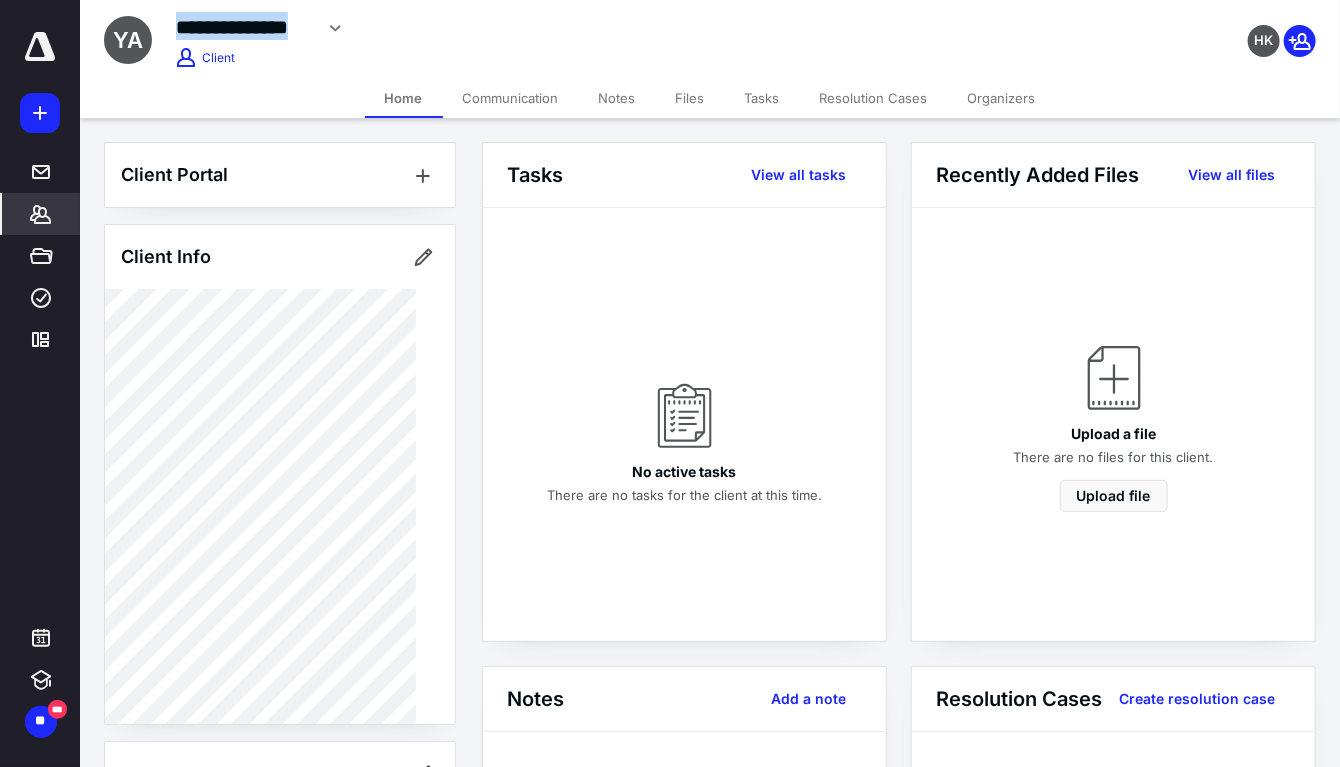 drag, startPoint x: 173, startPoint y: 28, endPoint x: 304, endPoint y: 30, distance: 131.01526 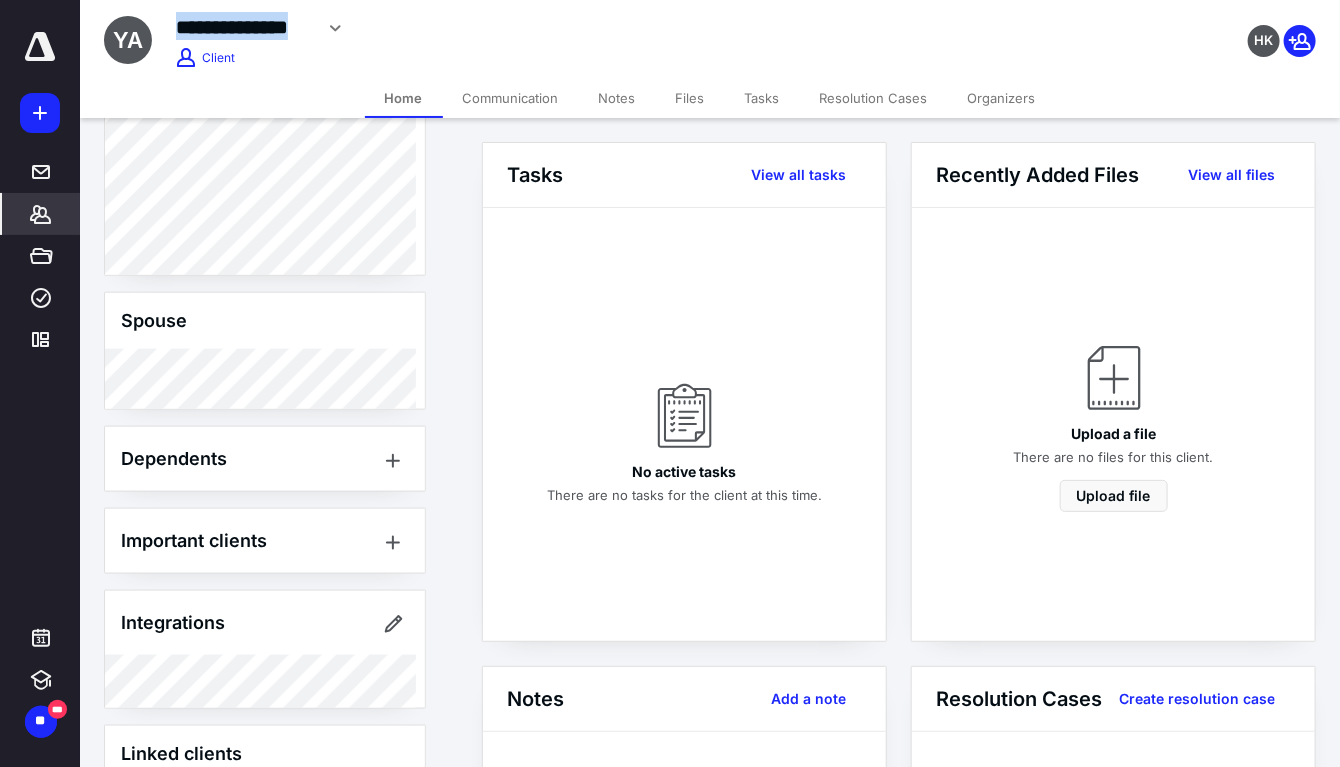 scroll, scrollTop: 888, scrollLeft: 0, axis: vertical 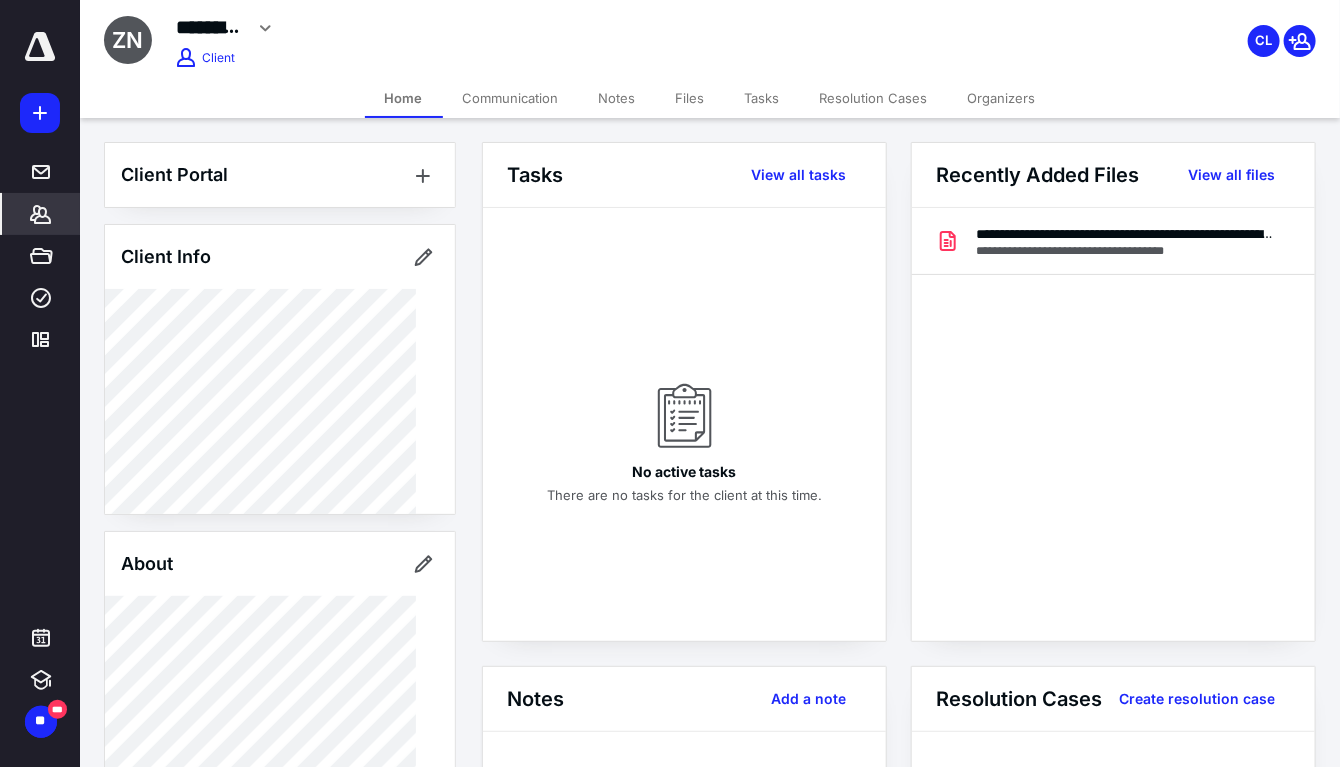 click on "Client Portal Client Info About Spouse Dependents Important clients Integrations Linked clients Tags Manage all tags" at bounding box center [280, 821] 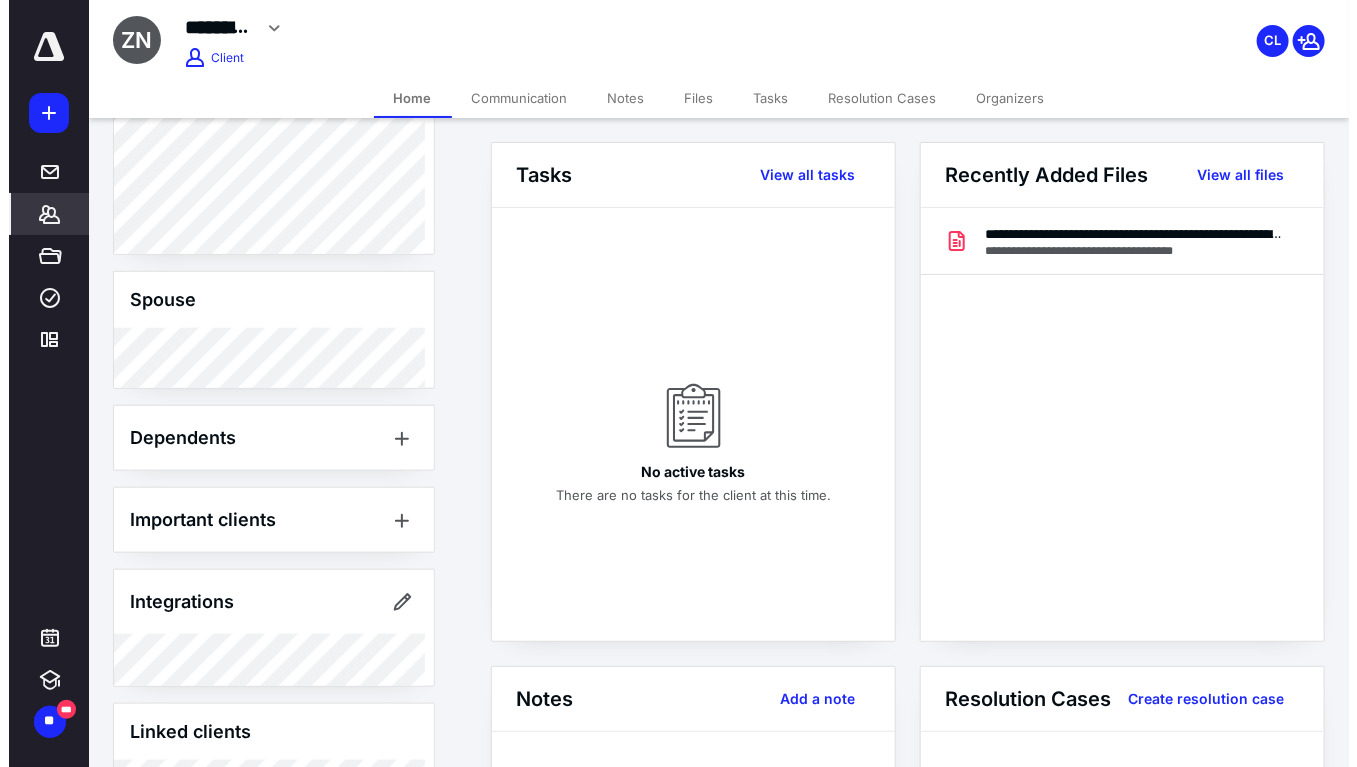 scroll, scrollTop: 666, scrollLeft: 0, axis: vertical 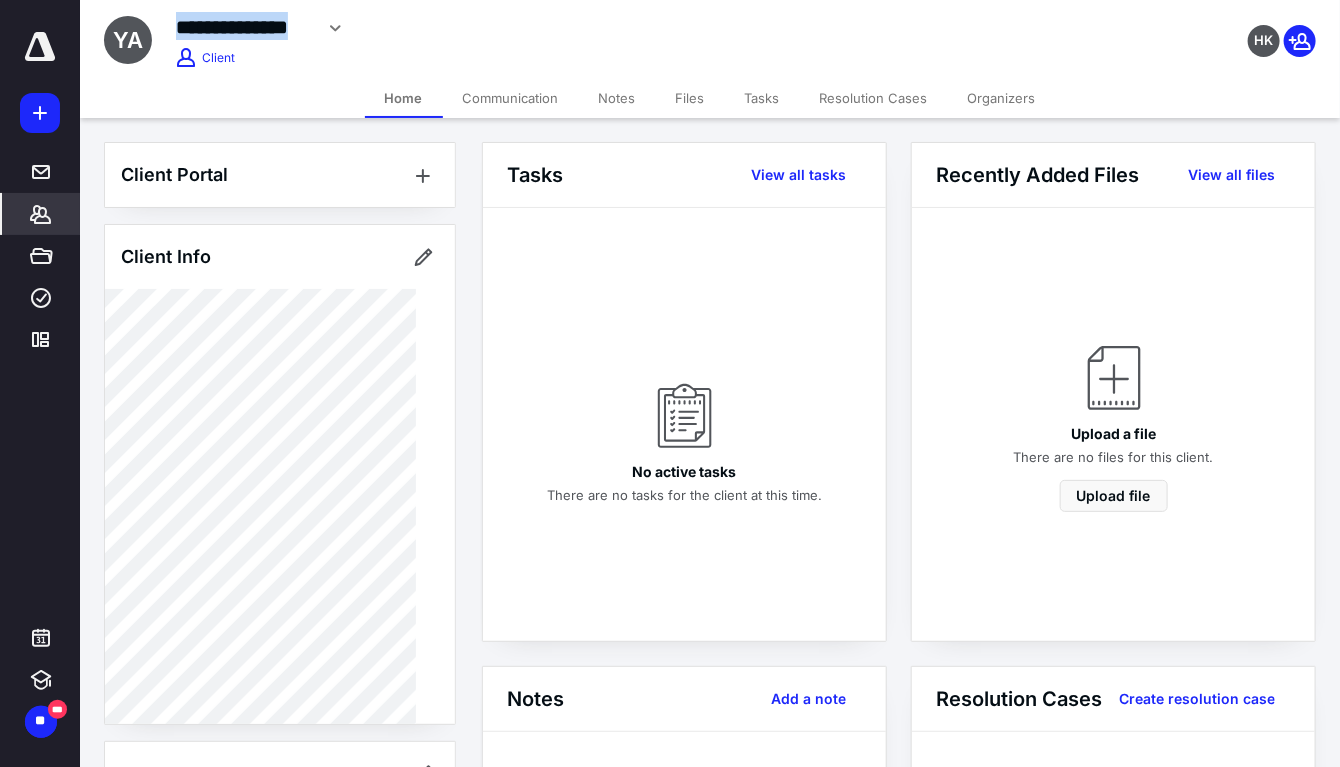 drag, startPoint x: 181, startPoint y: 27, endPoint x: 157, endPoint y: 13, distance: 27.784887 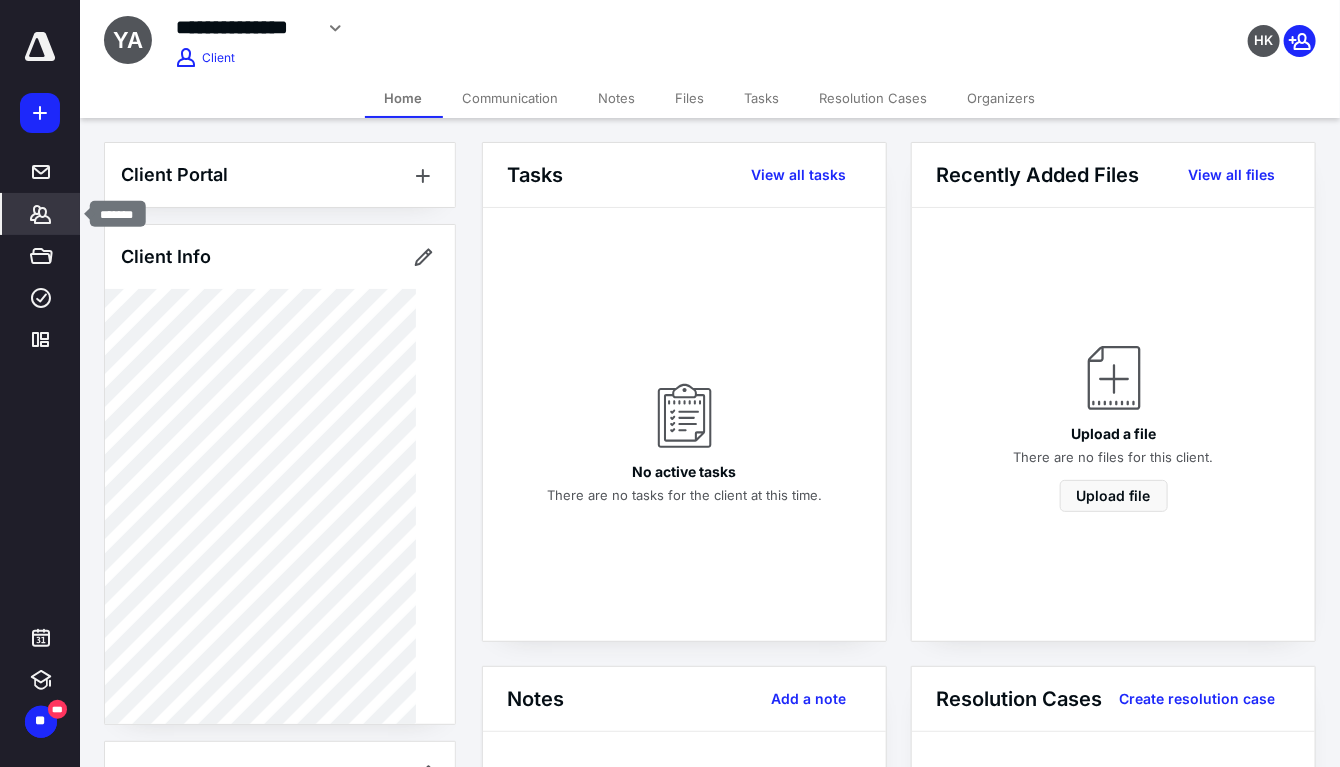 click on "*******" at bounding box center [41, 214] 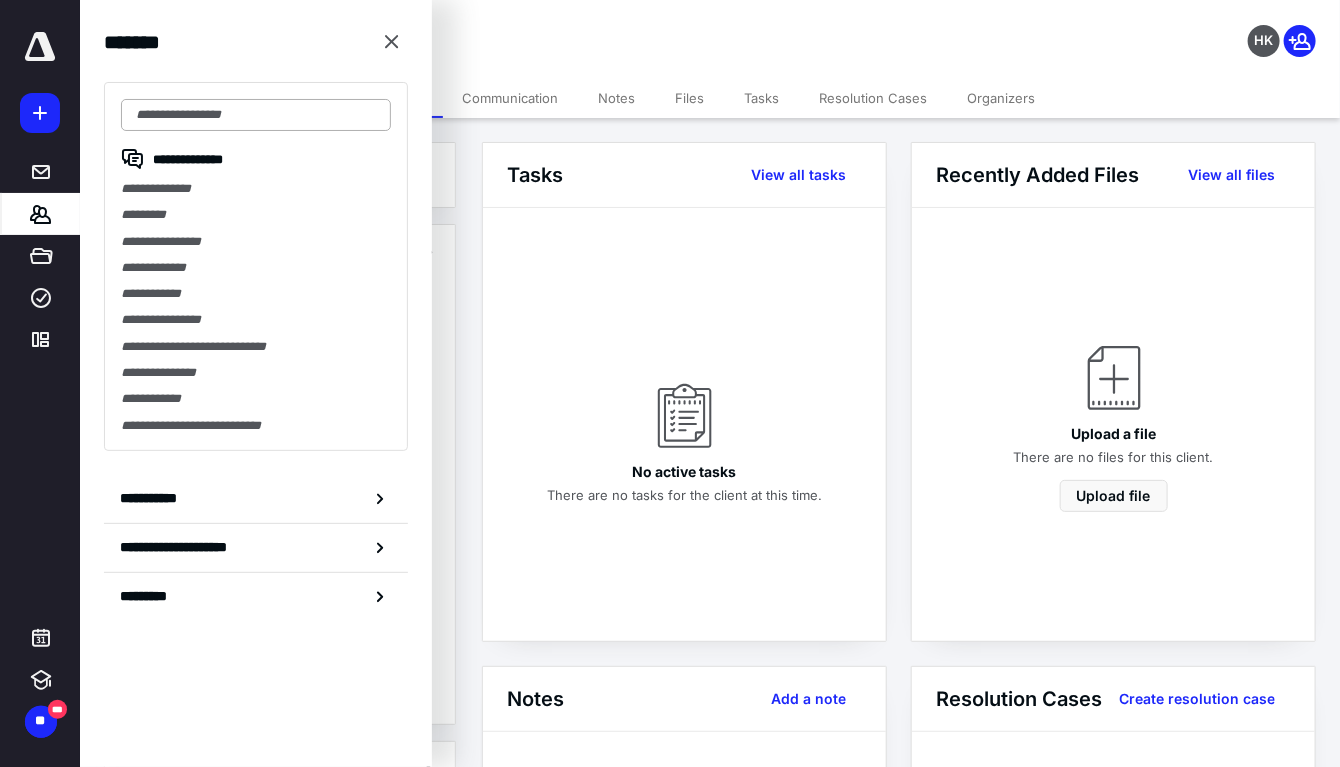 click at bounding box center (256, 115) 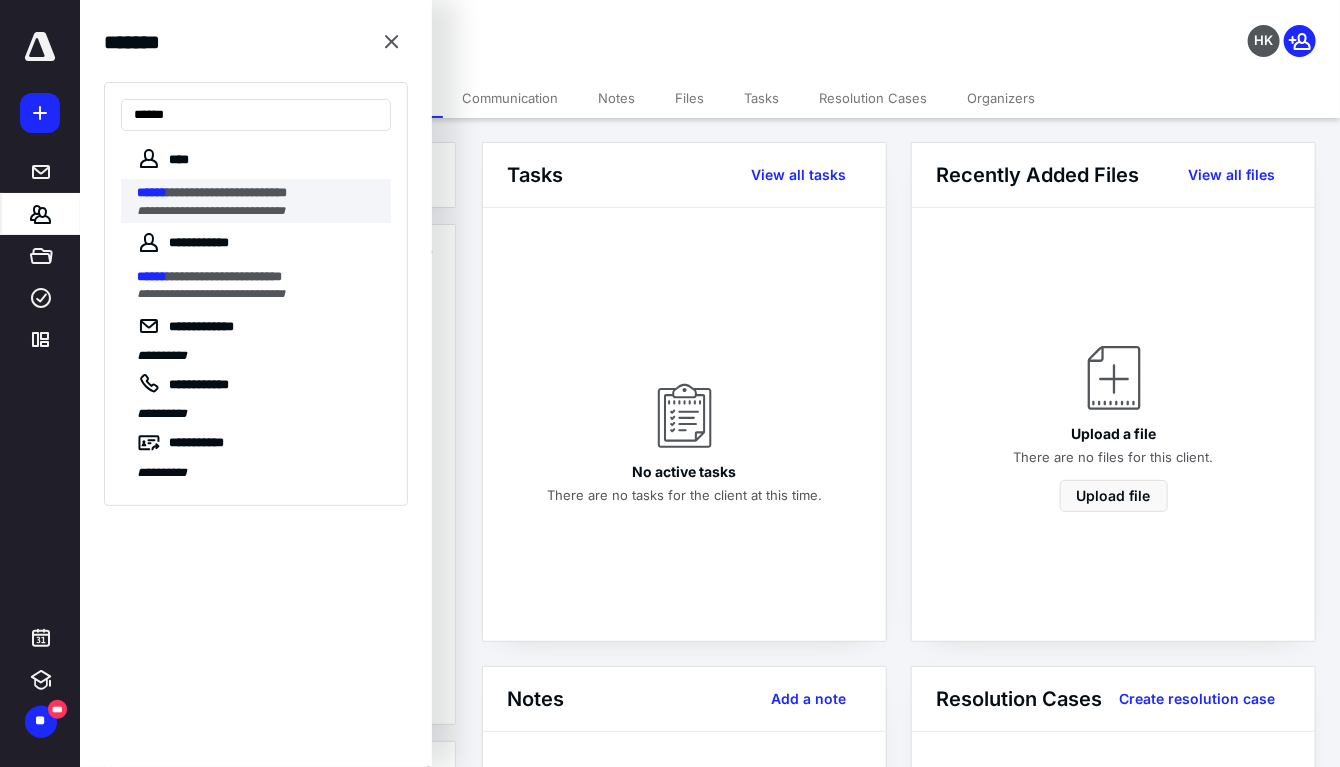 type on "******" 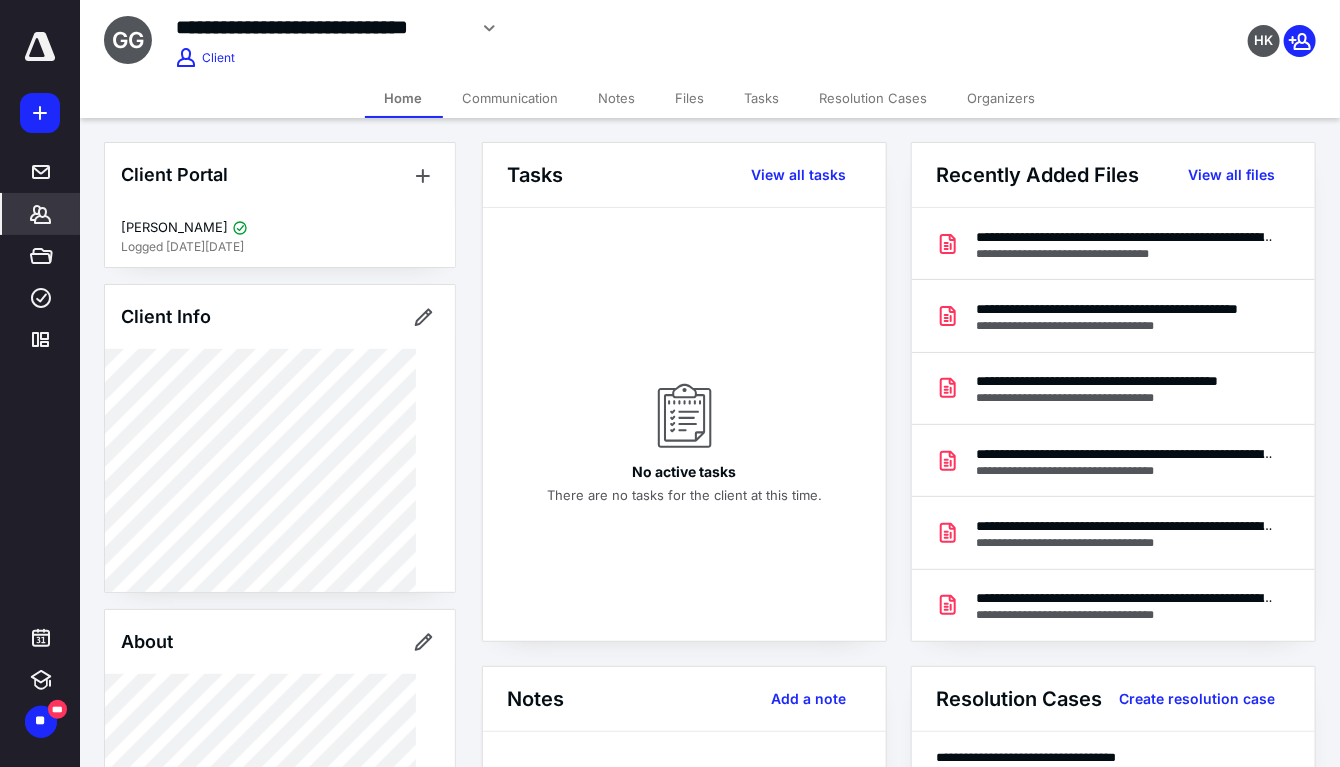 click on "Files" at bounding box center [690, 98] 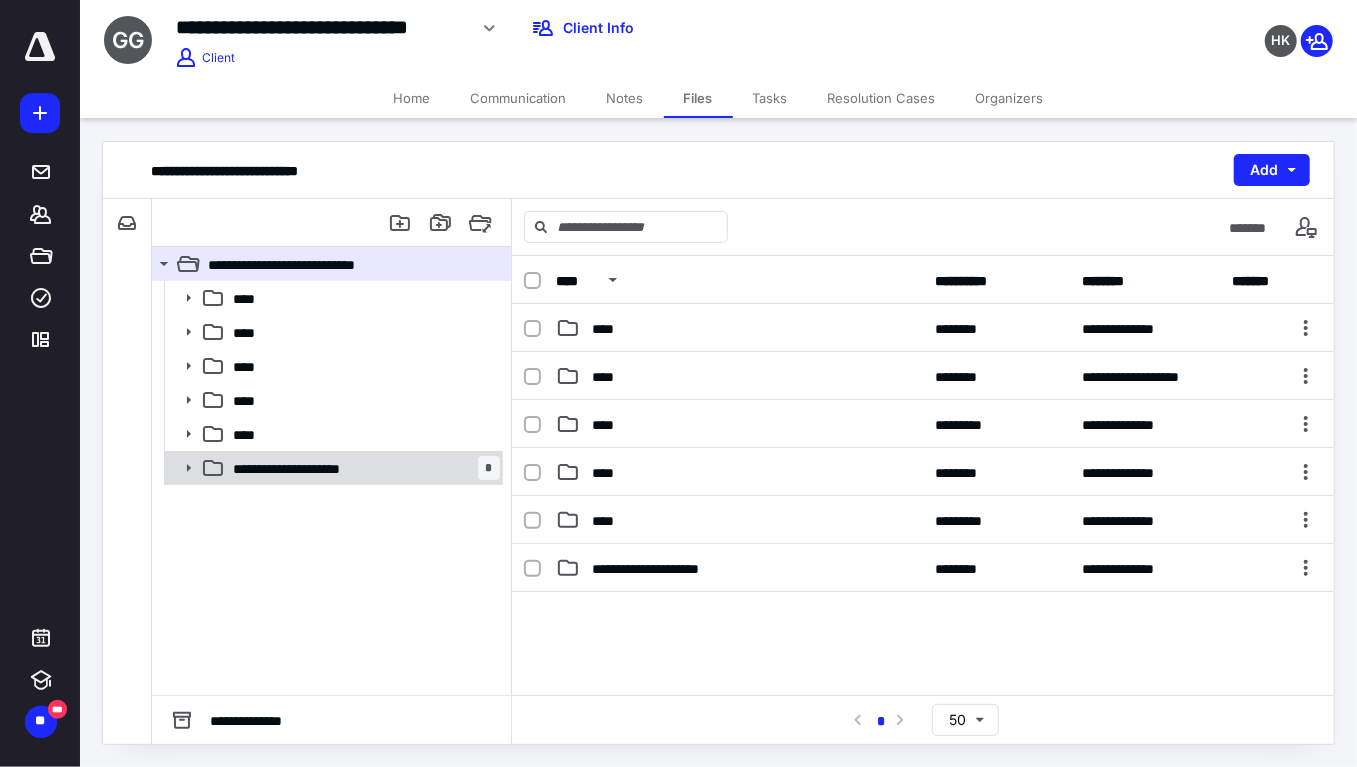 click on "**********" at bounding box center (301, 468) 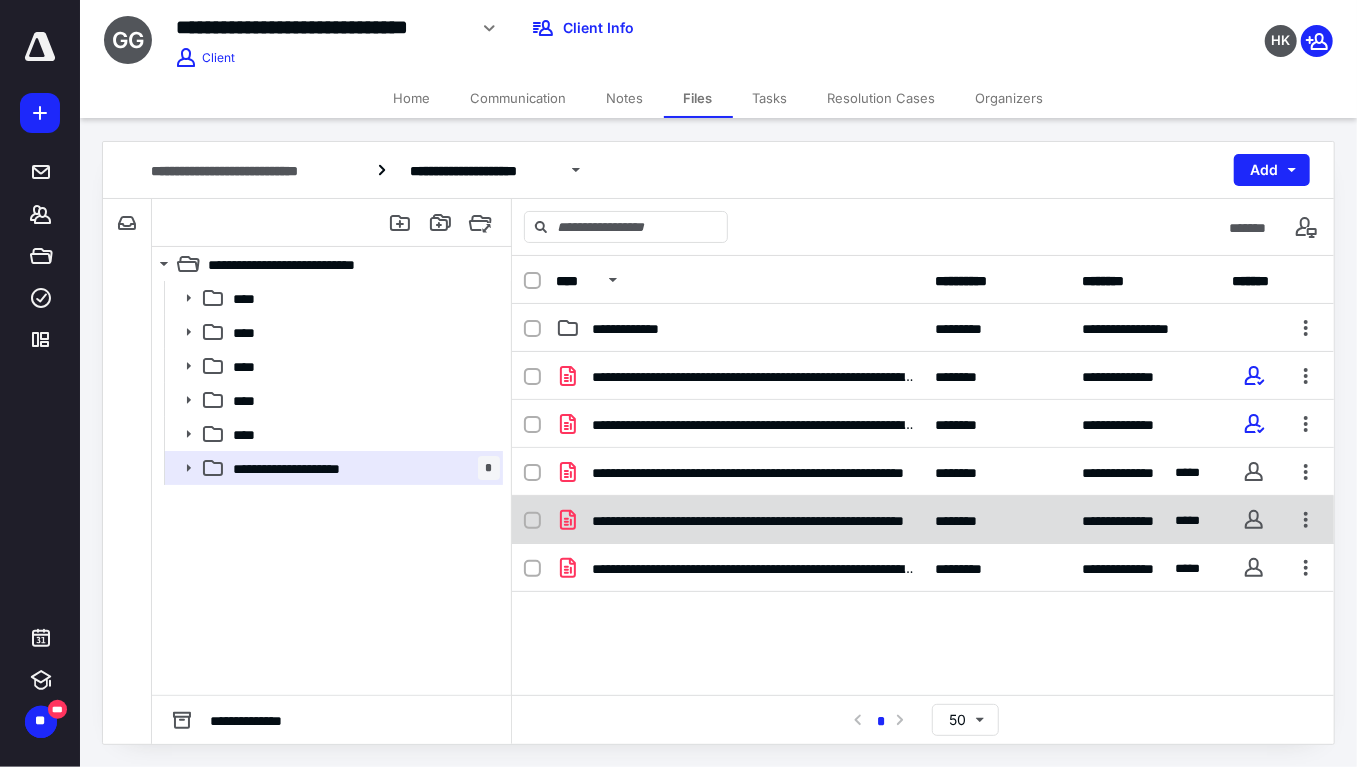 click on "**********" at bounding box center [739, 520] 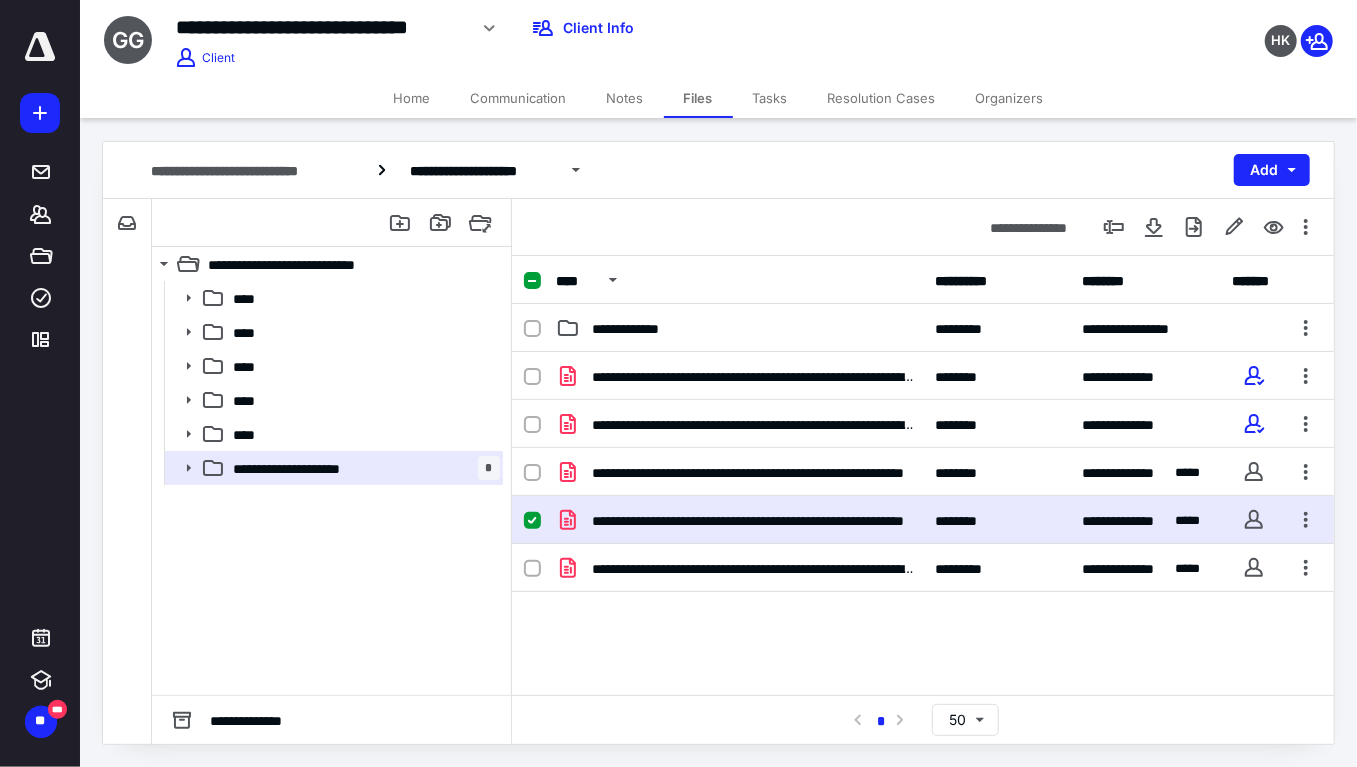 click on "**********" at bounding box center (739, 520) 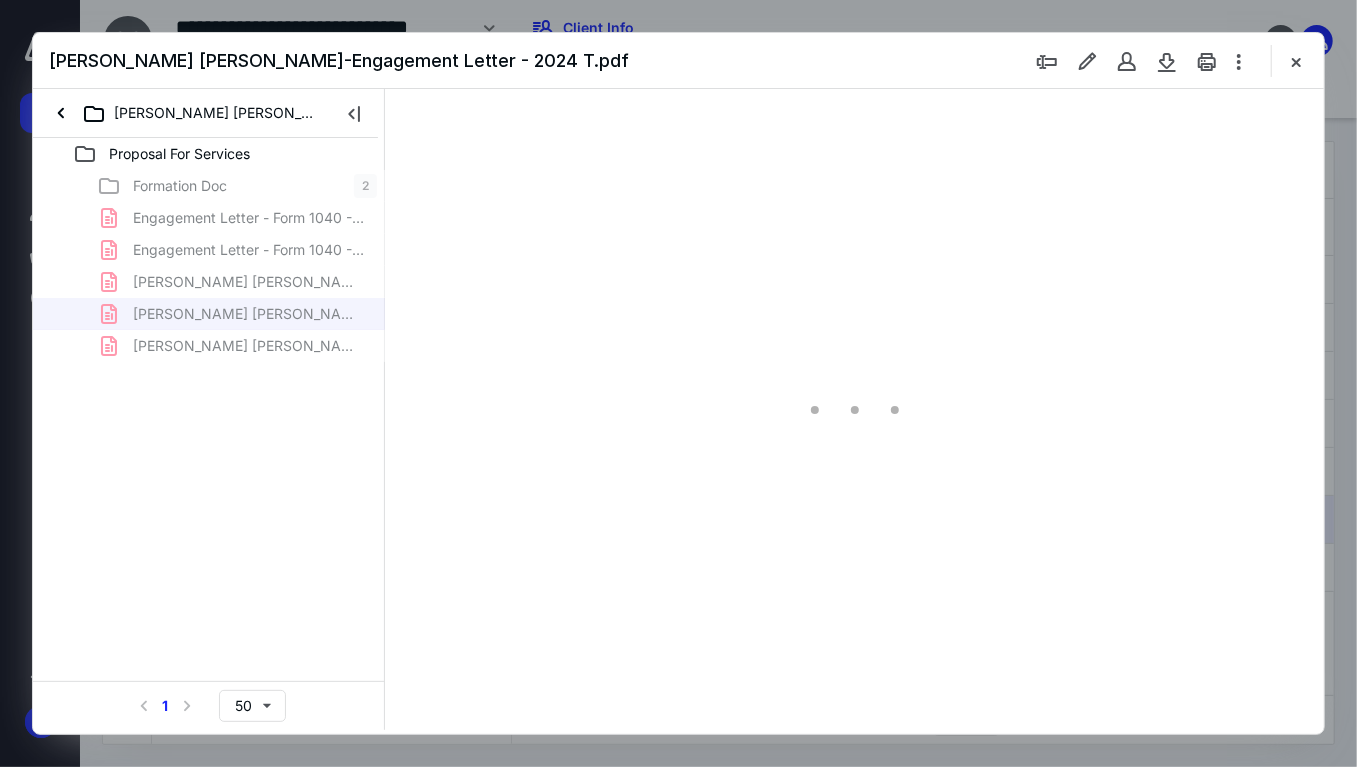 scroll, scrollTop: 0, scrollLeft: 0, axis: both 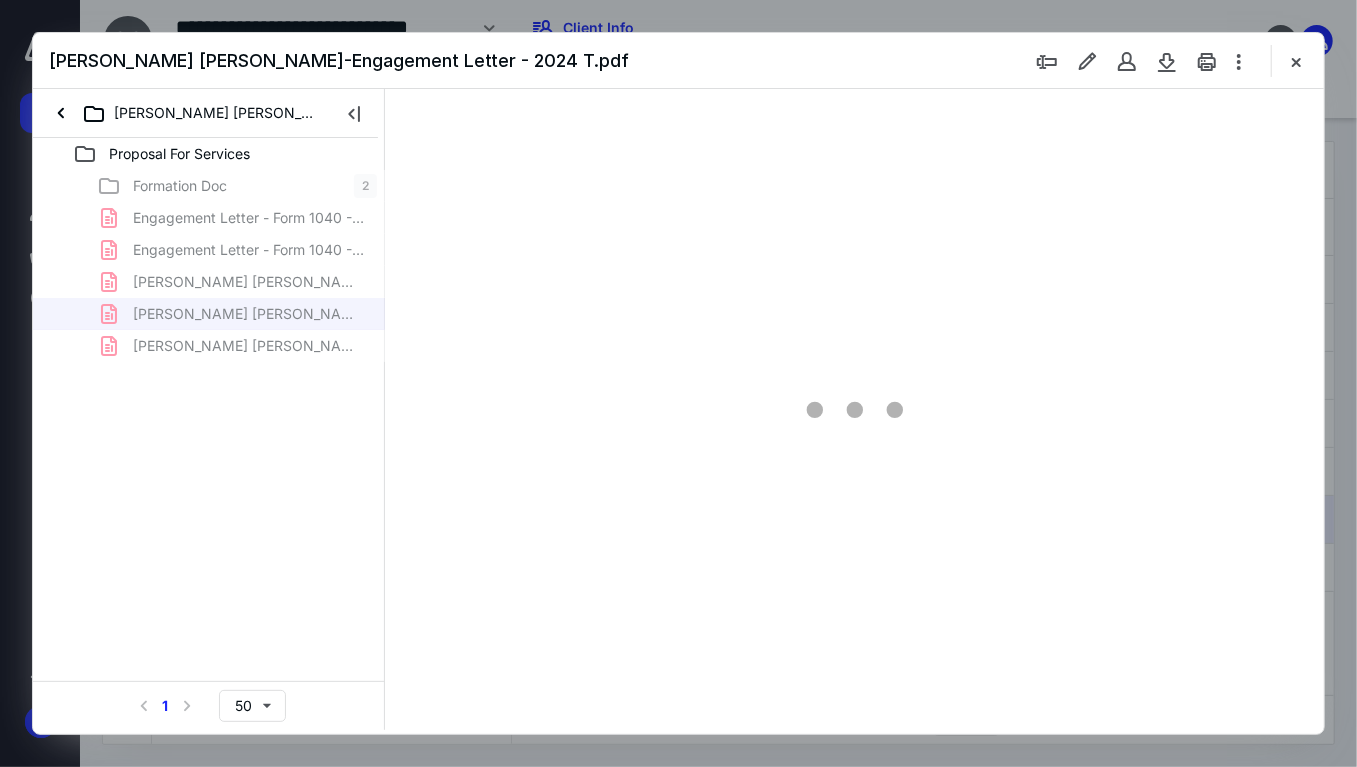 type on "72" 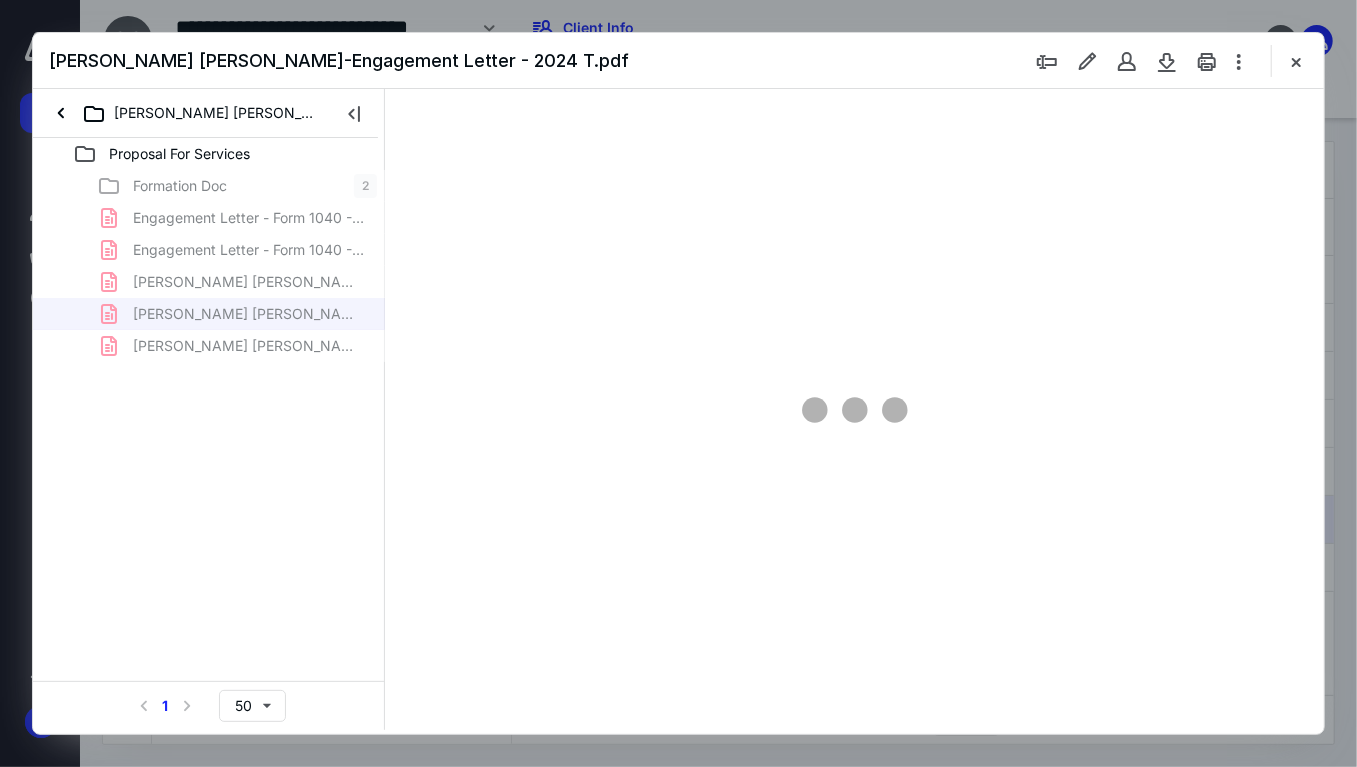 scroll, scrollTop: 79, scrollLeft: 0, axis: vertical 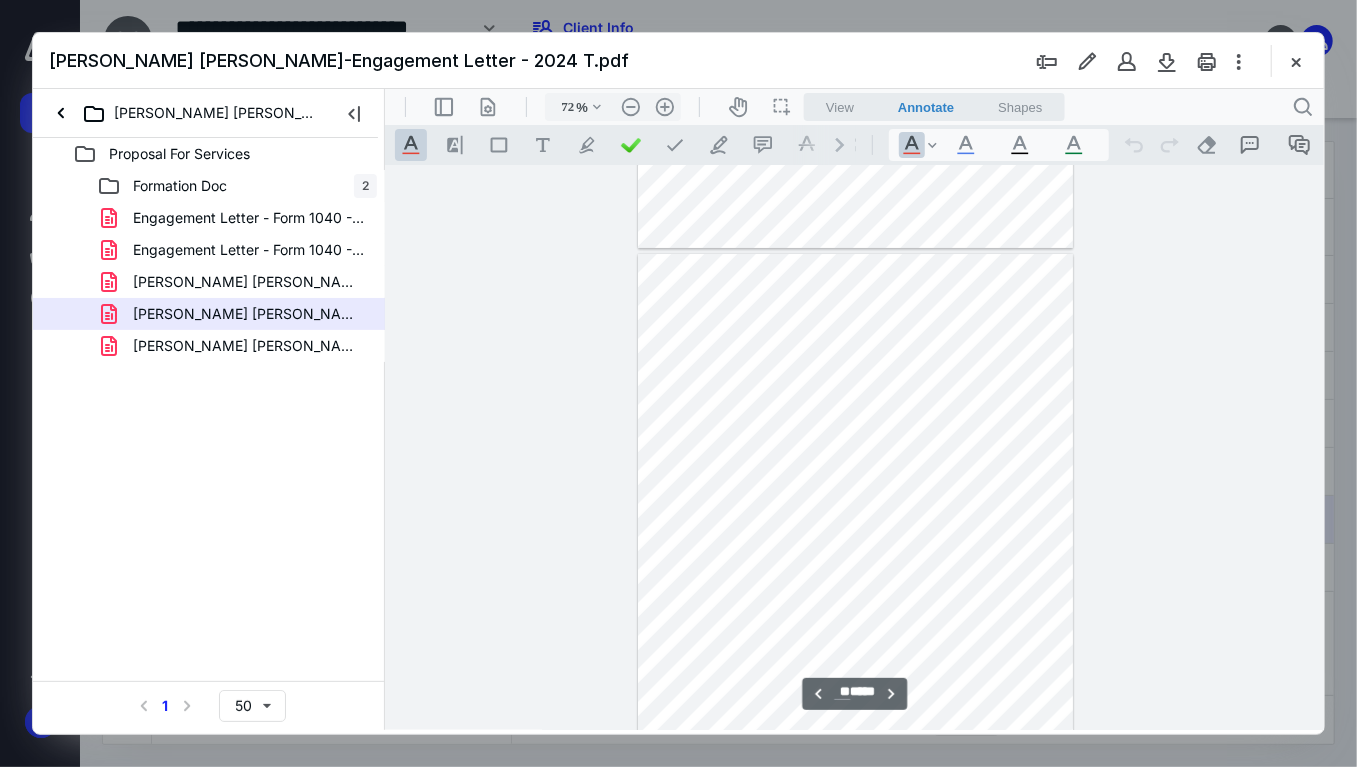 type on "**" 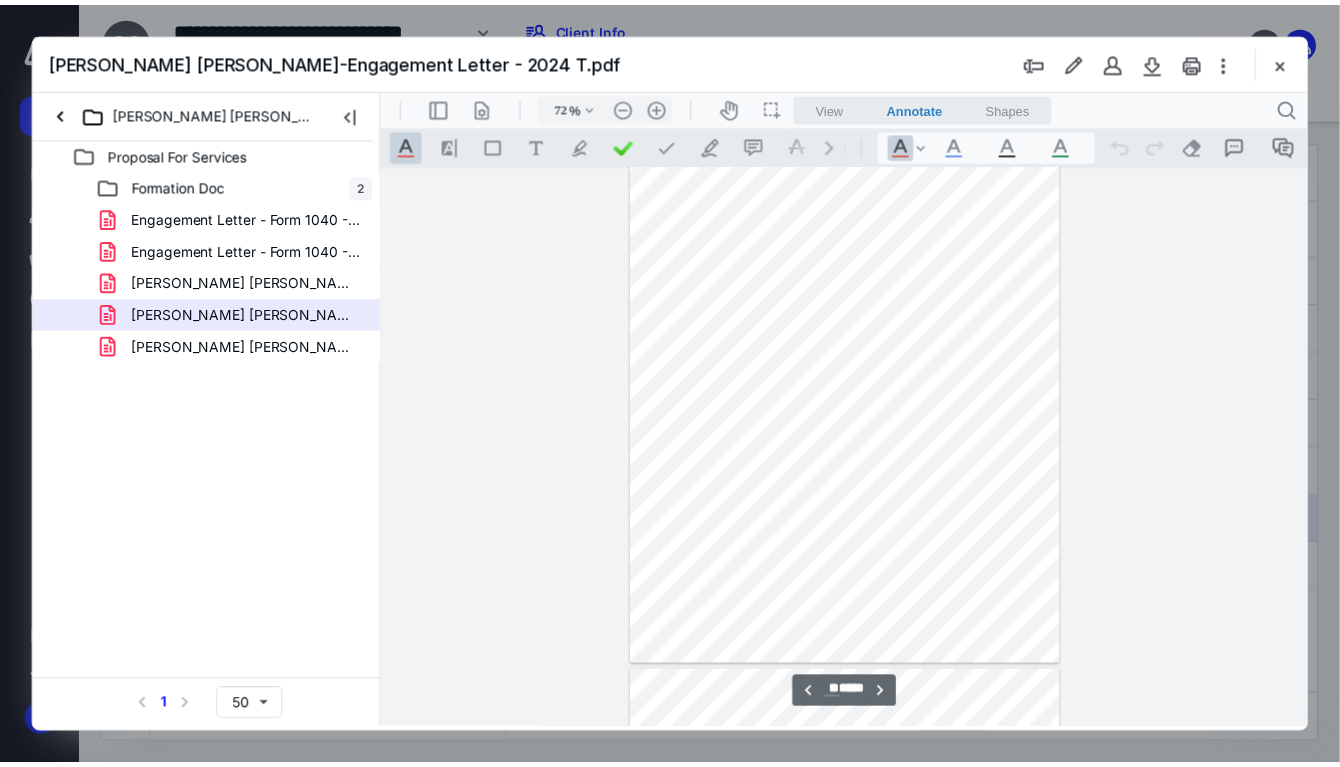scroll, scrollTop: 9196, scrollLeft: 0, axis: vertical 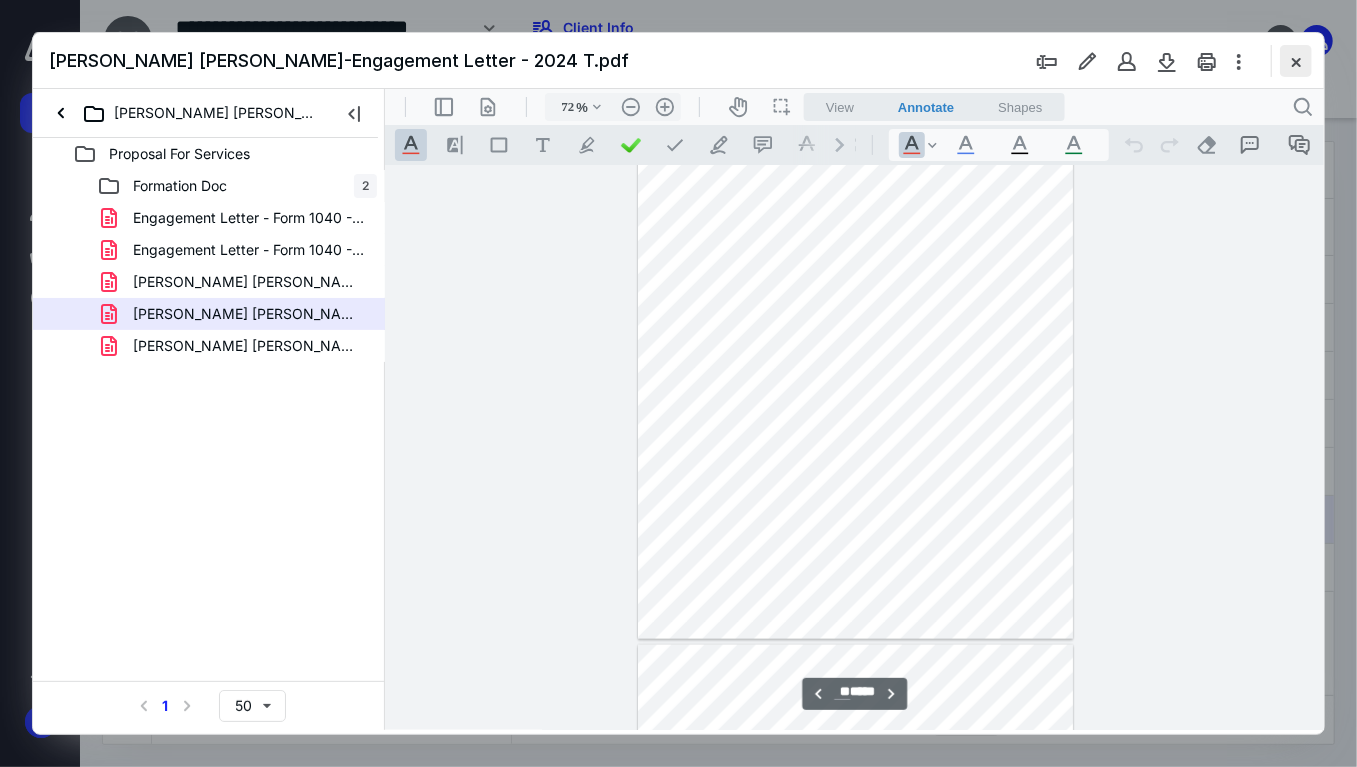 click at bounding box center [1296, 61] 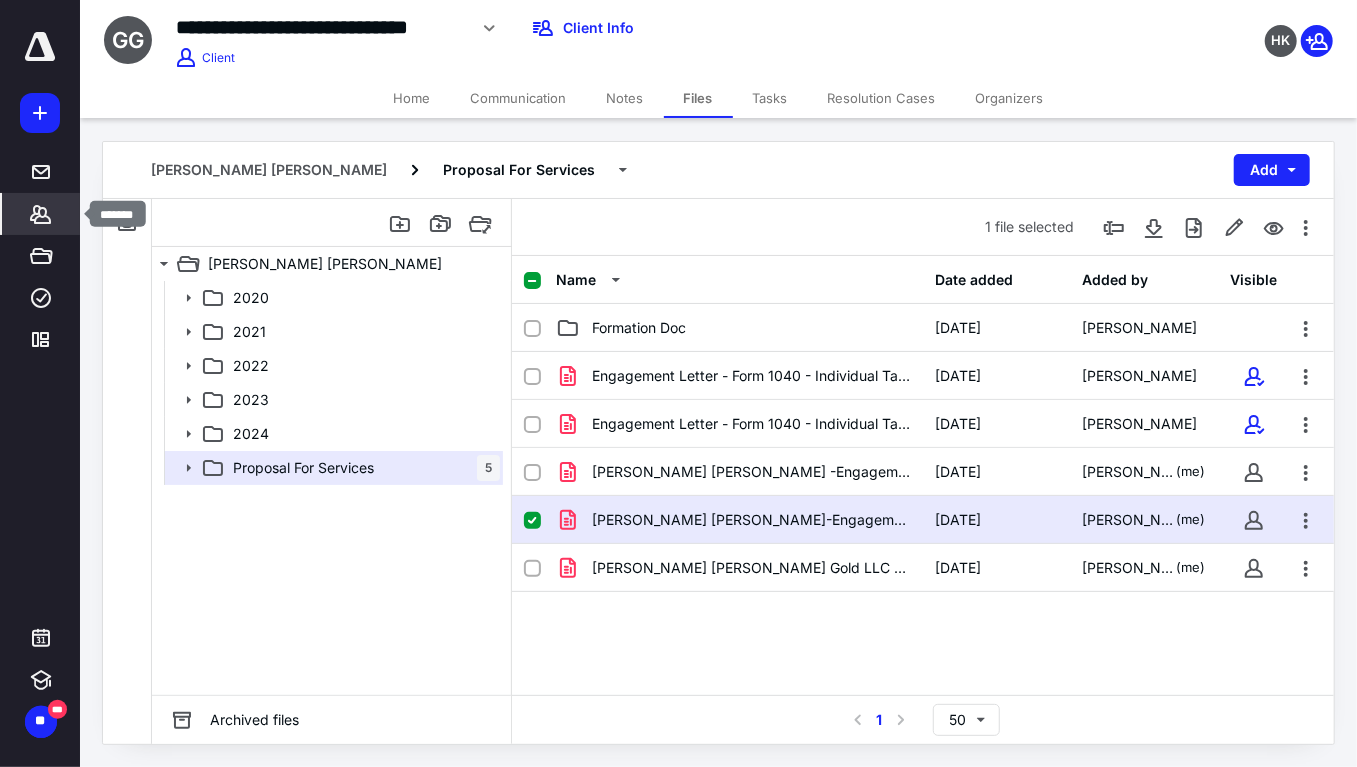 click 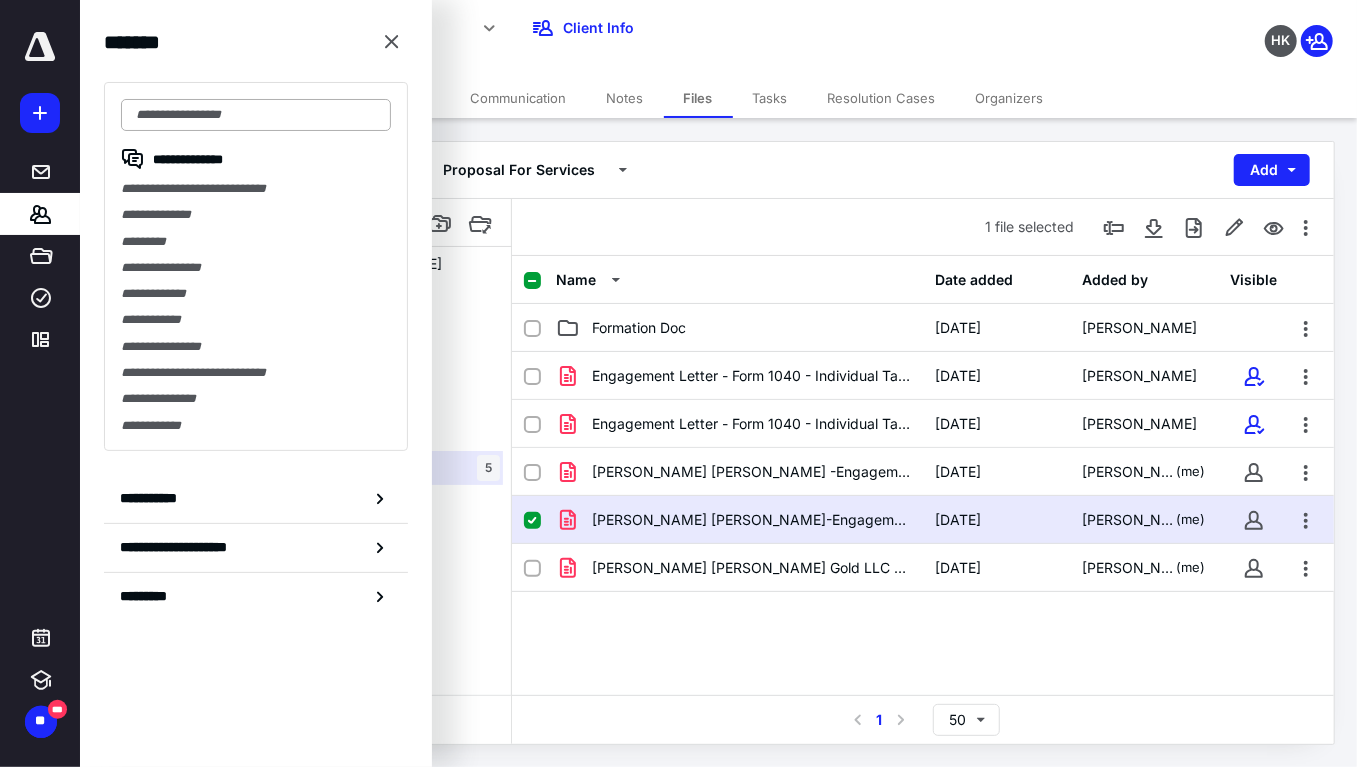 click at bounding box center (256, 115) 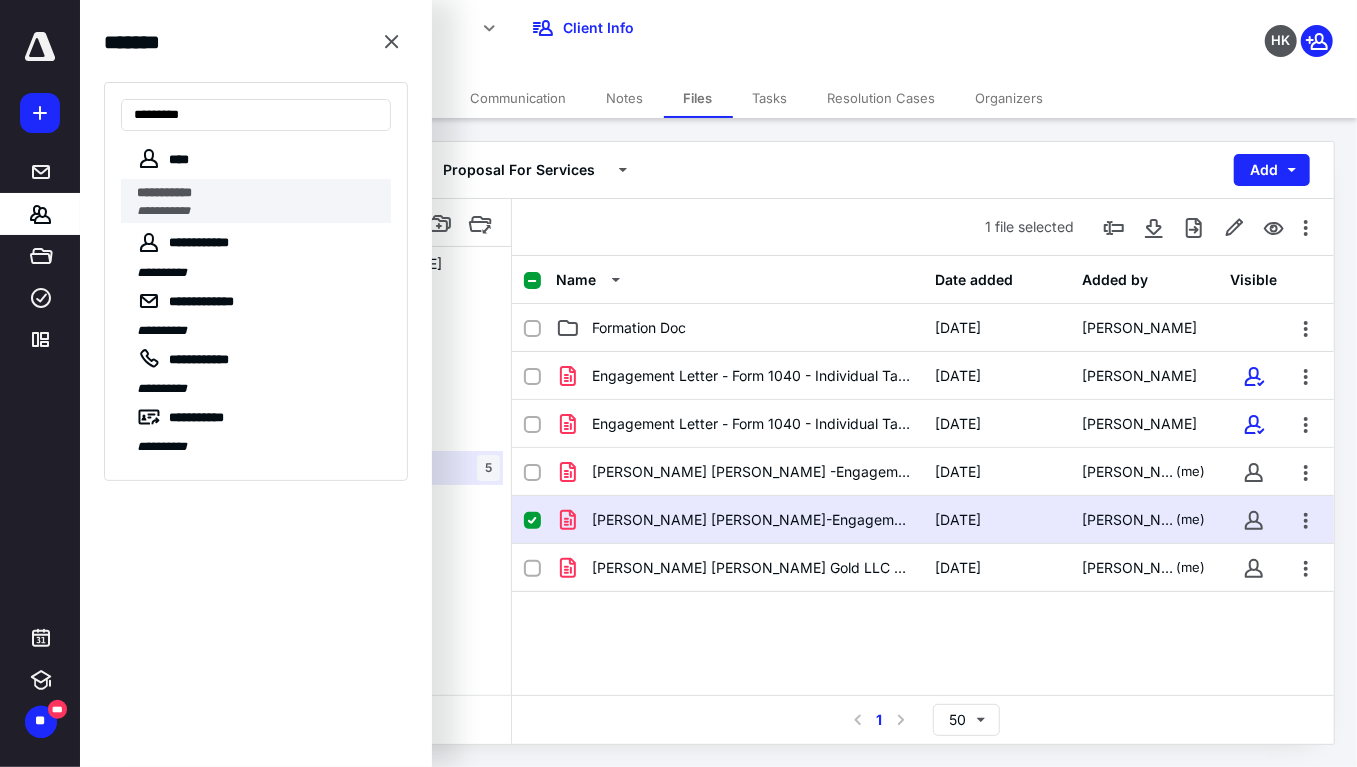 type on "*********" 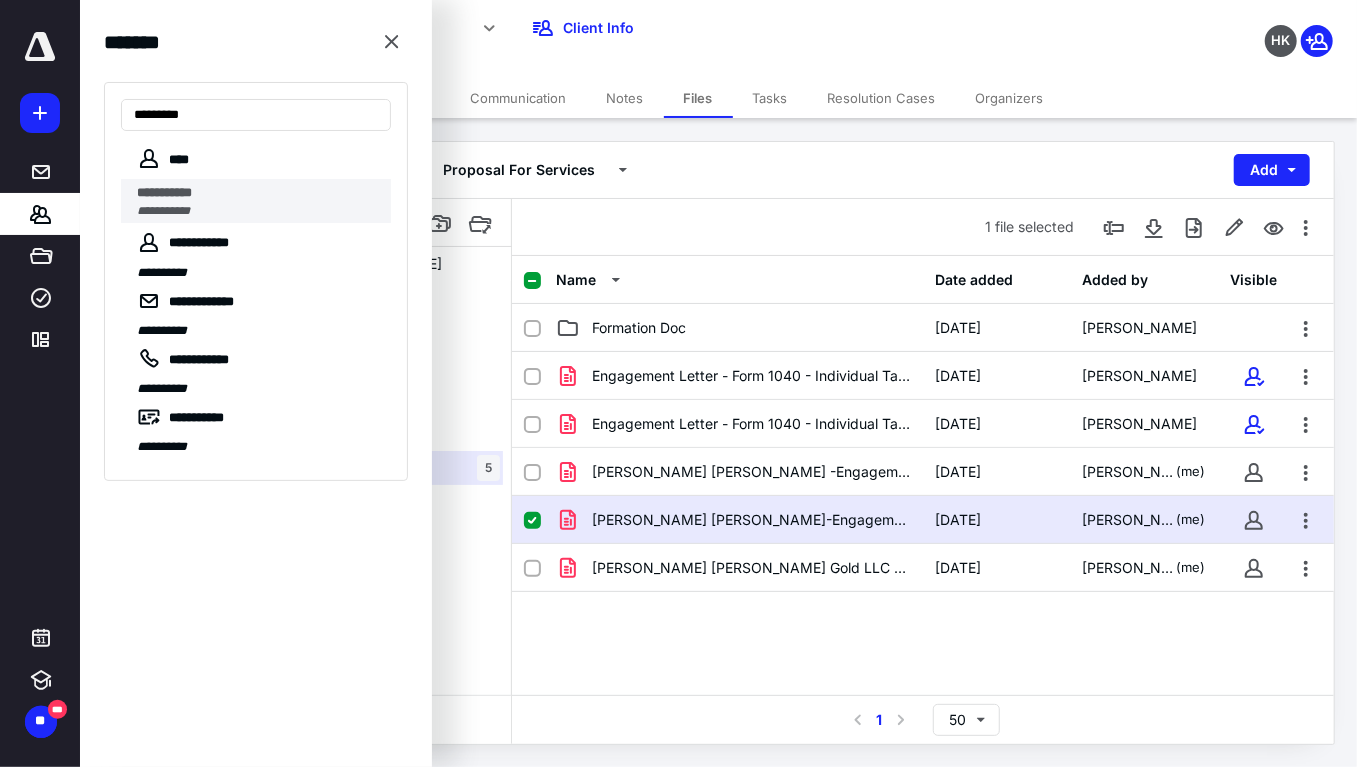 click on "**********" at bounding box center [164, 192] 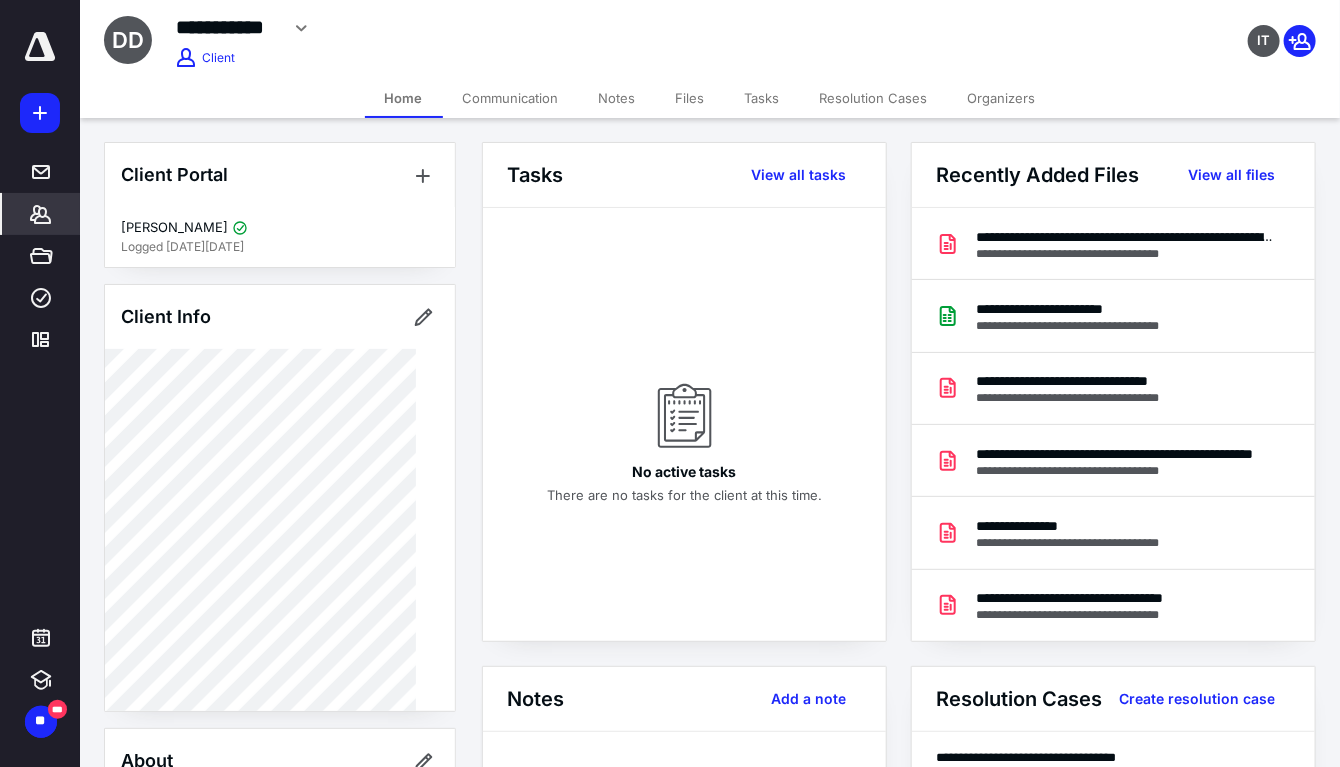 click on "Client Portal [PERSON_NAME] Logged [DATE][DATE] Client Info About Spouse Dependents Important clients Integrations Linked clients Tags Manage all tags" at bounding box center [280, 894] 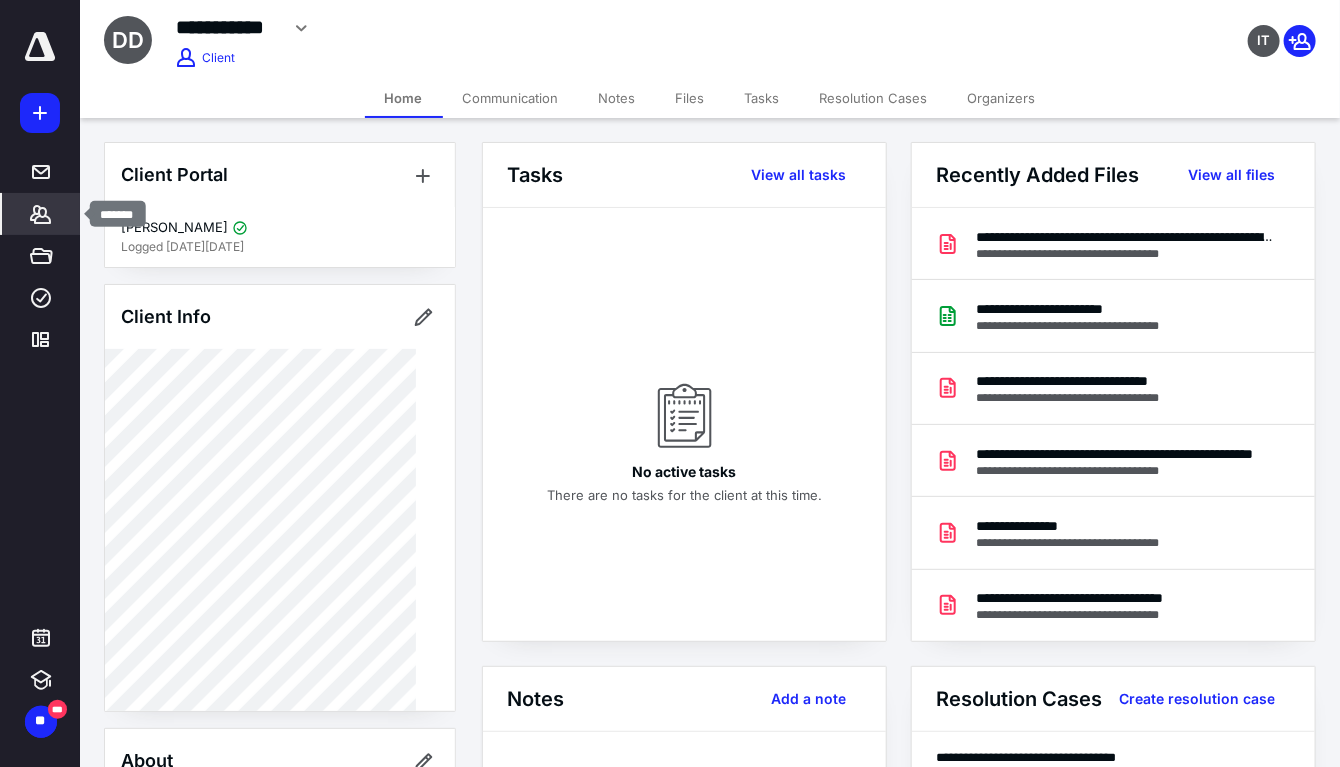 click 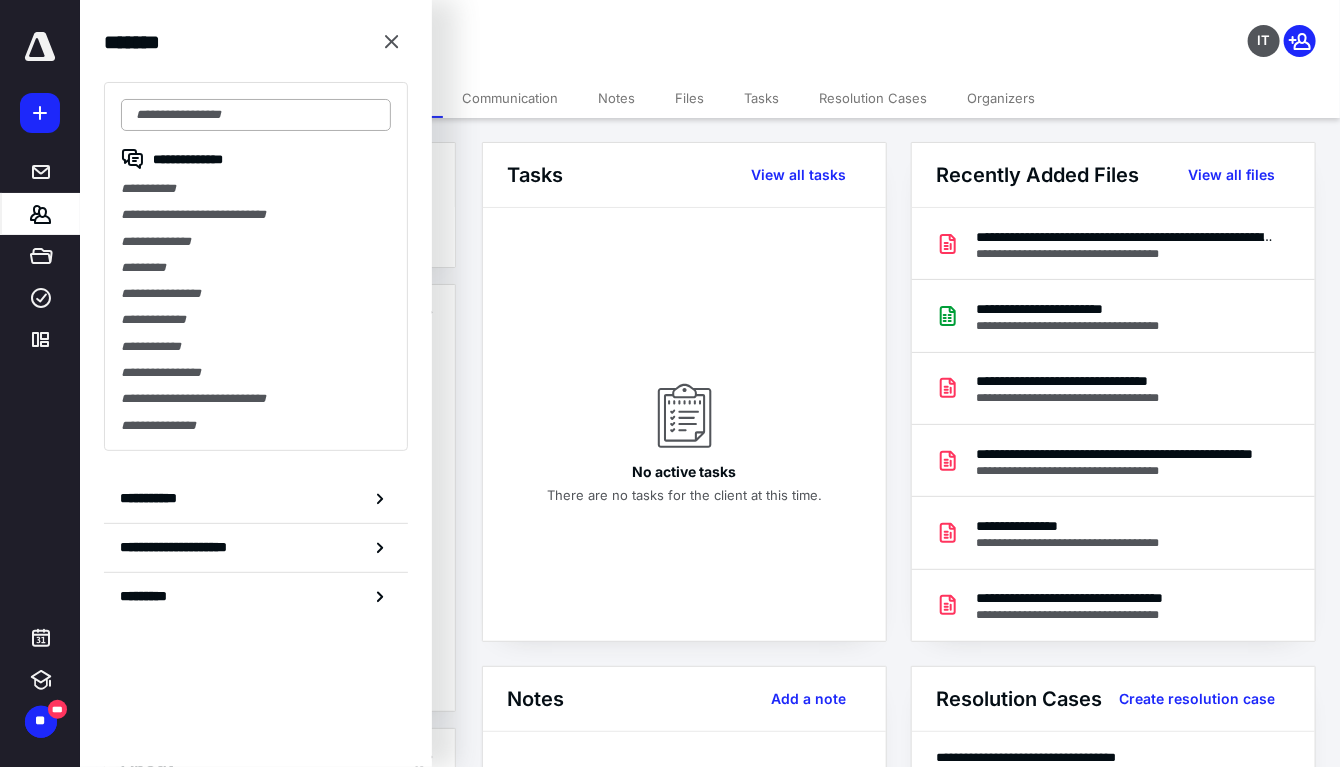 click at bounding box center (256, 115) 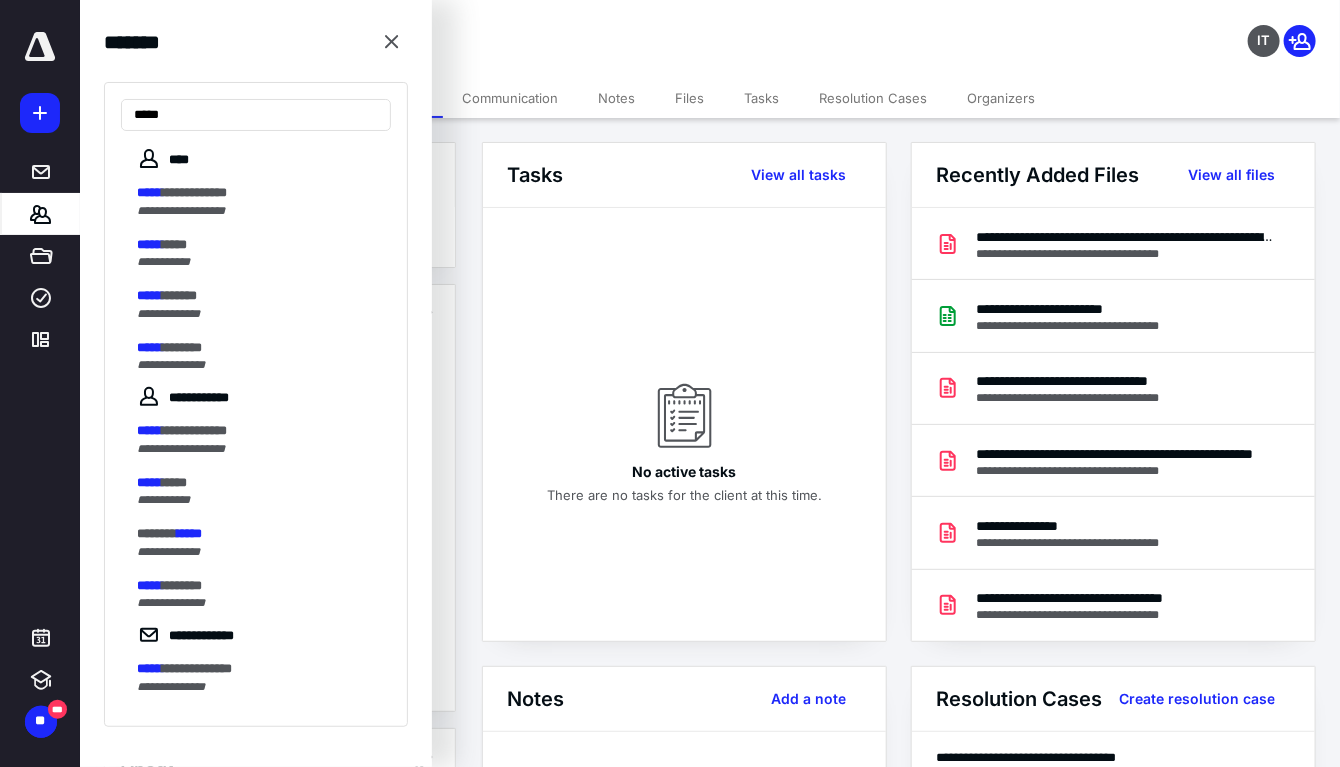 type on "*****" 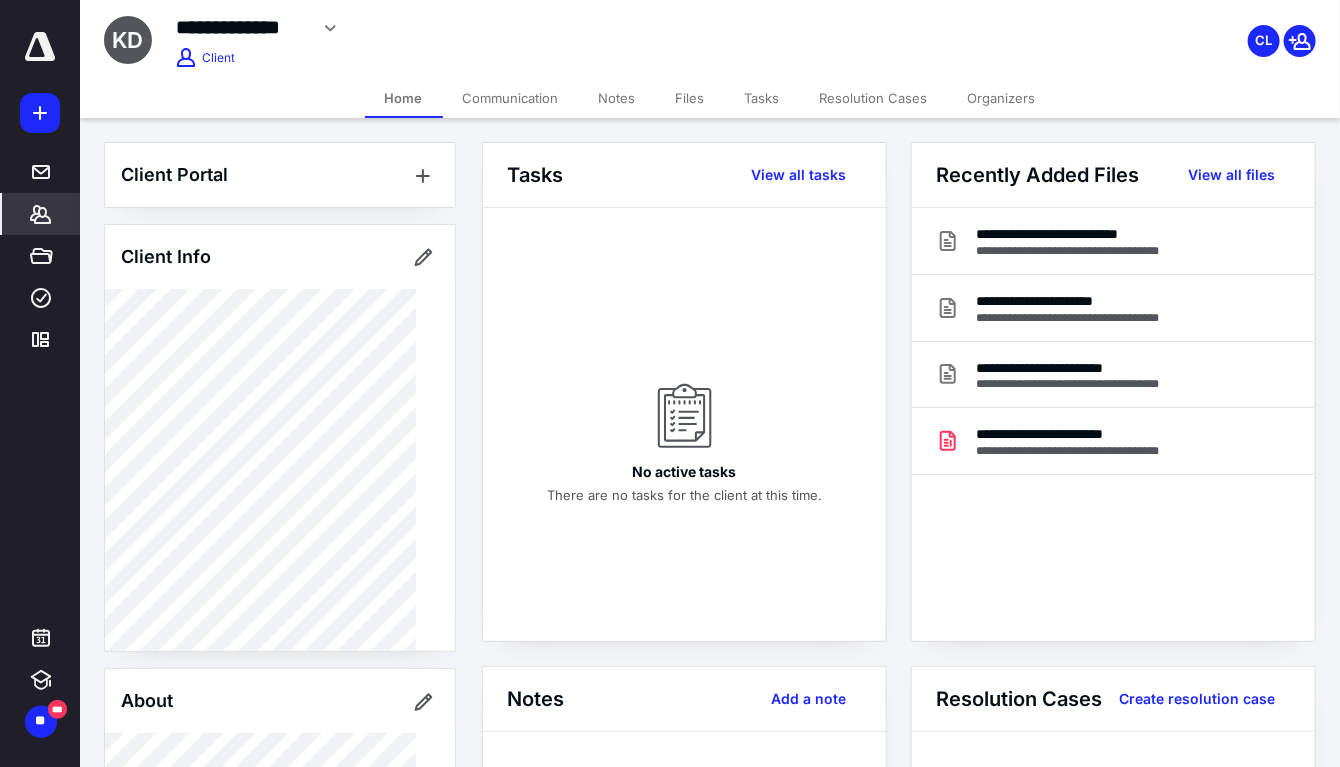 click on "Client Info" at bounding box center (280, 438) 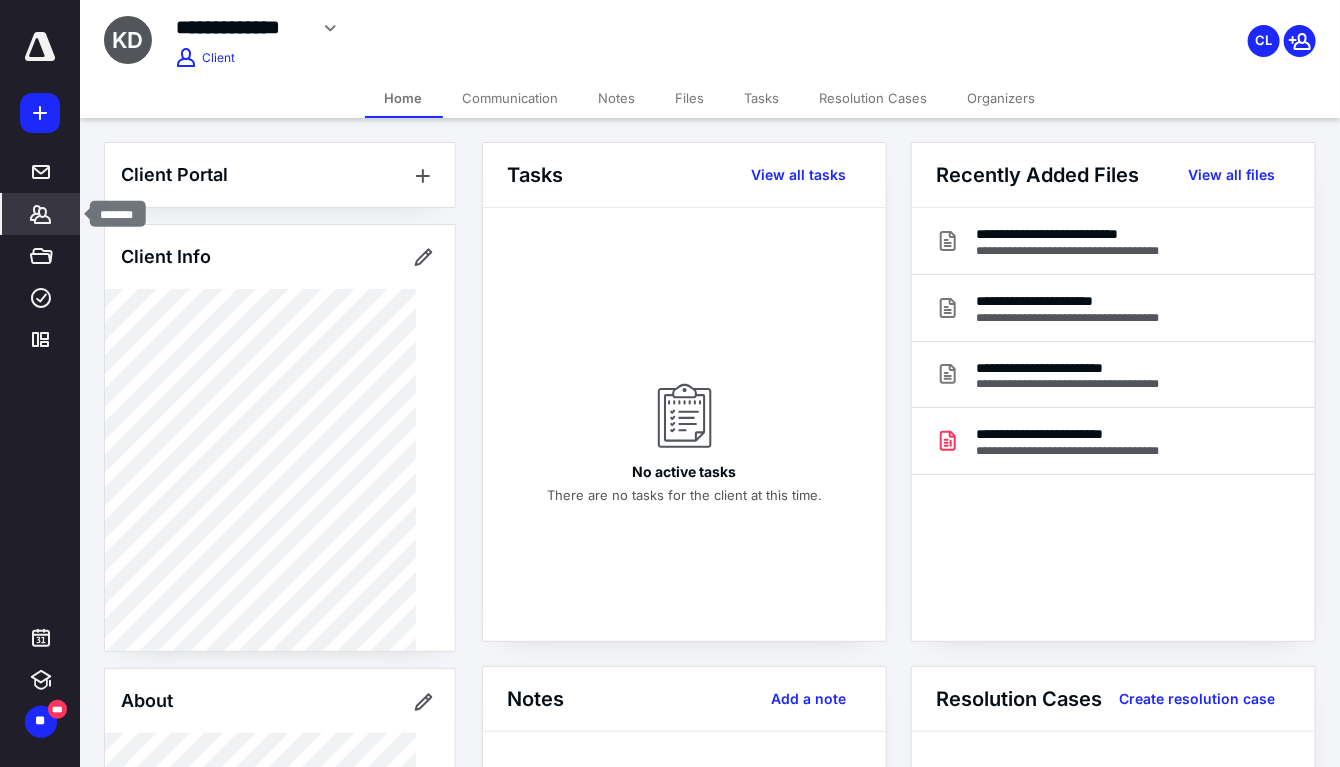 click 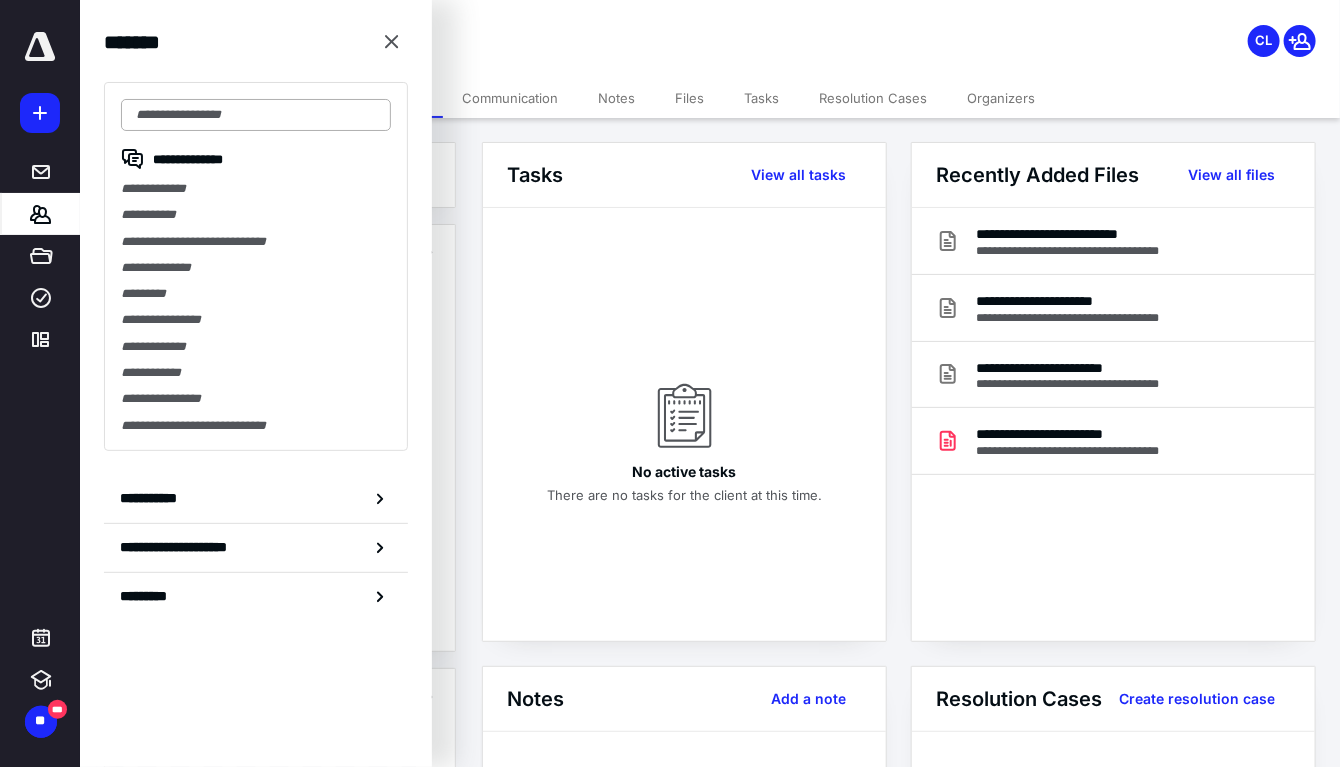 click at bounding box center [256, 115] 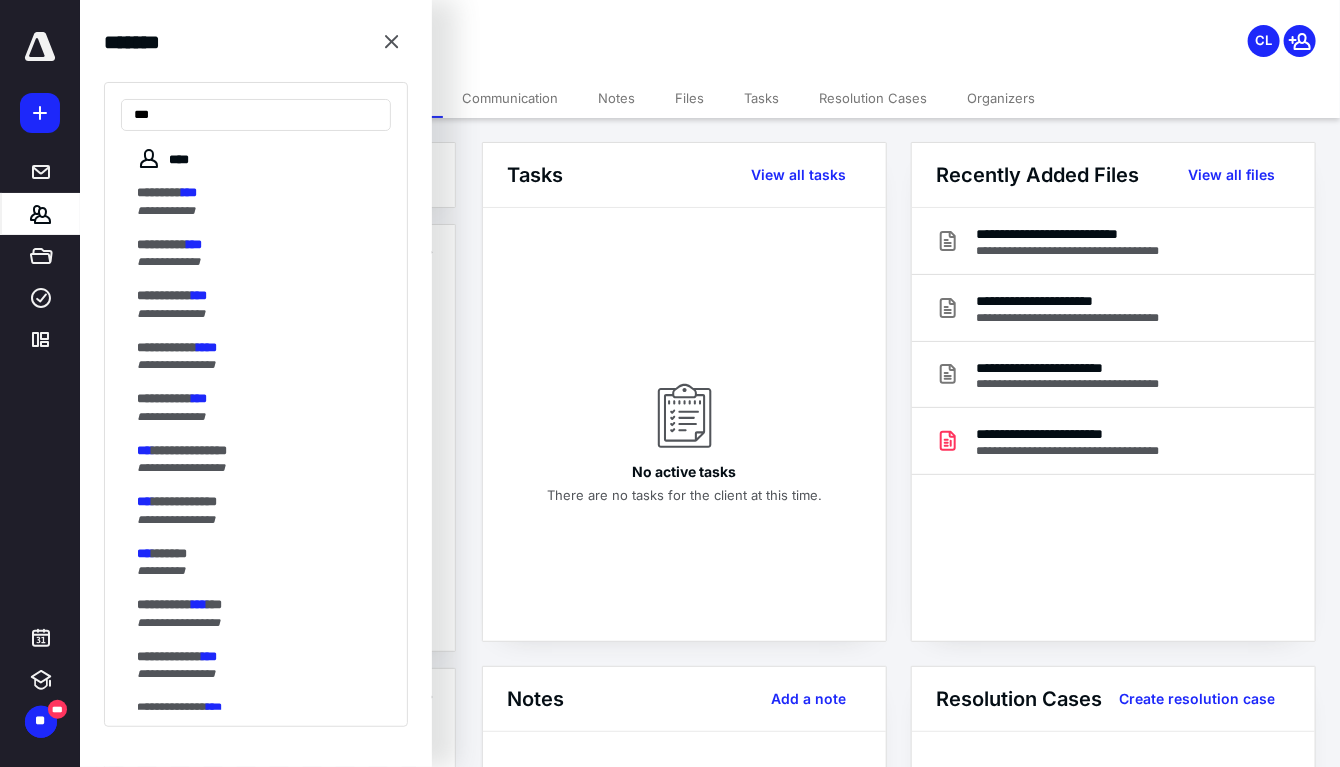 type on "***" 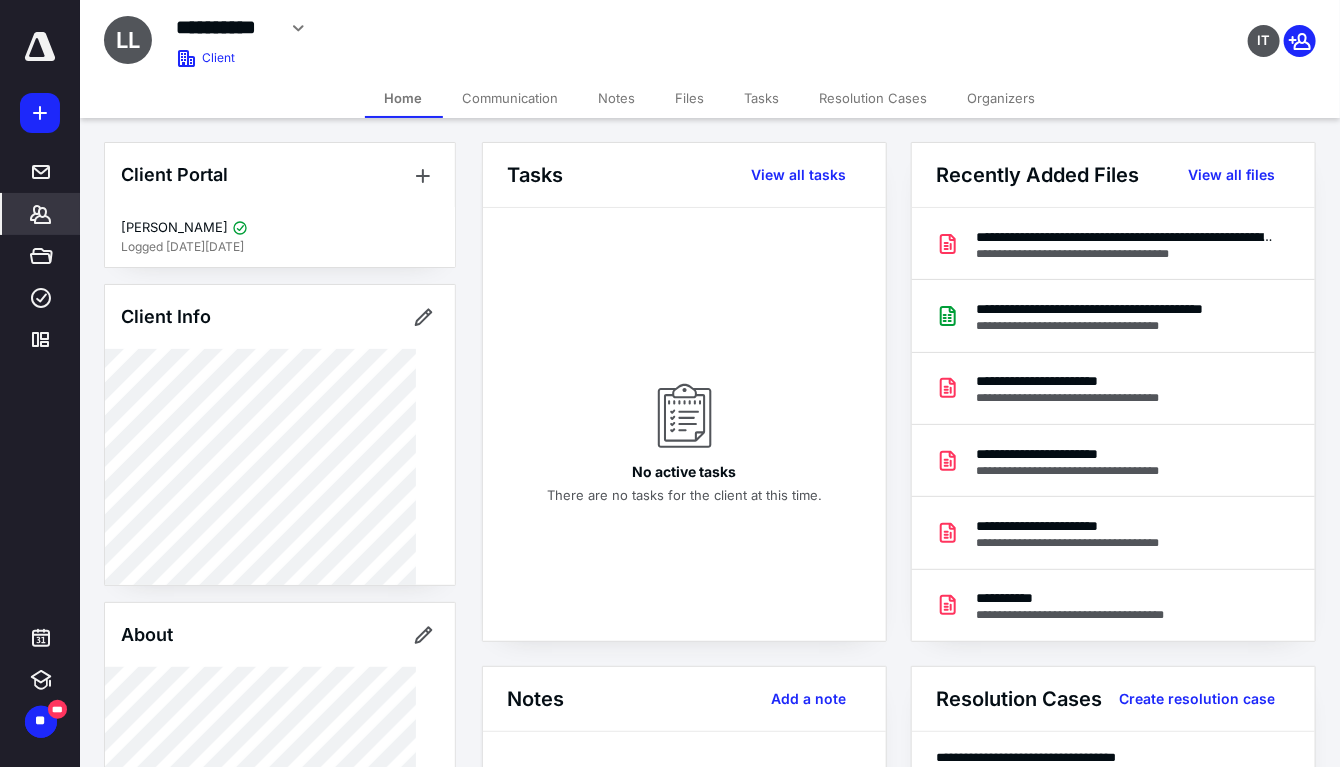 click on "Files" at bounding box center (690, 98) 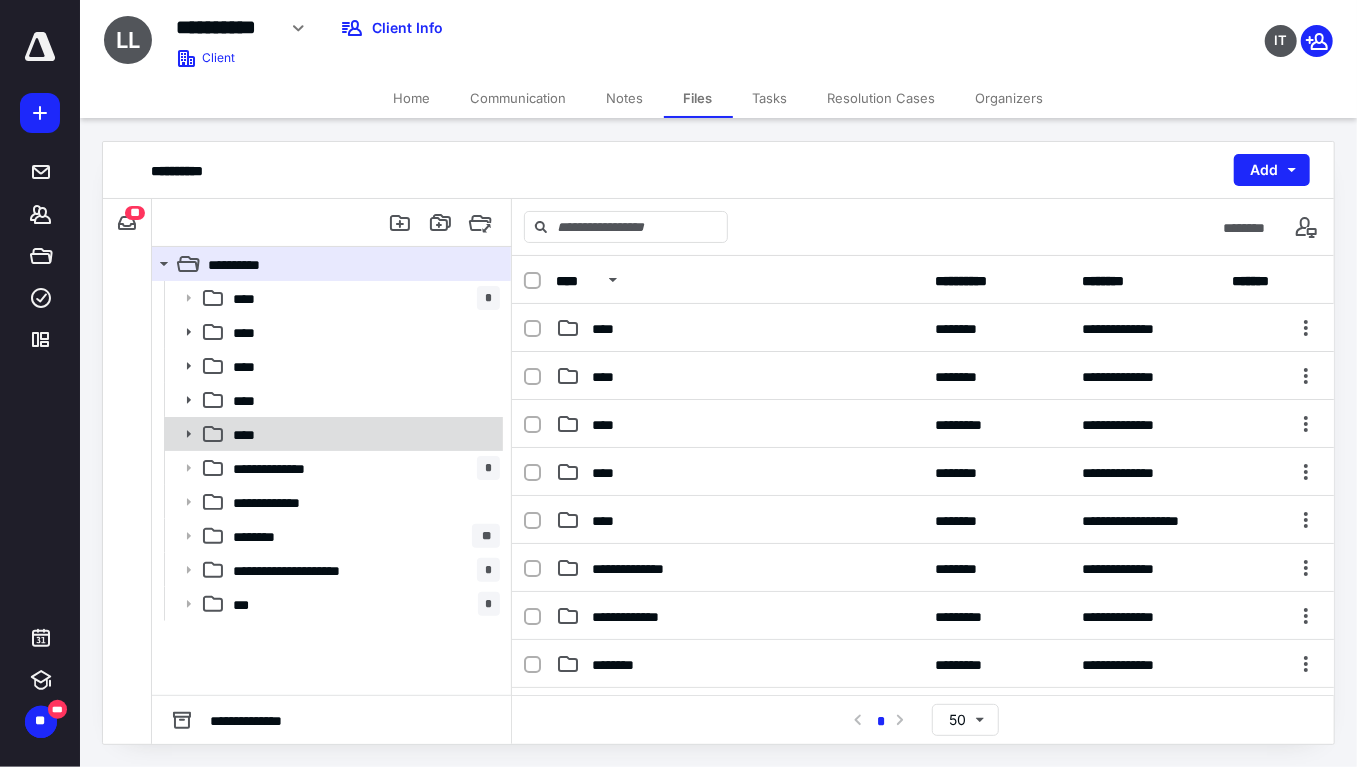 click 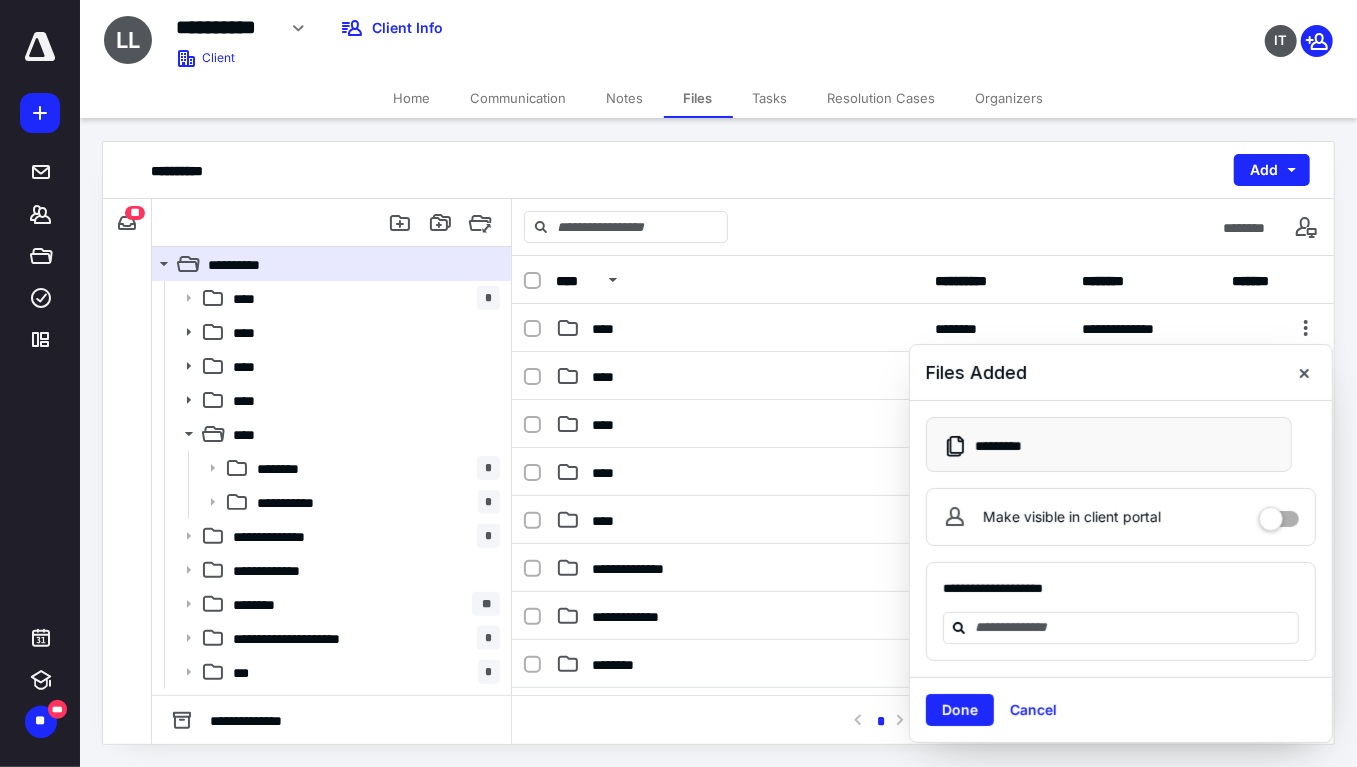 click on "Home" at bounding box center [412, 98] 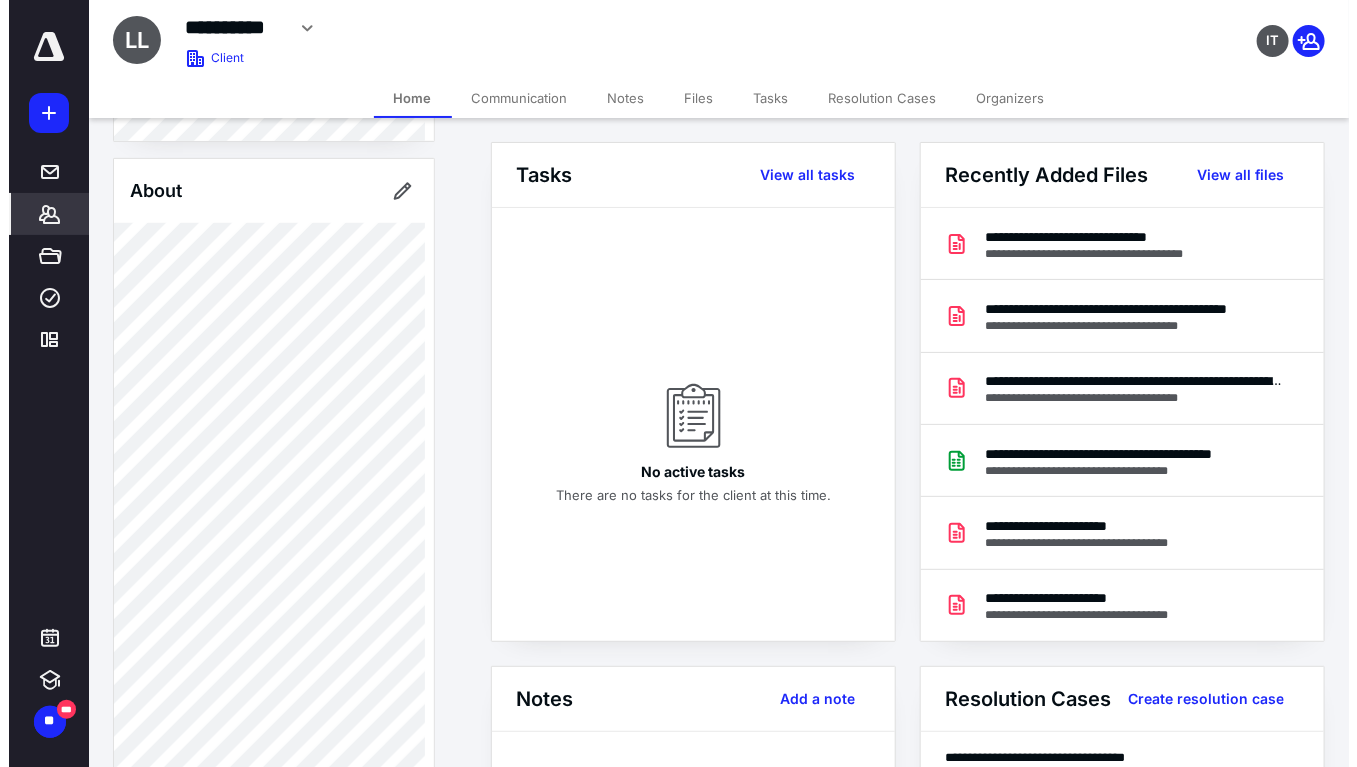 scroll, scrollTop: 872, scrollLeft: 0, axis: vertical 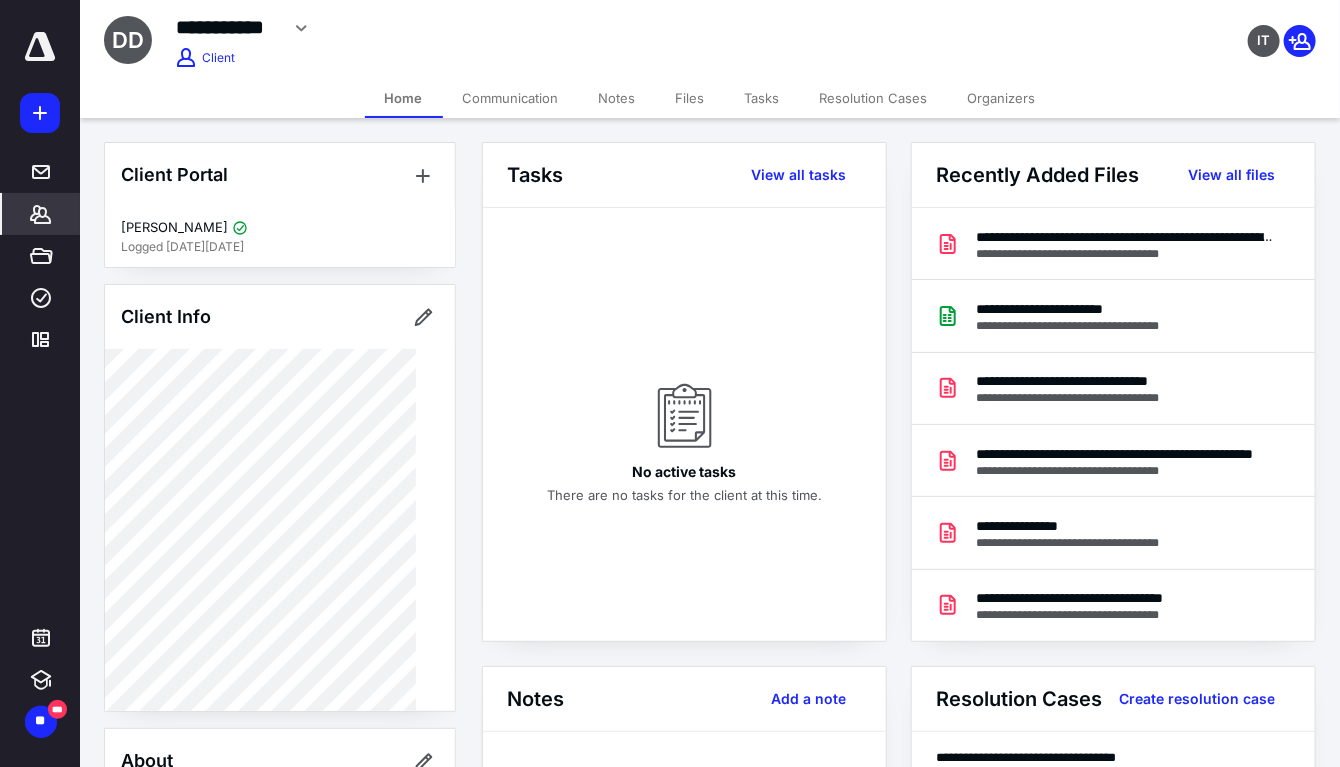 click on "Files" at bounding box center [690, 98] 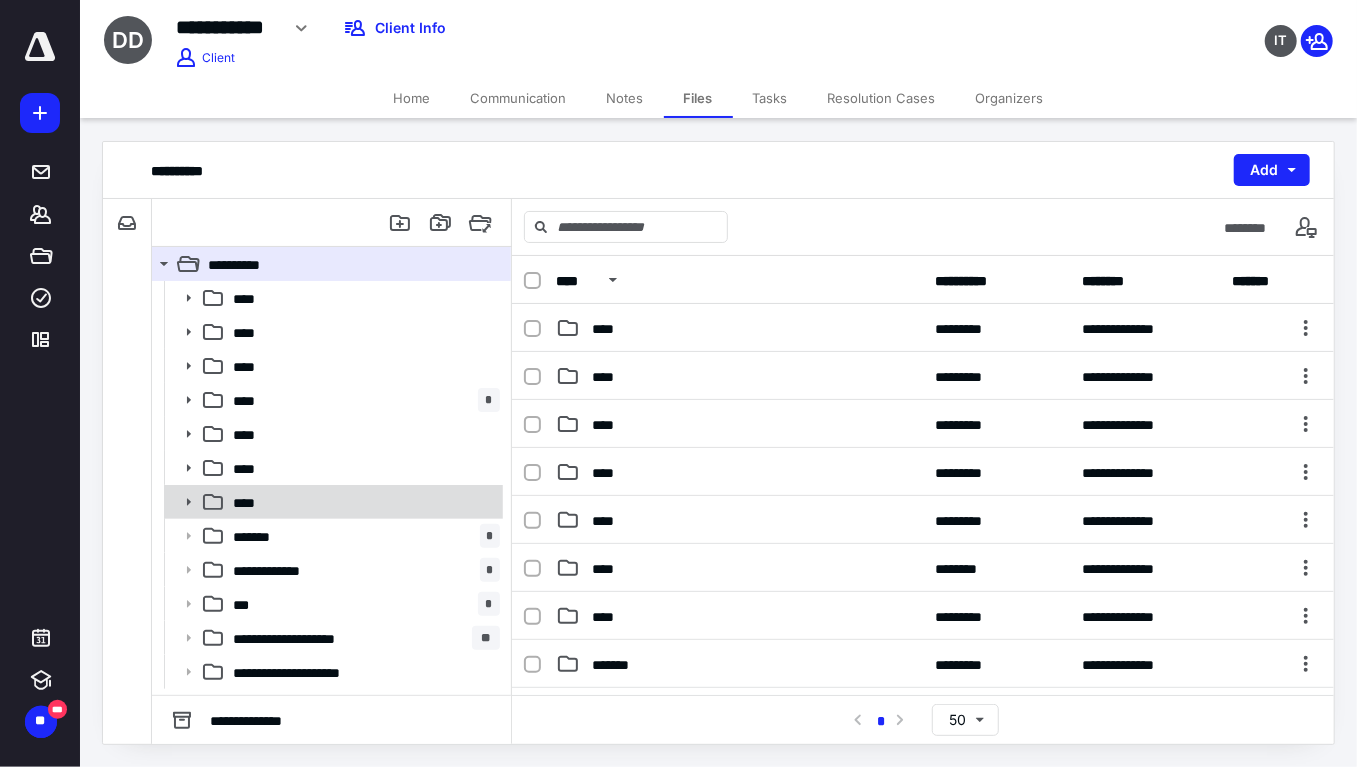 click 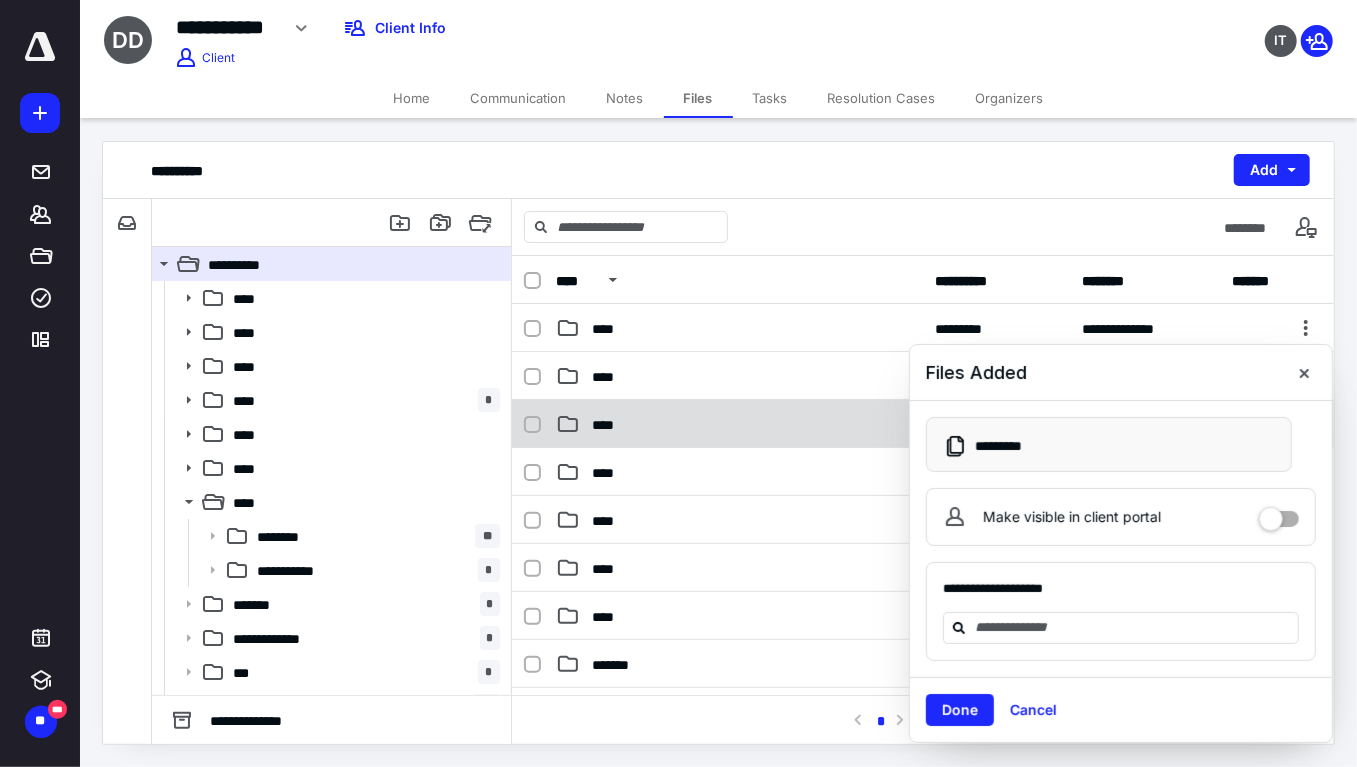 click at bounding box center [1304, 373] 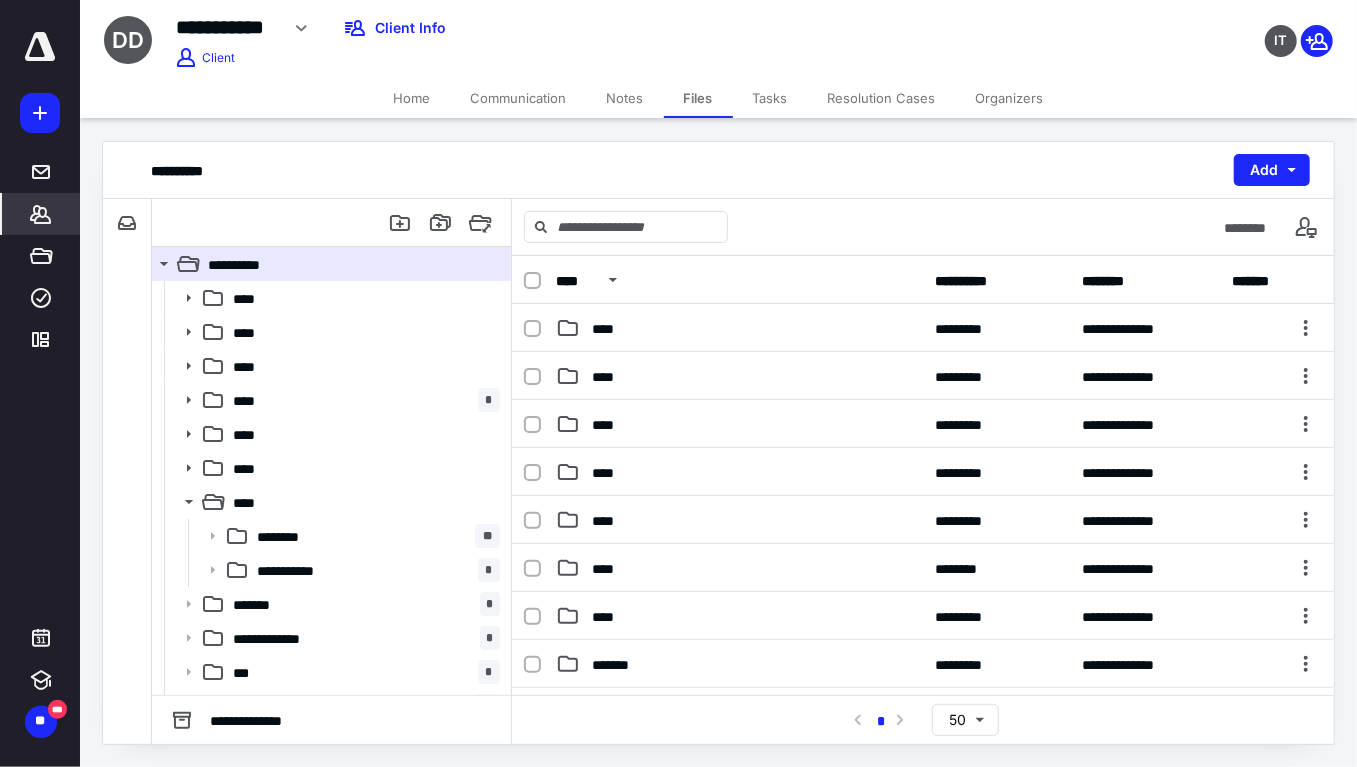 click 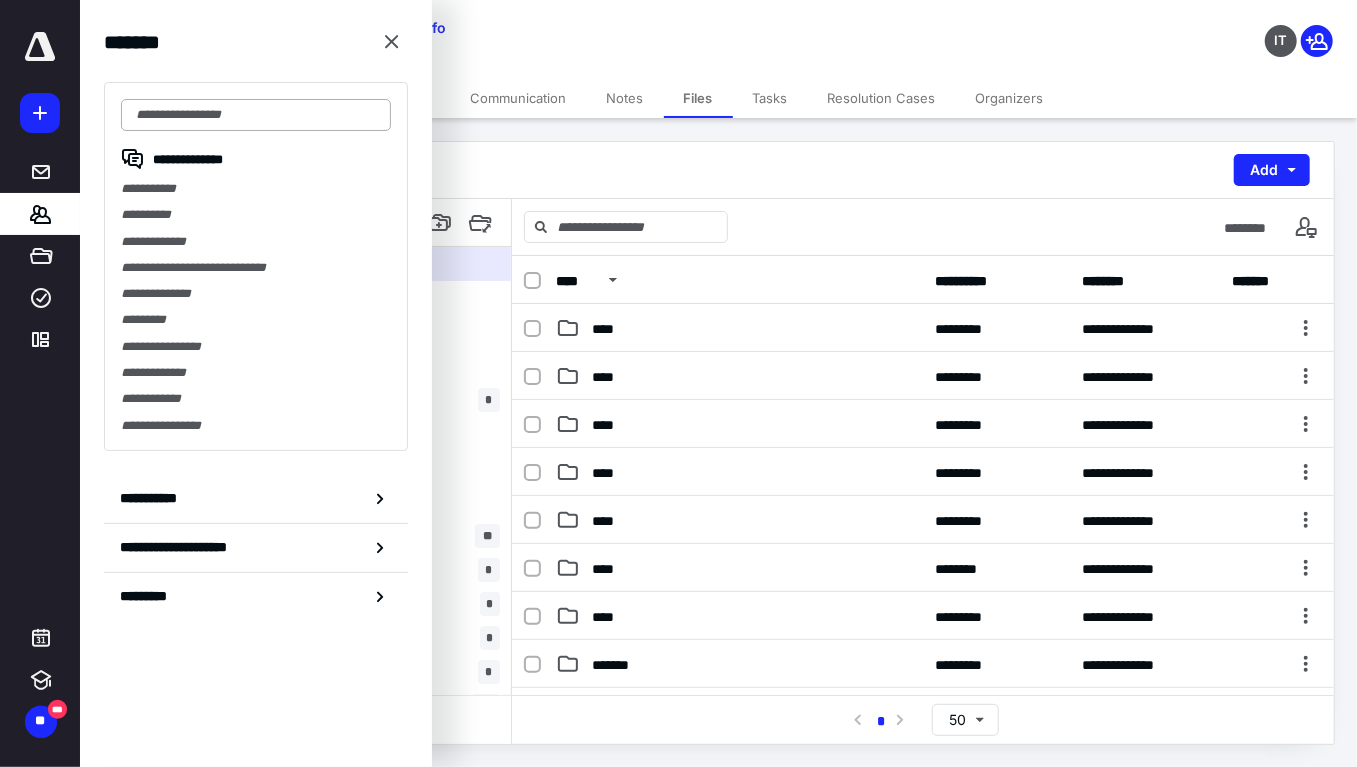click at bounding box center (256, 115) 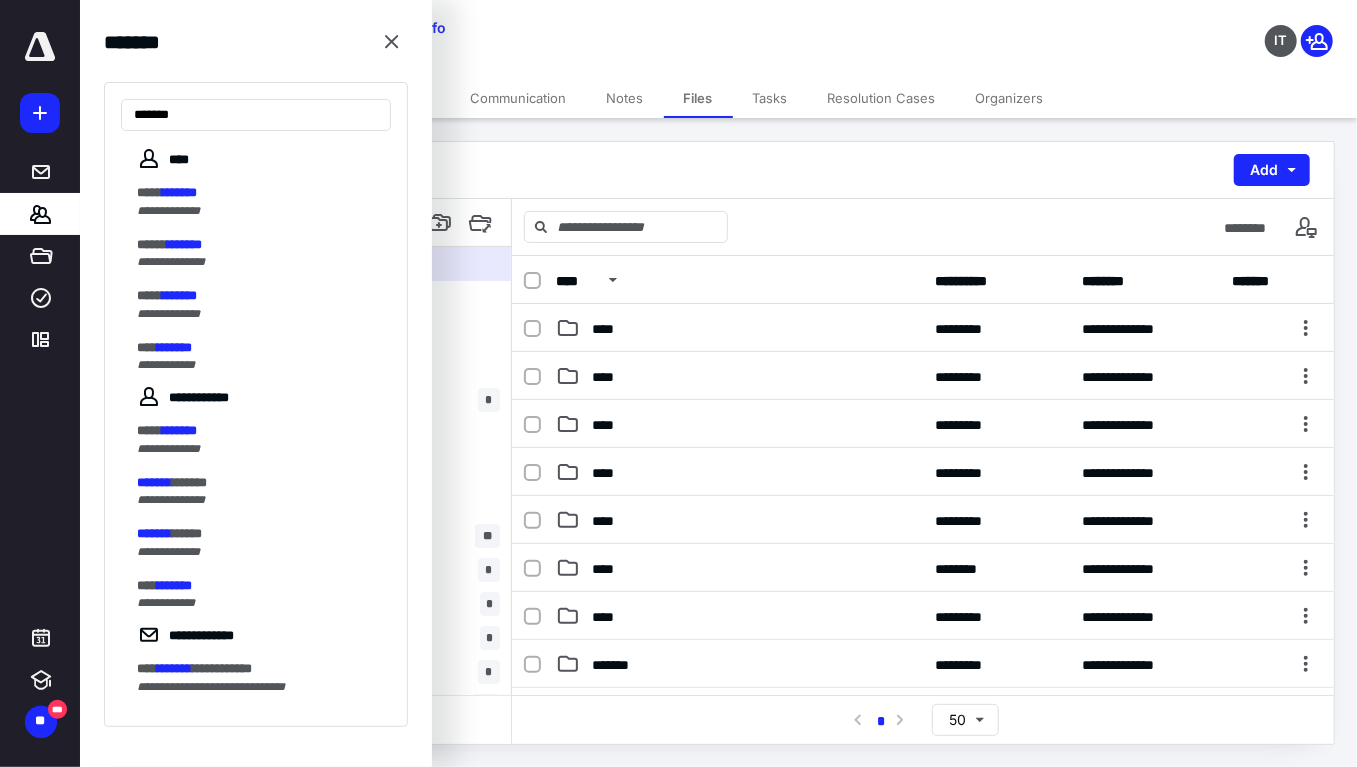 type on "*******" 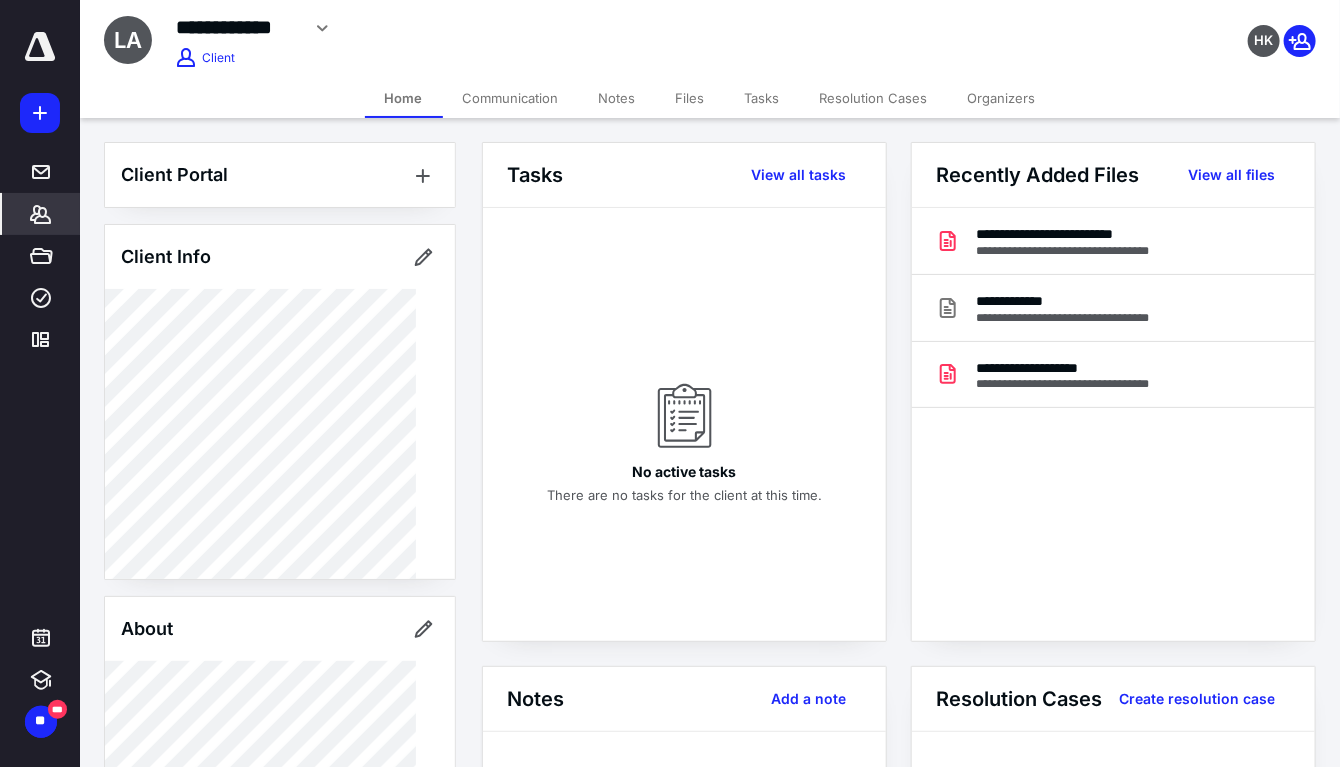 click on "Files" at bounding box center (690, 98) 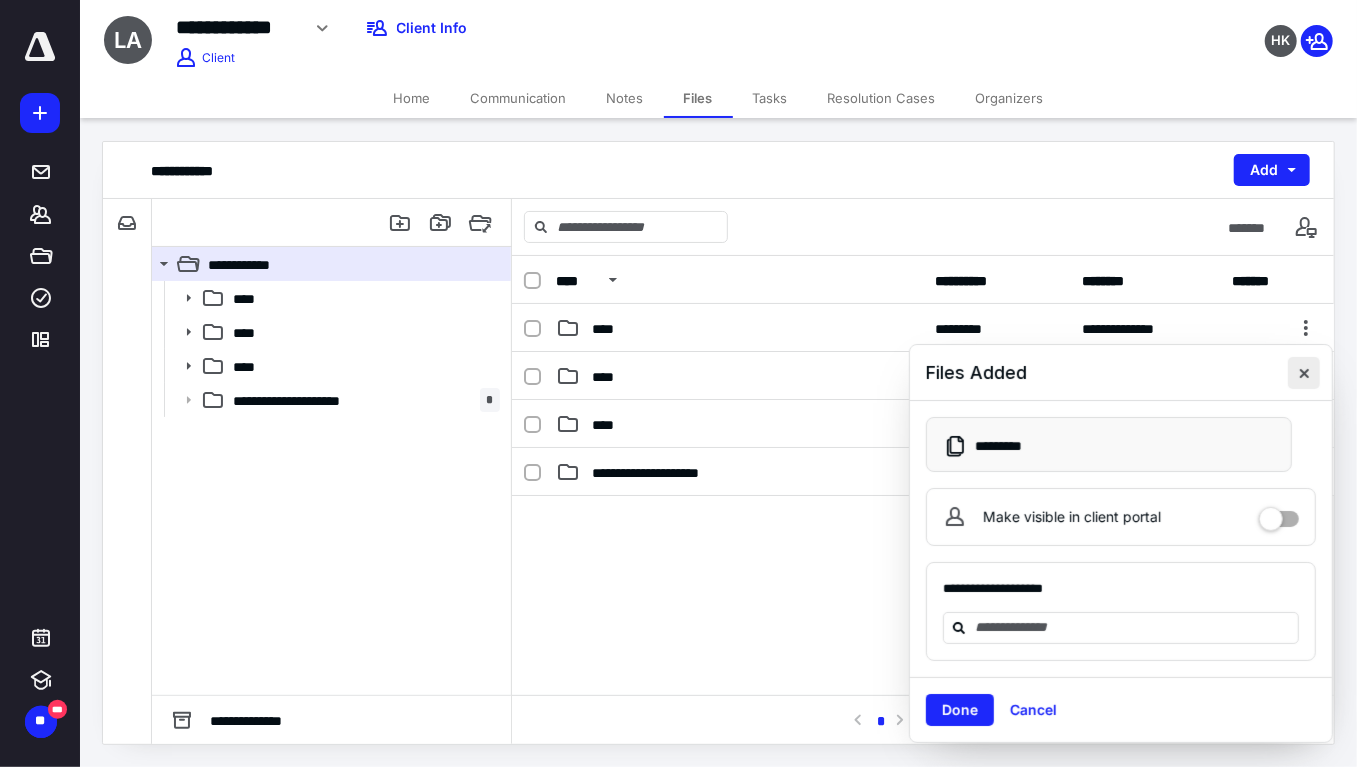 click at bounding box center [1304, 373] 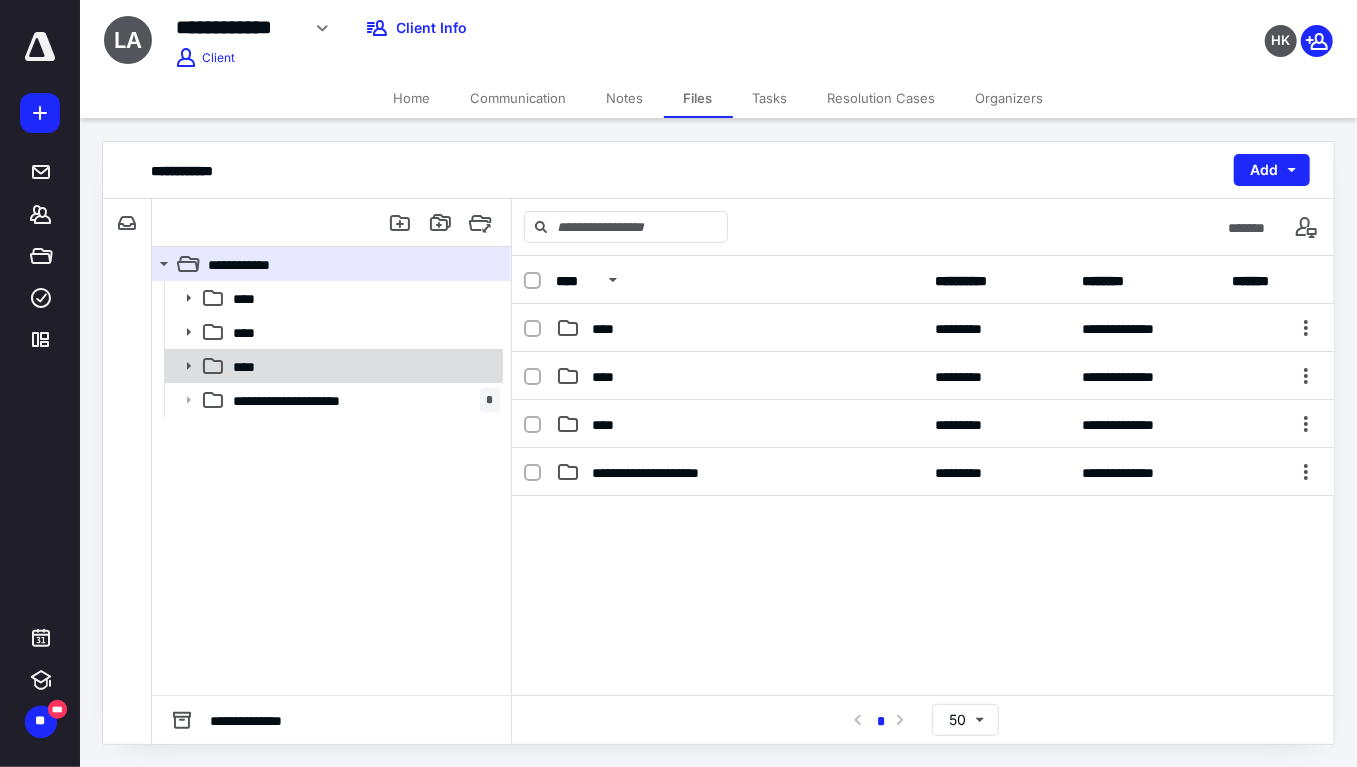click 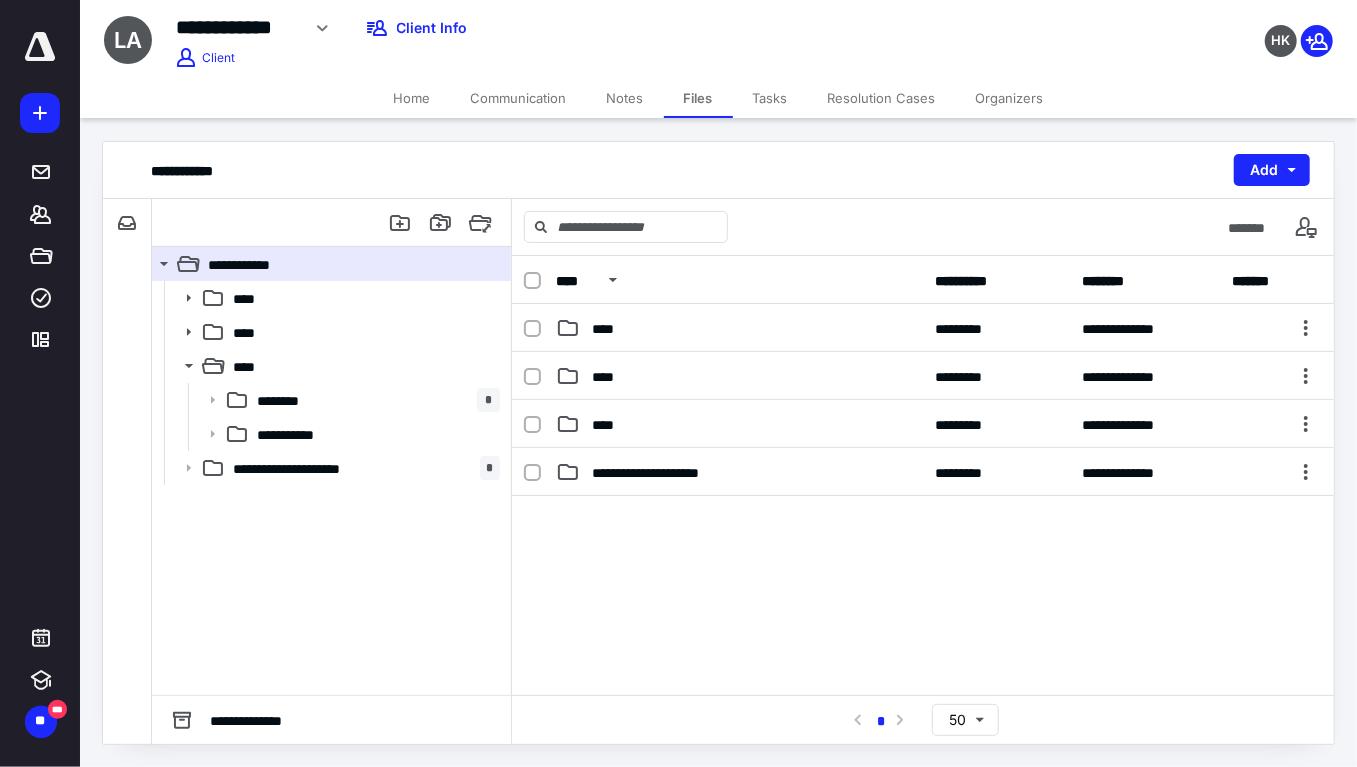 click on "Home" at bounding box center (412, 98) 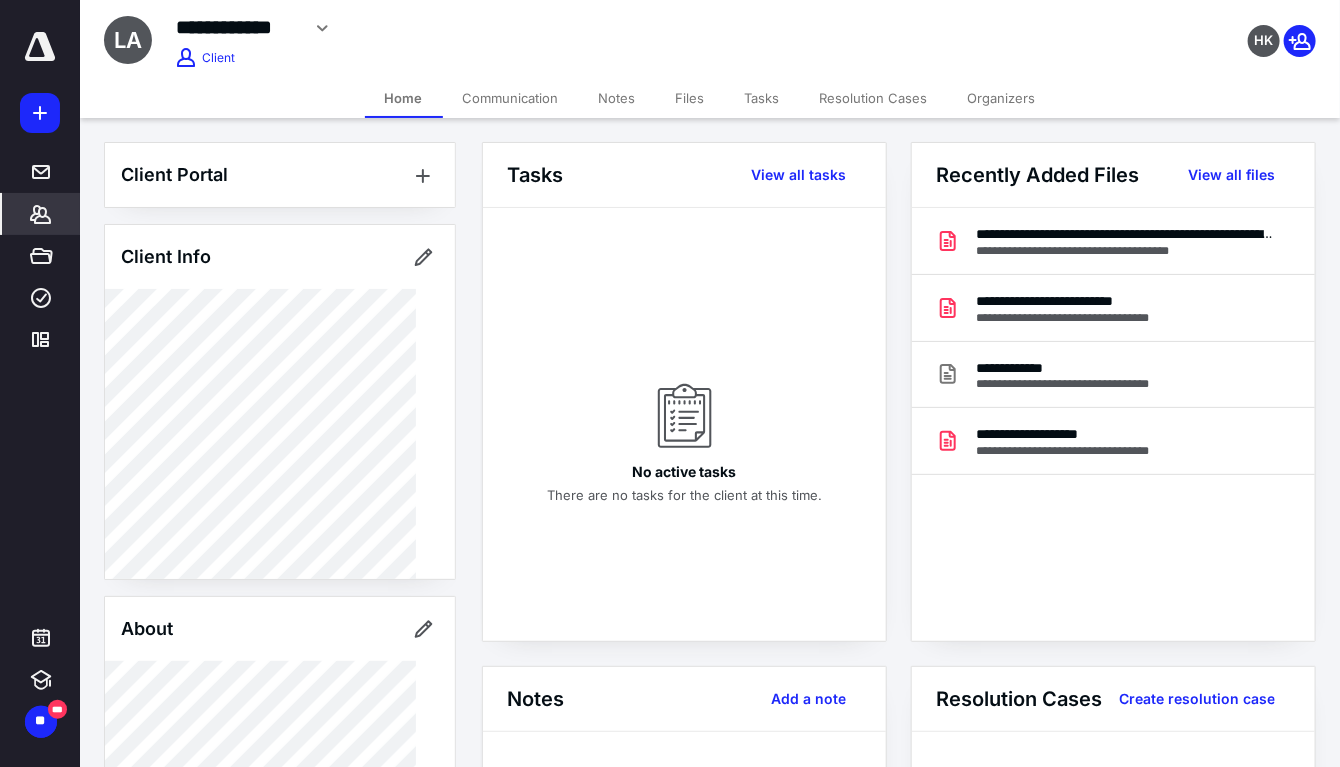 click on "Files" at bounding box center [690, 98] 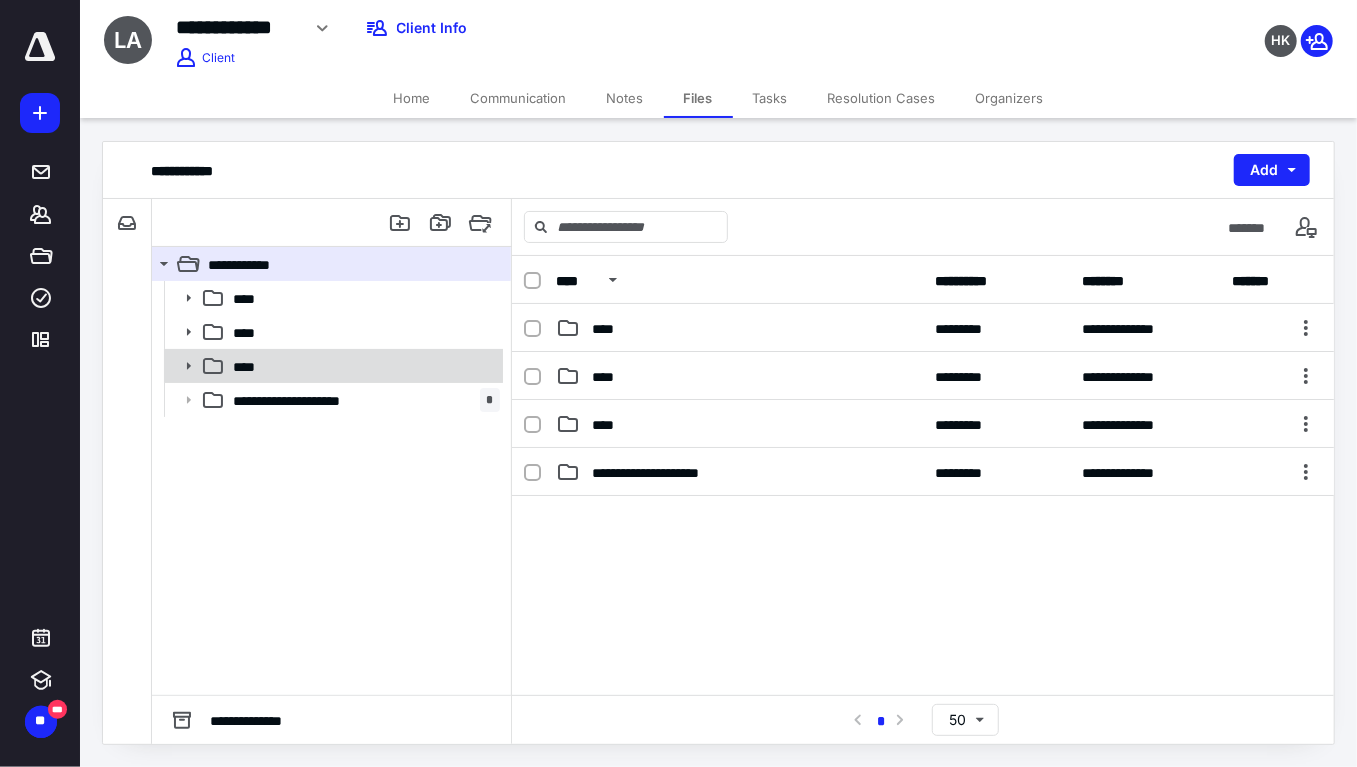 click 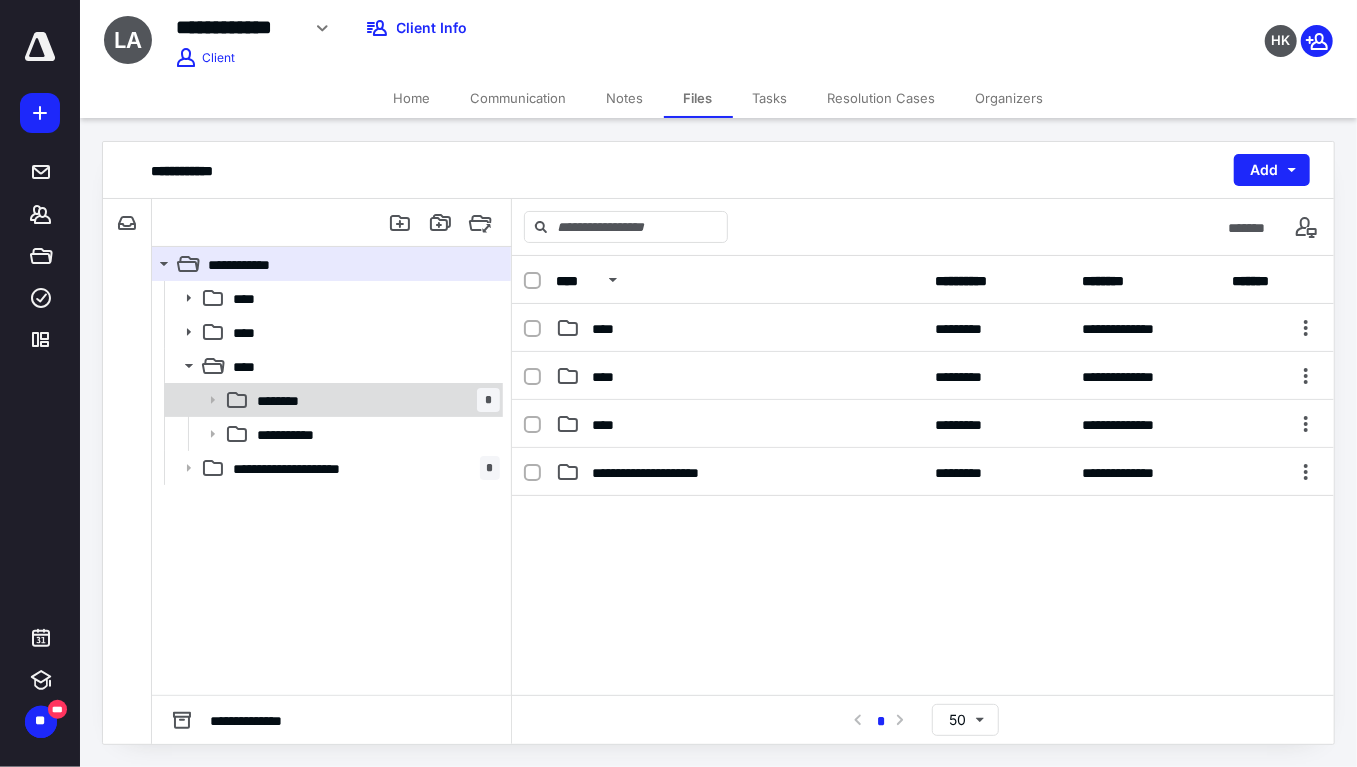 click on "******** *" at bounding box center (374, 400) 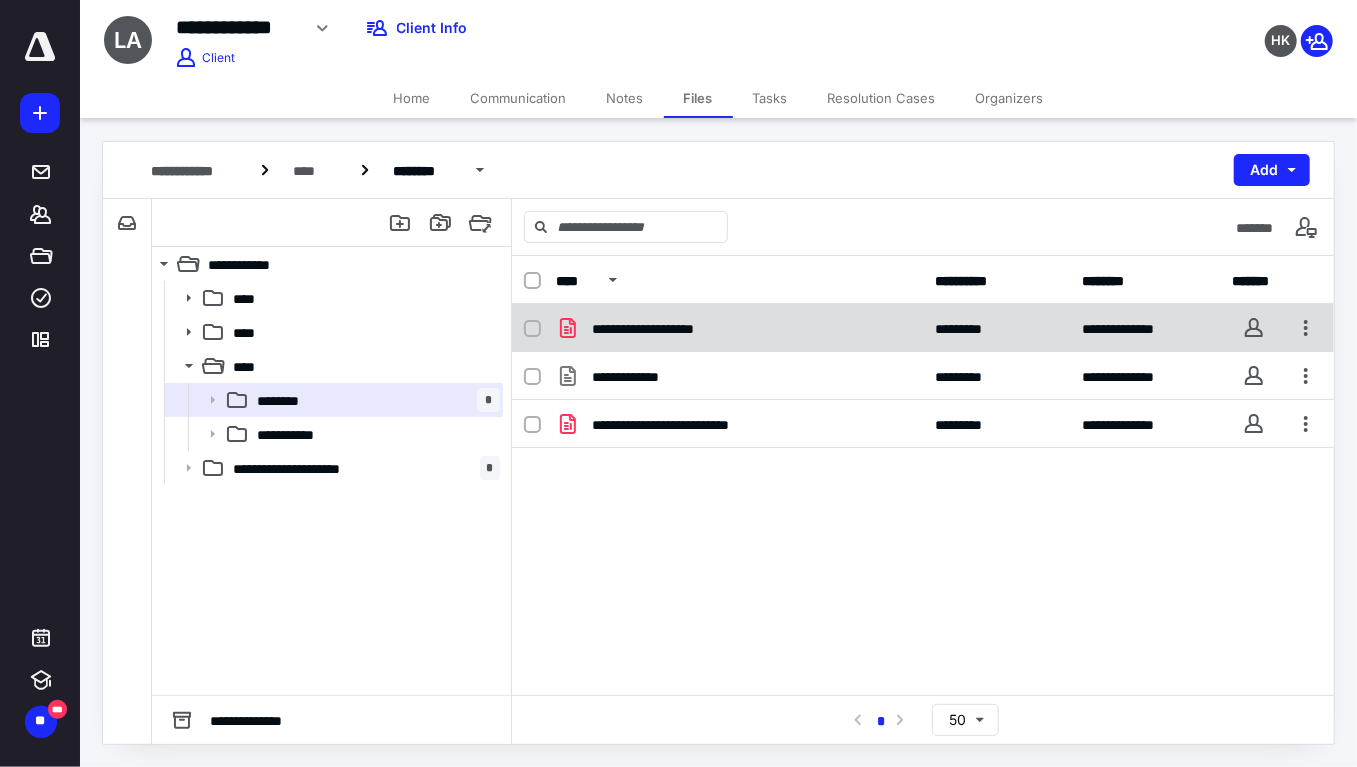 click on "**********" at bounding box center (660, 328) 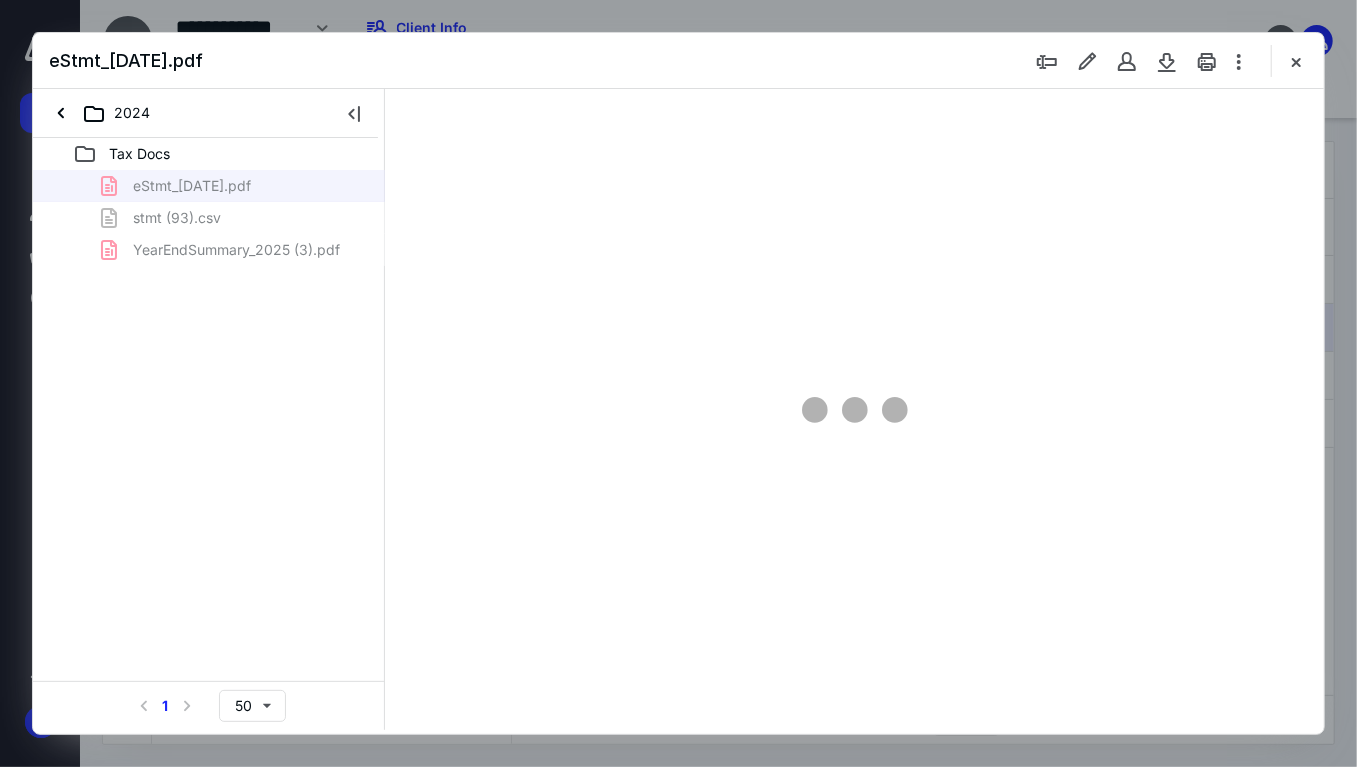 scroll, scrollTop: 0, scrollLeft: 0, axis: both 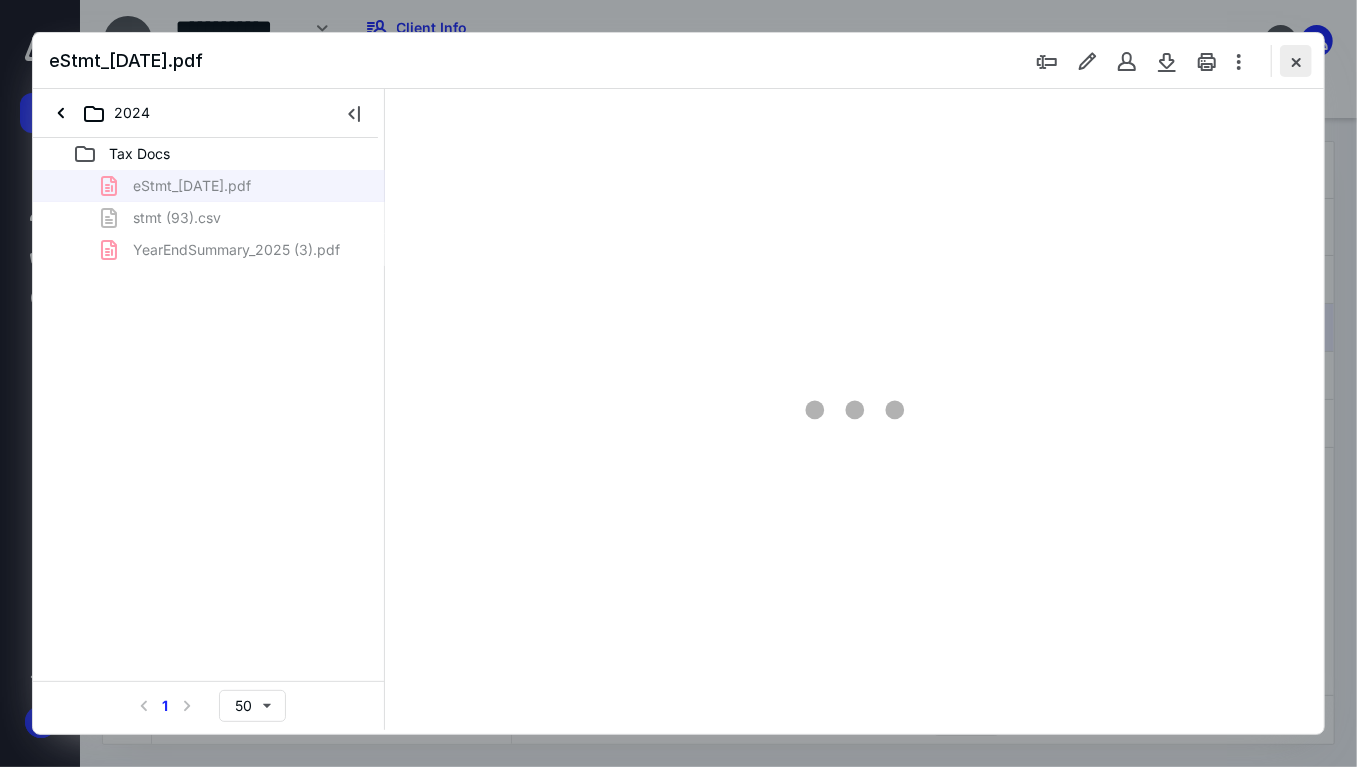 type on "72" 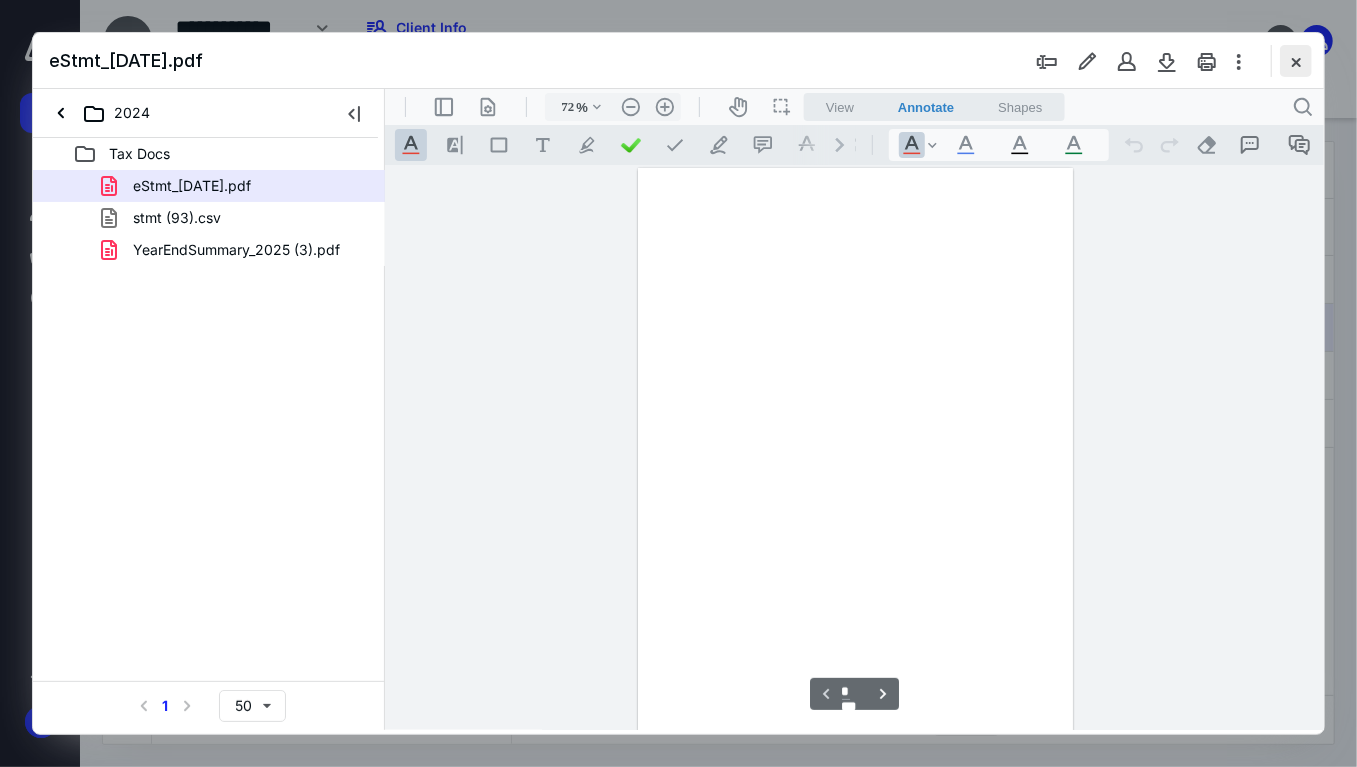 scroll, scrollTop: 79, scrollLeft: 0, axis: vertical 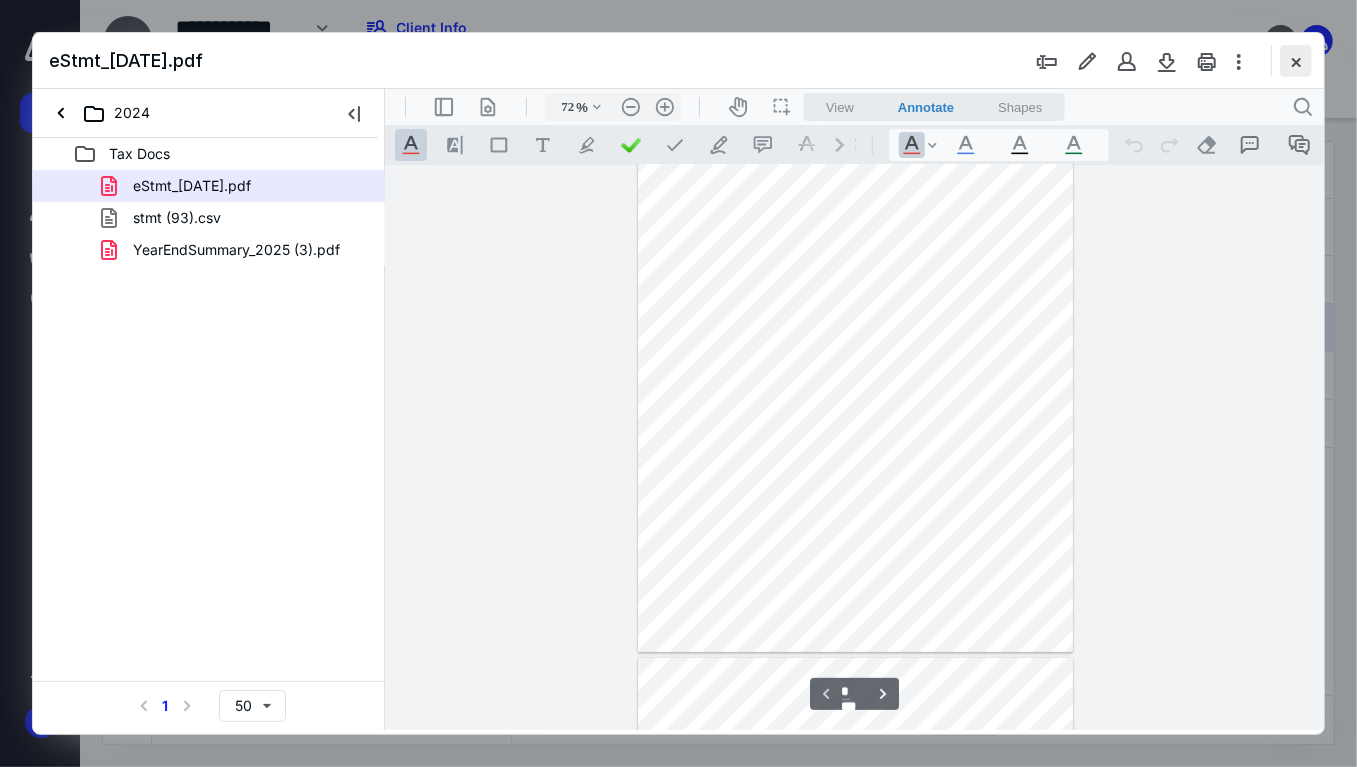 click at bounding box center (1296, 61) 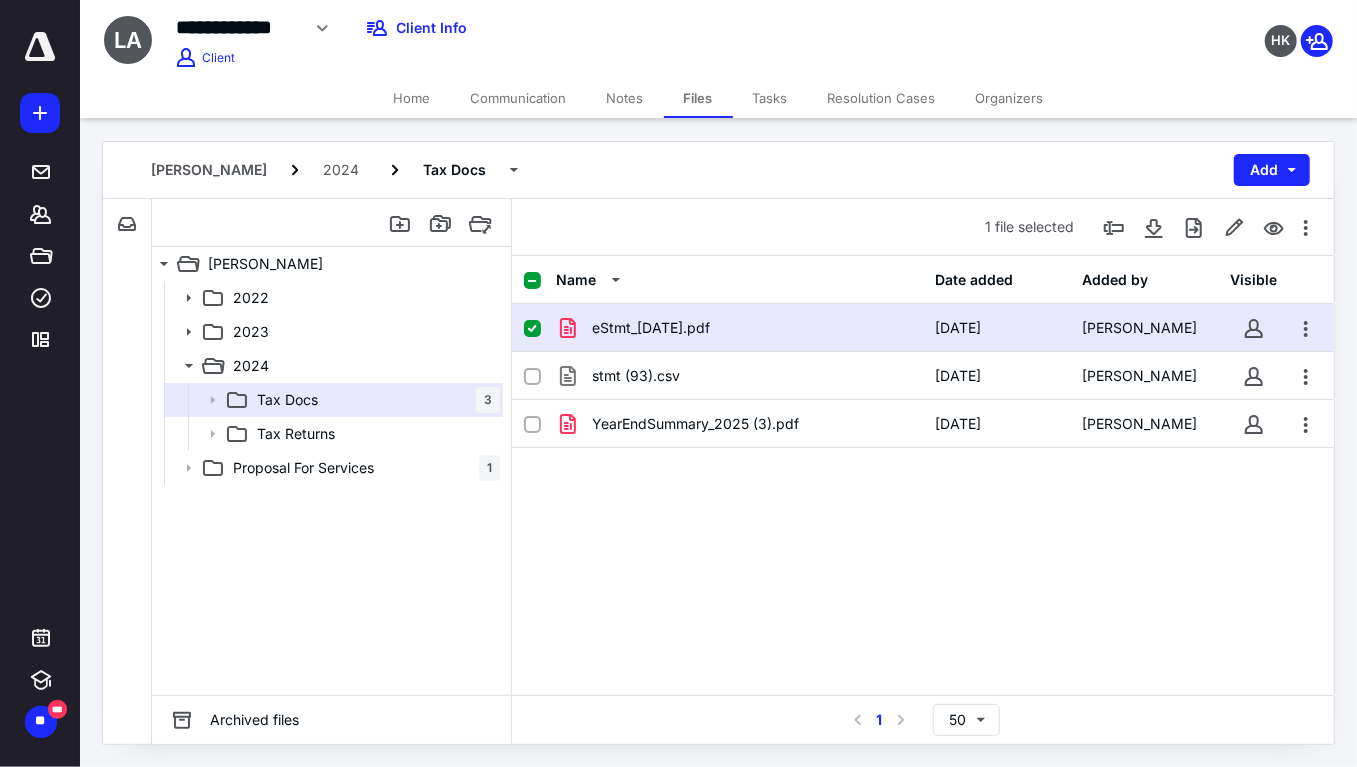 click on "eStmt_[DATE].pdf" at bounding box center [651, 328] 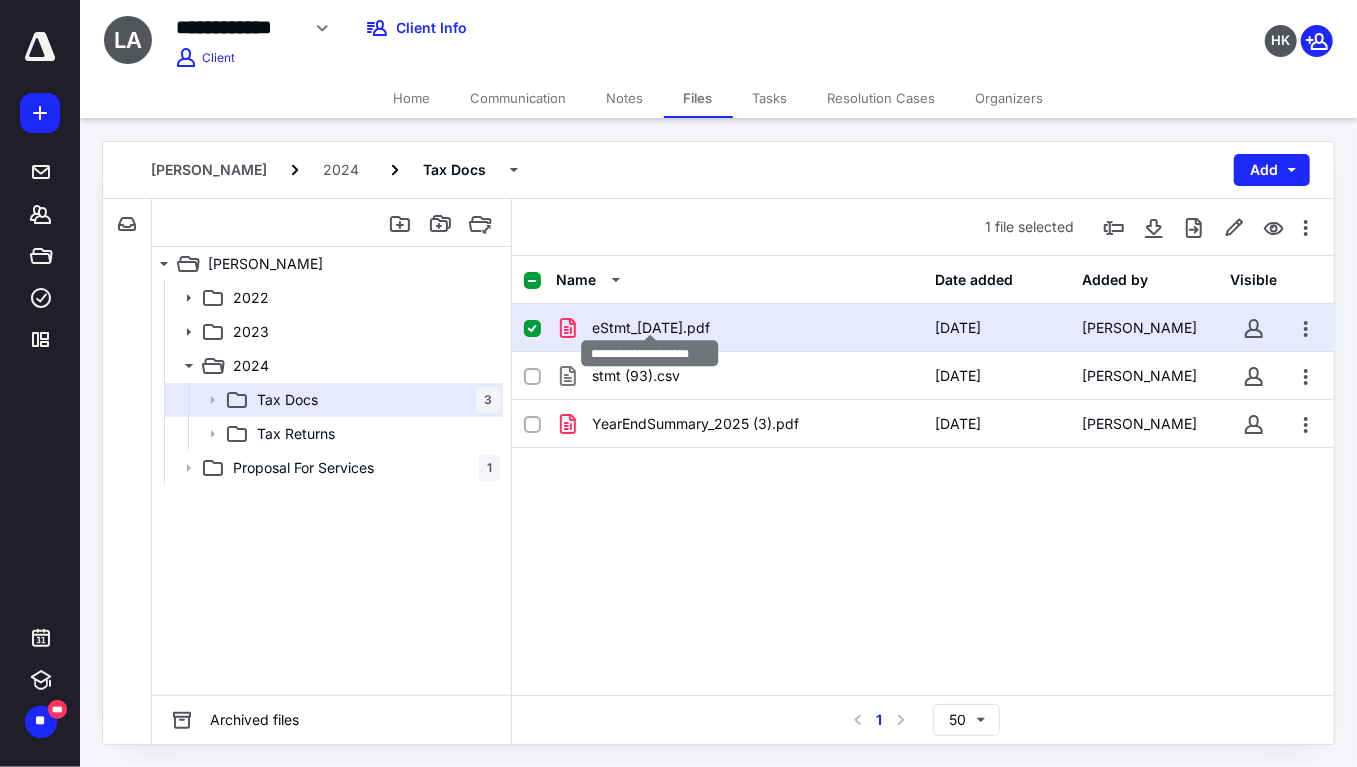 click on "eStmt_[DATE].pdf" at bounding box center [651, 328] 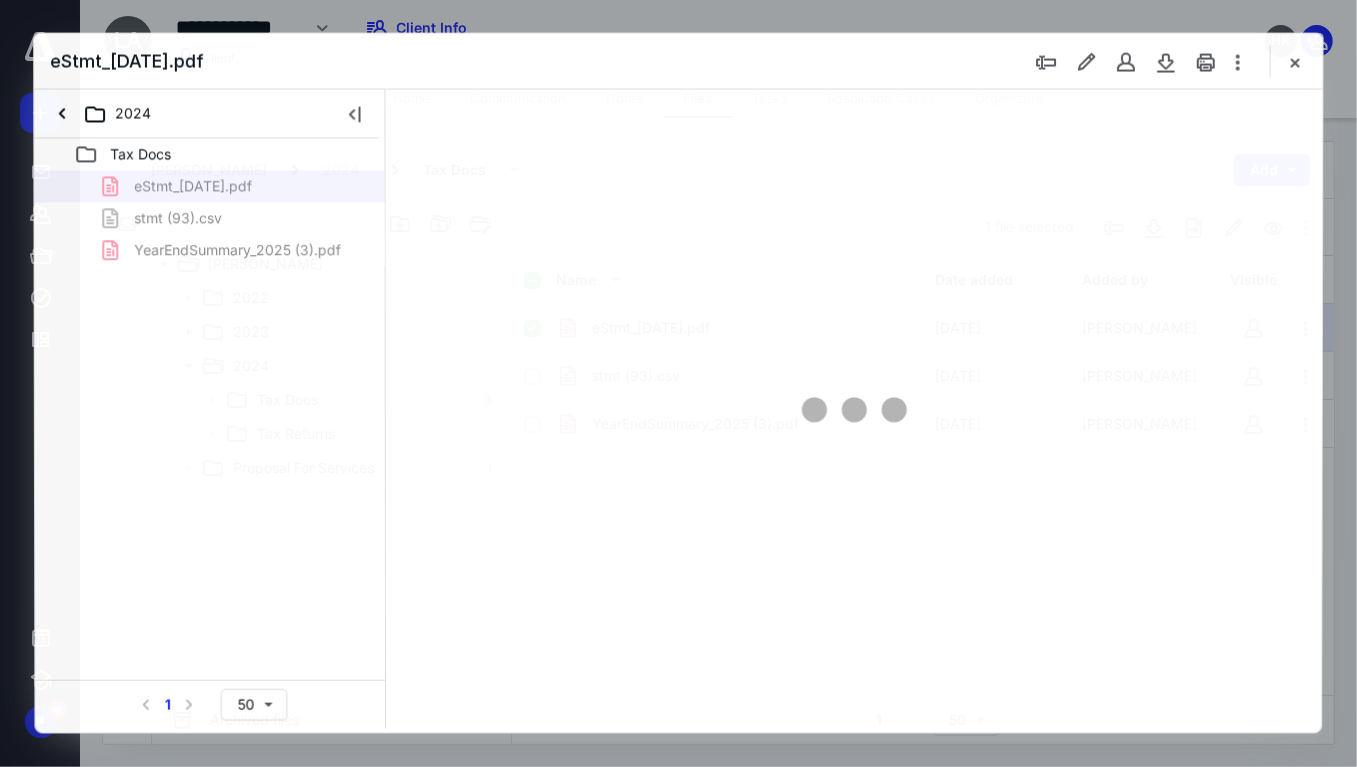 scroll, scrollTop: 0, scrollLeft: 0, axis: both 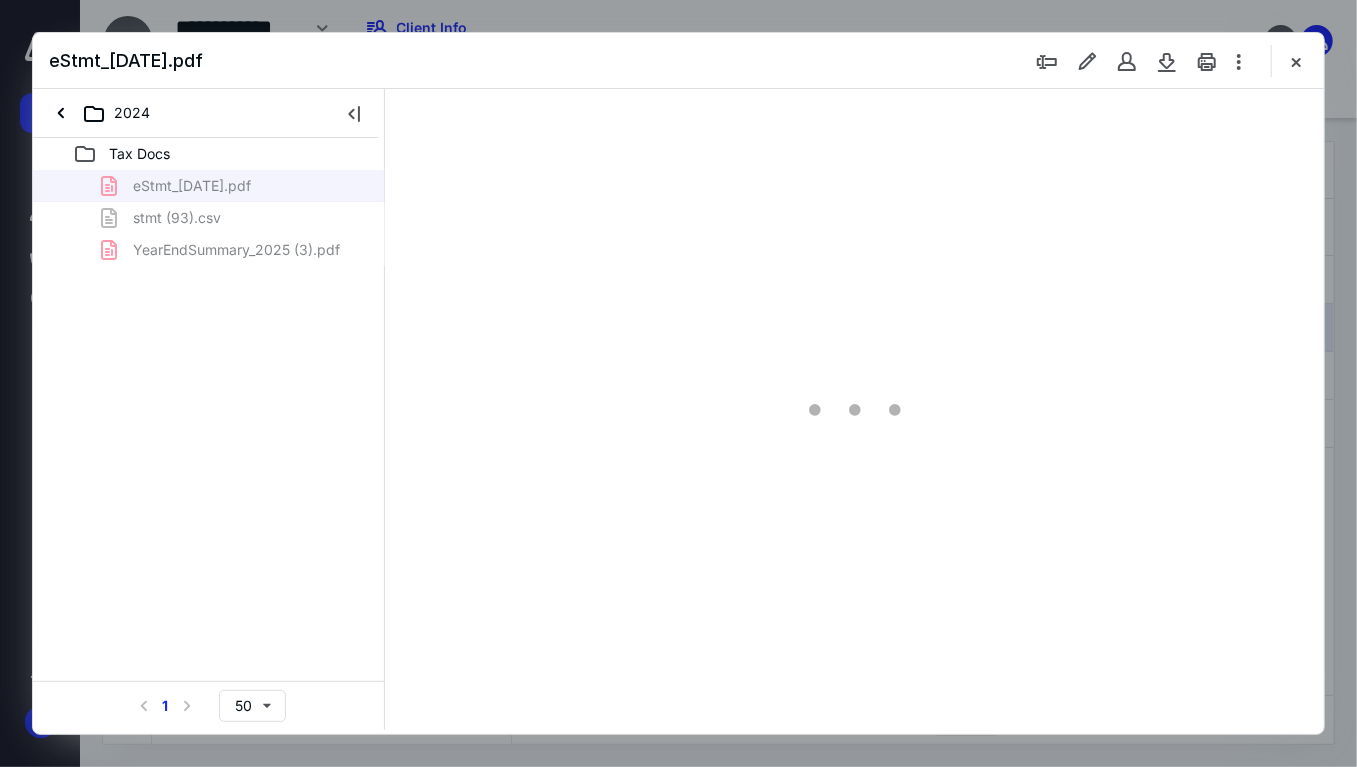 type on "72" 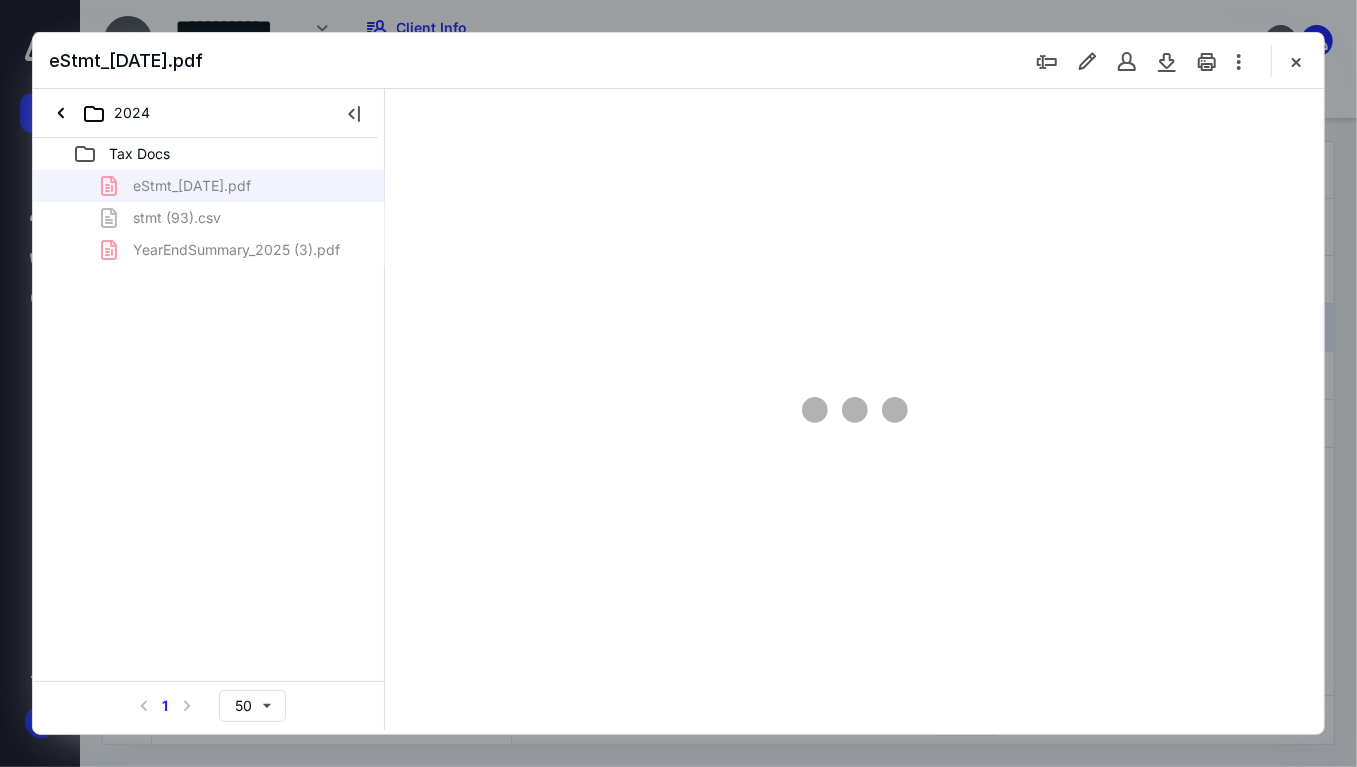 scroll, scrollTop: 79, scrollLeft: 0, axis: vertical 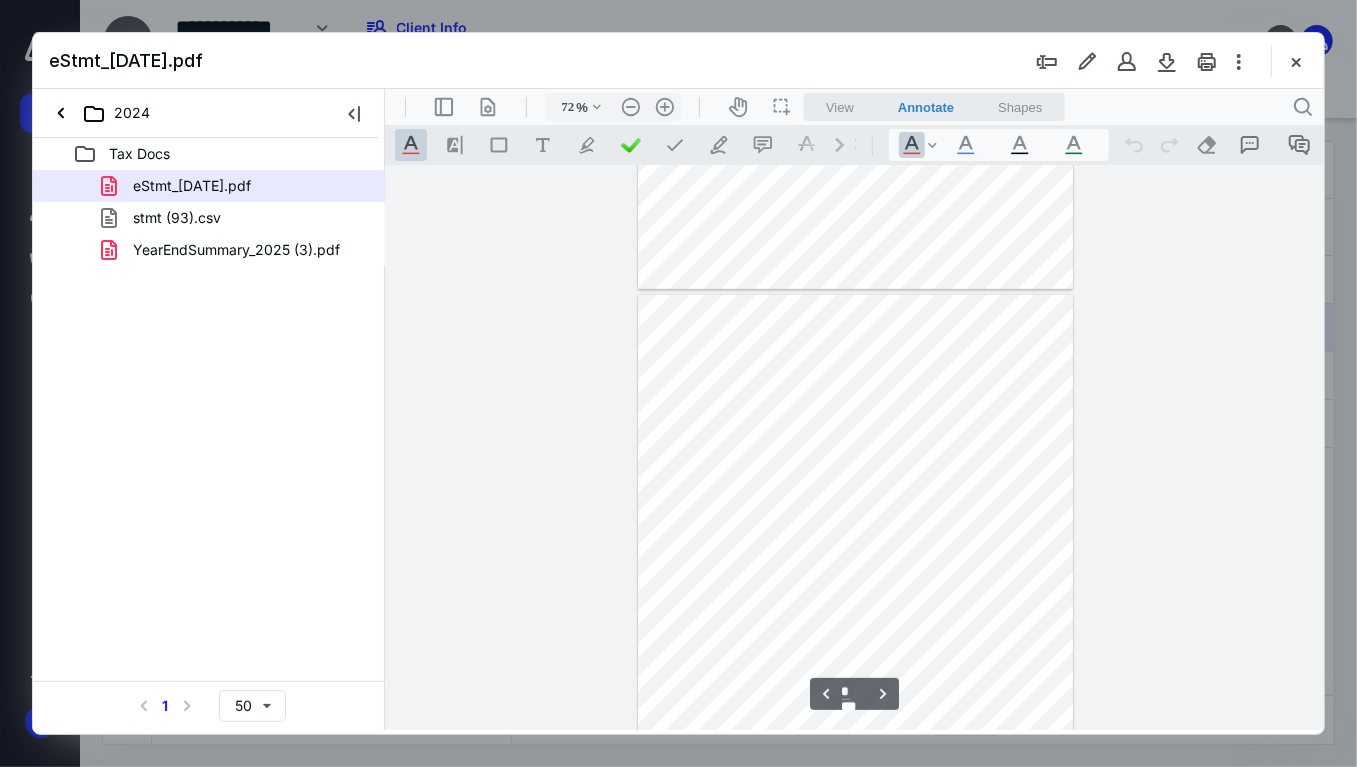 type on "*" 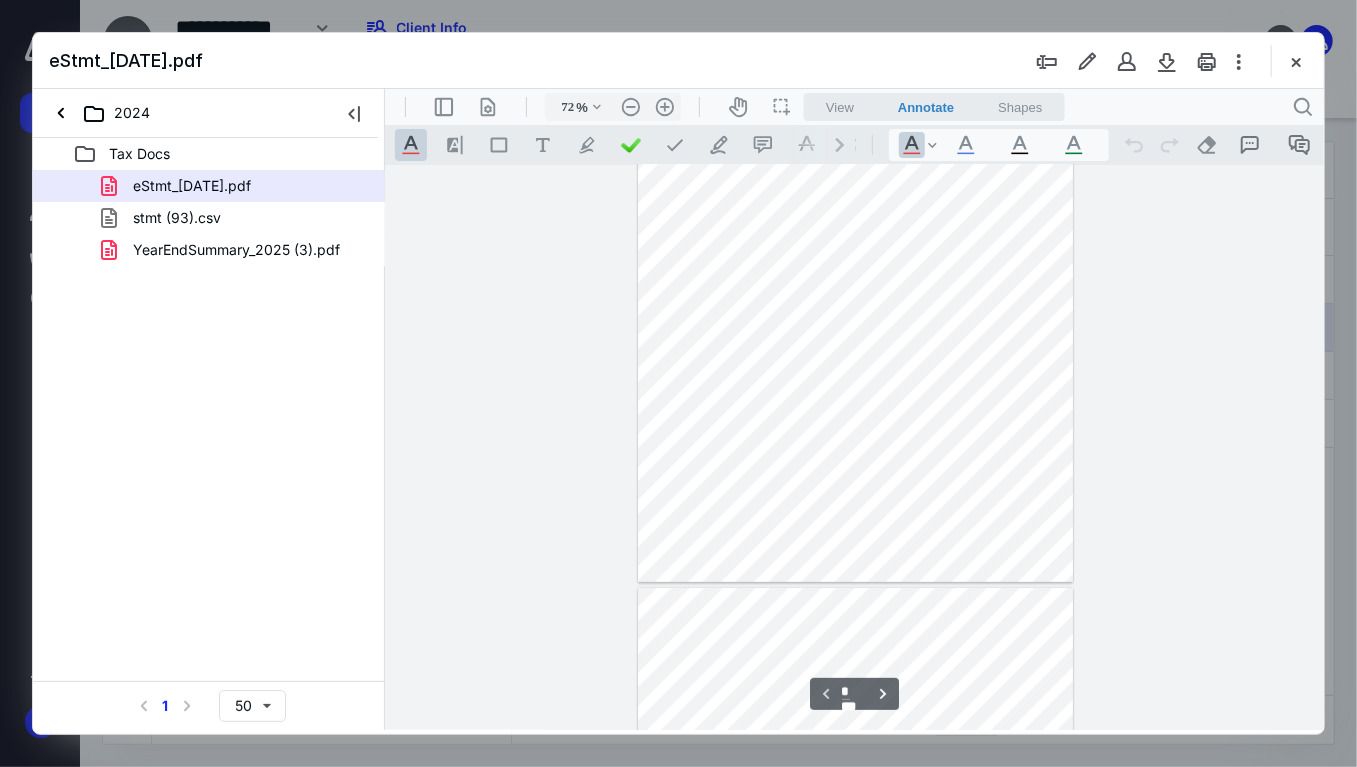scroll, scrollTop: 0, scrollLeft: 0, axis: both 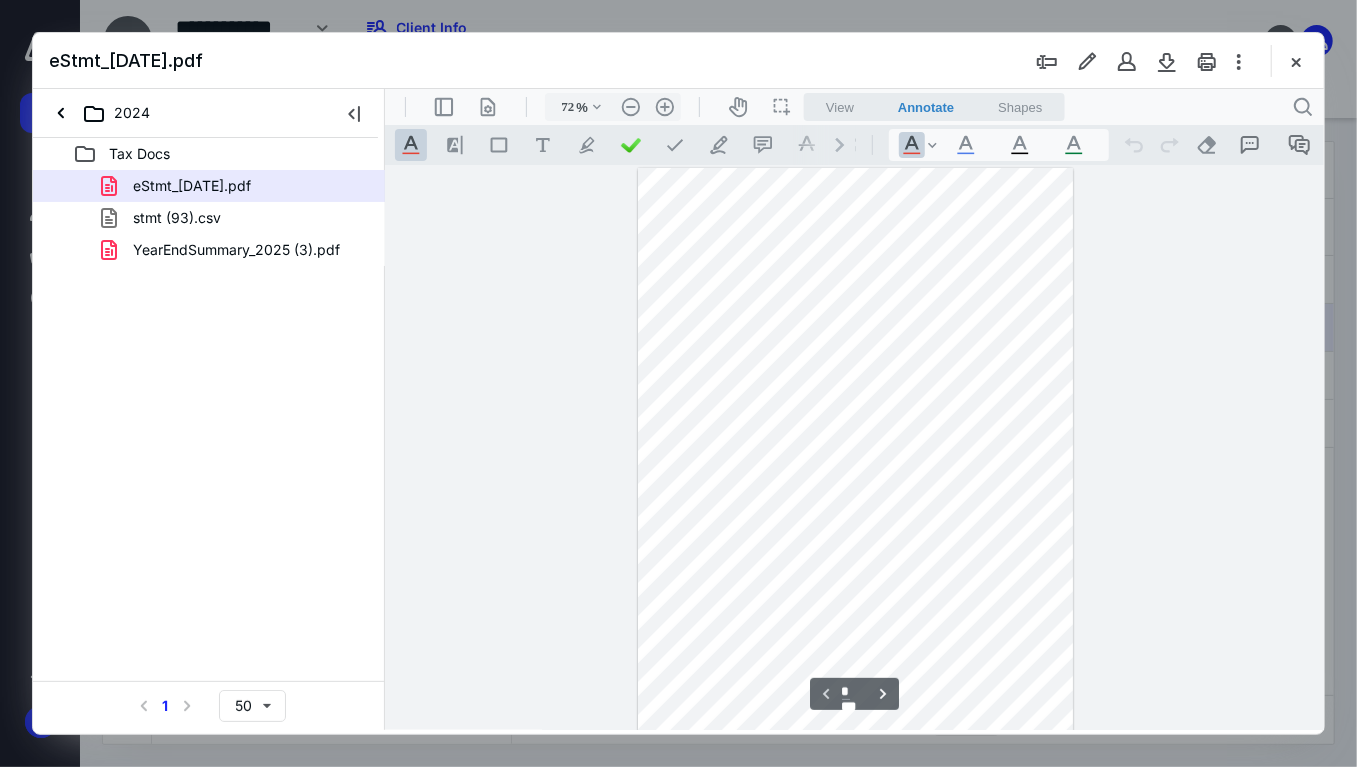 drag, startPoint x: 1322, startPoint y: 193, endPoint x: 1678, endPoint y: 124, distance: 362.62515 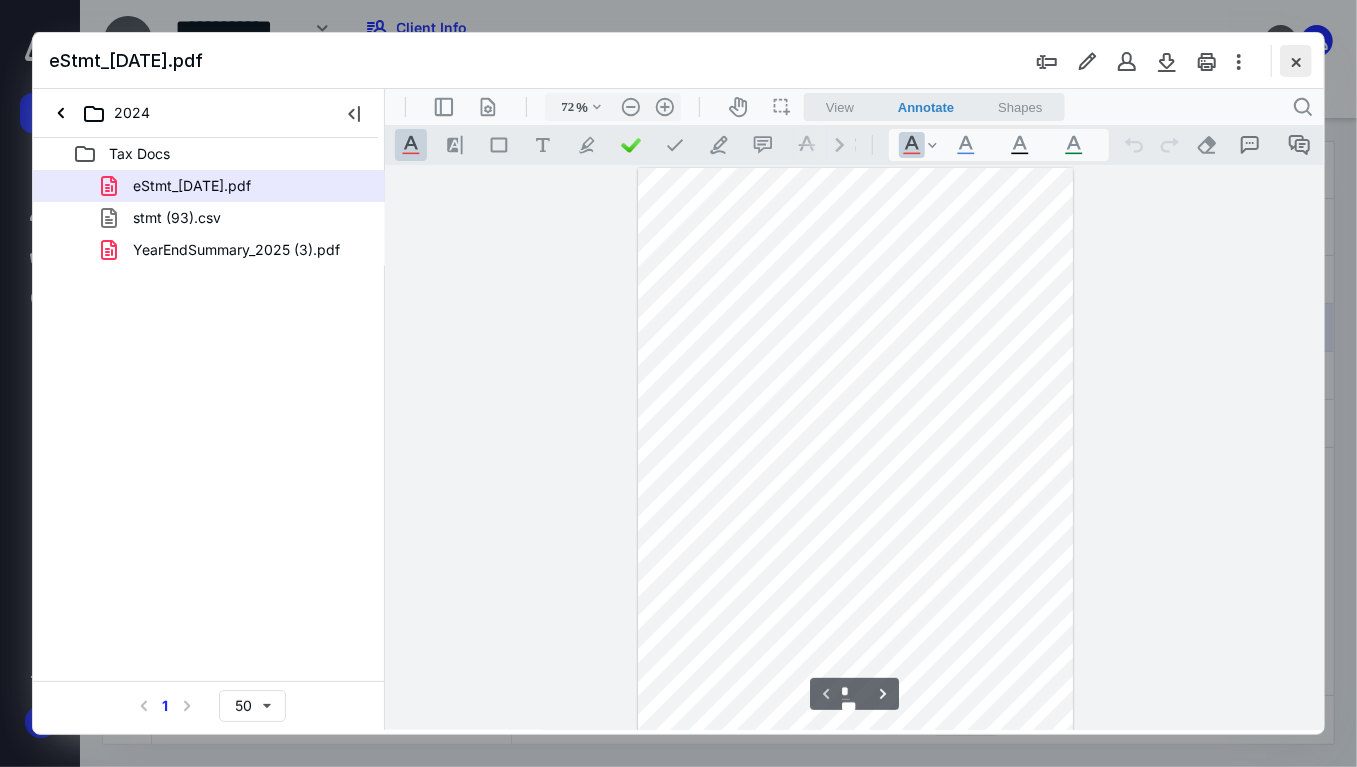 click at bounding box center [1296, 61] 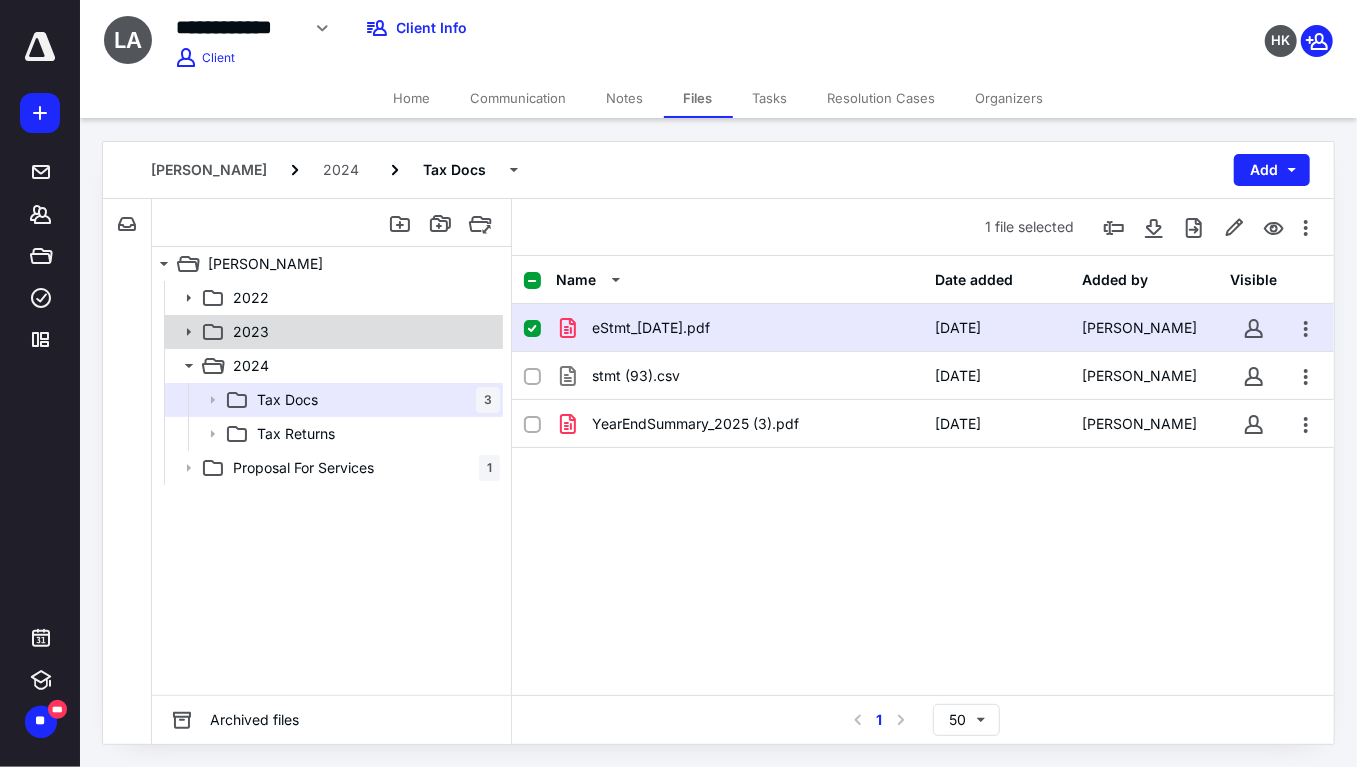 click 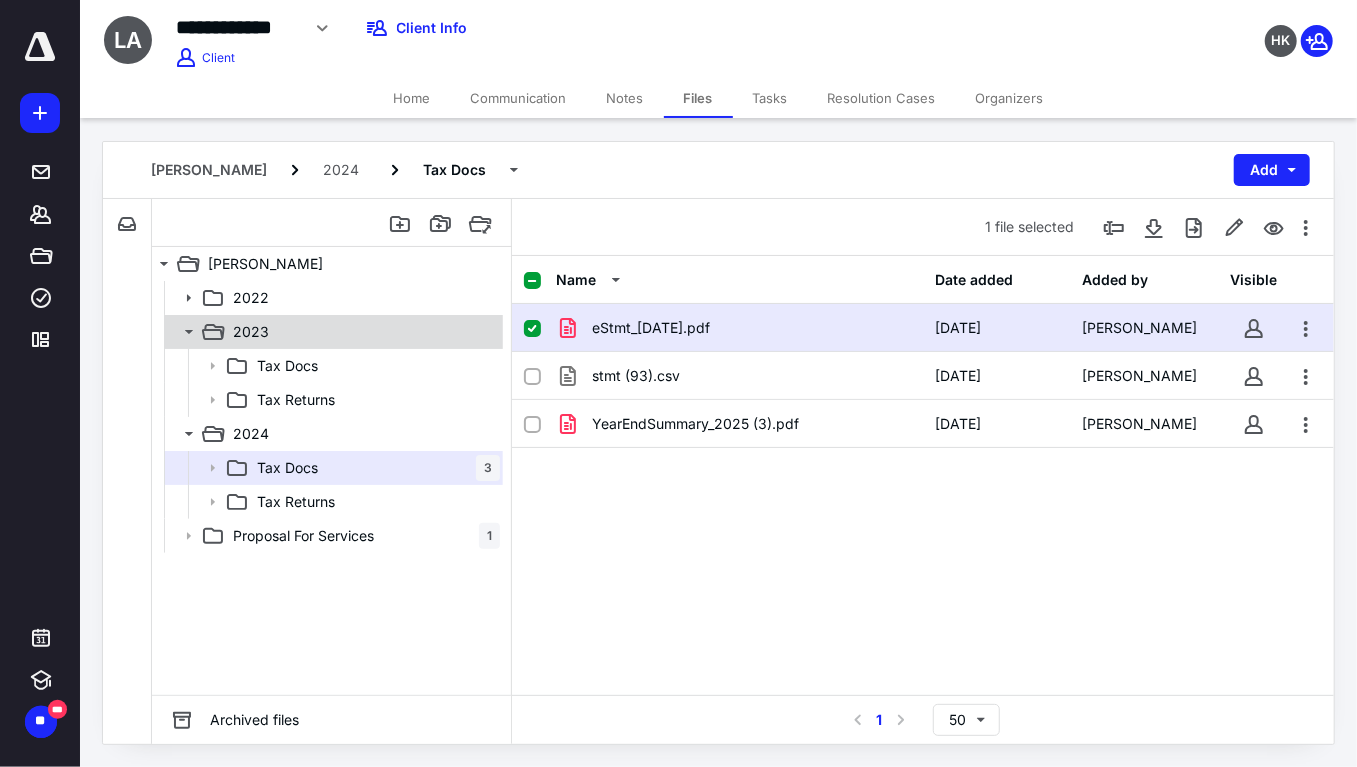 click 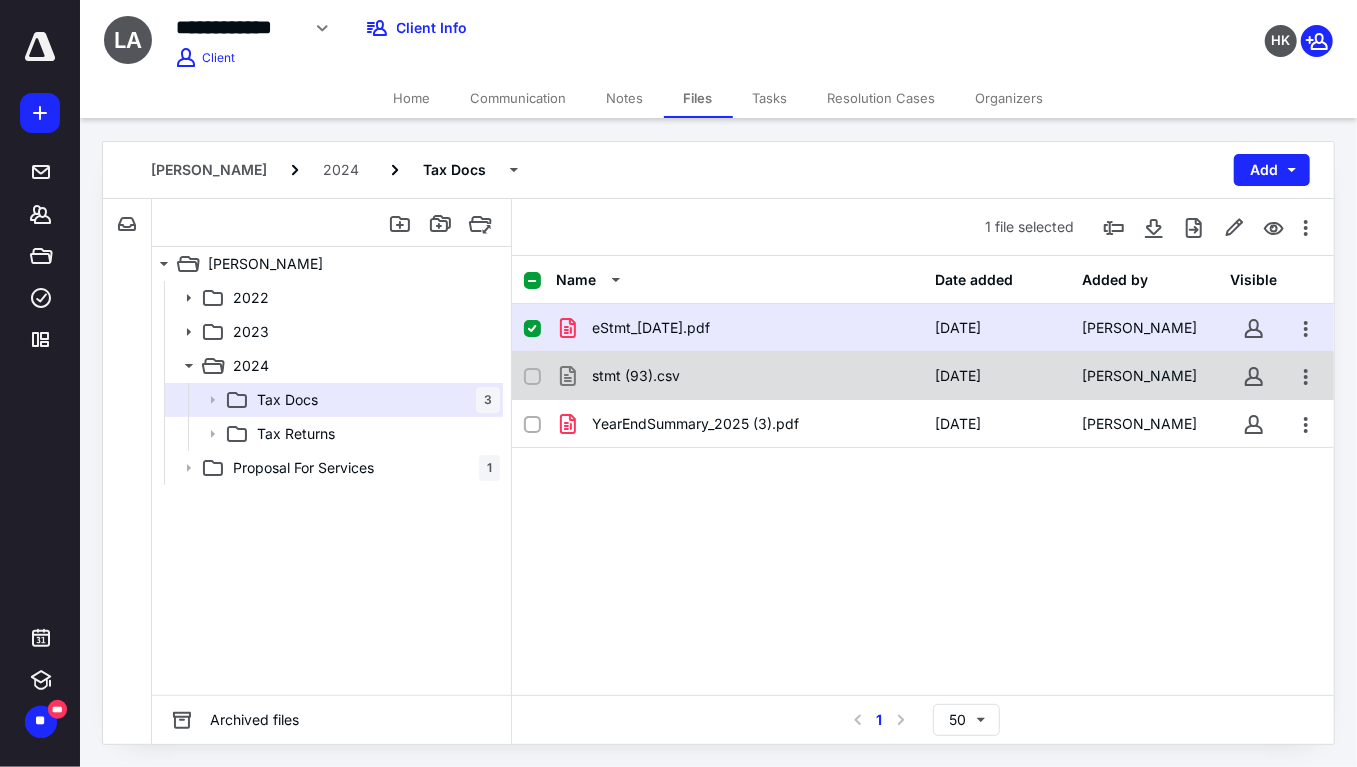 click on "stmt (93).csv" at bounding box center [636, 376] 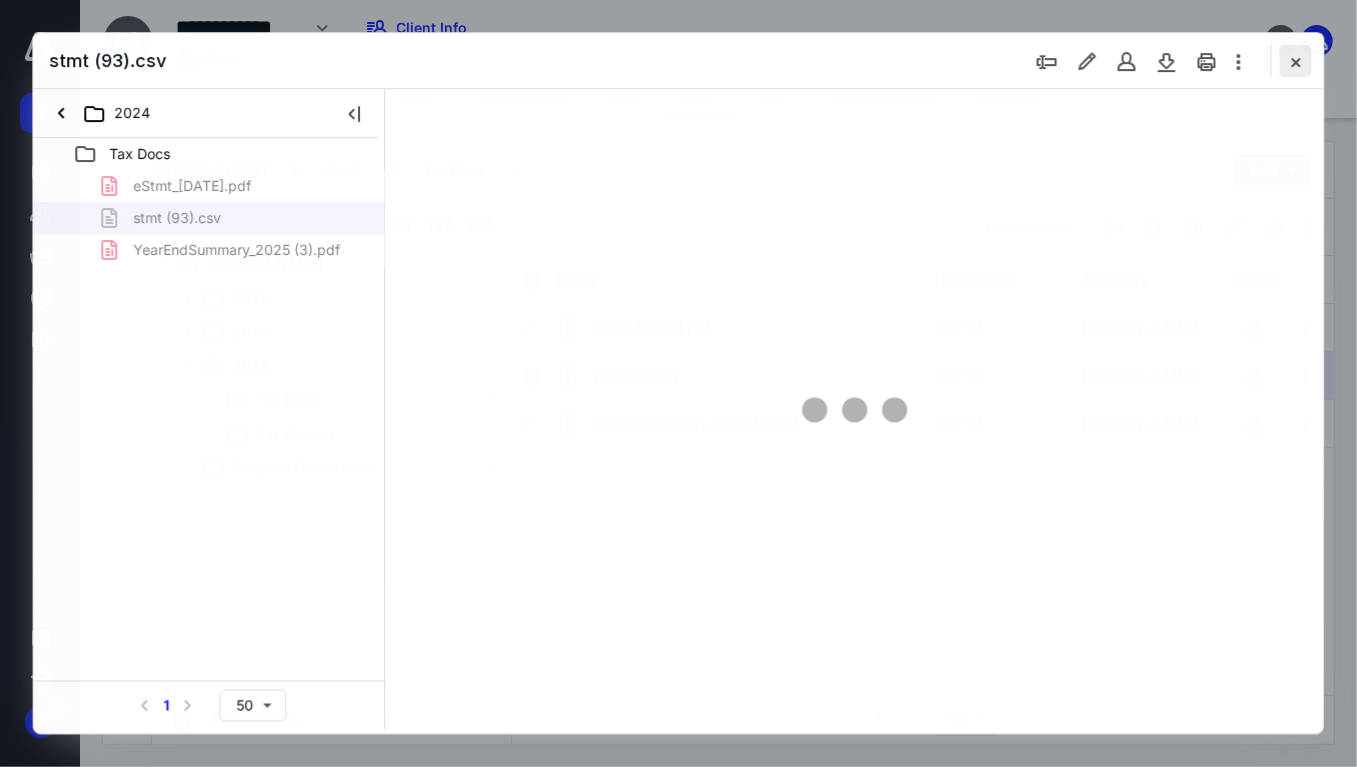 scroll, scrollTop: 0, scrollLeft: 0, axis: both 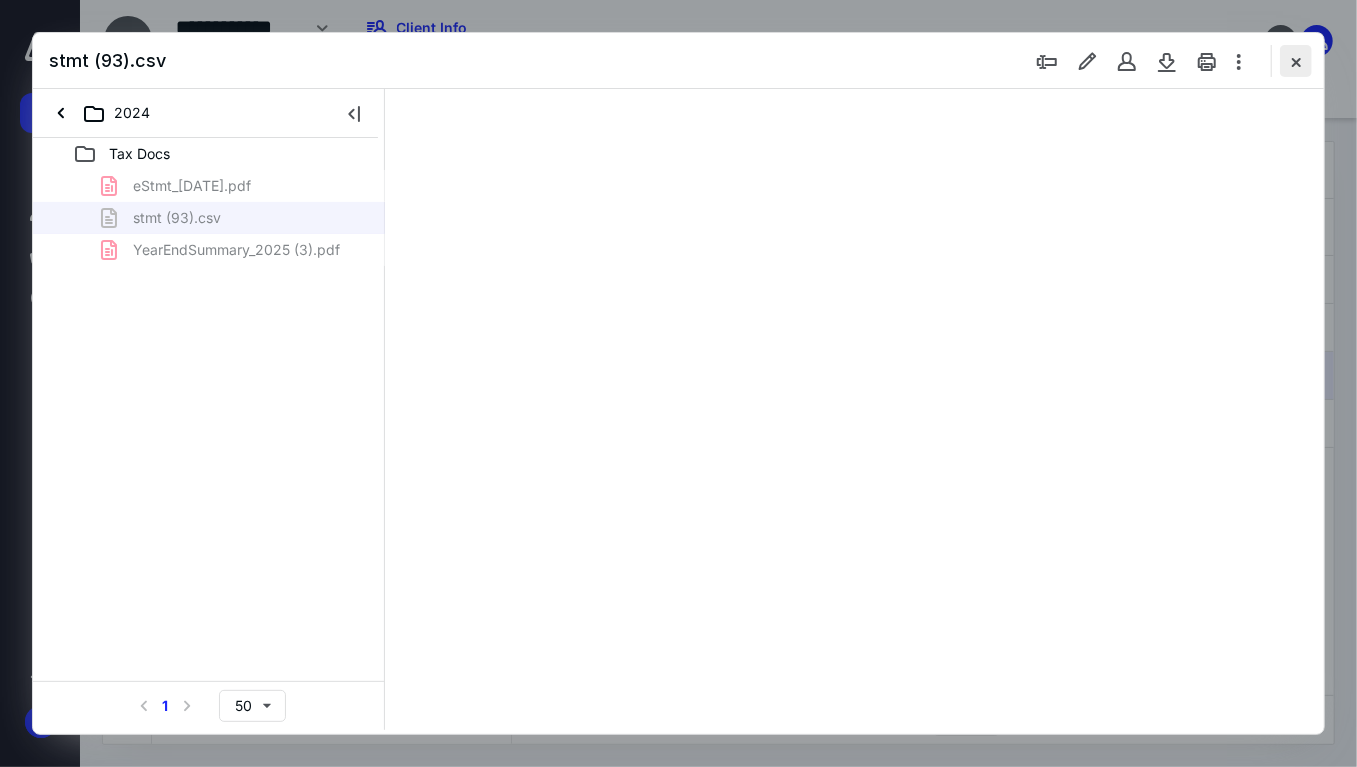 type on "72" 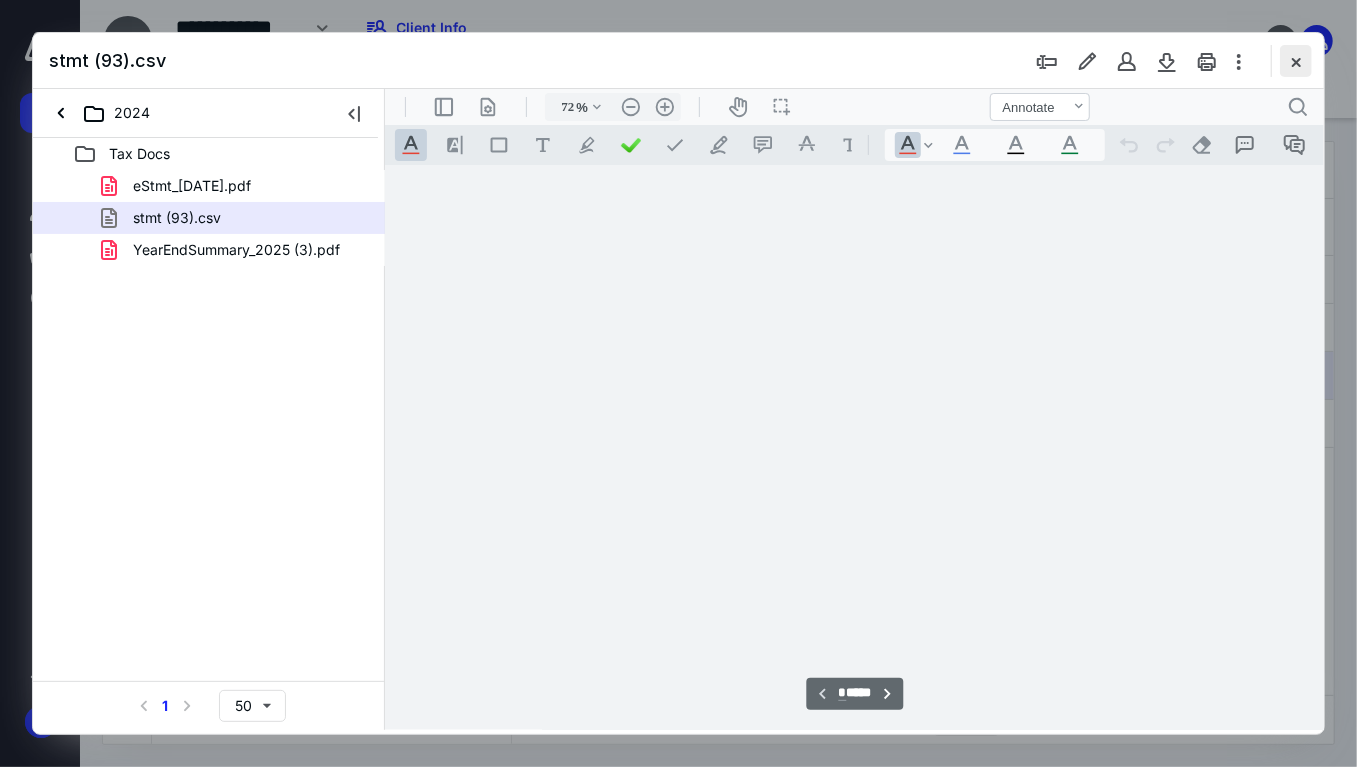 scroll, scrollTop: 79, scrollLeft: 0, axis: vertical 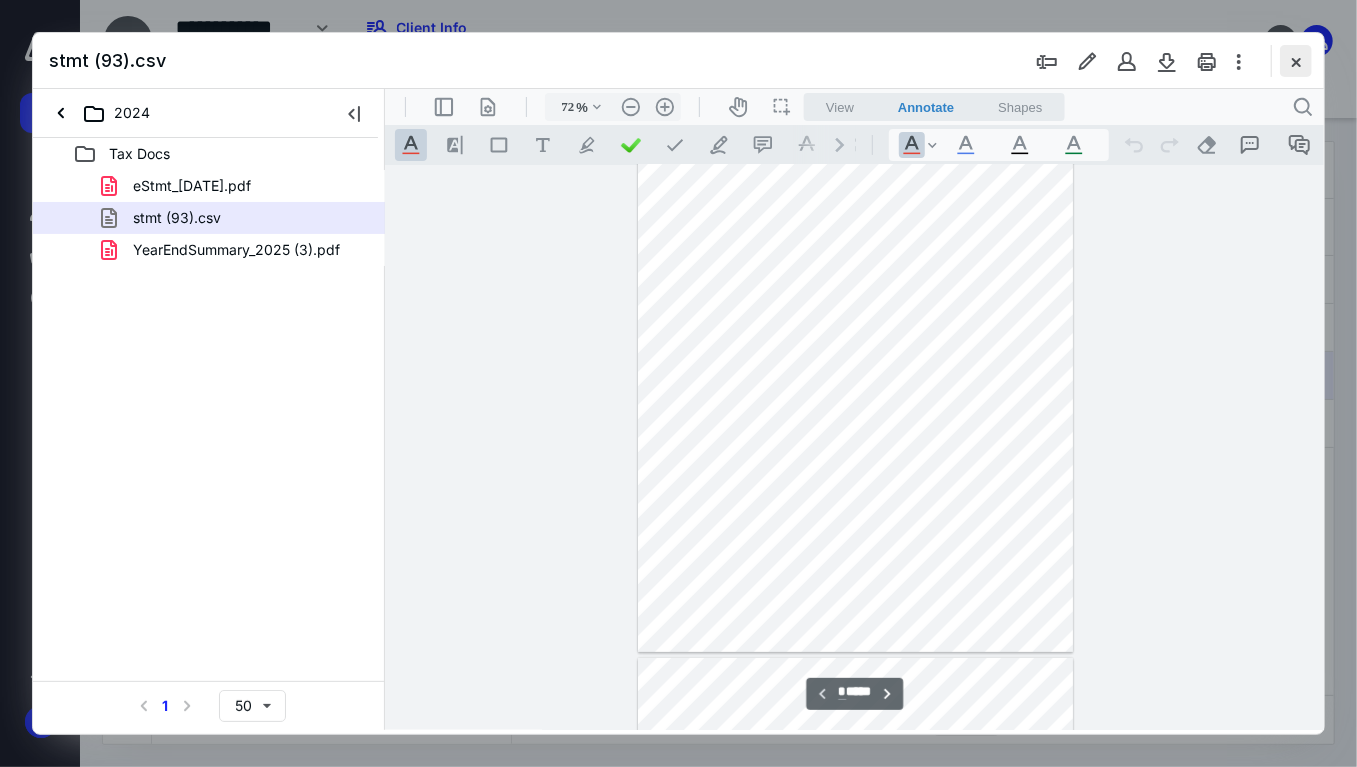 click at bounding box center [1296, 61] 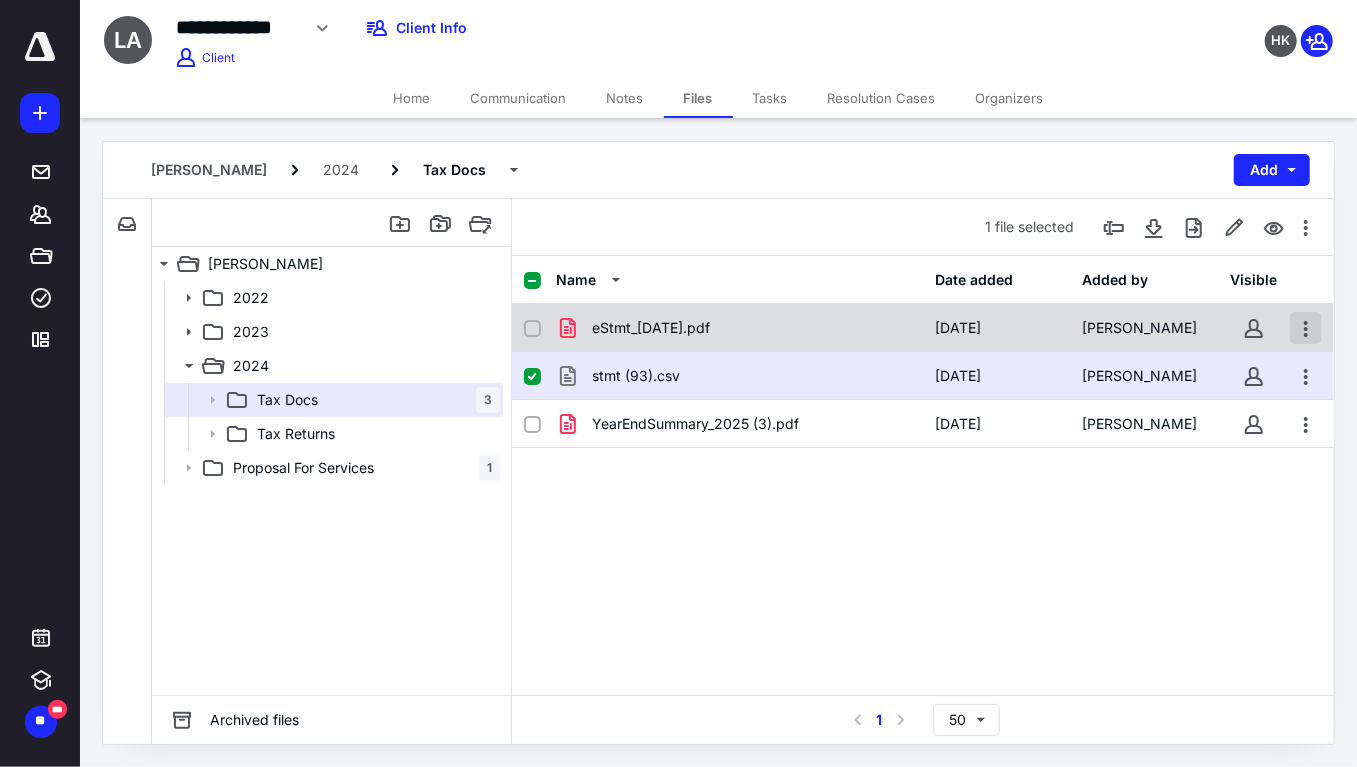 click at bounding box center (1306, 328) 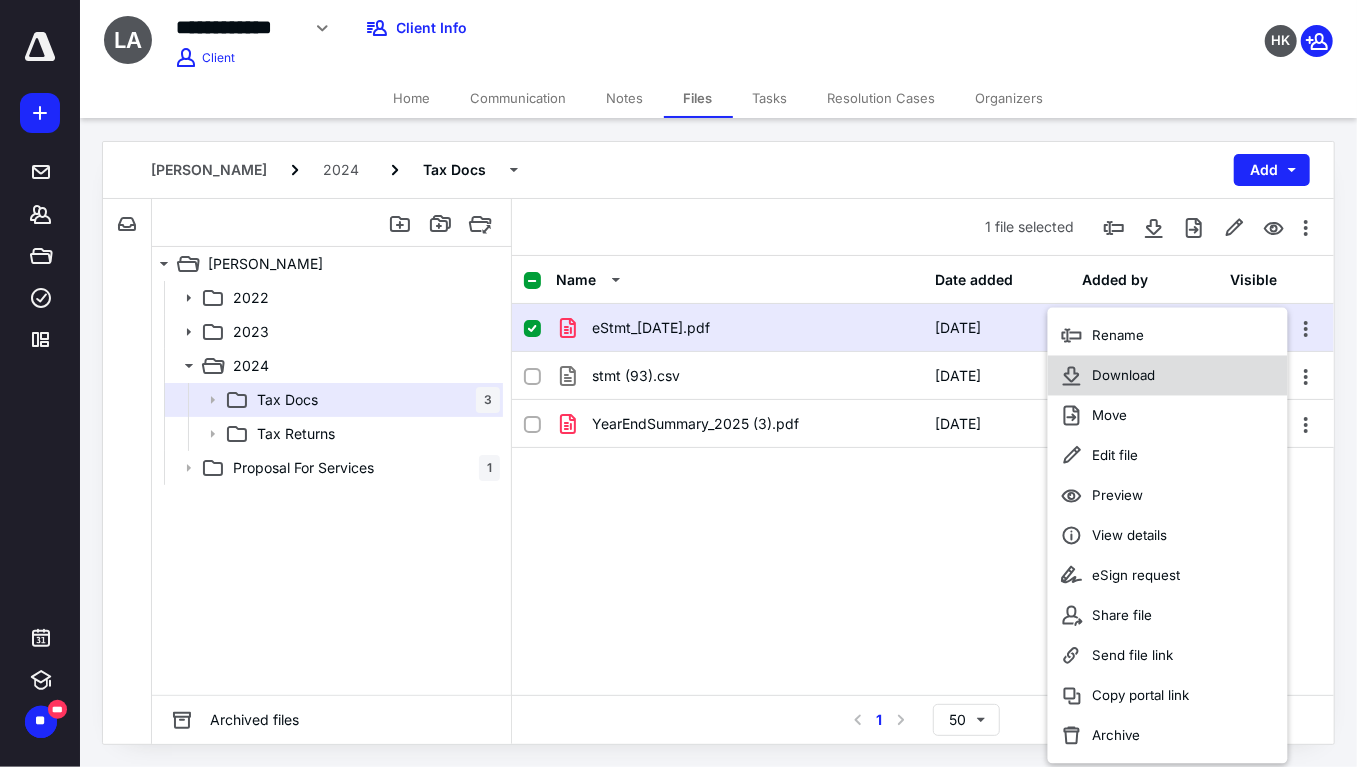 click on "Download" at bounding box center [1123, 376] 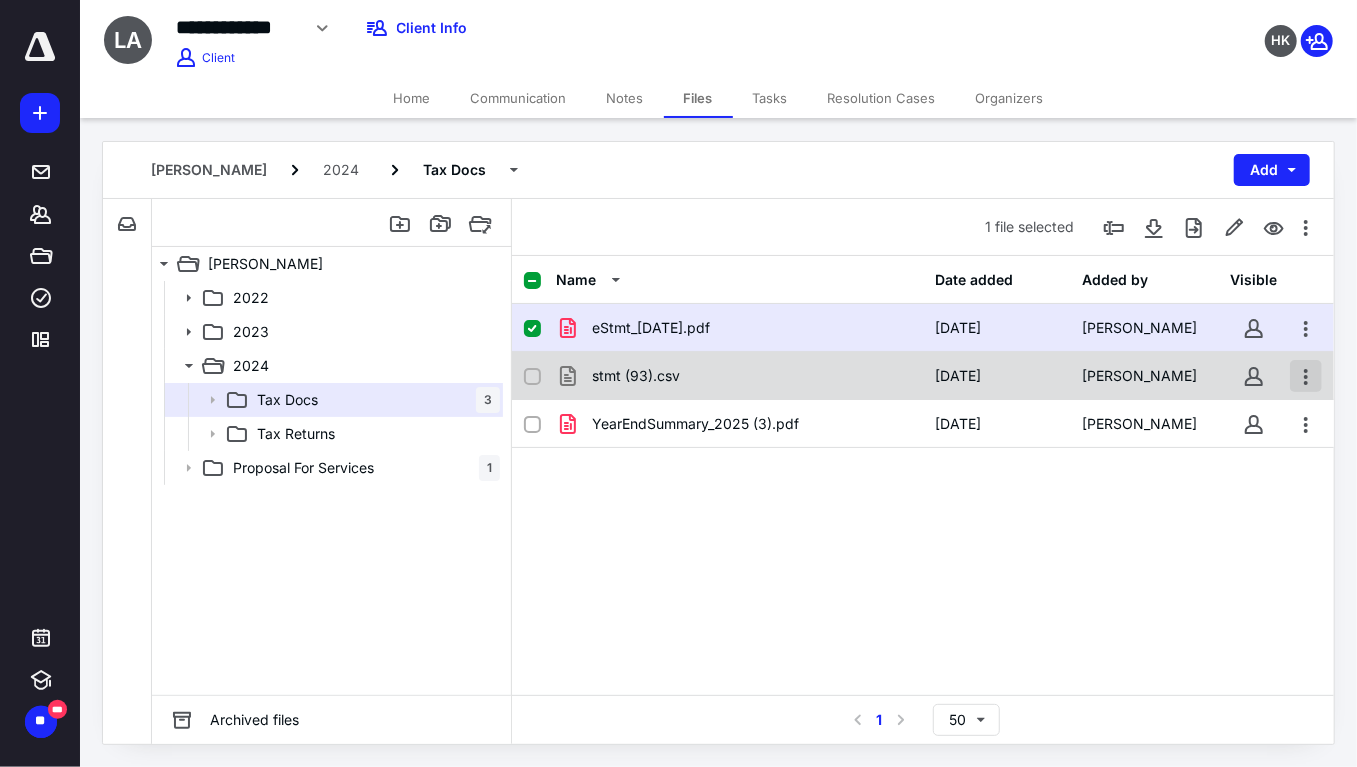 drag, startPoint x: 1310, startPoint y: 363, endPoint x: 1300, endPoint y: 367, distance: 10.770329 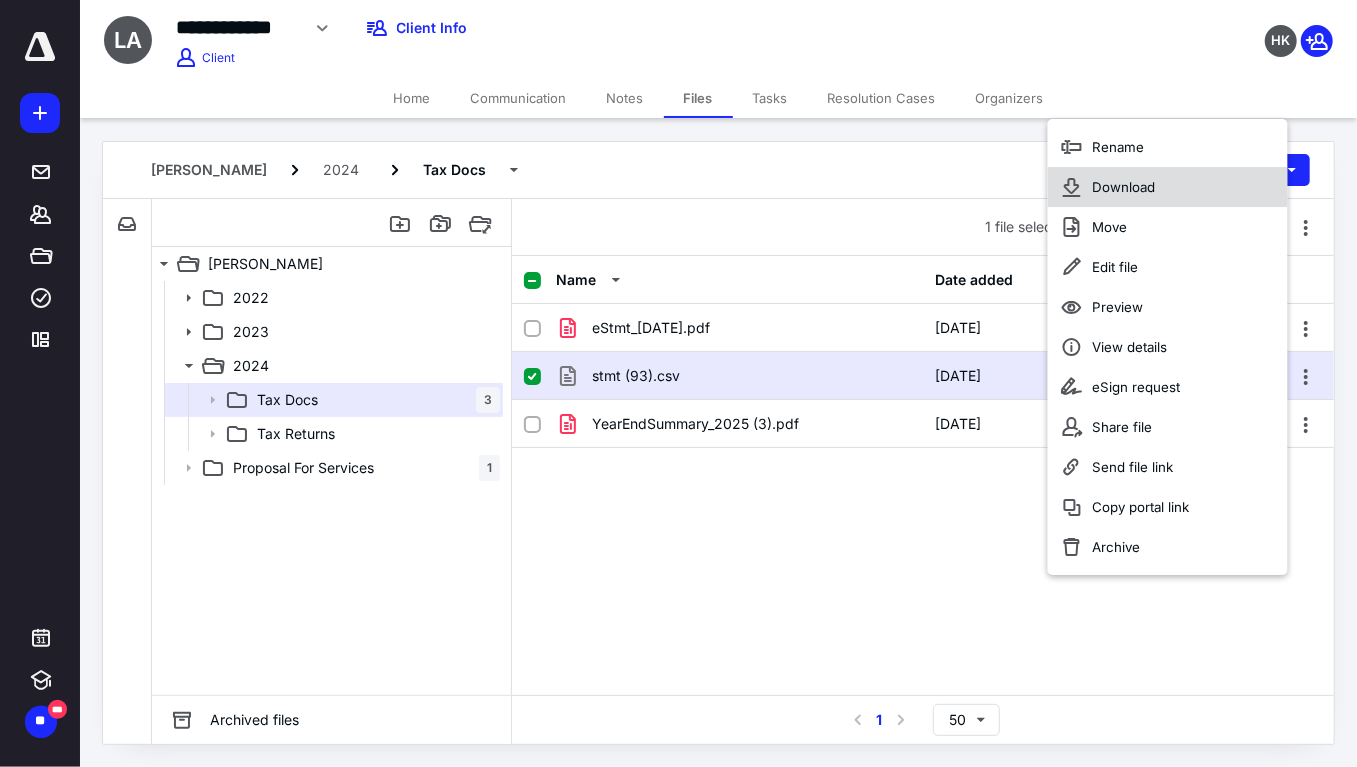 click on "Download" at bounding box center [1168, 187] 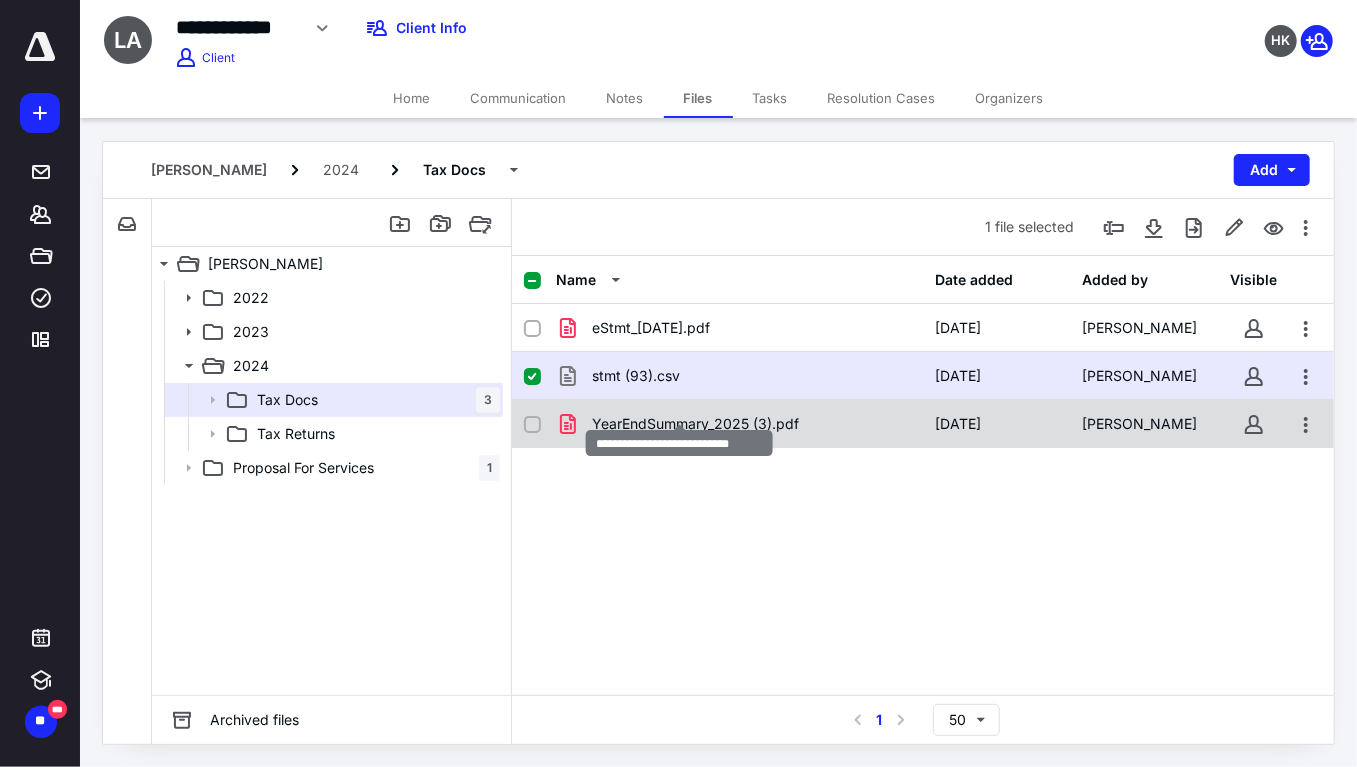 click on "YearEndSummary_2025 (3).pdf" at bounding box center (695, 424) 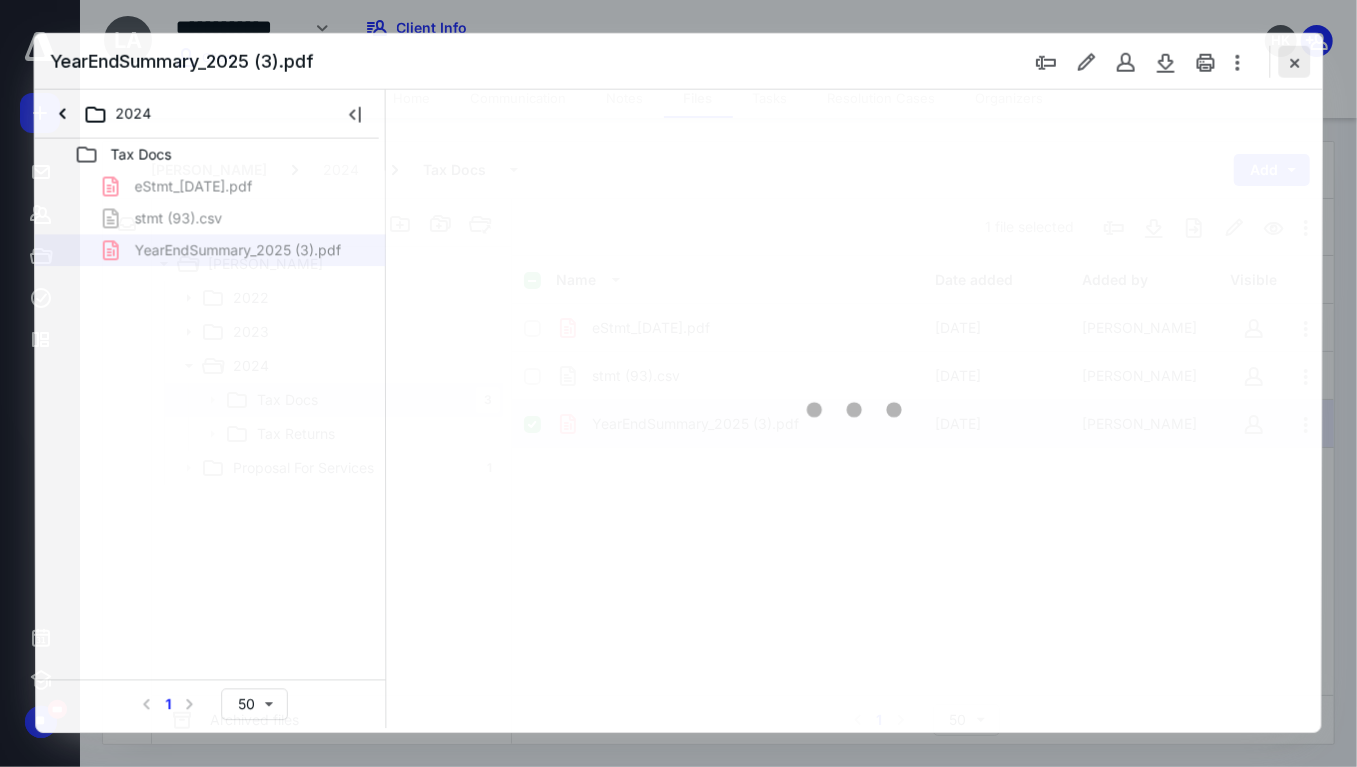 scroll, scrollTop: 0, scrollLeft: 0, axis: both 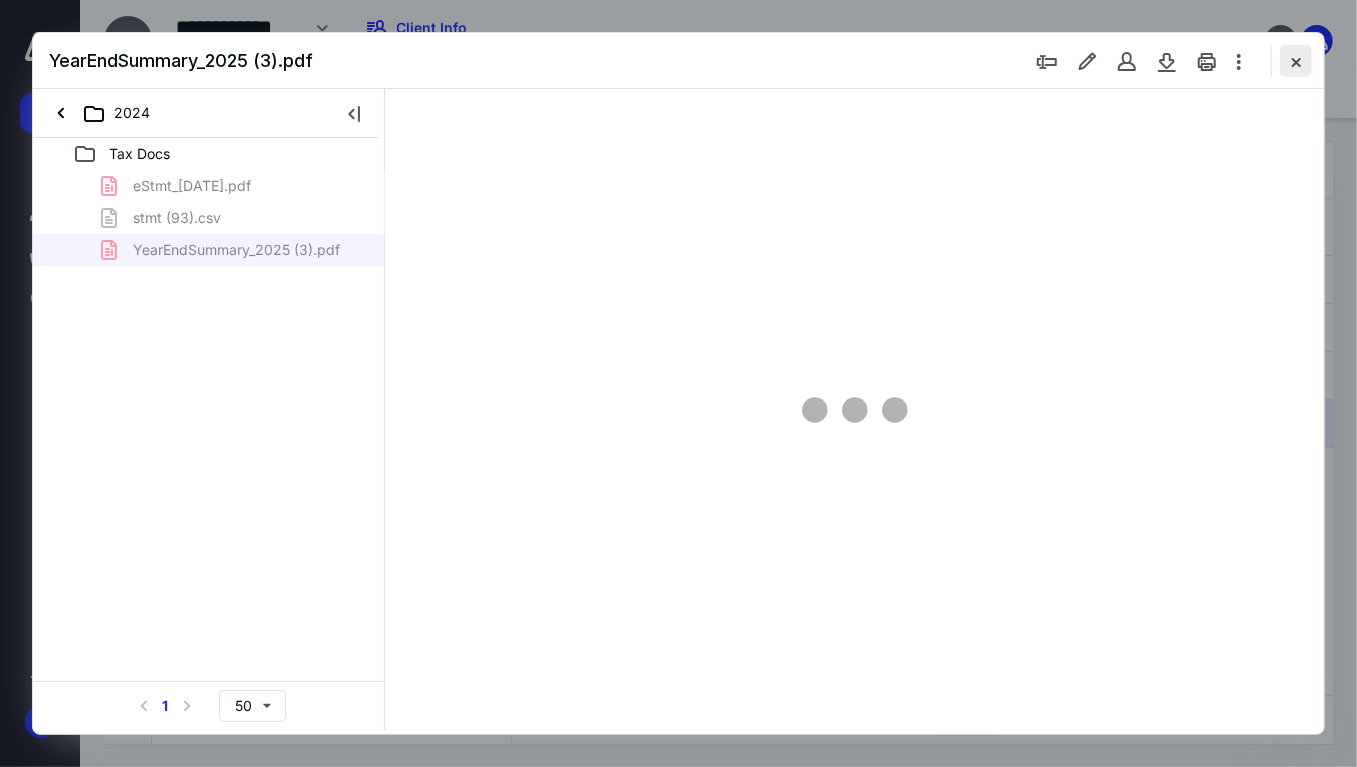 type on "72" 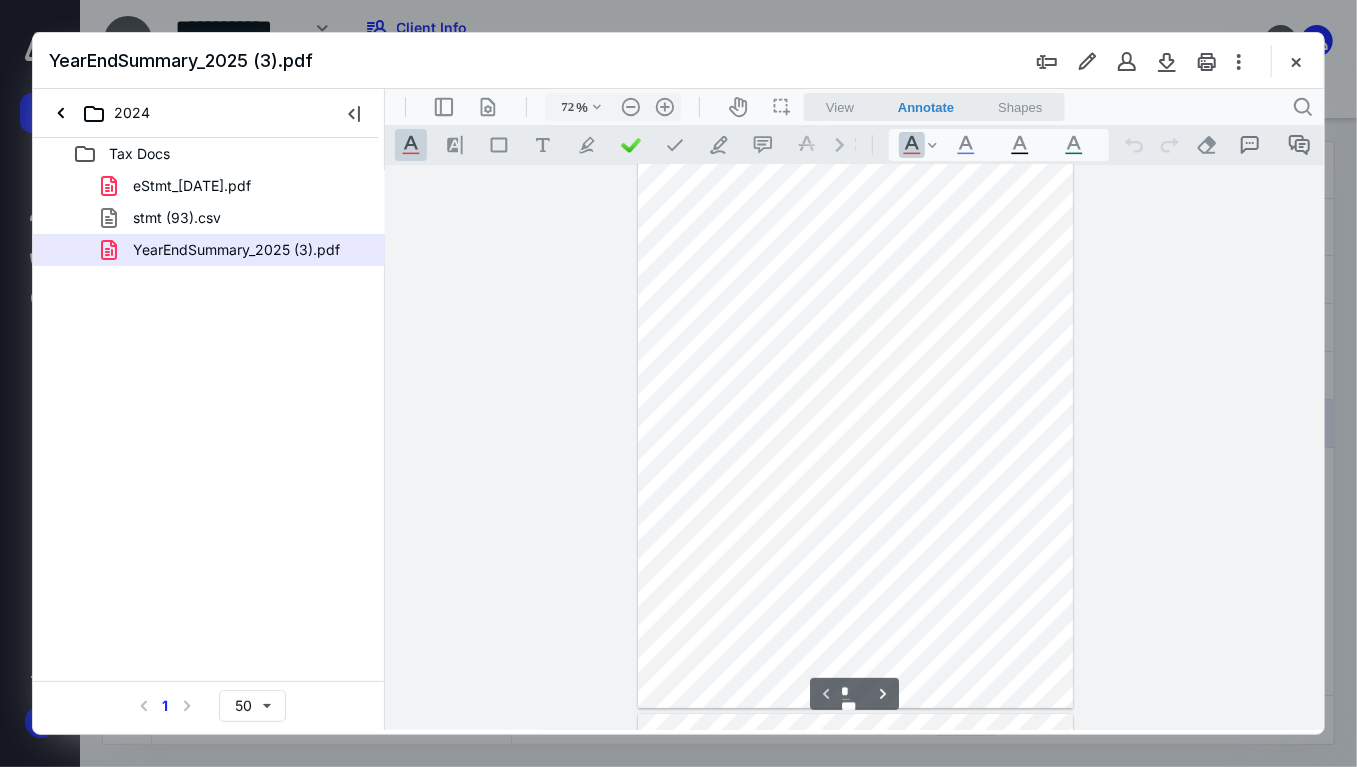 scroll, scrollTop: 0, scrollLeft: 0, axis: both 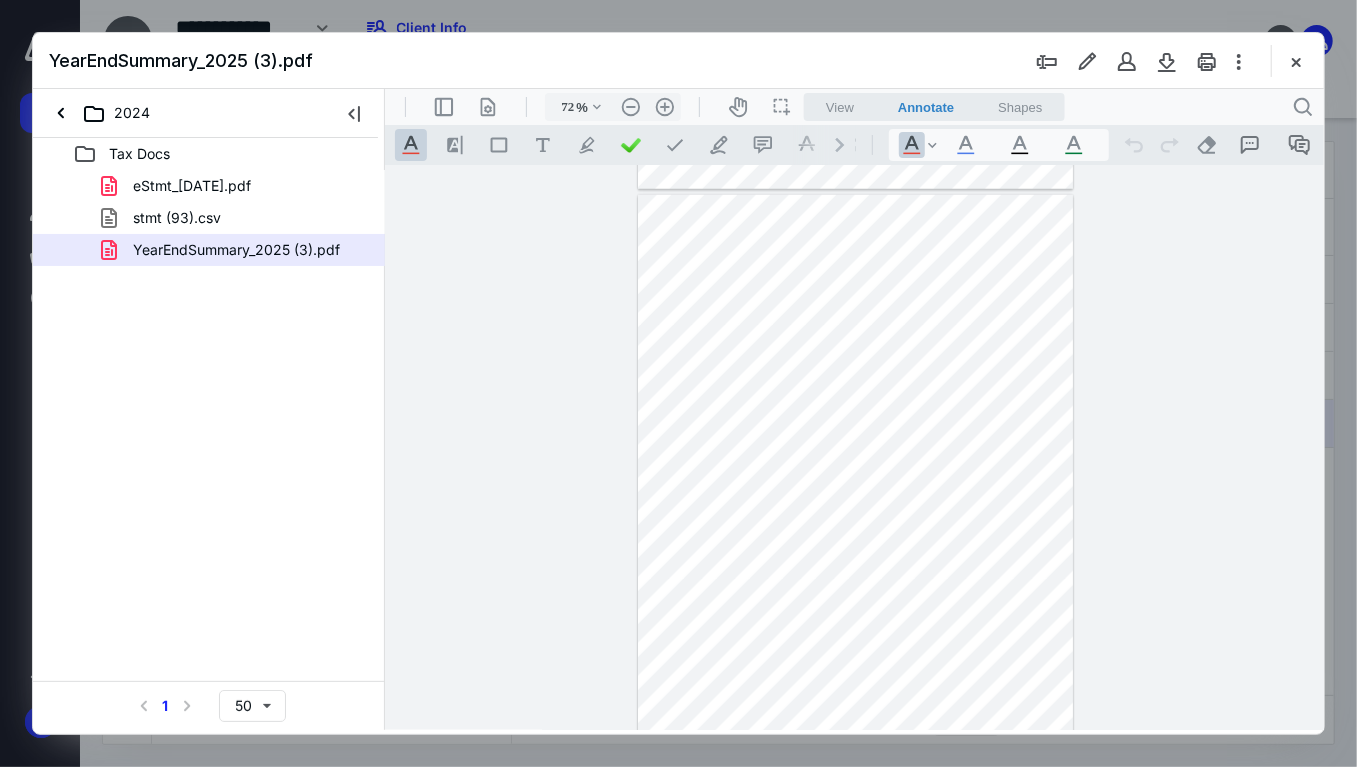 type on "*" 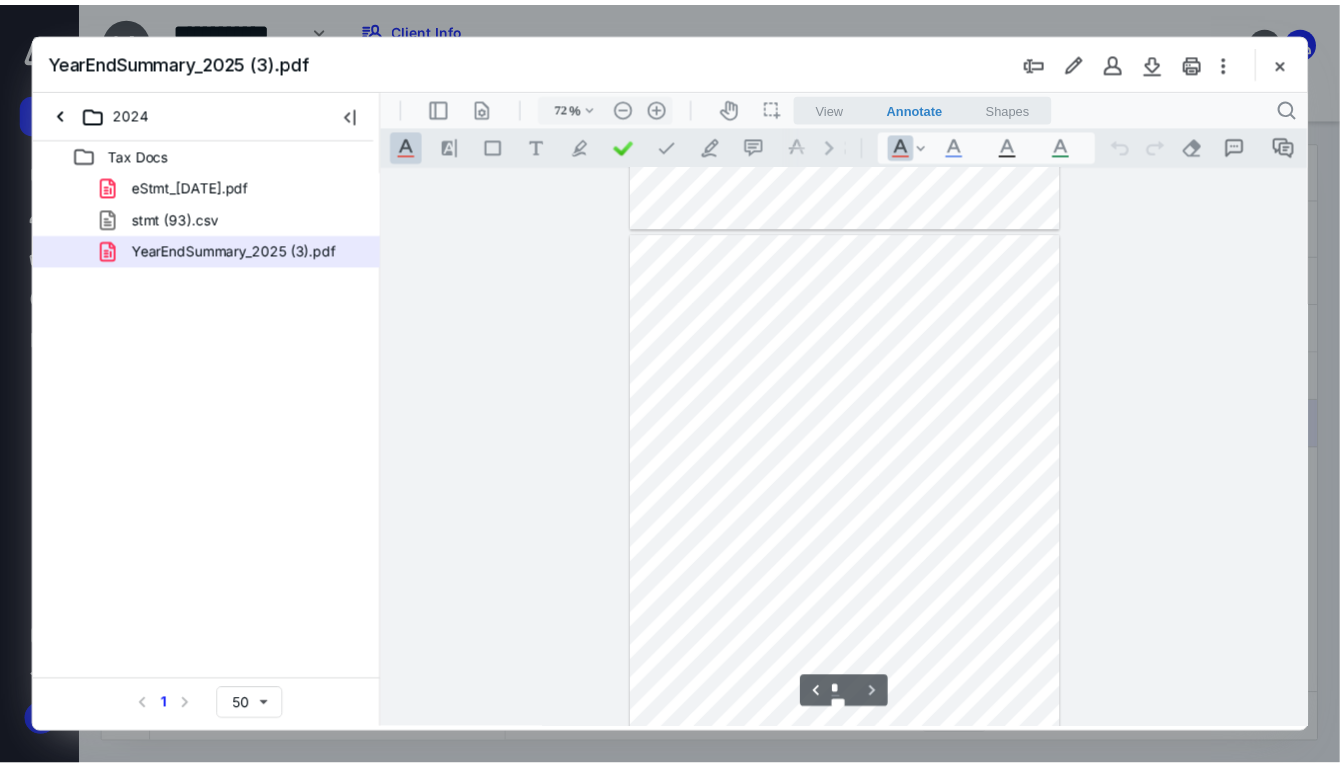 scroll, scrollTop: 1706, scrollLeft: 0, axis: vertical 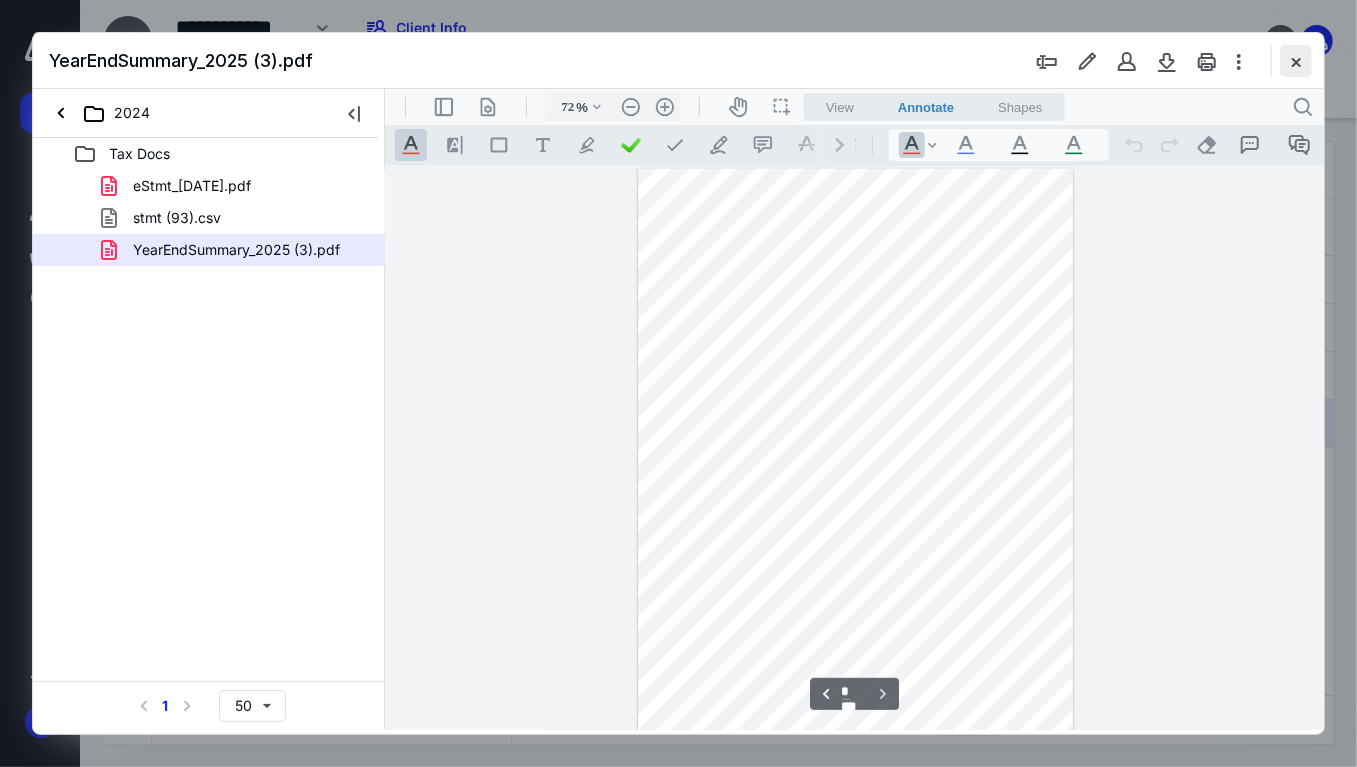 click at bounding box center [1296, 61] 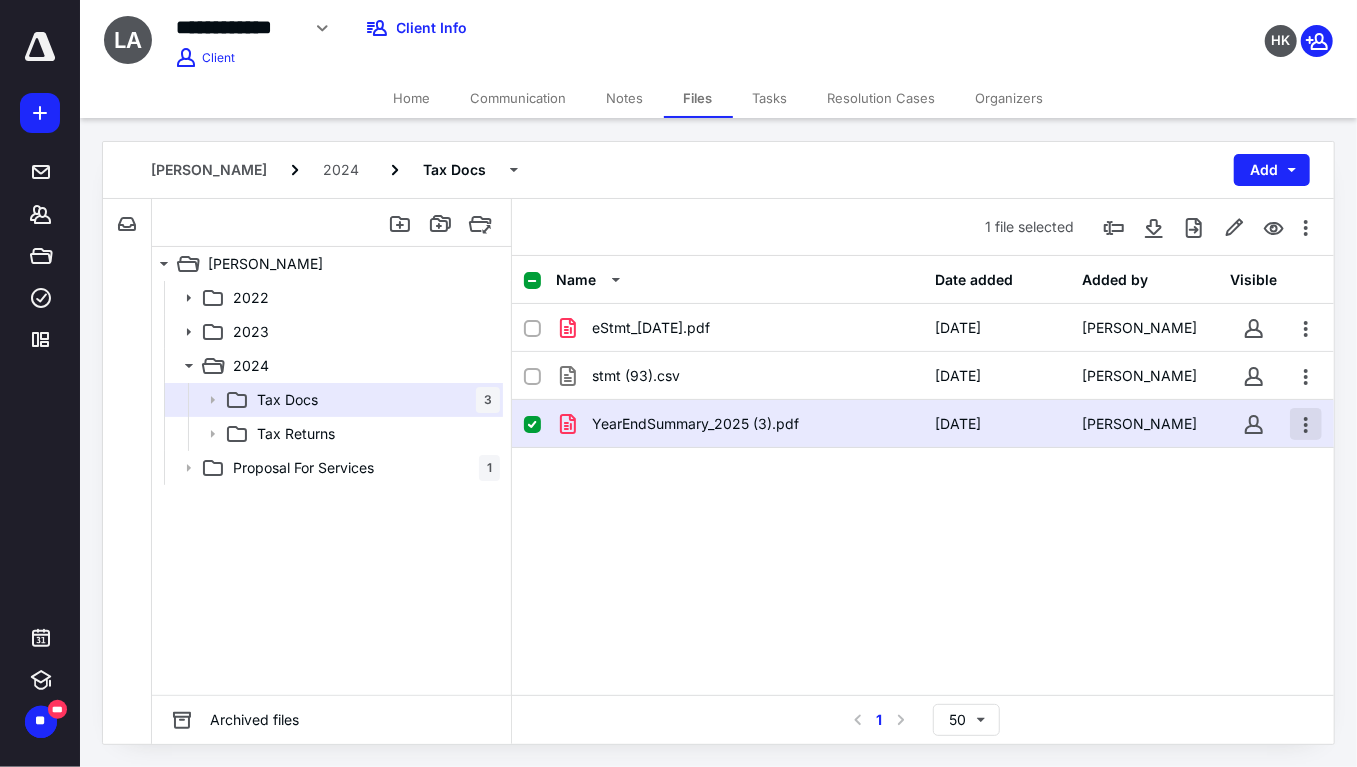 click at bounding box center (1306, 424) 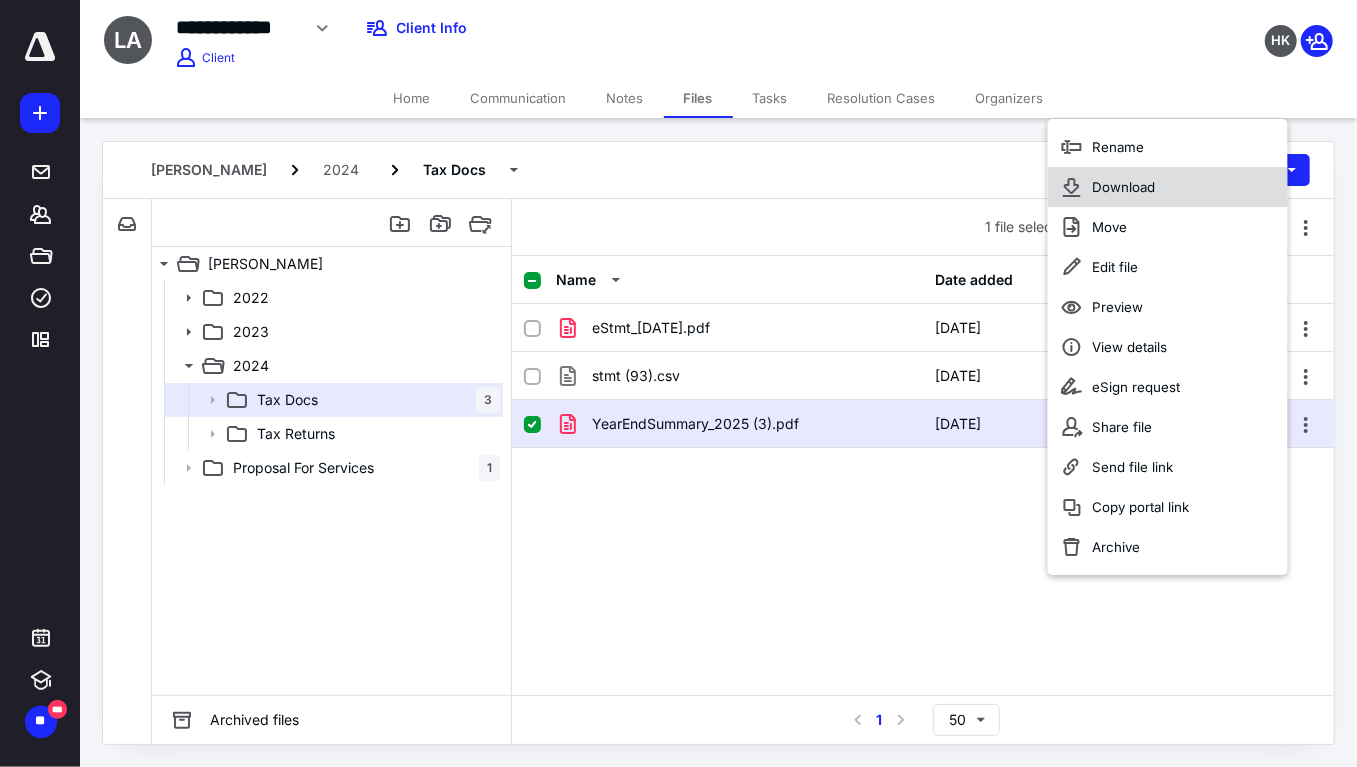 click on "Download" at bounding box center [1168, 187] 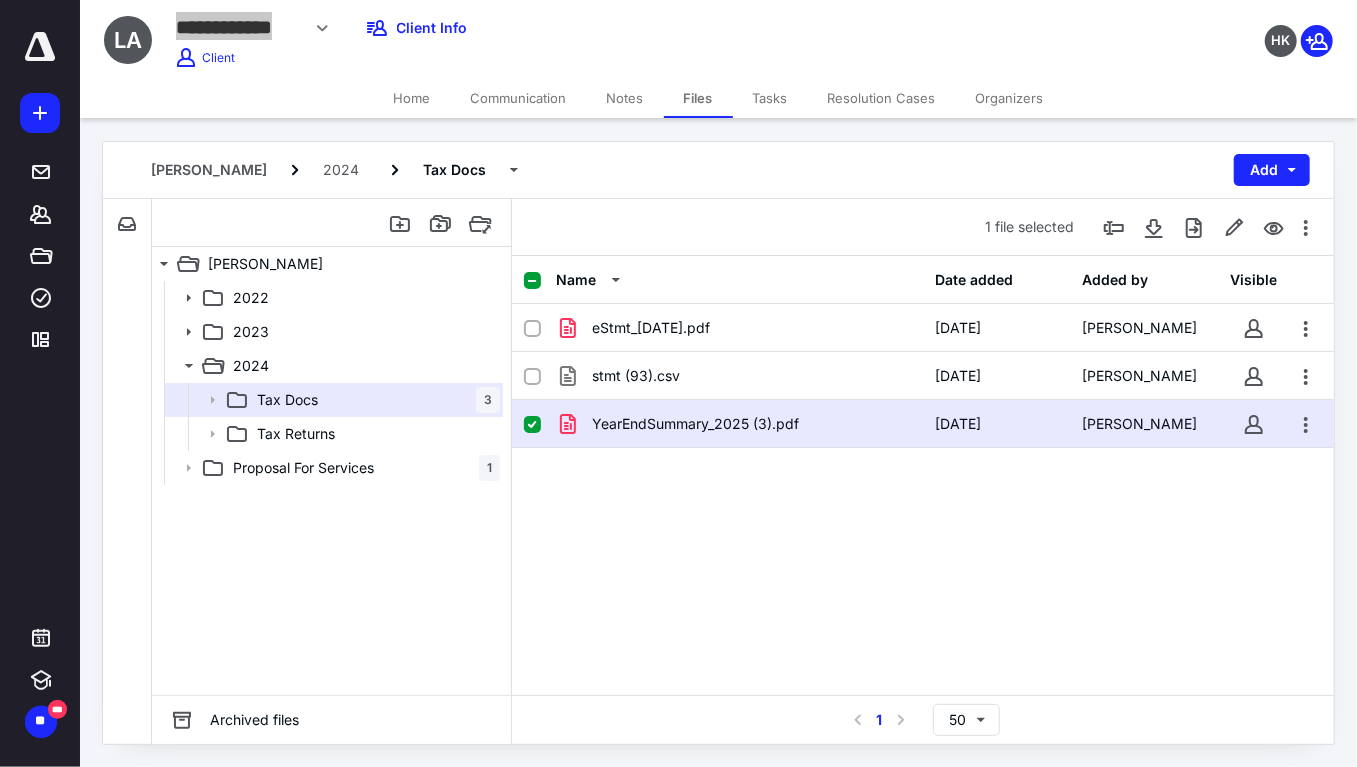 drag, startPoint x: 274, startPoint y: 35, endPoint x: 289, endPoint y: 29, distance: 16.155495 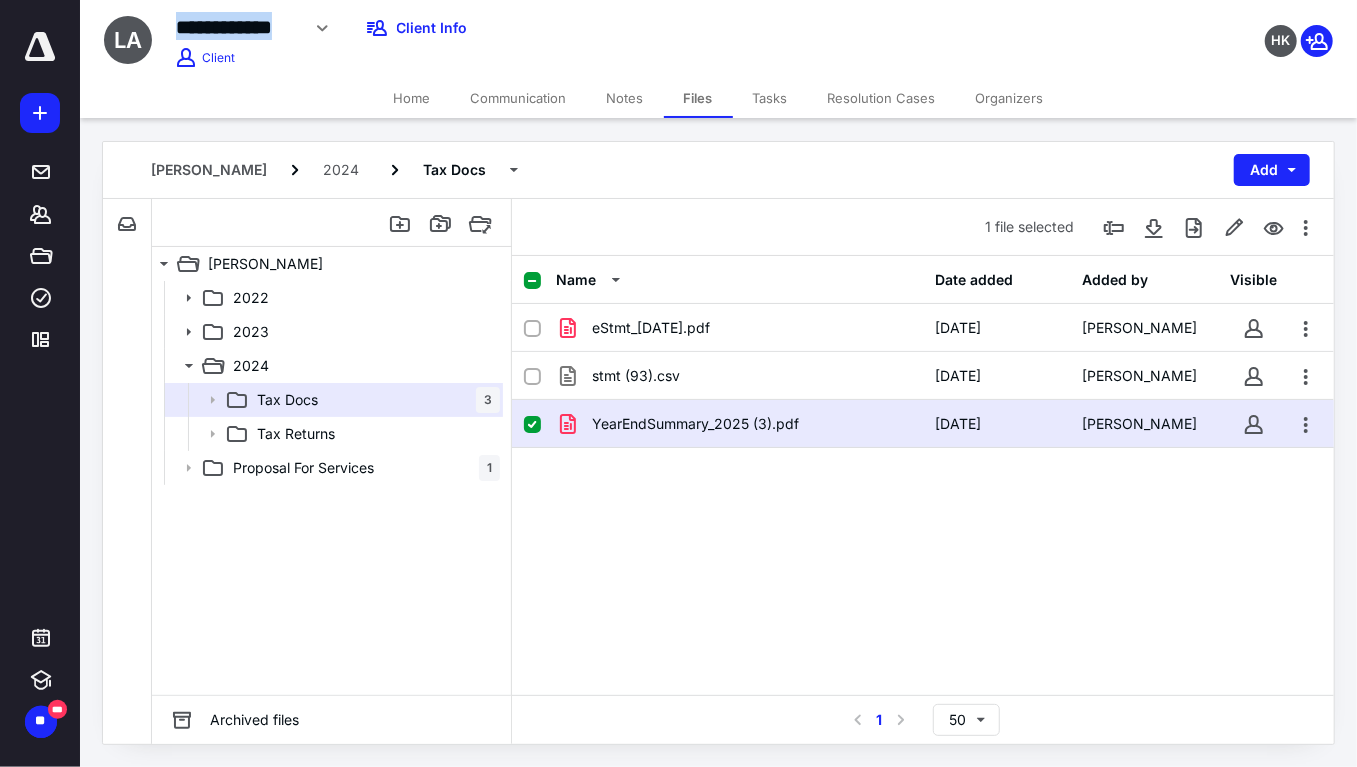 click on "**********" at bounding box center [238, 26] 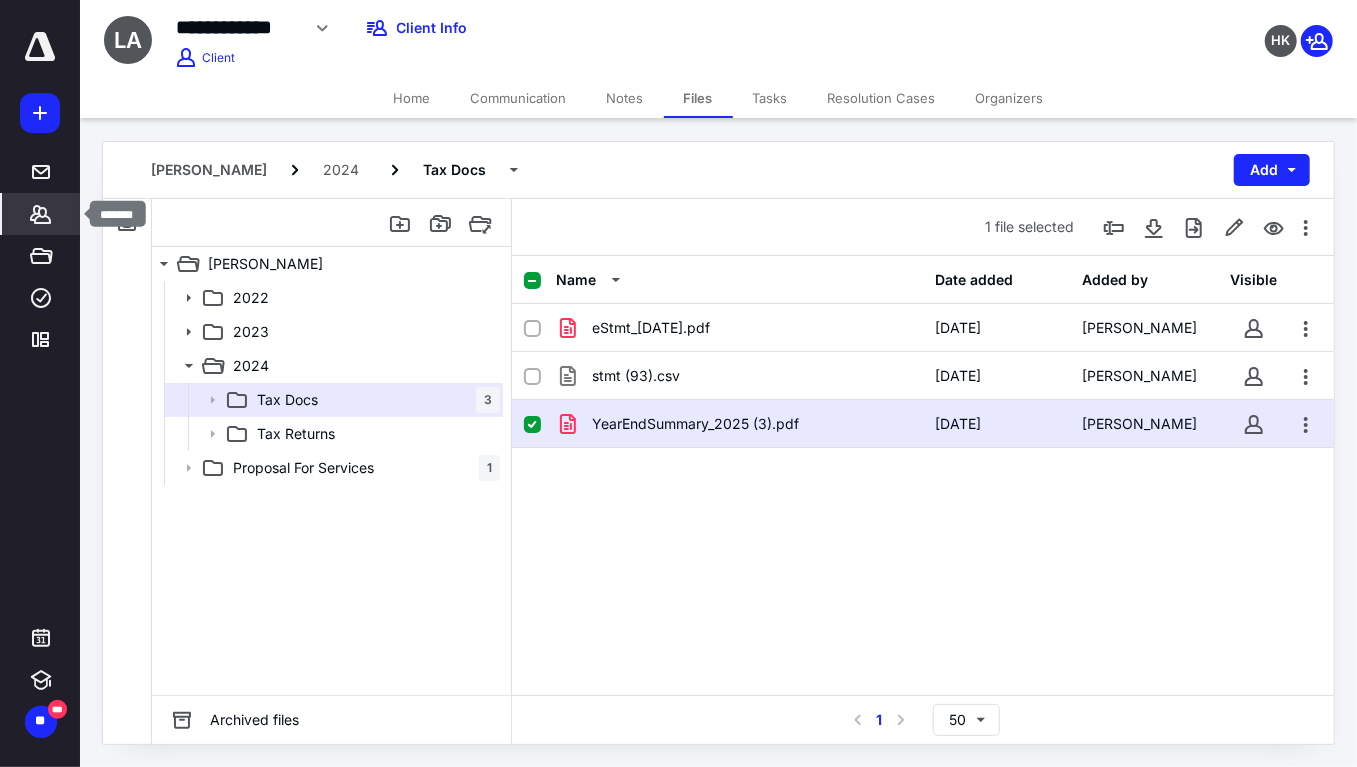 click 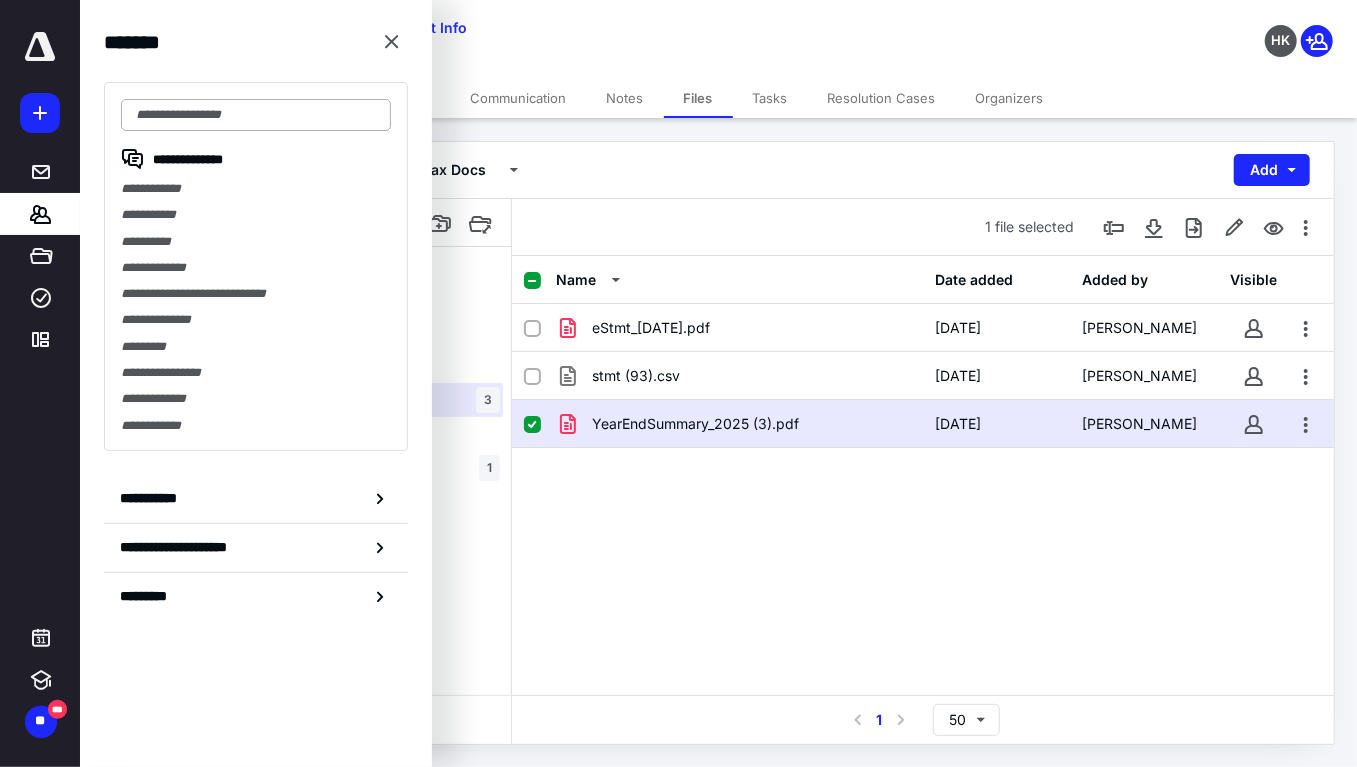 click at bounding box center [256, 115] 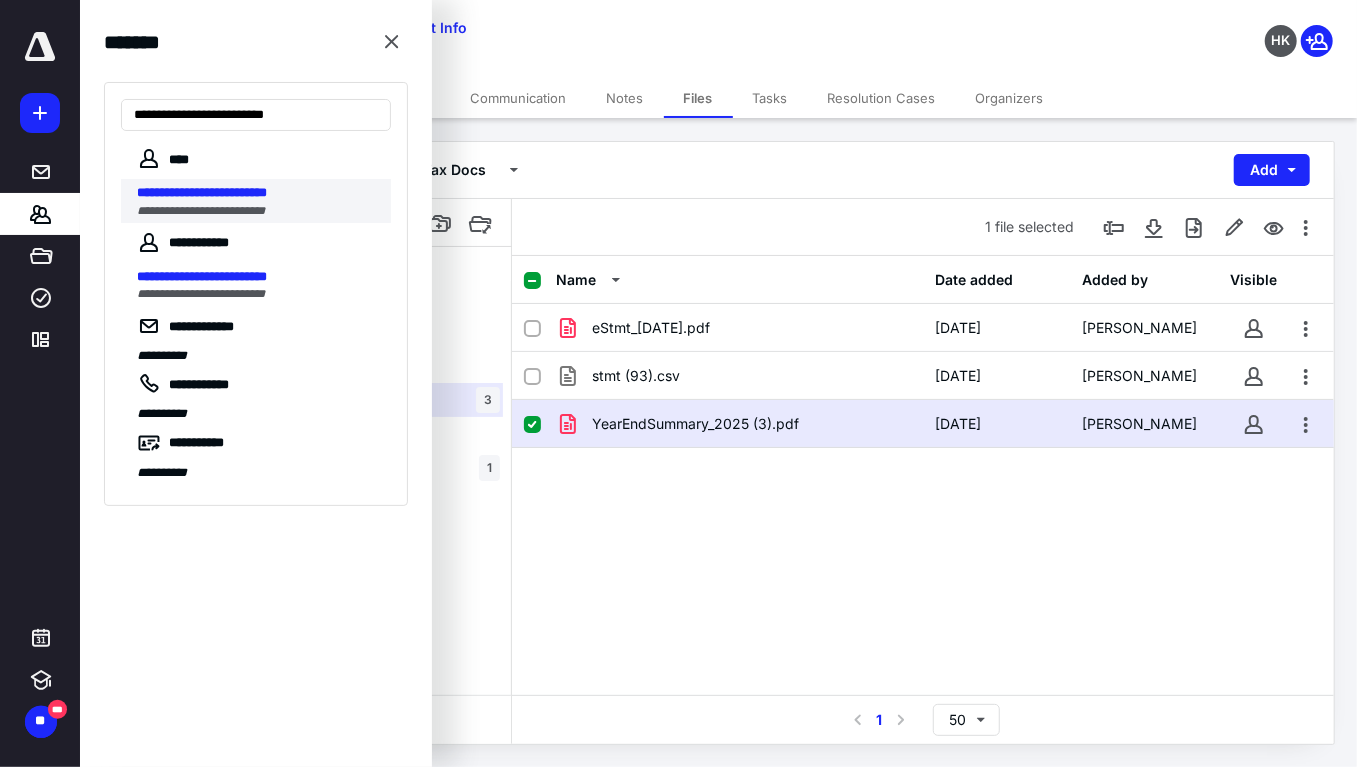 type on "**********" 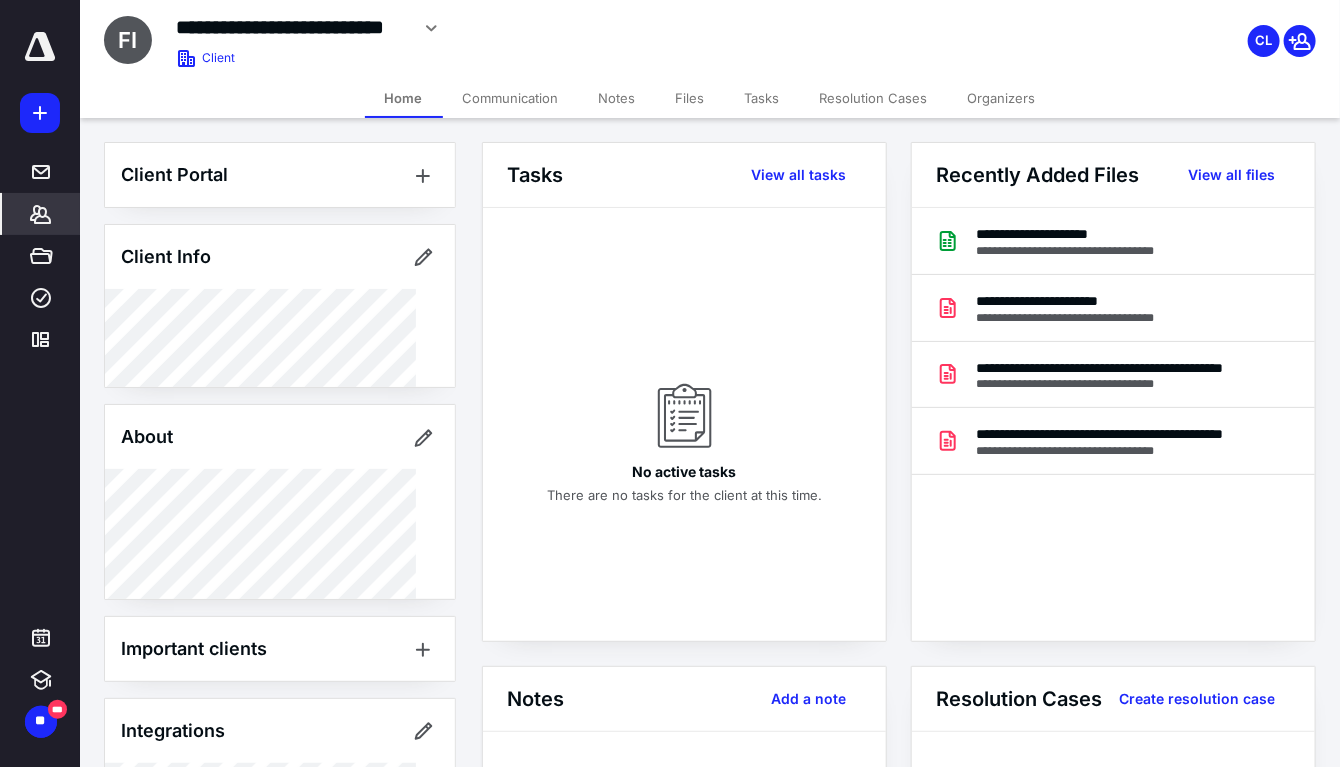 scroll, scrollTop: 260, scrollLeft: 0, axis: vertical 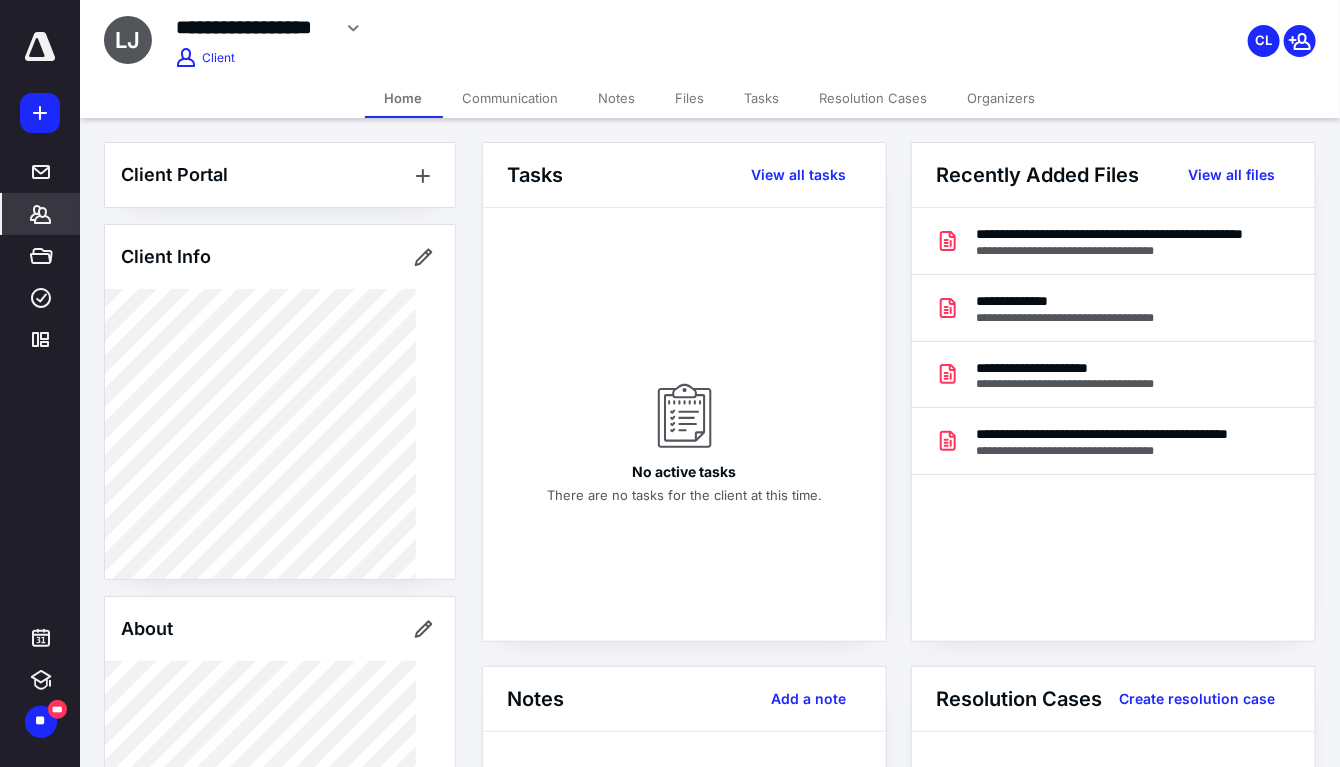 click on "Files" at bounding box center [690, 98] 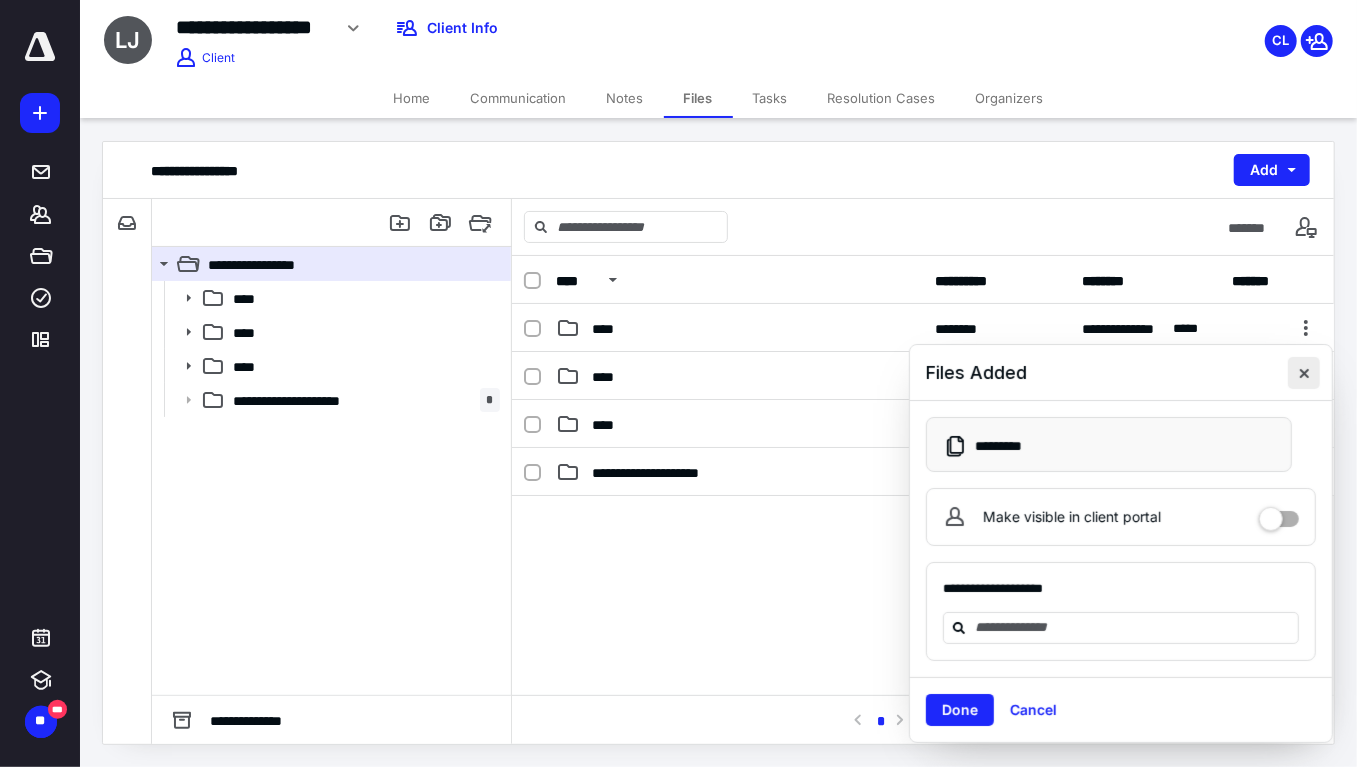 click at bounding box center (1304, 373) 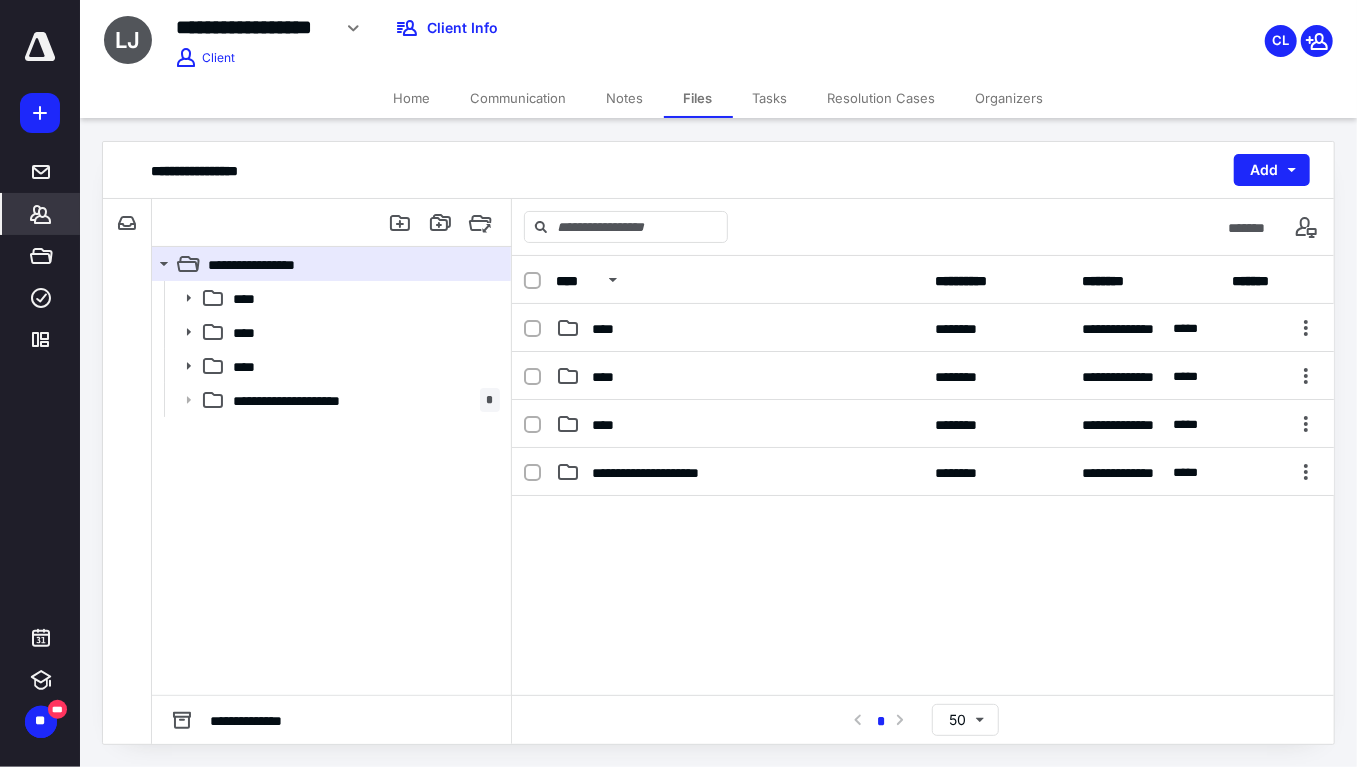 click on "*******" at bounding box center [41, 214] 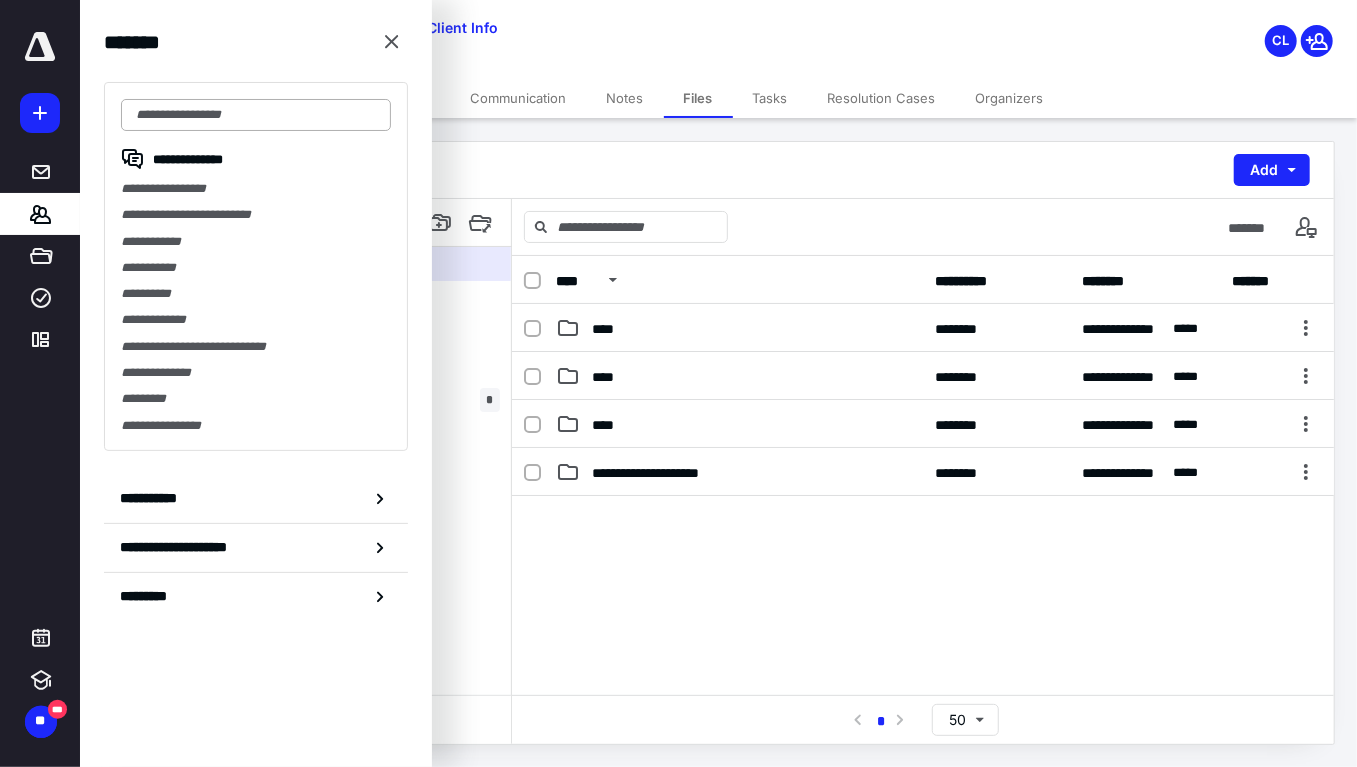 click at bounding box center [256, 115] 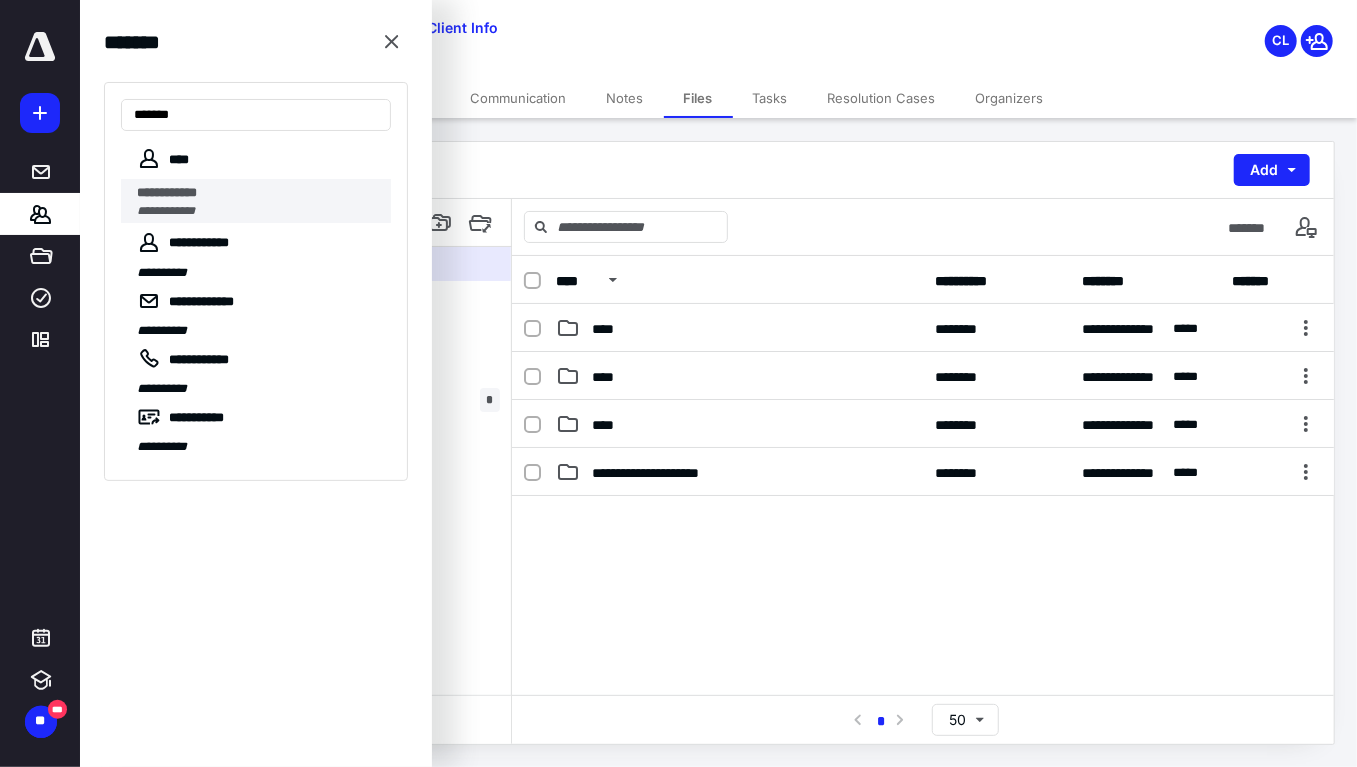 type on "*******" 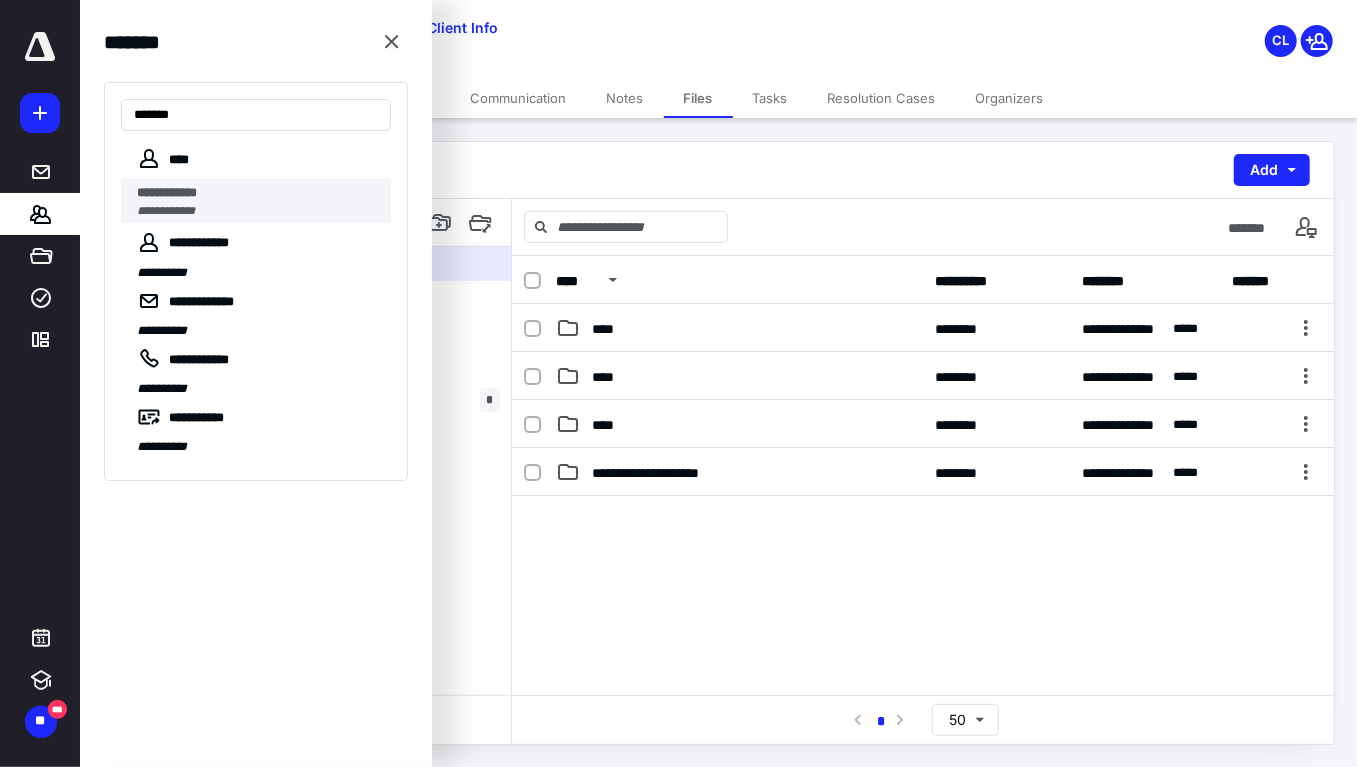 click on "**********" at bounding box center [258, 193] 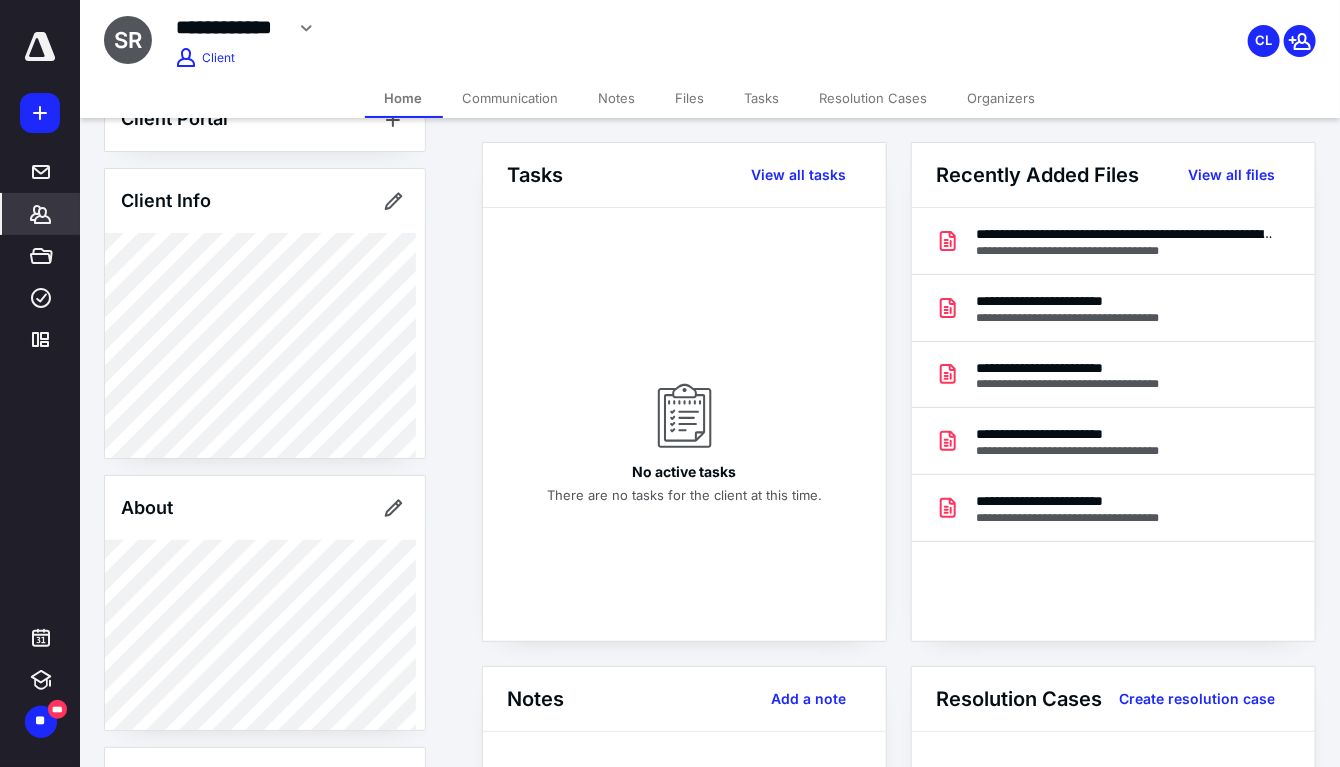 scroll, scrollTop: 0, scrollLeft: 0, axis: both 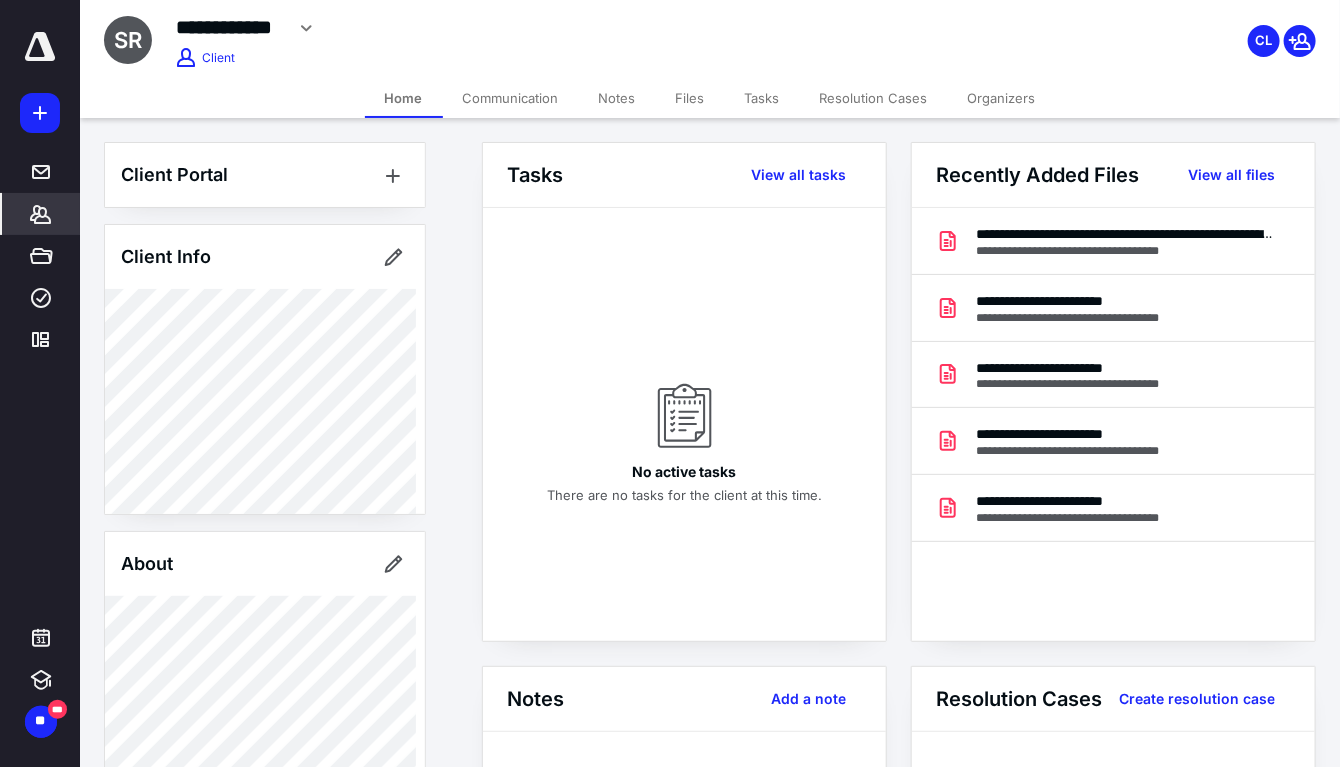 click on "*******" at bounding box center (41, 214) 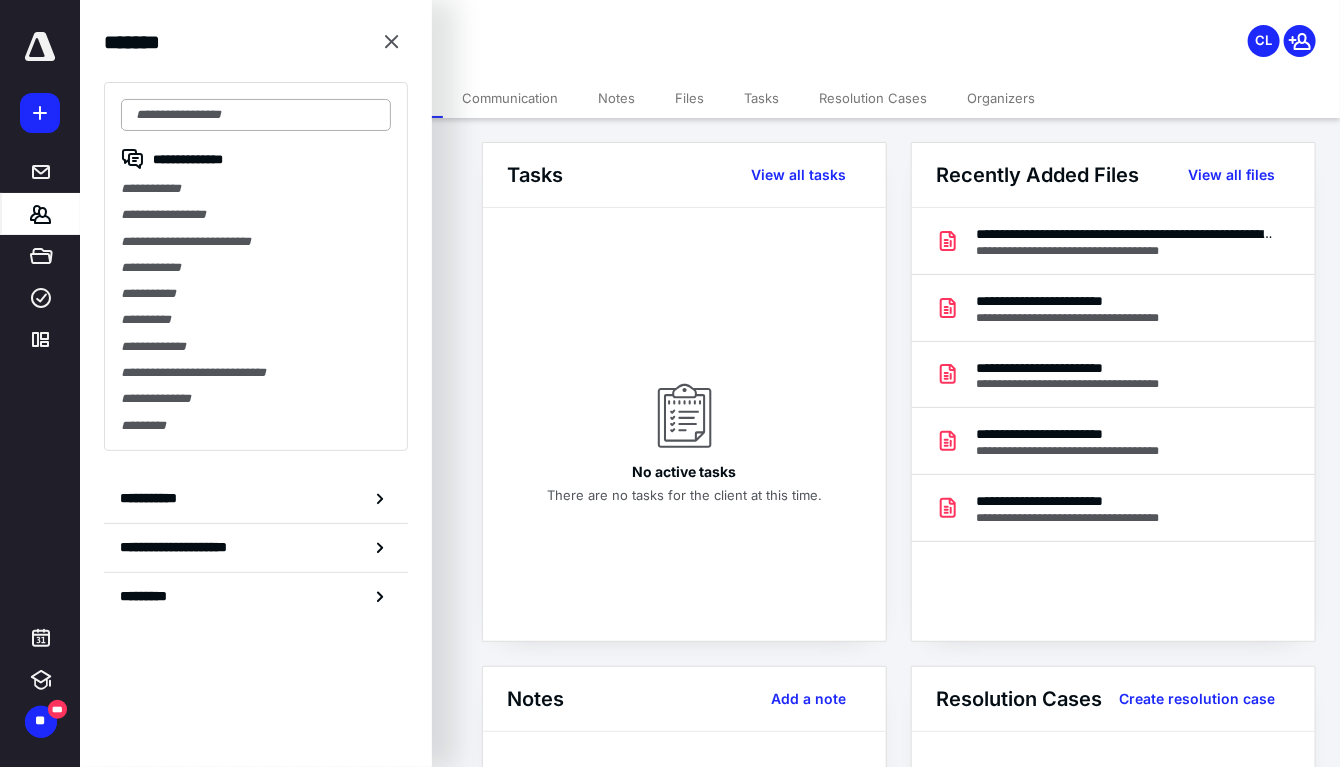click at bounding box center [256, 115] 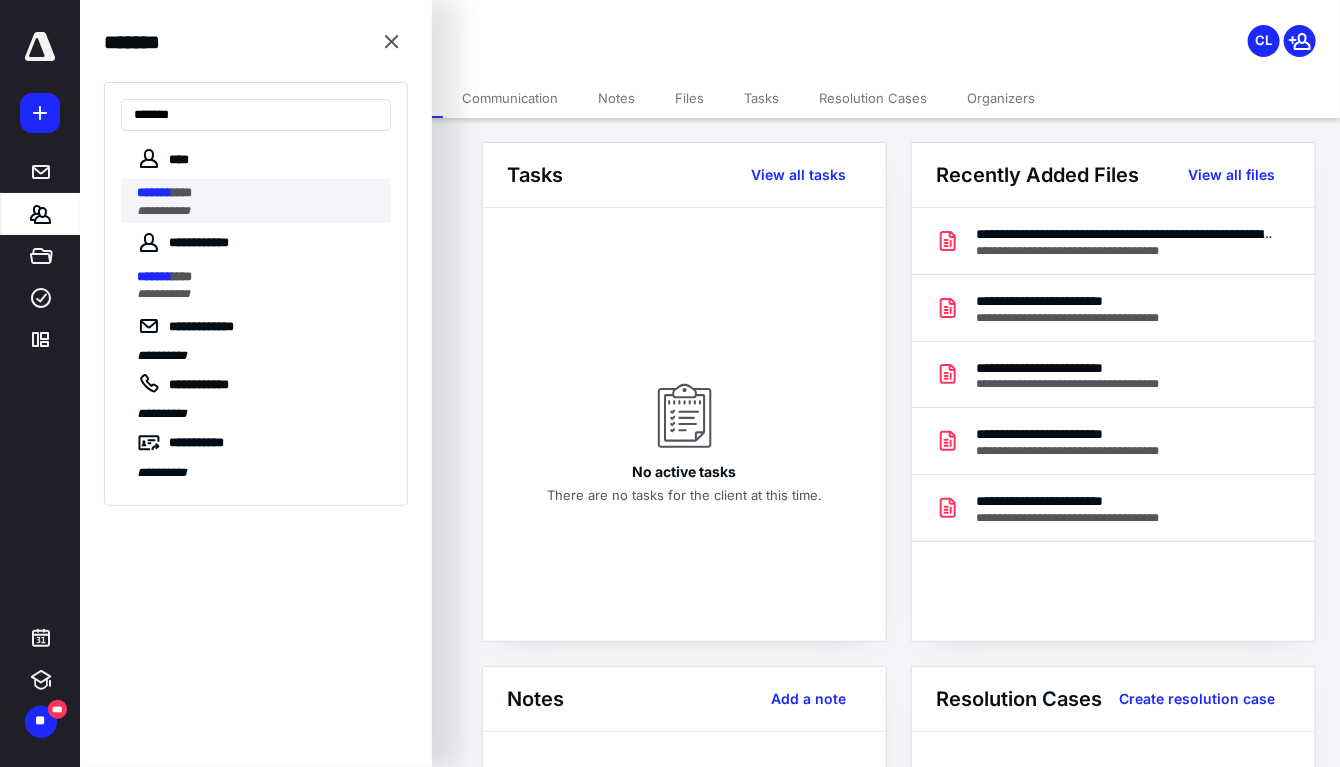 type on "*******" 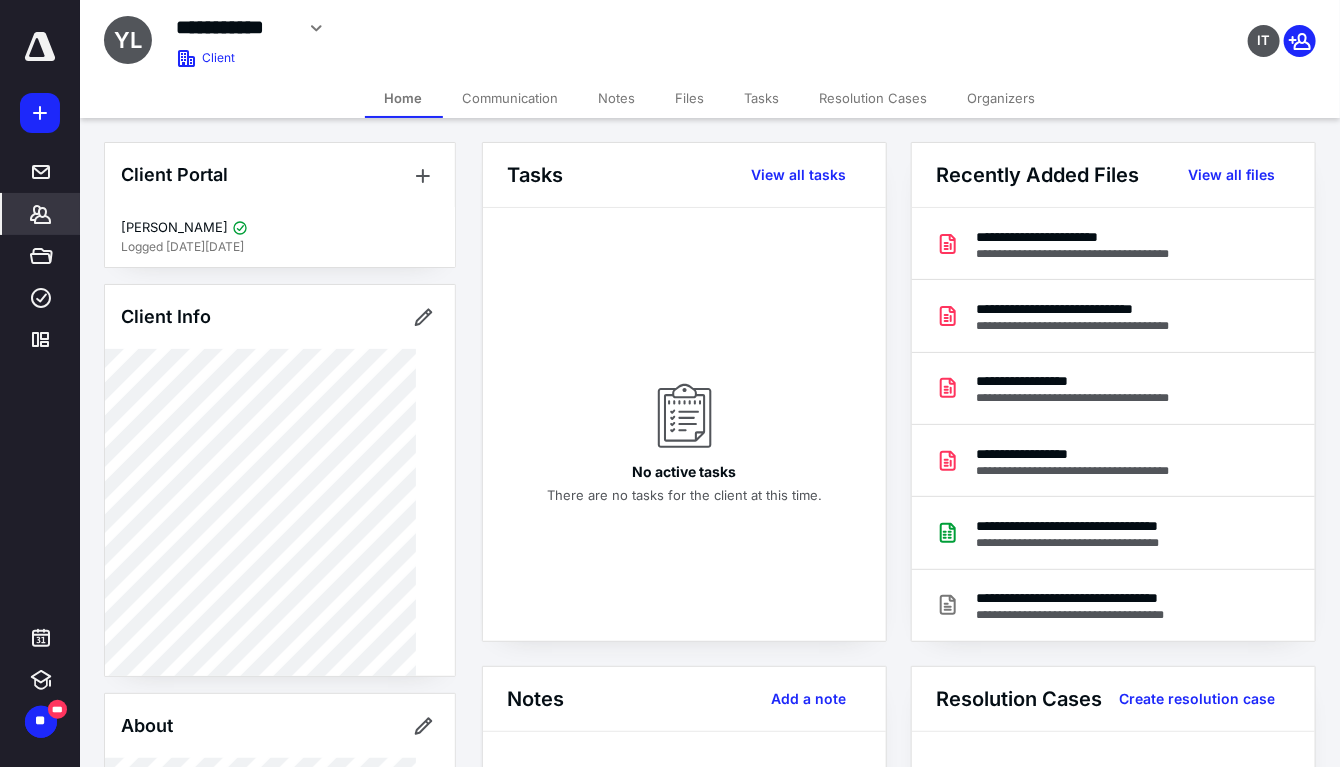 click on "*******" at bounding box center [41, 214] 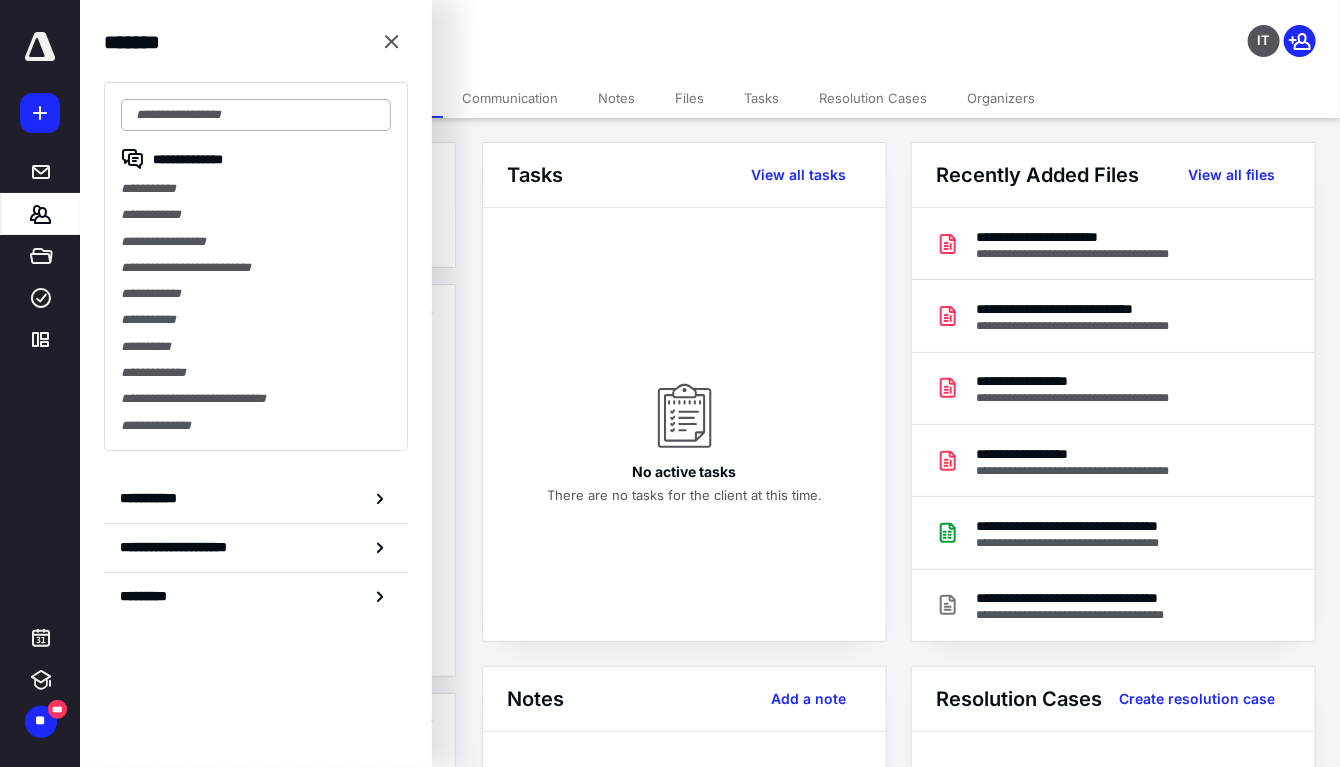 click at bounding box center (256, 115) 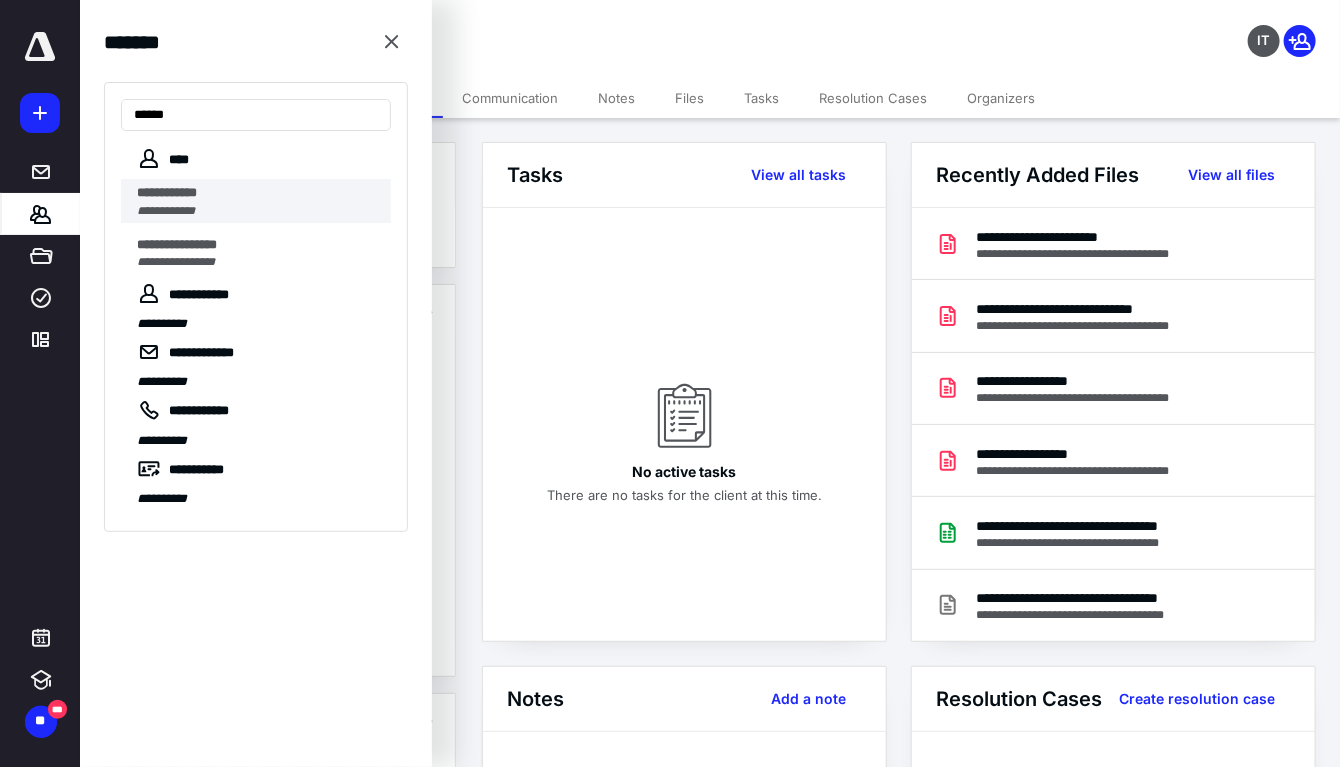 type on "******" 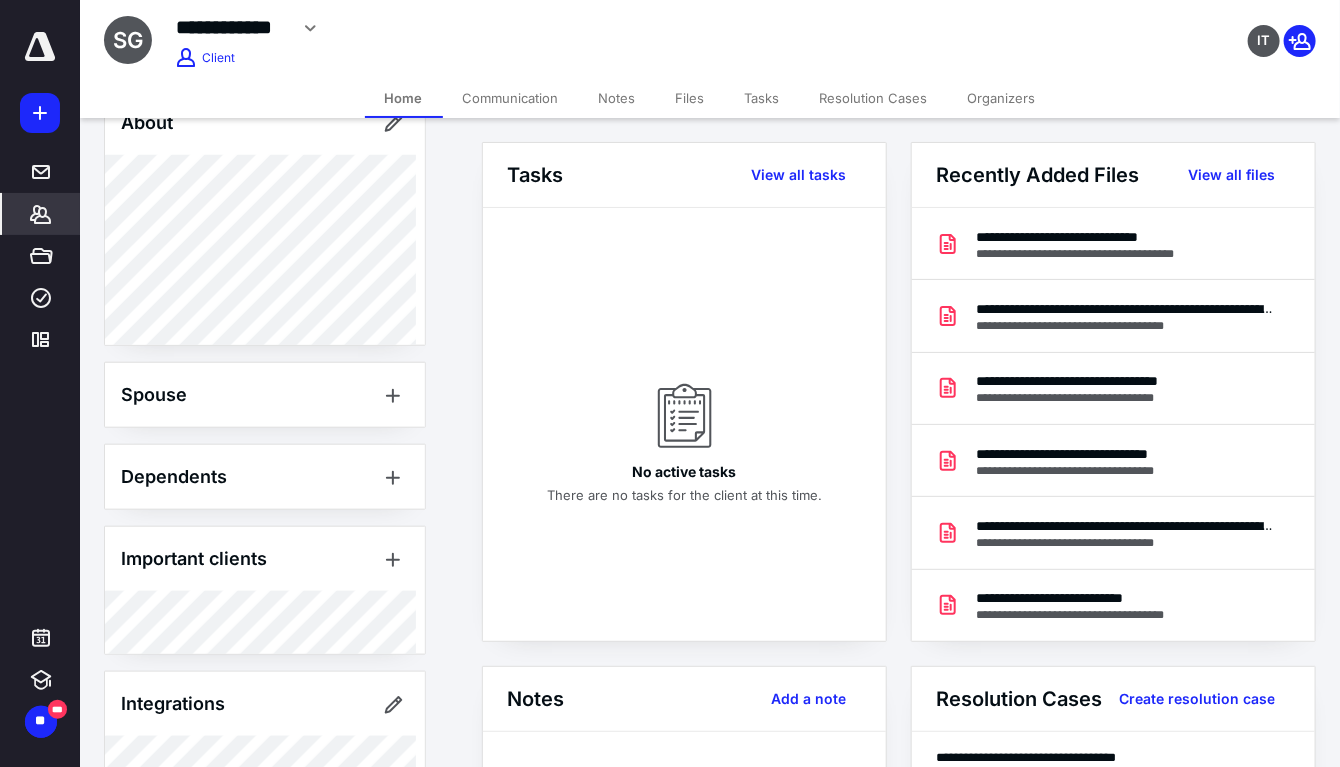 scroll, scrollTop: 715, scrollLeft: 0, axis: vertical 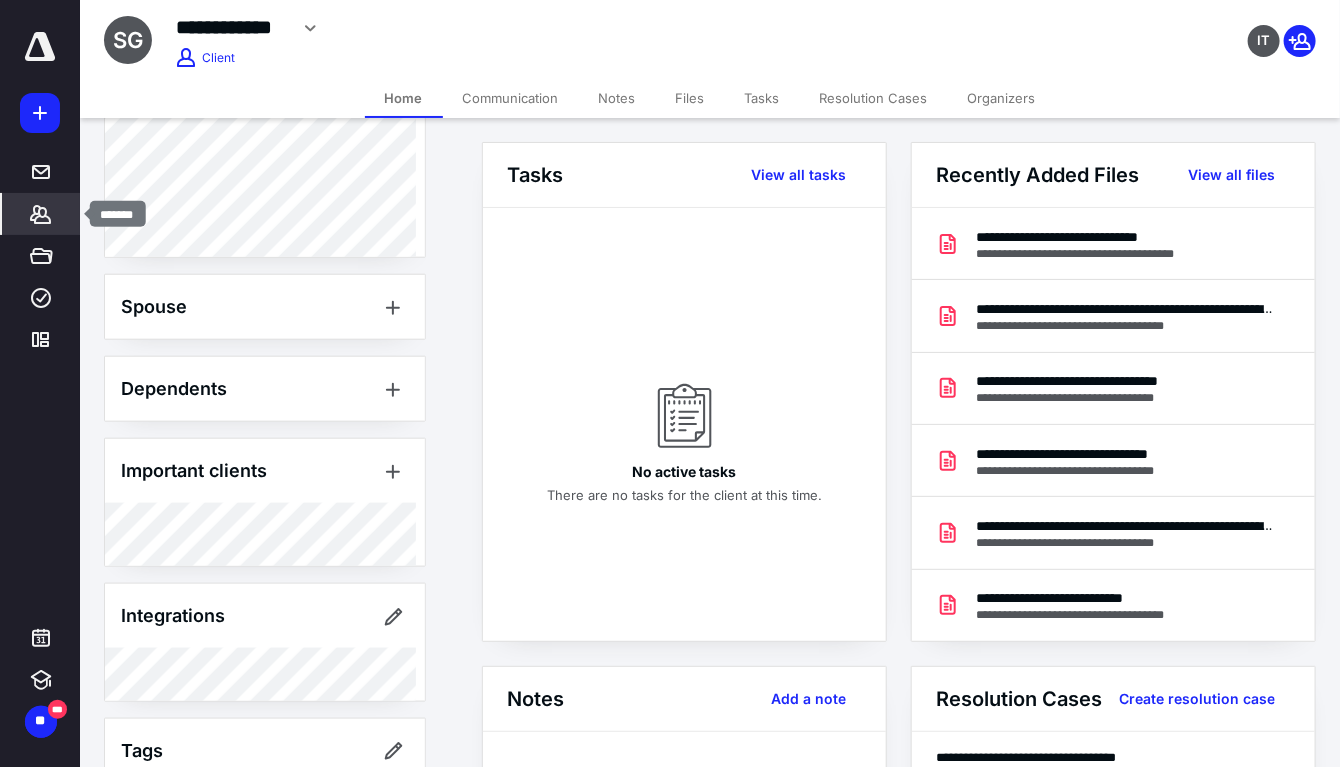 click 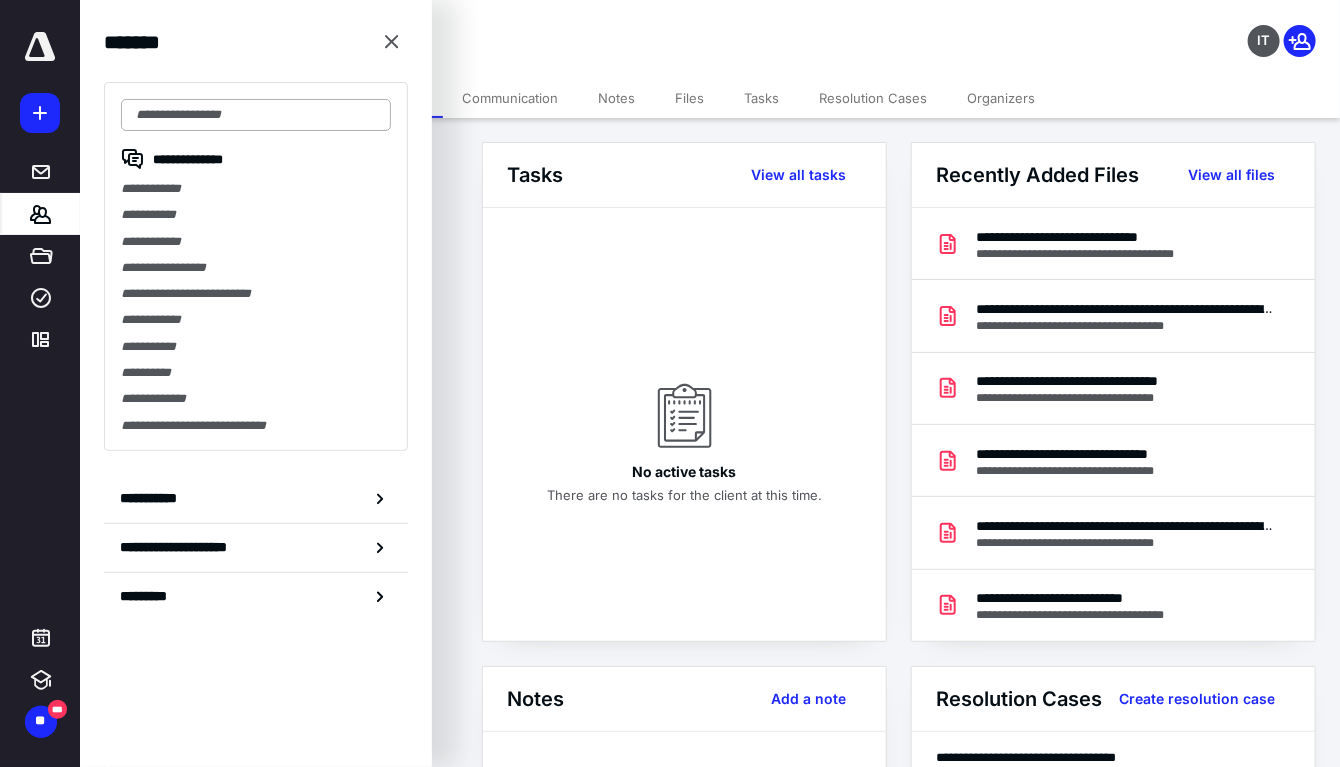 click at bounding box center [256, 115] 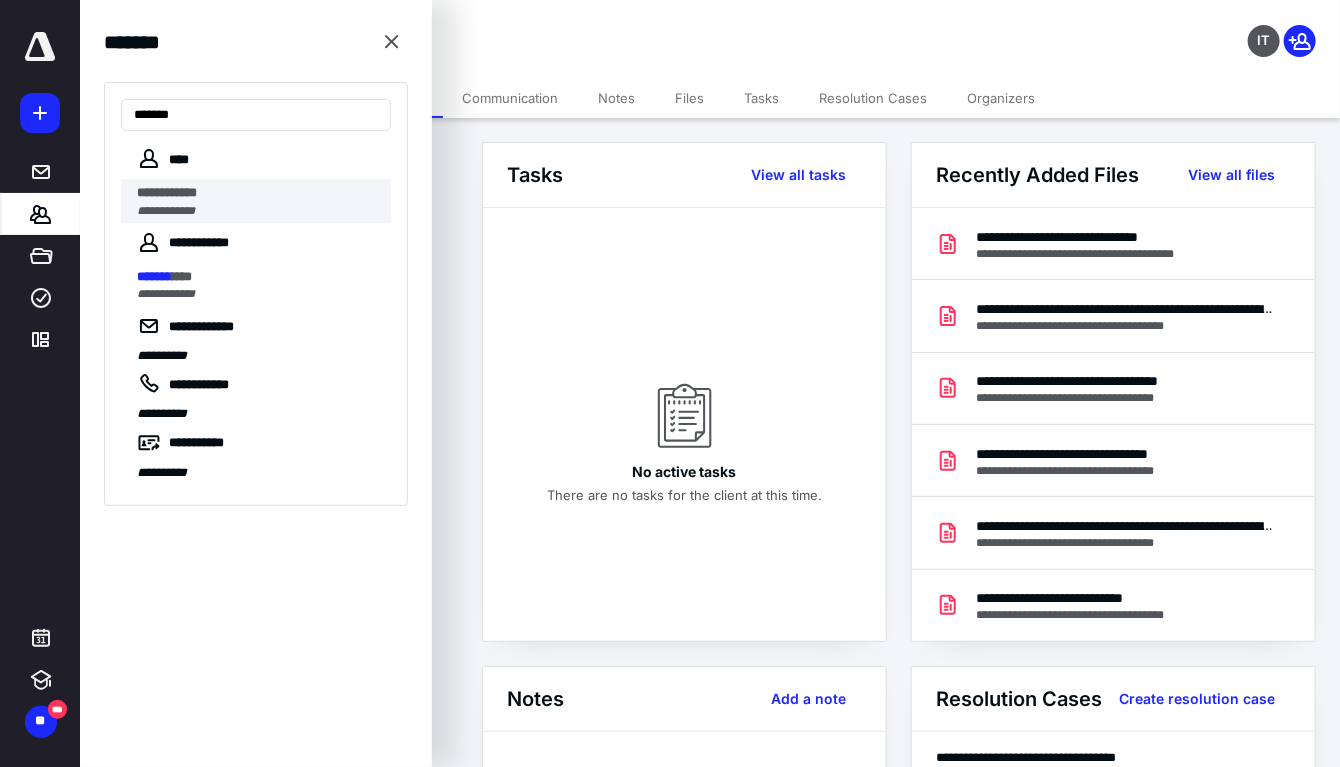type on "*******" 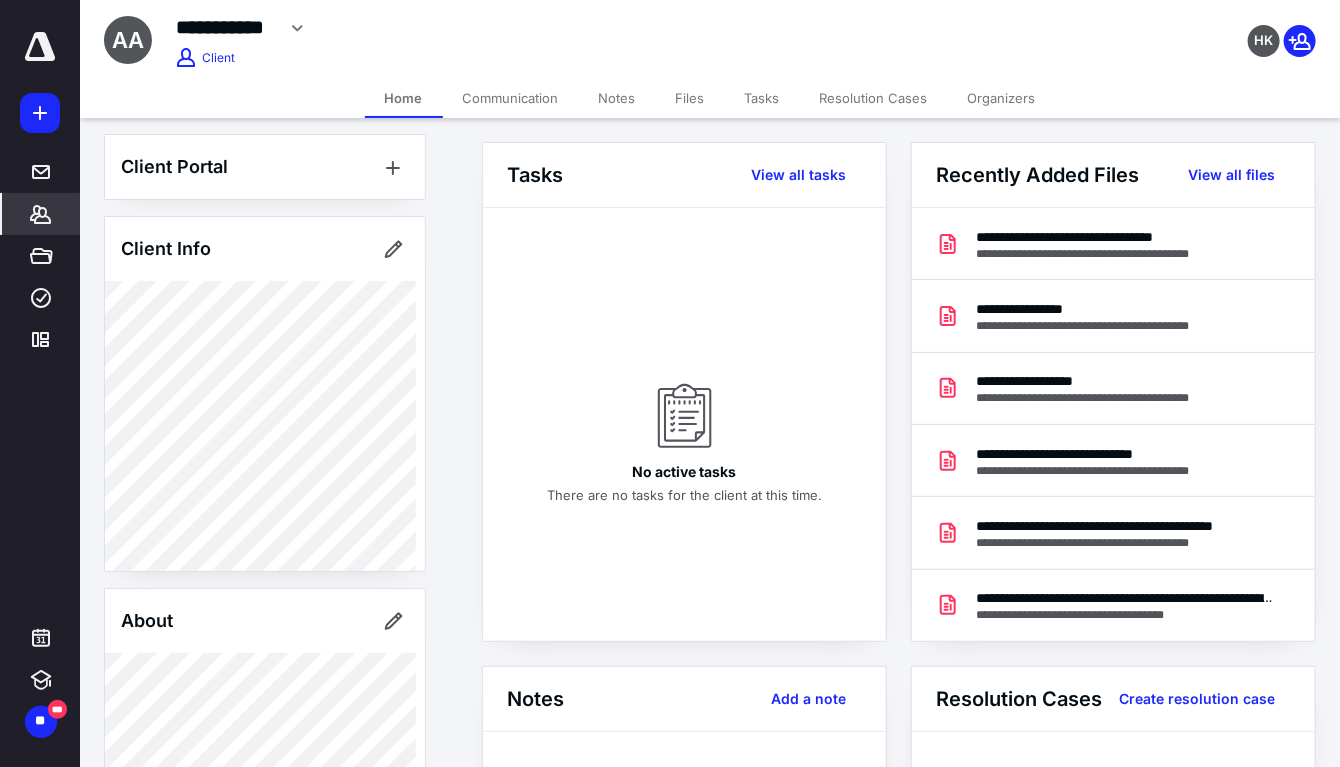scroll, scrollTop: 0, scrollLeft: 0, axis: both 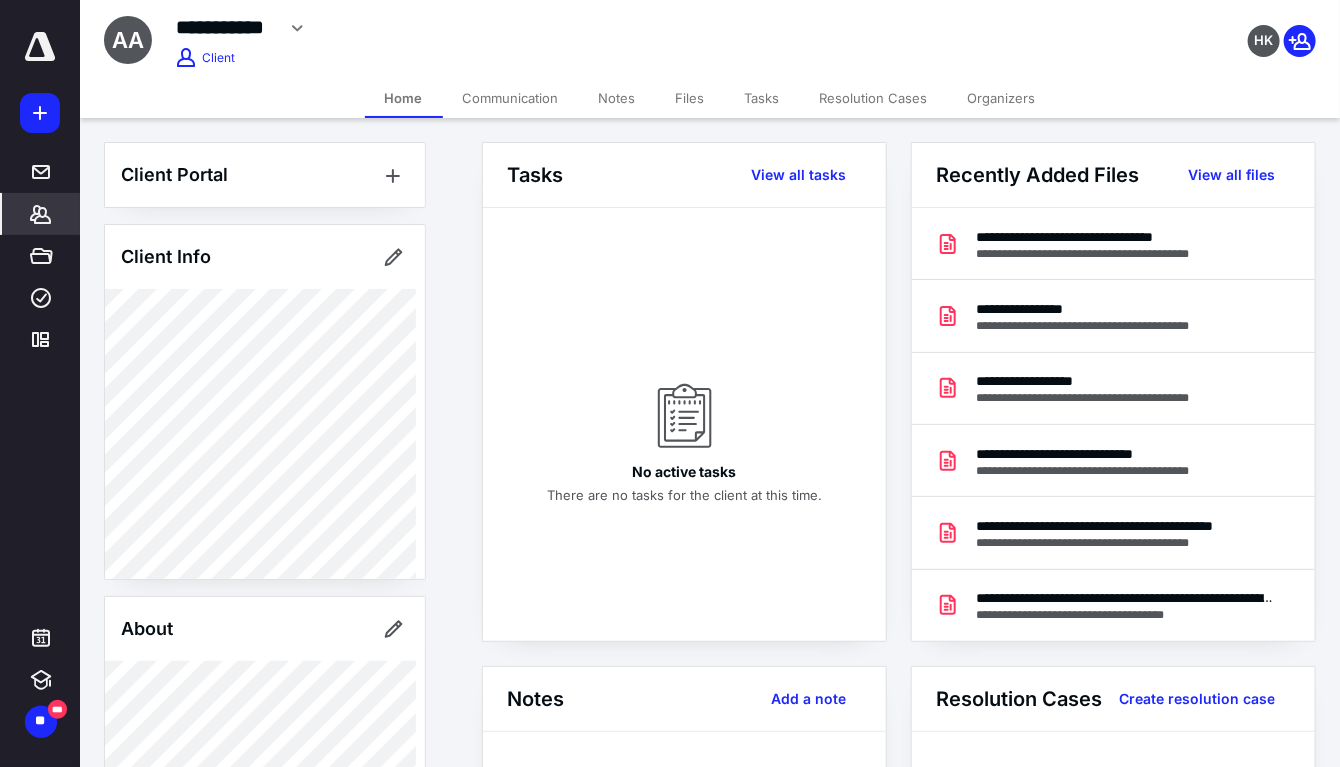 click 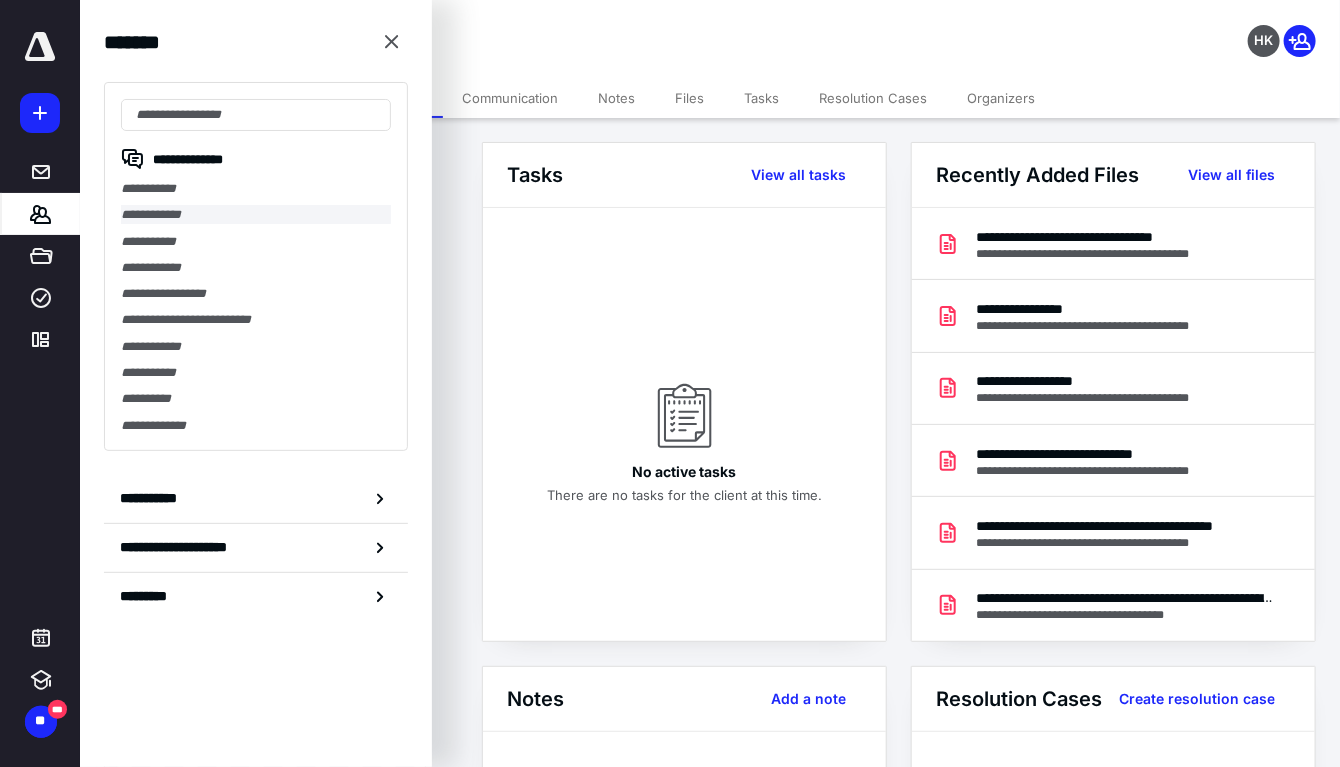 click on "**********" at bounding box center [256, 214] 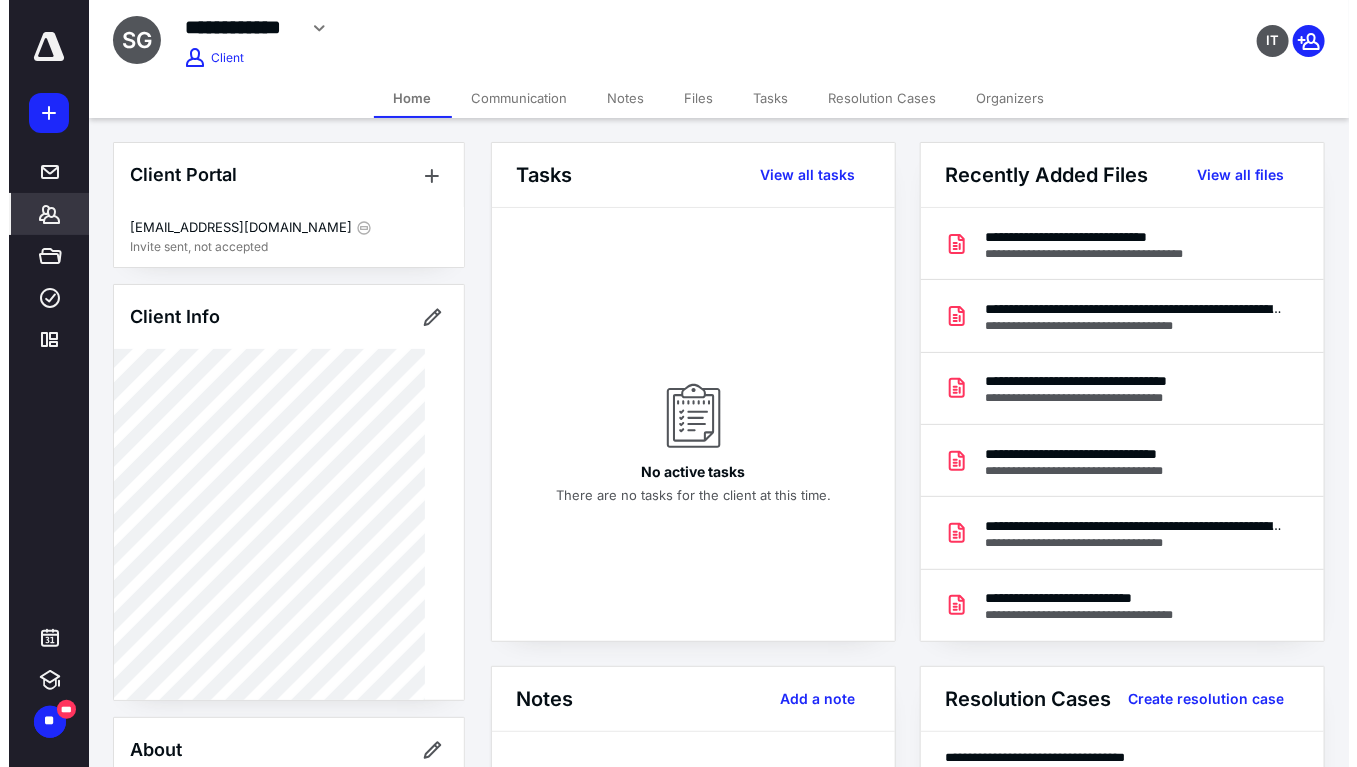 scroll, scrollTop: 222, scrollLeft: 0, axis: vertical 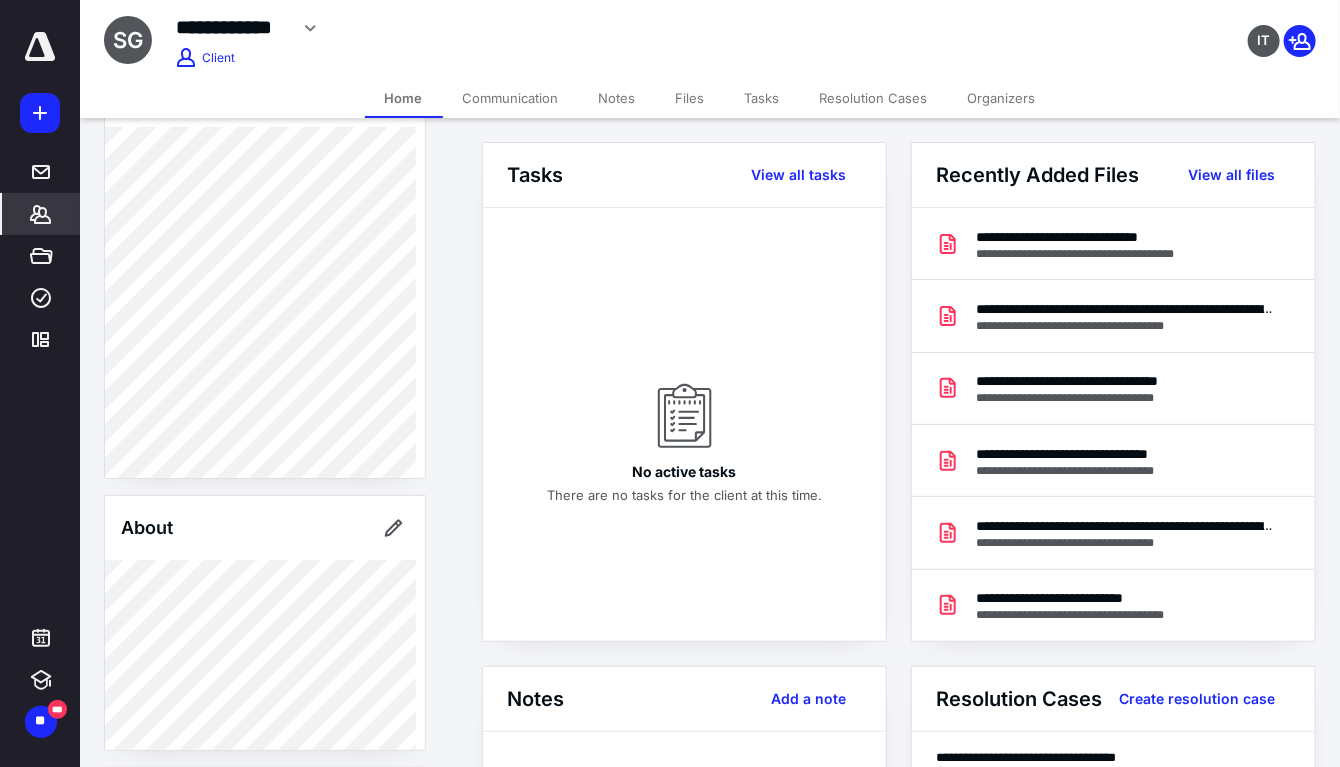 click 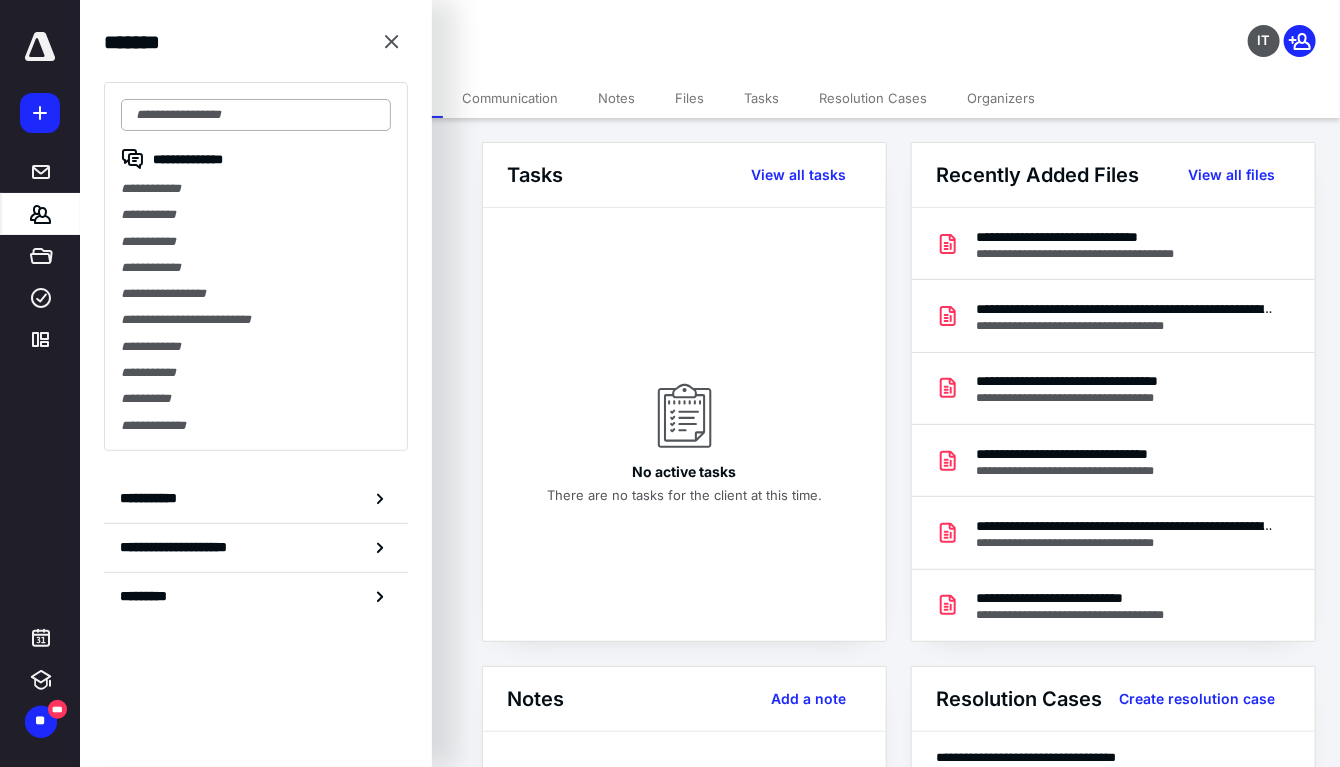 click at bounding box center [256, 115] 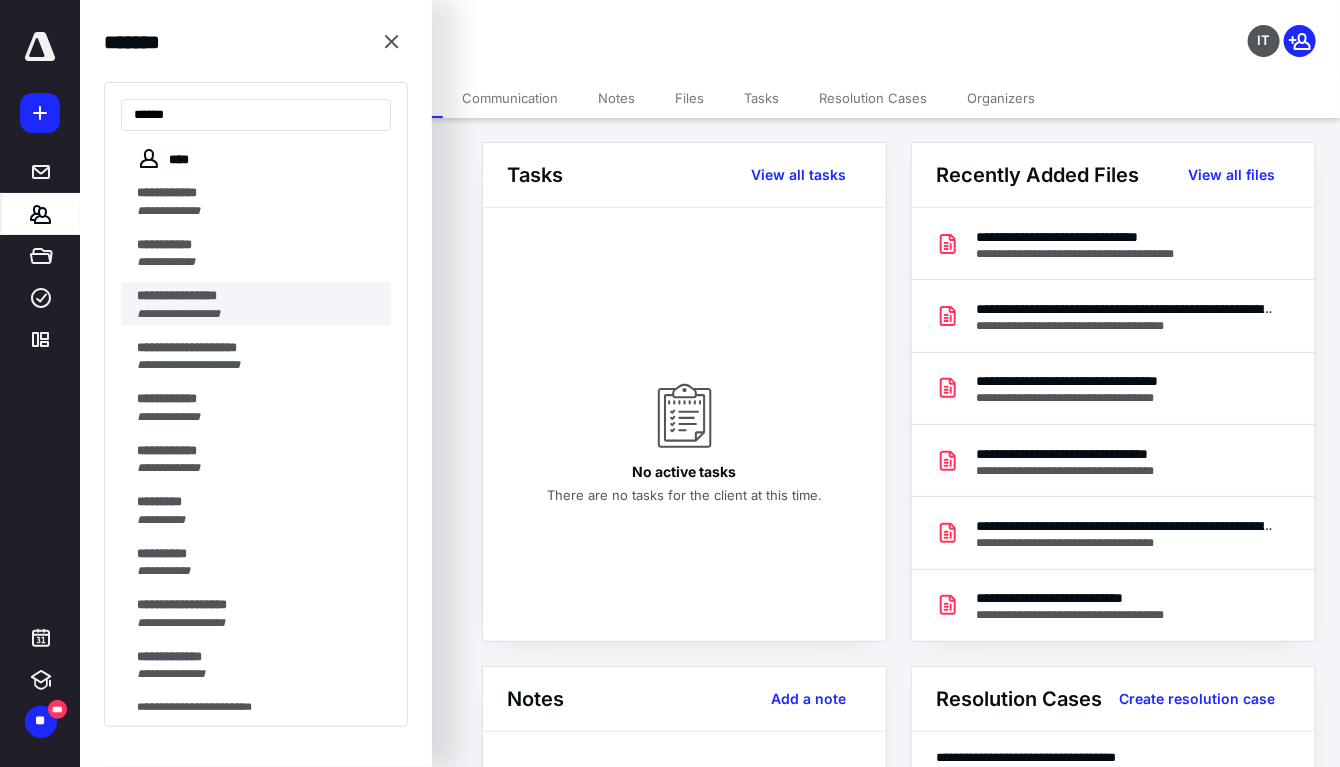 type on "*****" 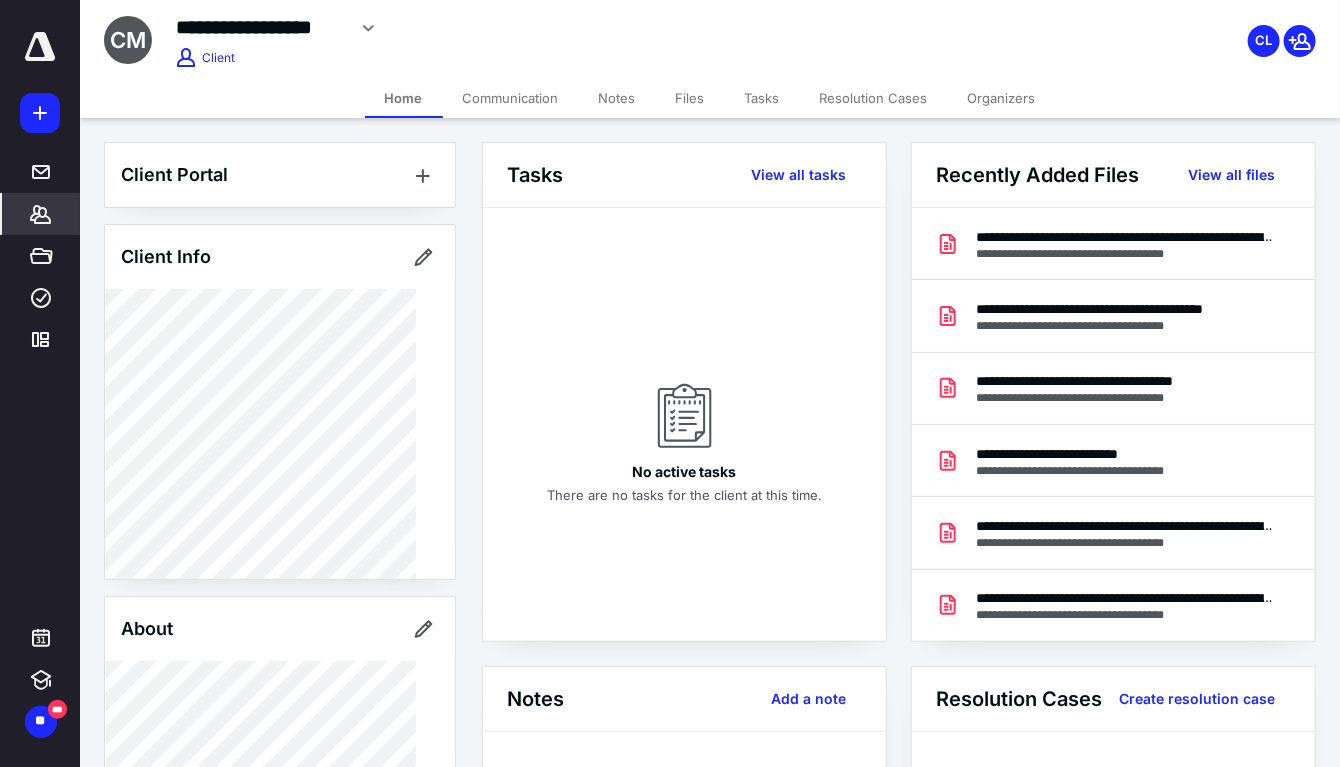 click on "Files" at bounding box center [690, 98] 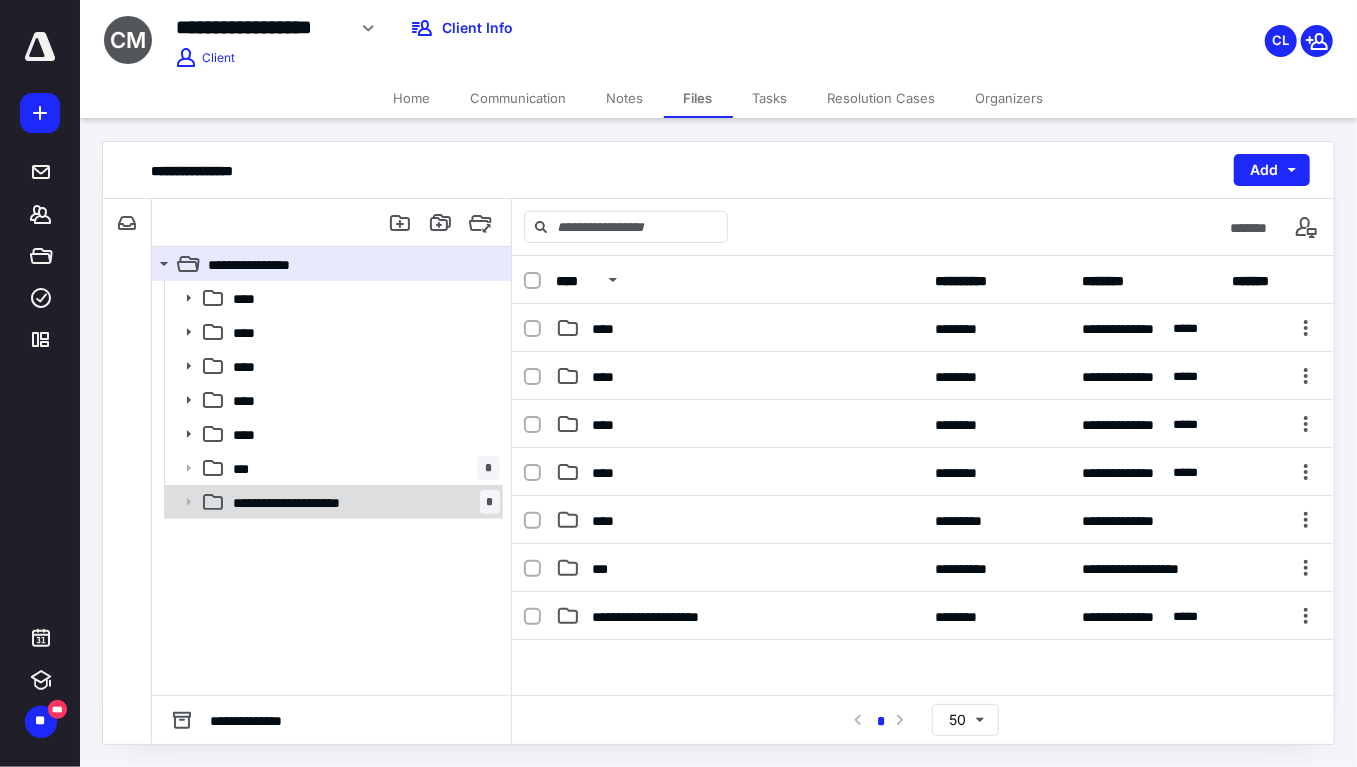 click on "**********" at bounding box center (301, 502) 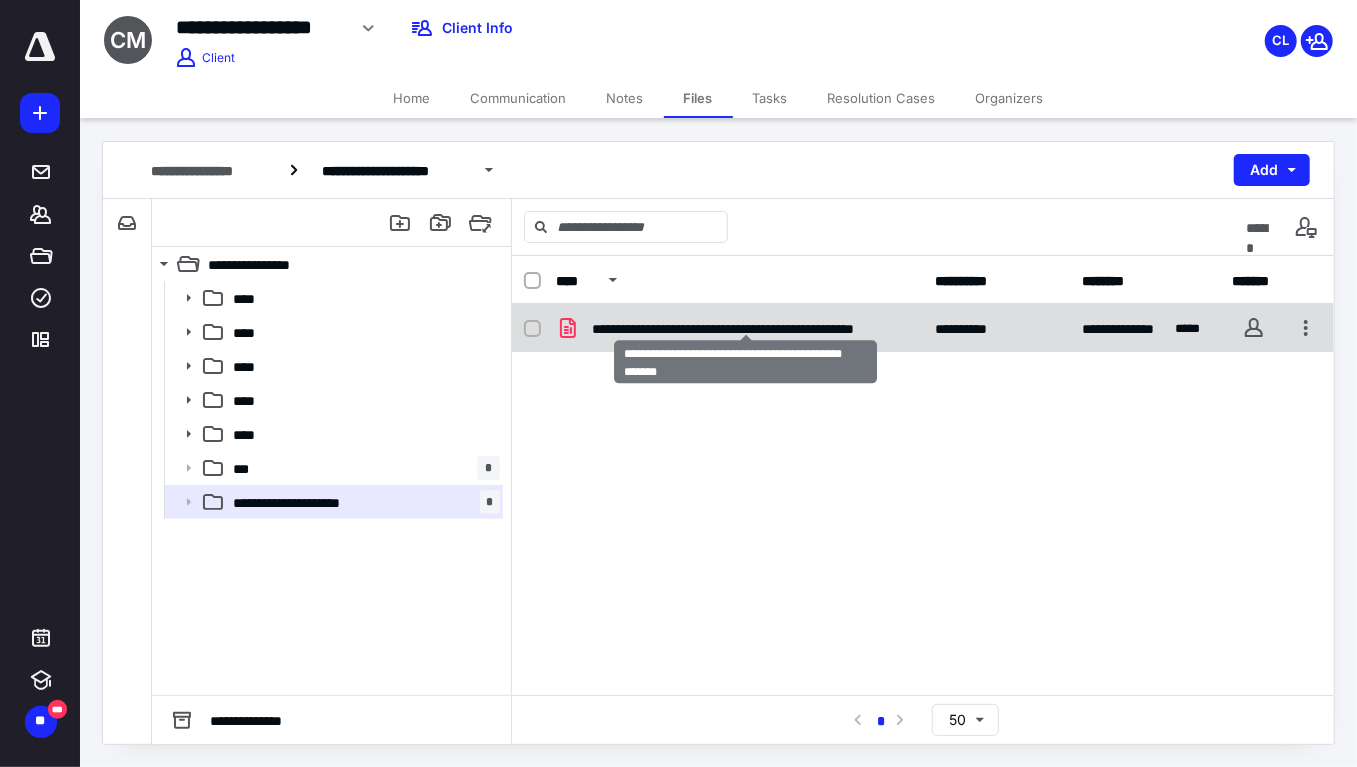 click on "**********" at bounding box center (755, 328) 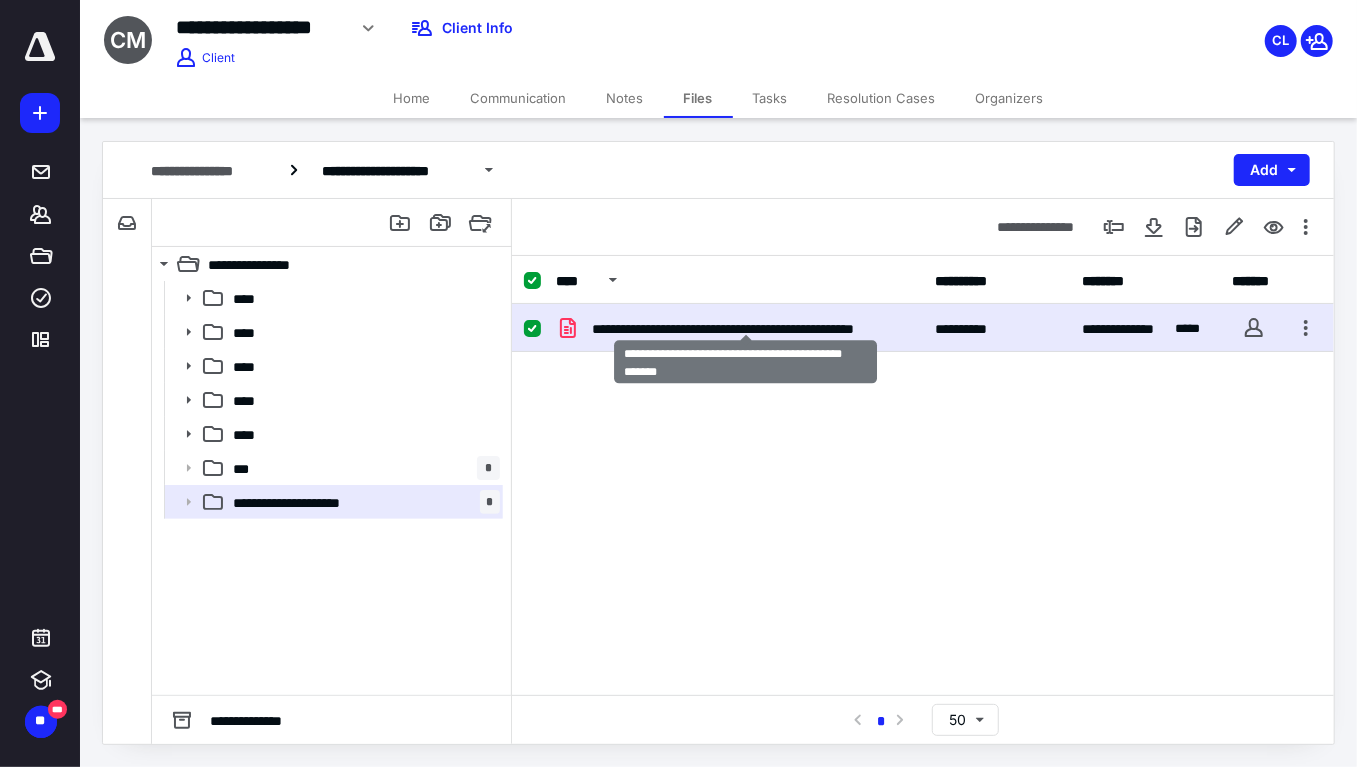 click on "**********" at bounding box center (755, 328) 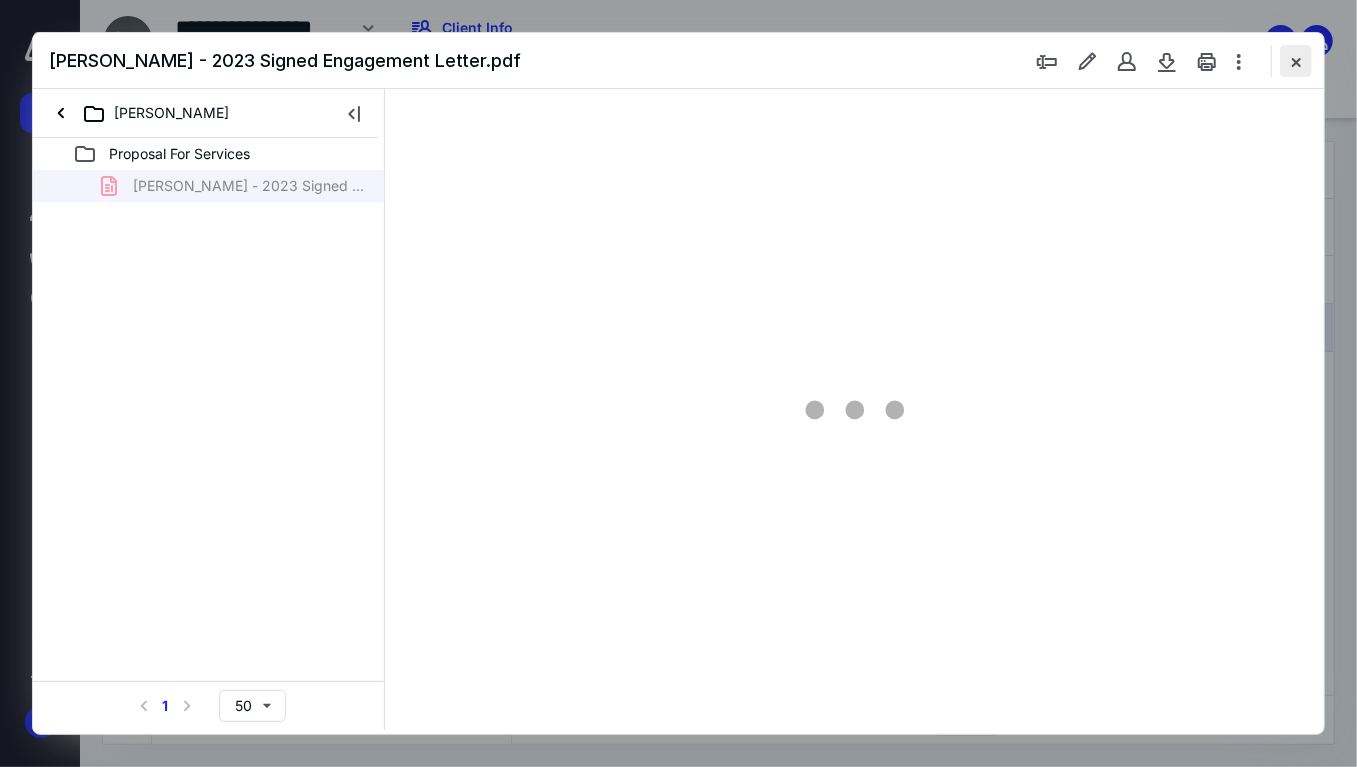 scroll, scrollTop: 0, scrollLeft: 0, axis: both 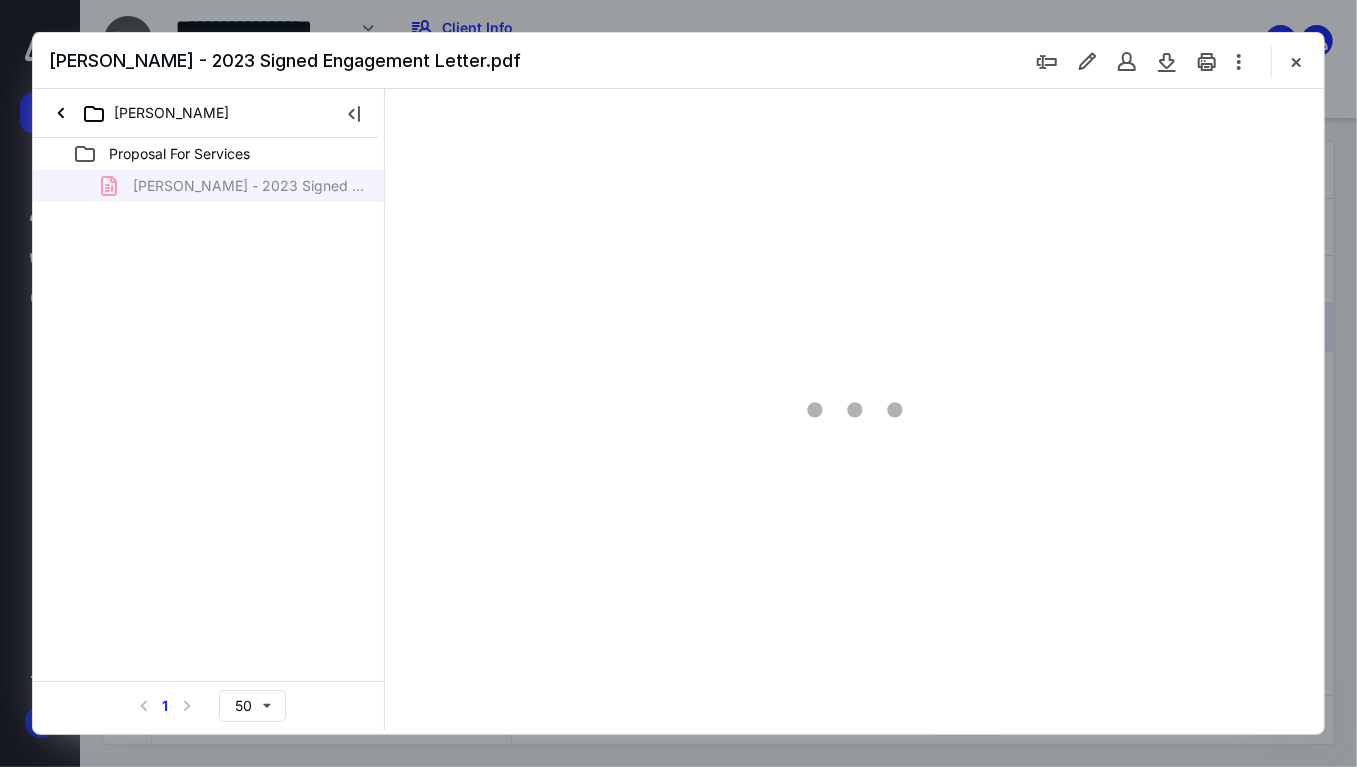 type on "73" 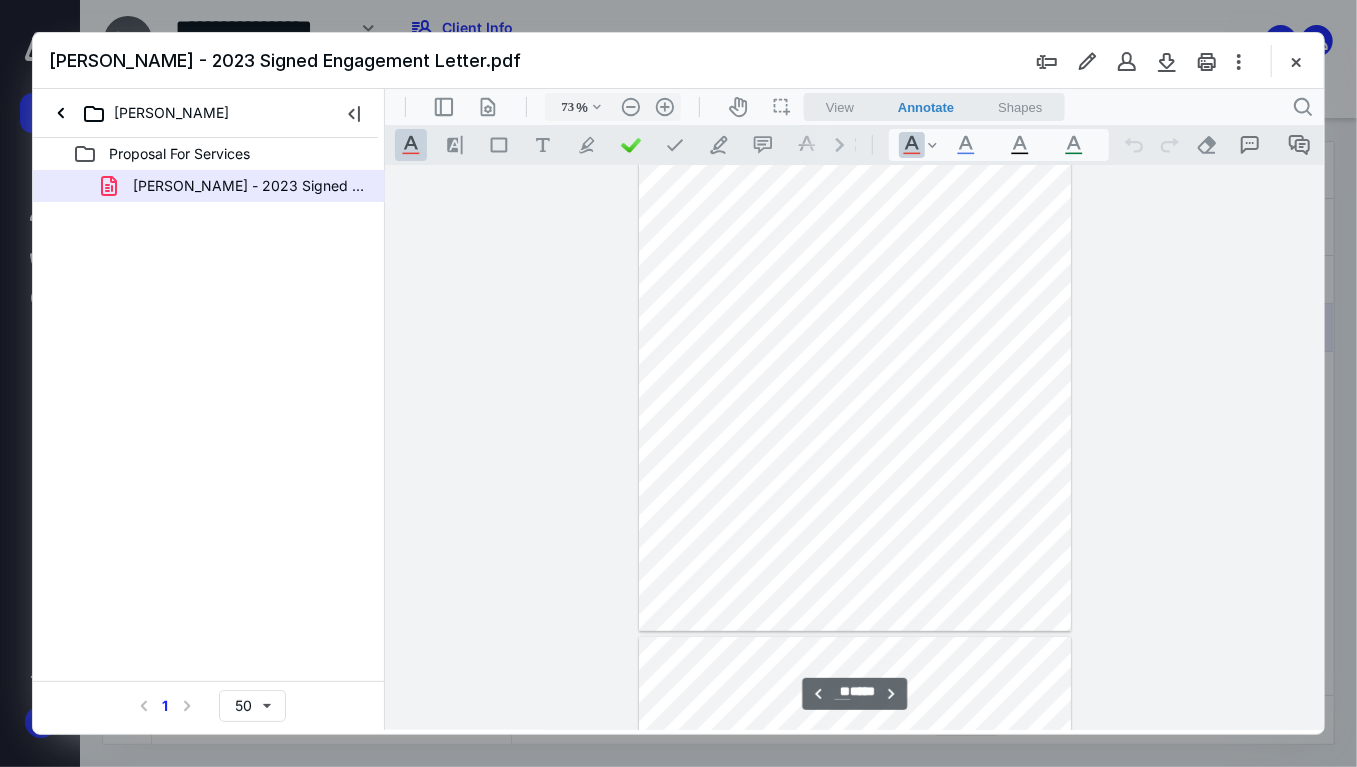 type on "**" 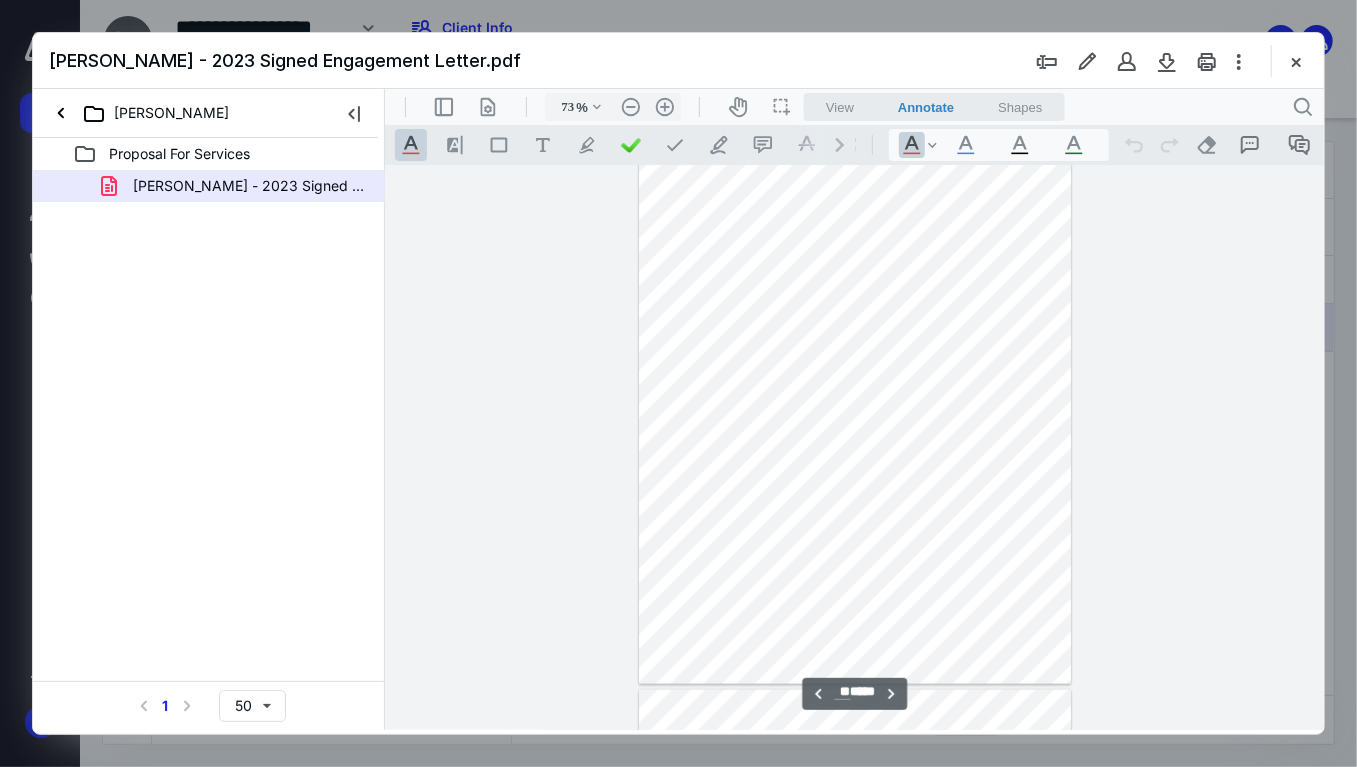 scroll, scrollTop: 9177, scrollLeft: 0, axis: vertical 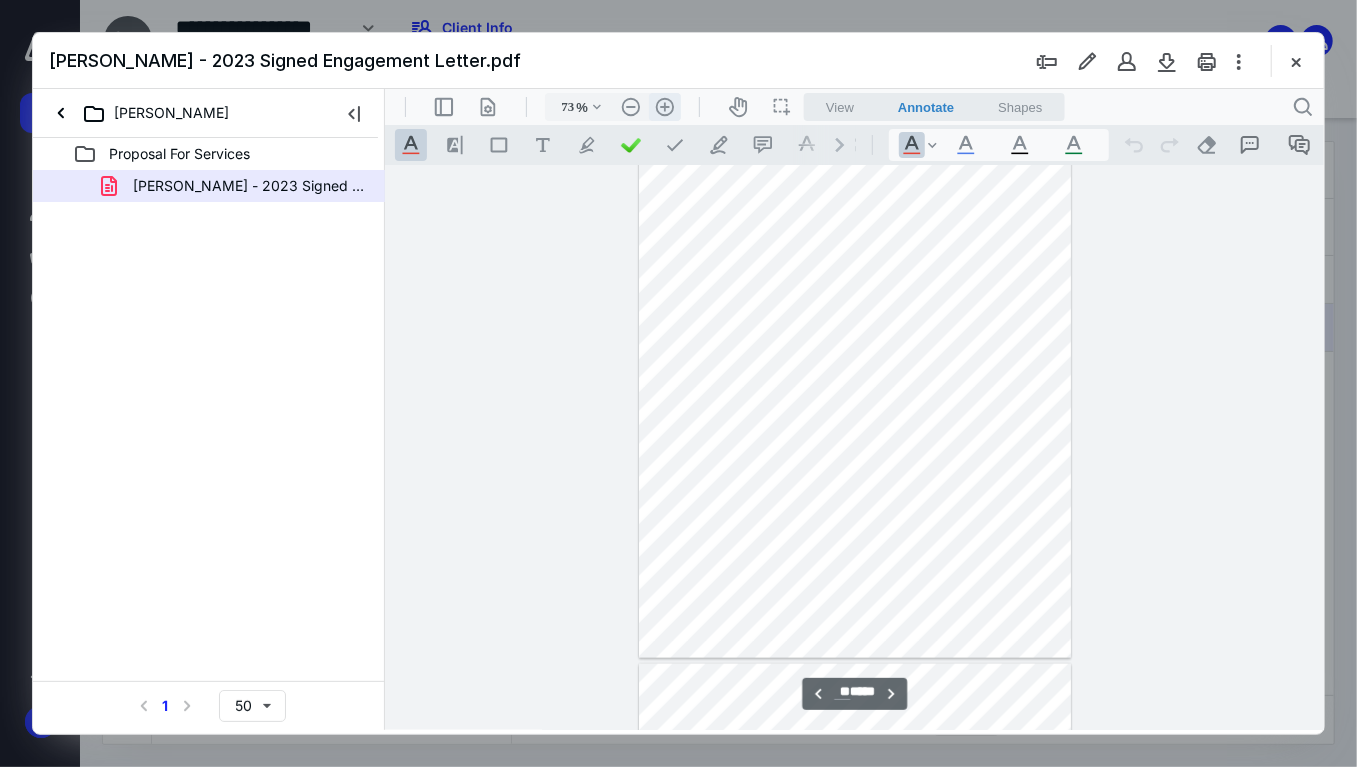 click on ".cls-1{fill:#abb0c4;} icon - header - zoom - in - line" at bounding box center [664, 106] 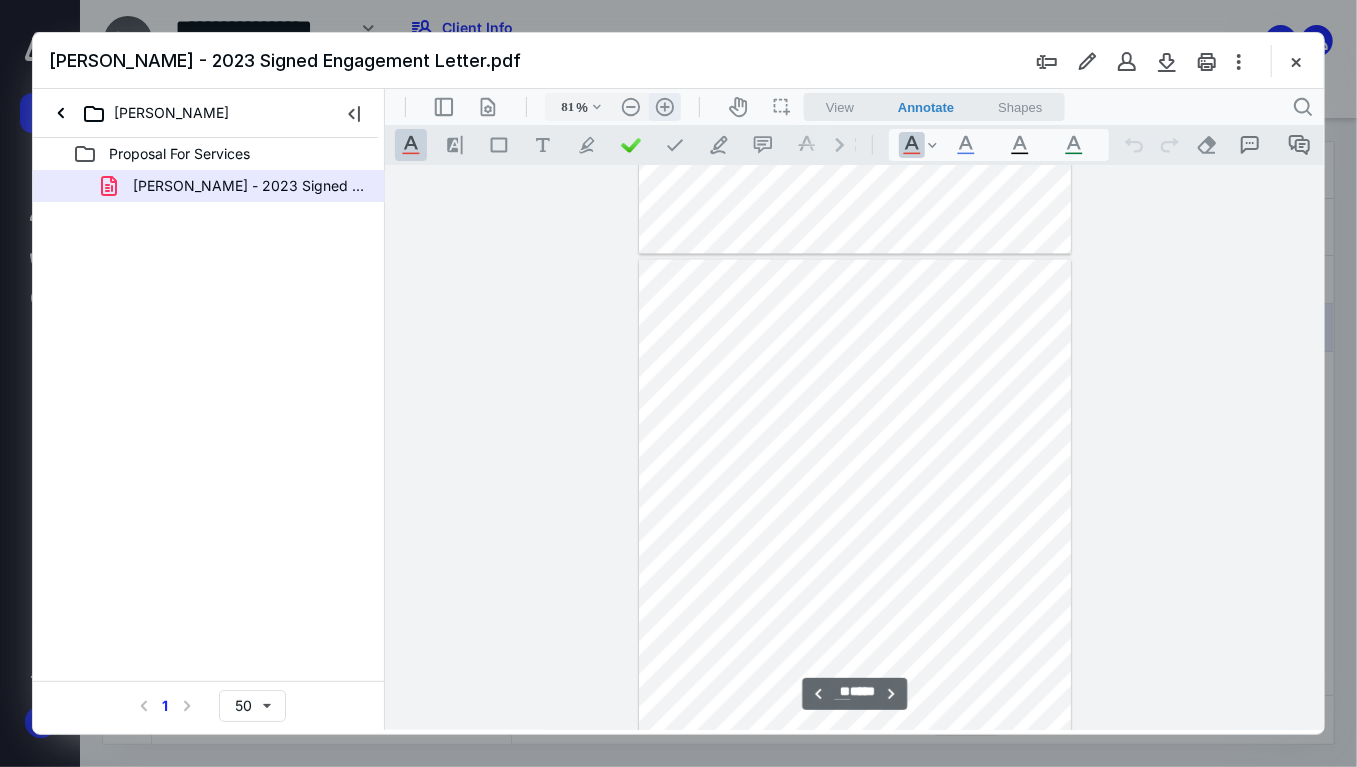 click on ".cls-1{fill:#abb0c4;} icon - header - zoom - in - line" at bounding box center (664, 106) 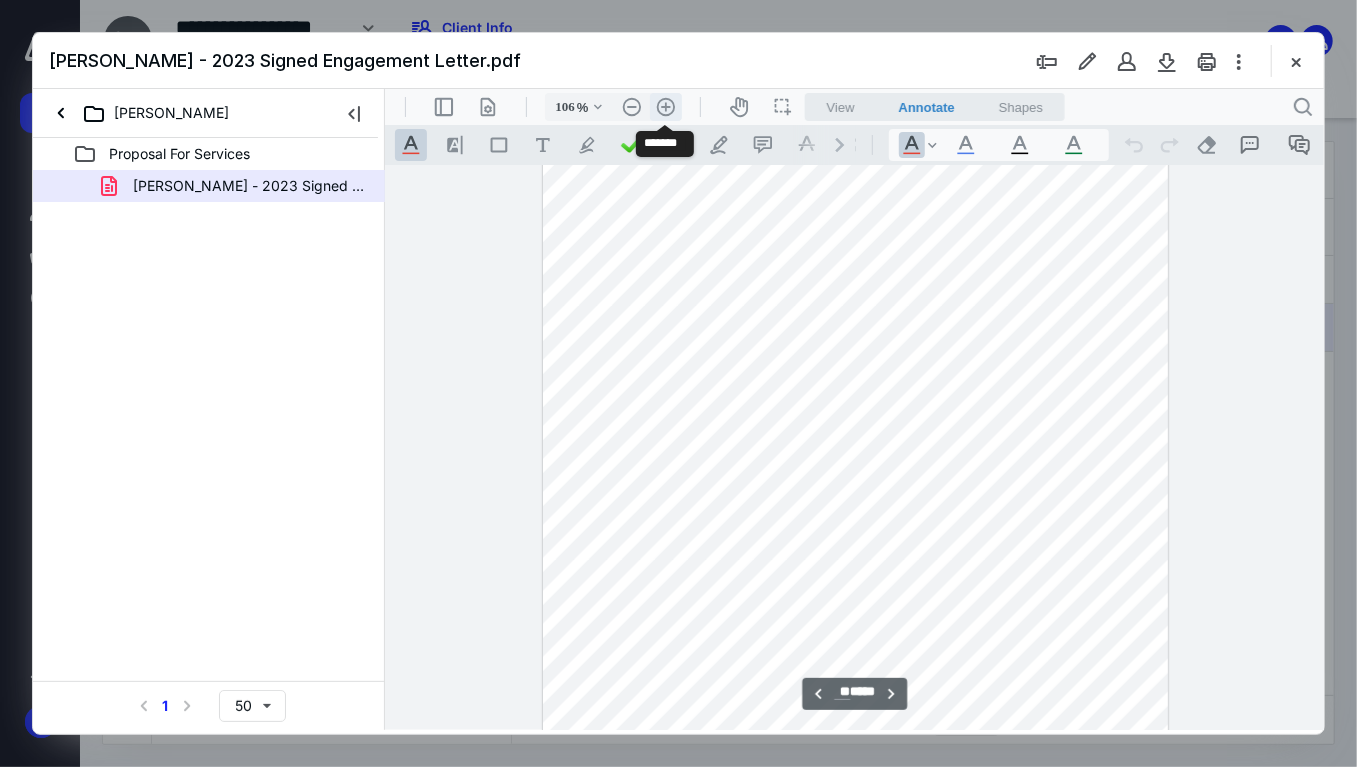 click on ".cls-1{fill:#abb0c4;} icon - header - zoom - in - line" at bounding box center (665, 106) 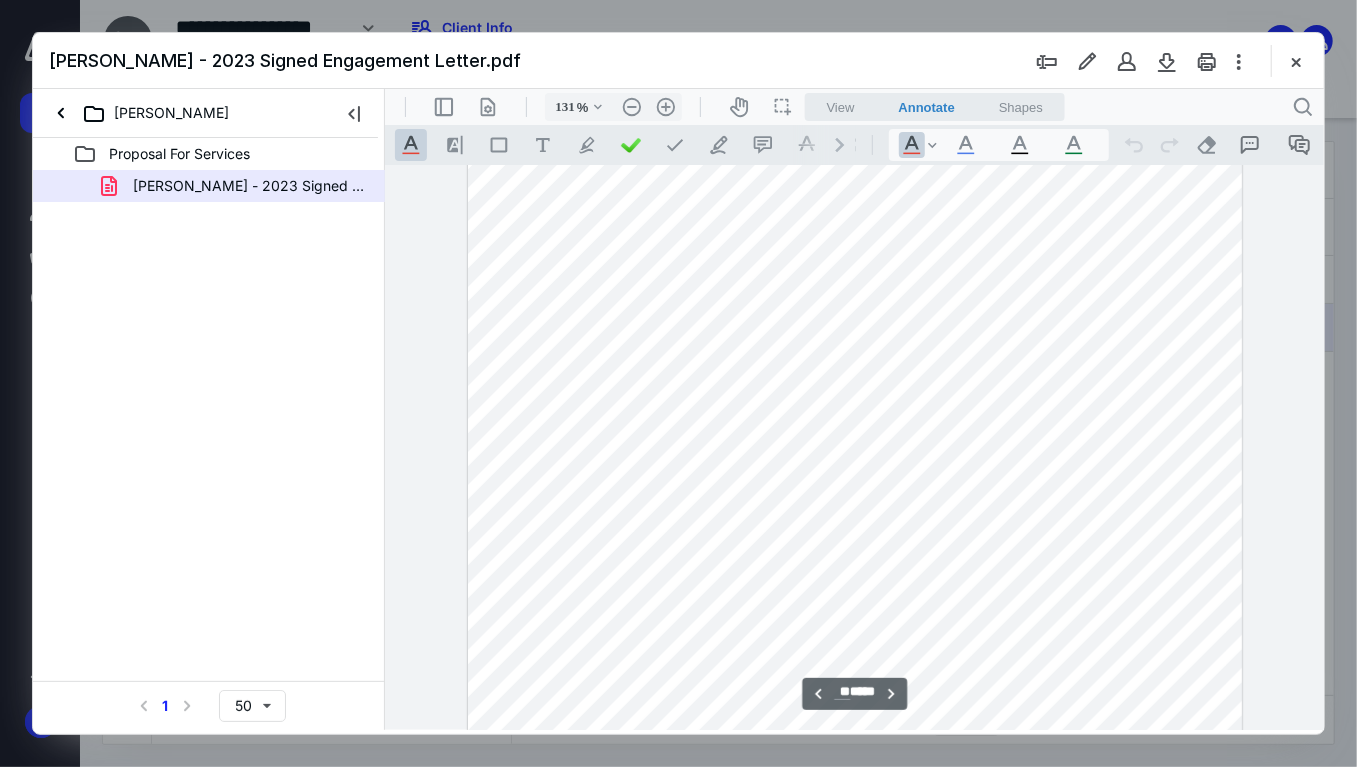 scroll, scrollTop: 16522, scrollLeft: 0, axis: vertical 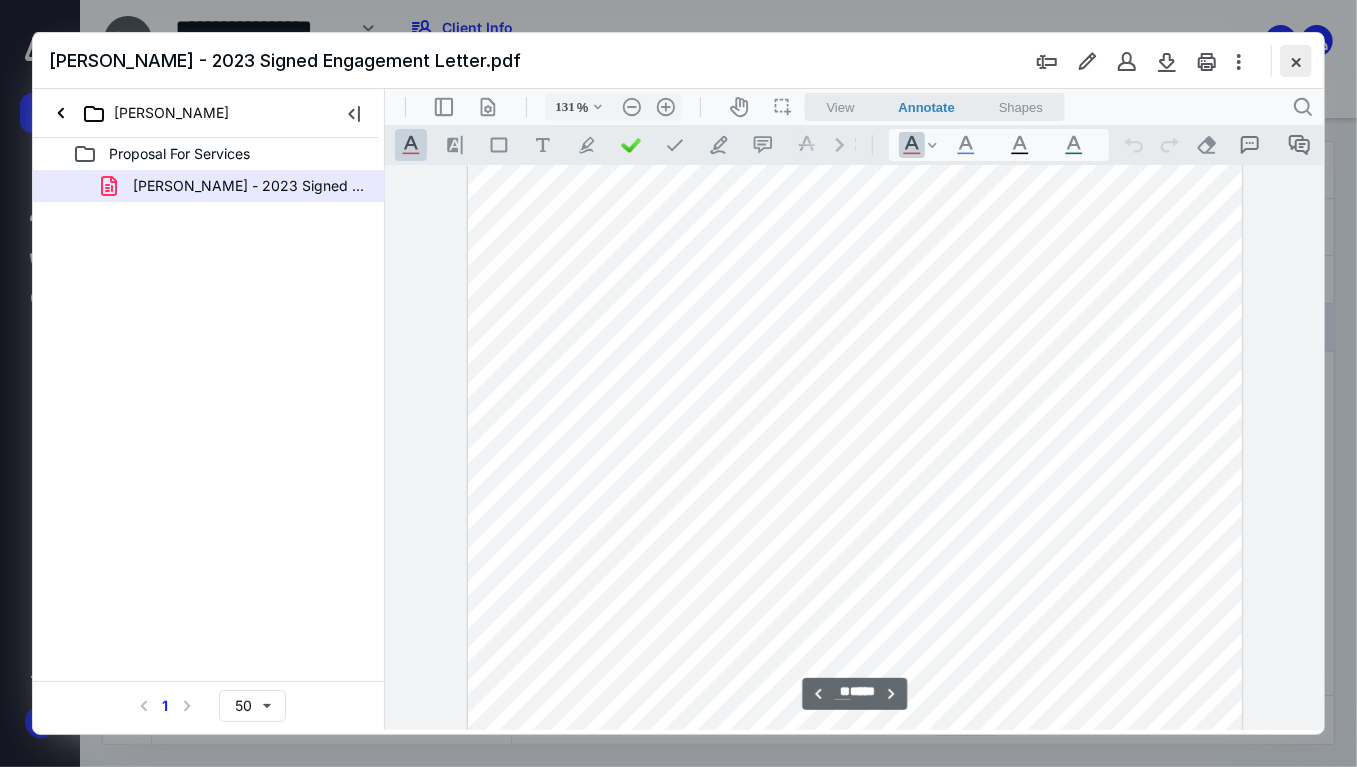 click at bounding box center [1296, 61] 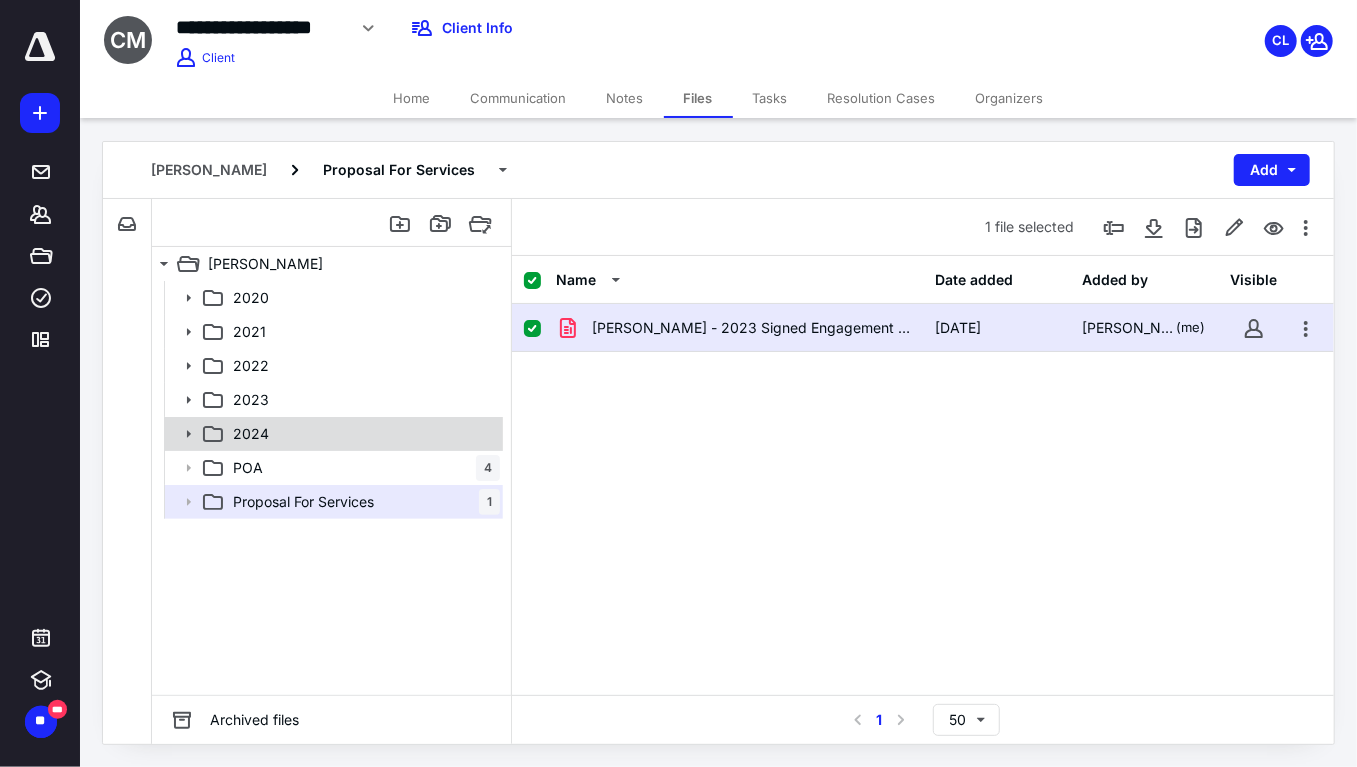 click 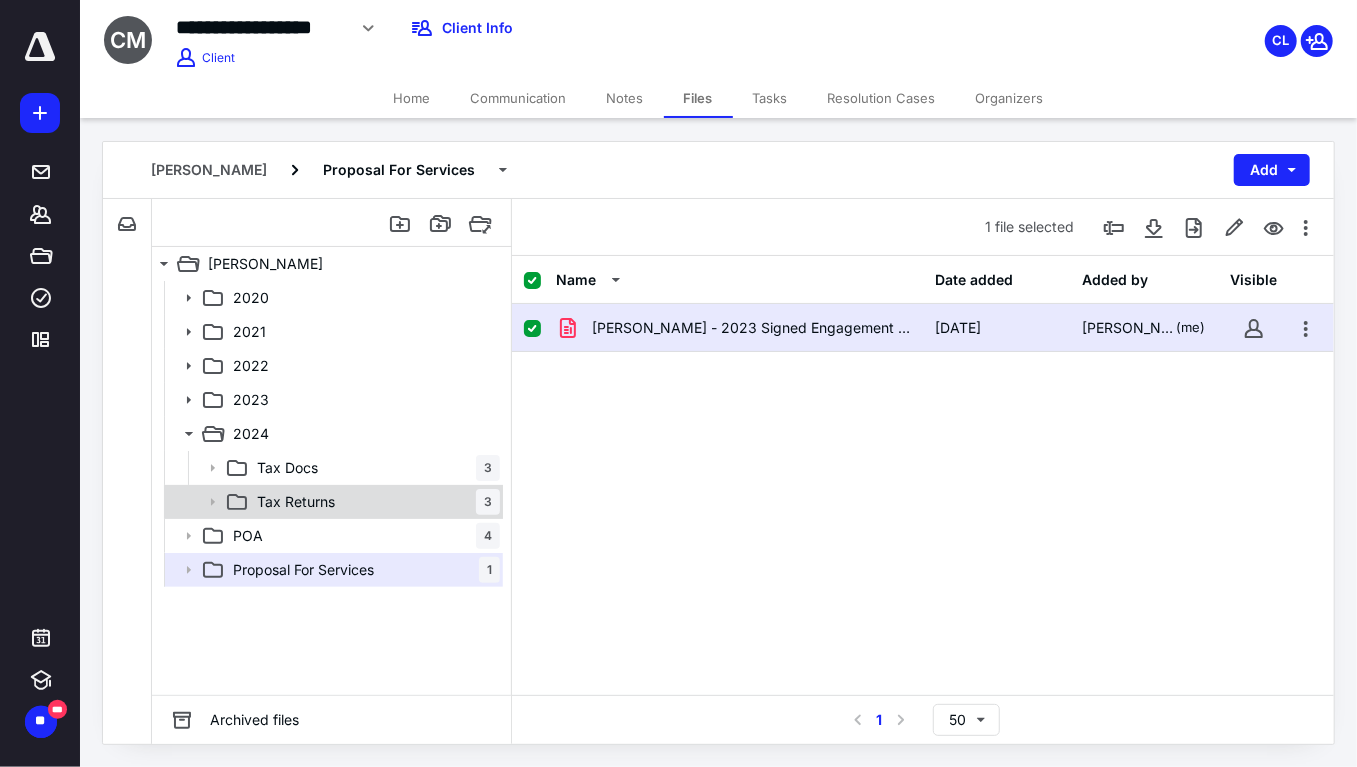 click on "Tax Returns" at bounding box center (296, 502) 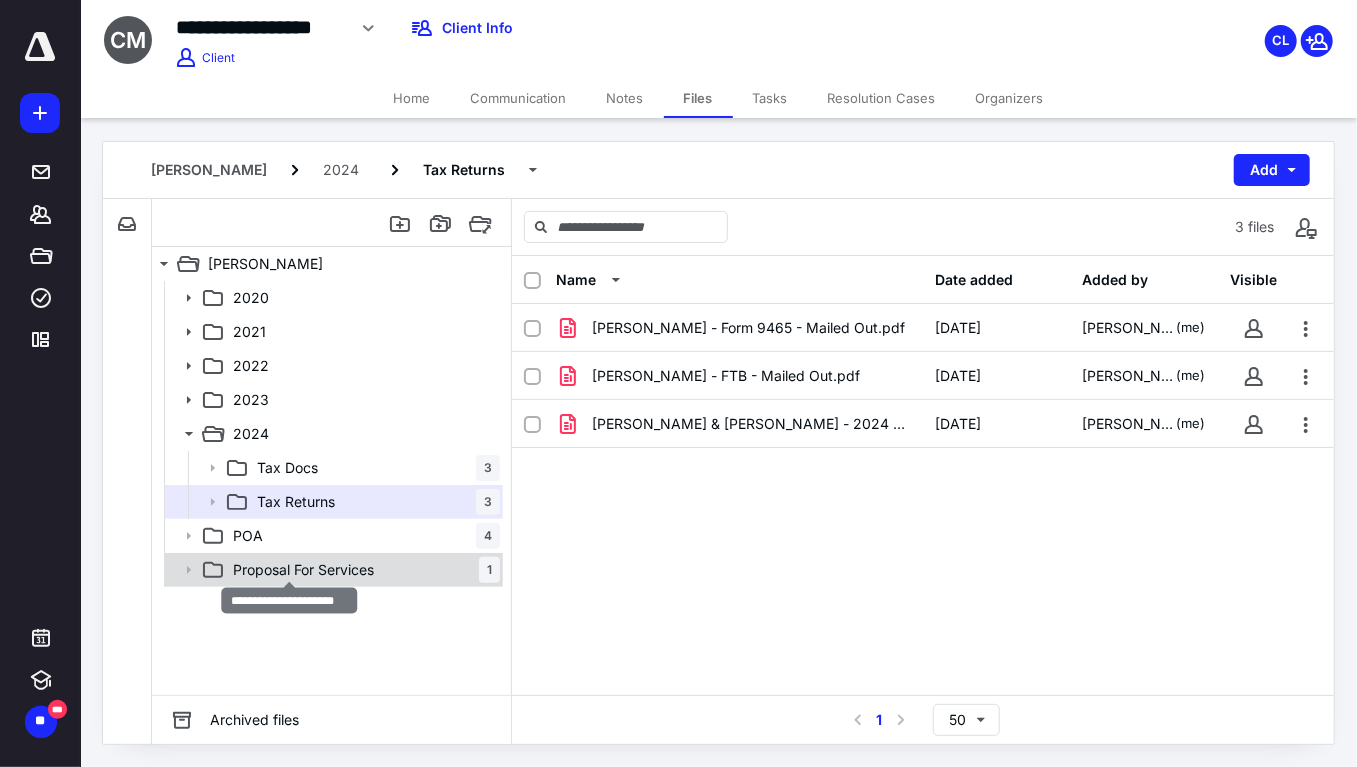 click on "Proposal For Services" at bounding box center (303, 570) 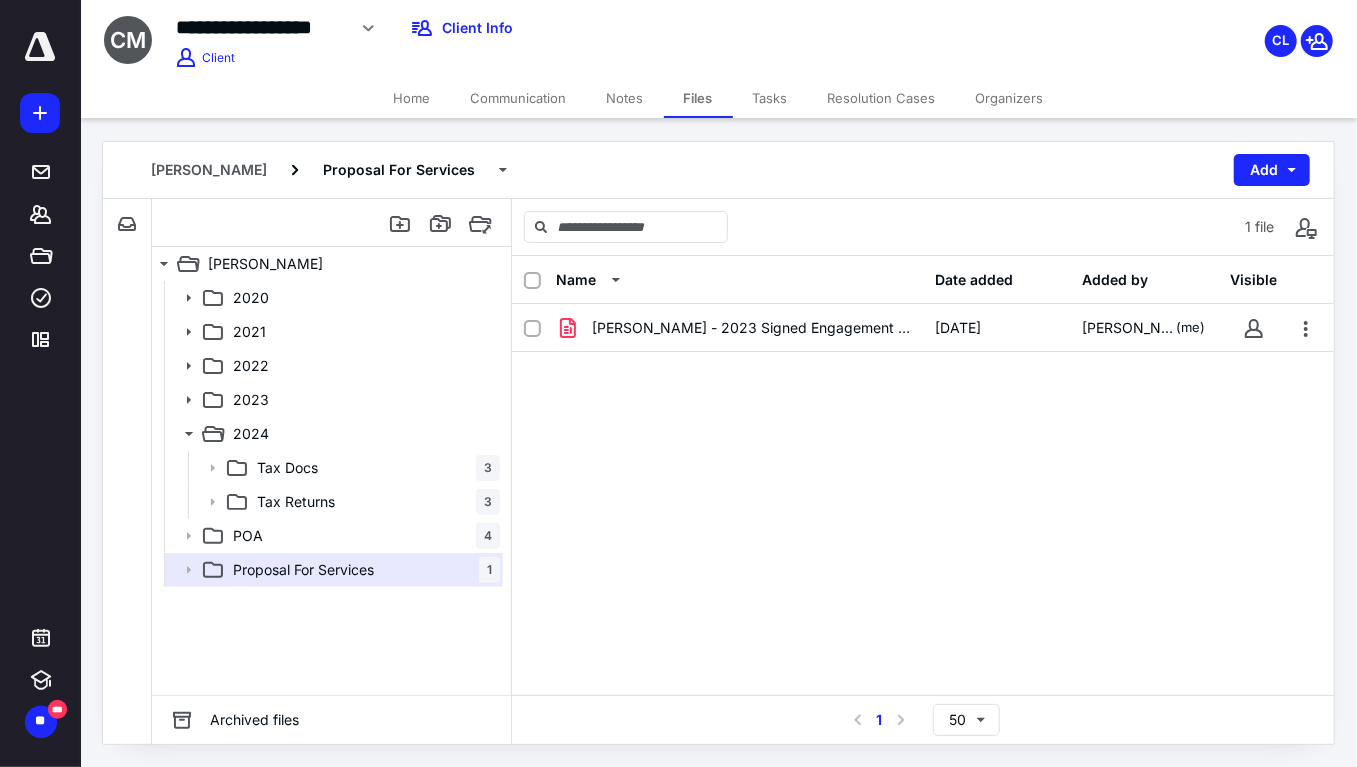 click on "Home" at bounding box center [412, 98] 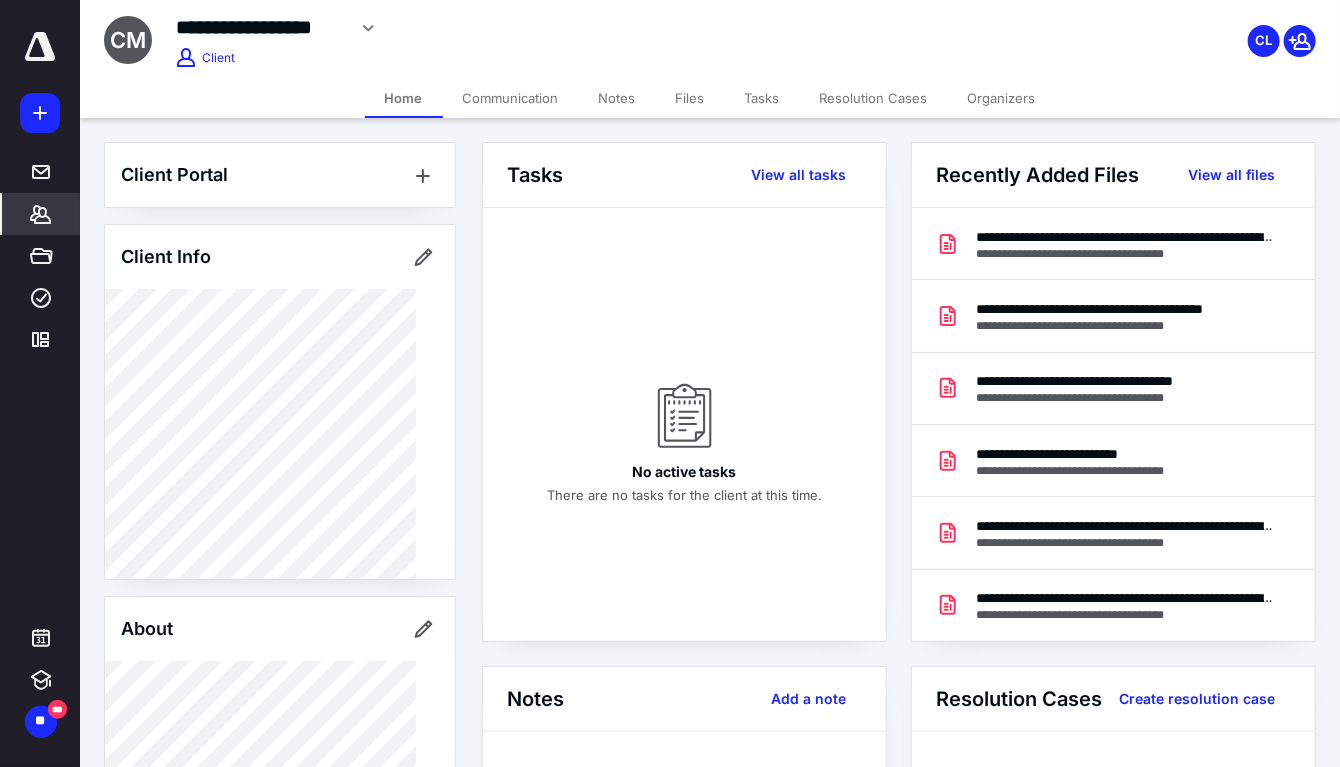 click on "Files" at bounding box center [690, 98] 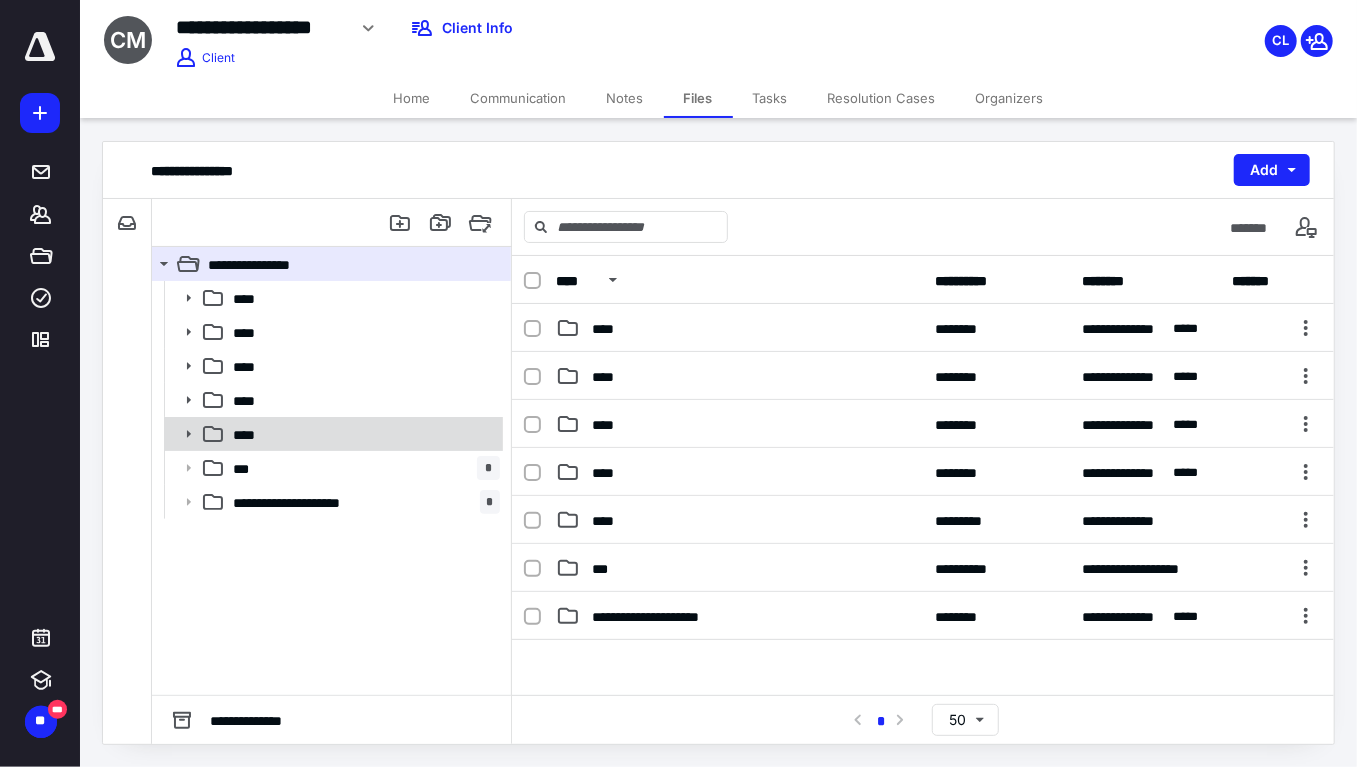 click 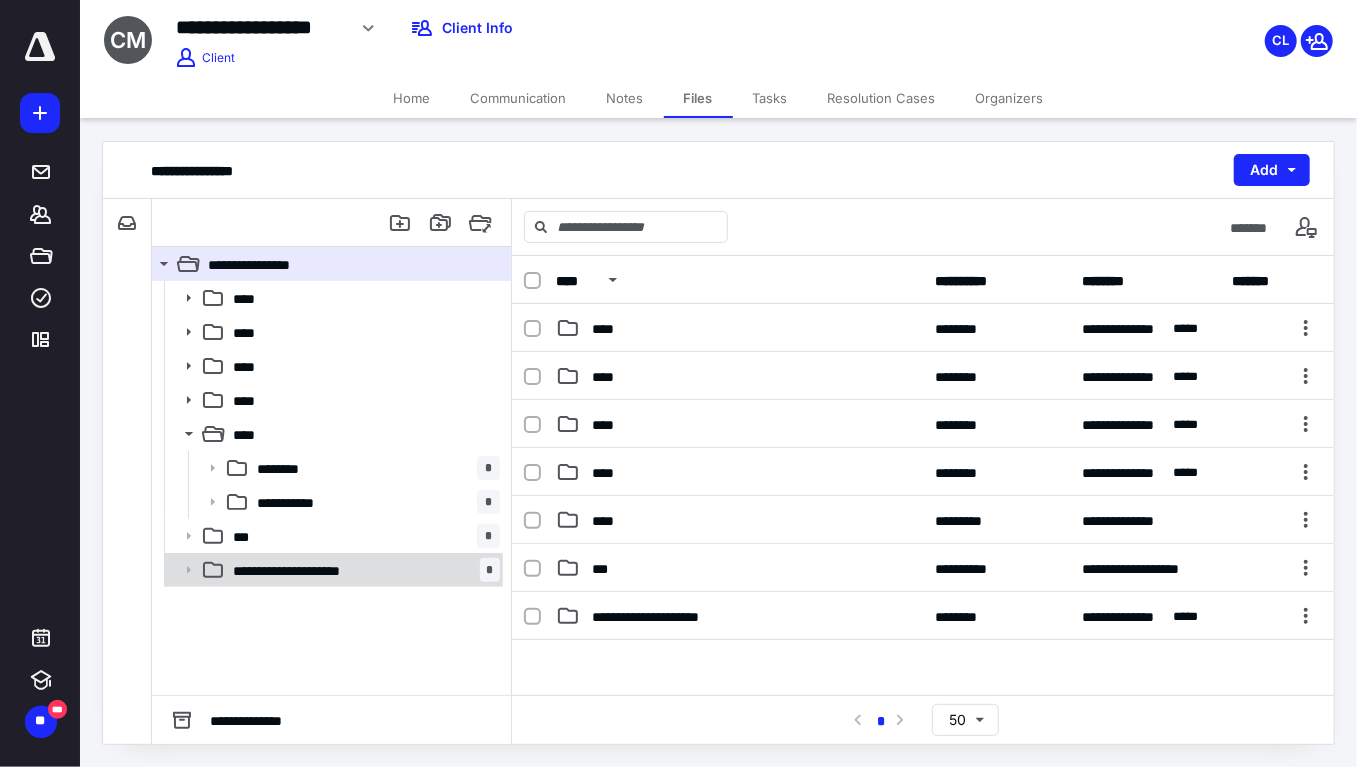 click on "**********" at bounding box center (332, 570) 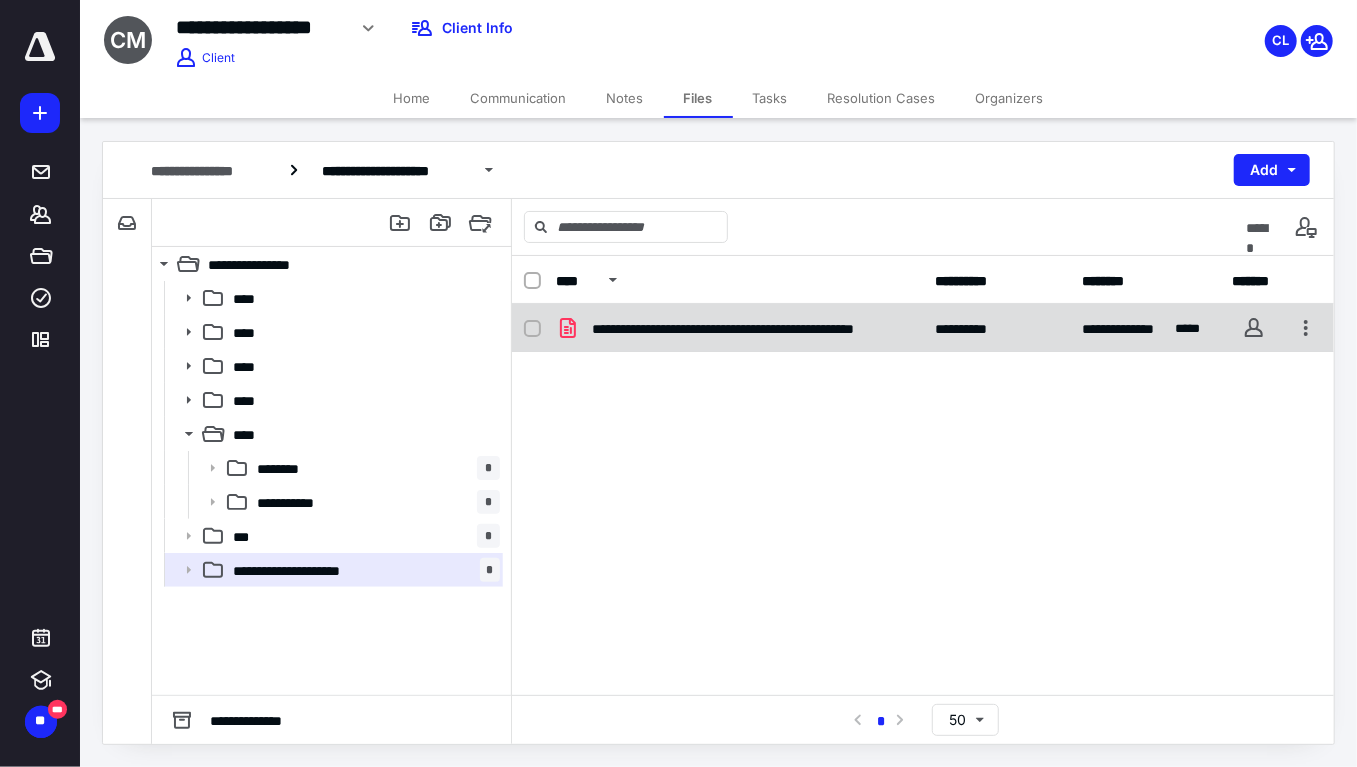 click on "**********" at bounding box center (755, 328) 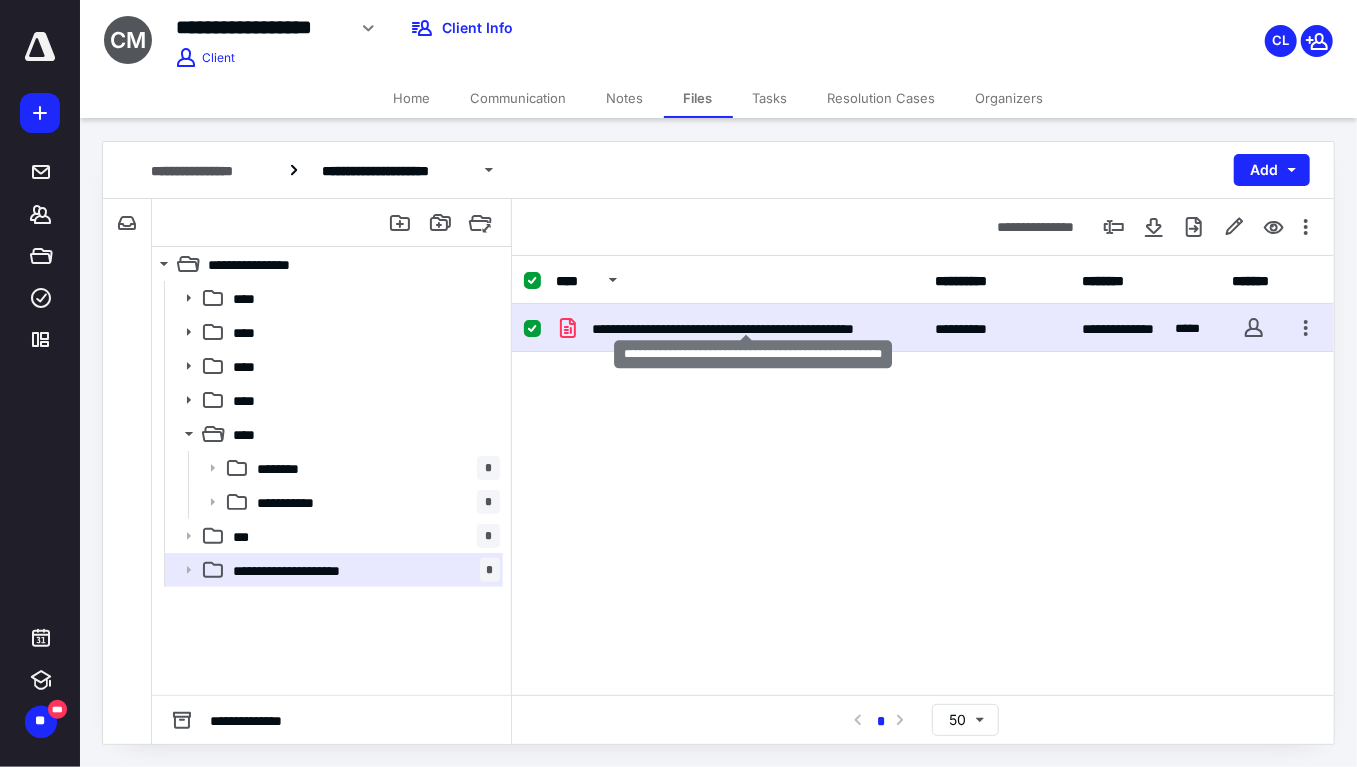 click on "**********" at bounding box center [755, 328] 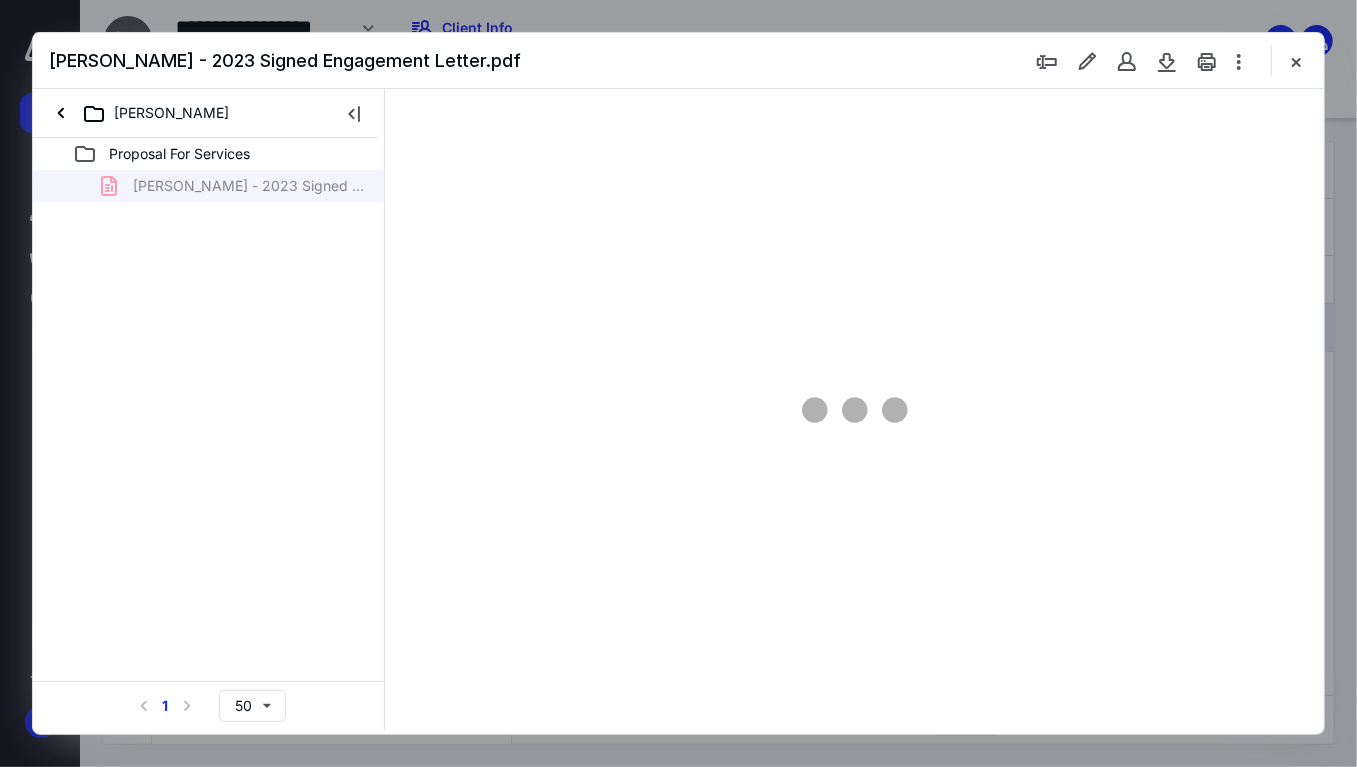 scroll, scrollTop: 0, scrollLeft: 0, axis: both 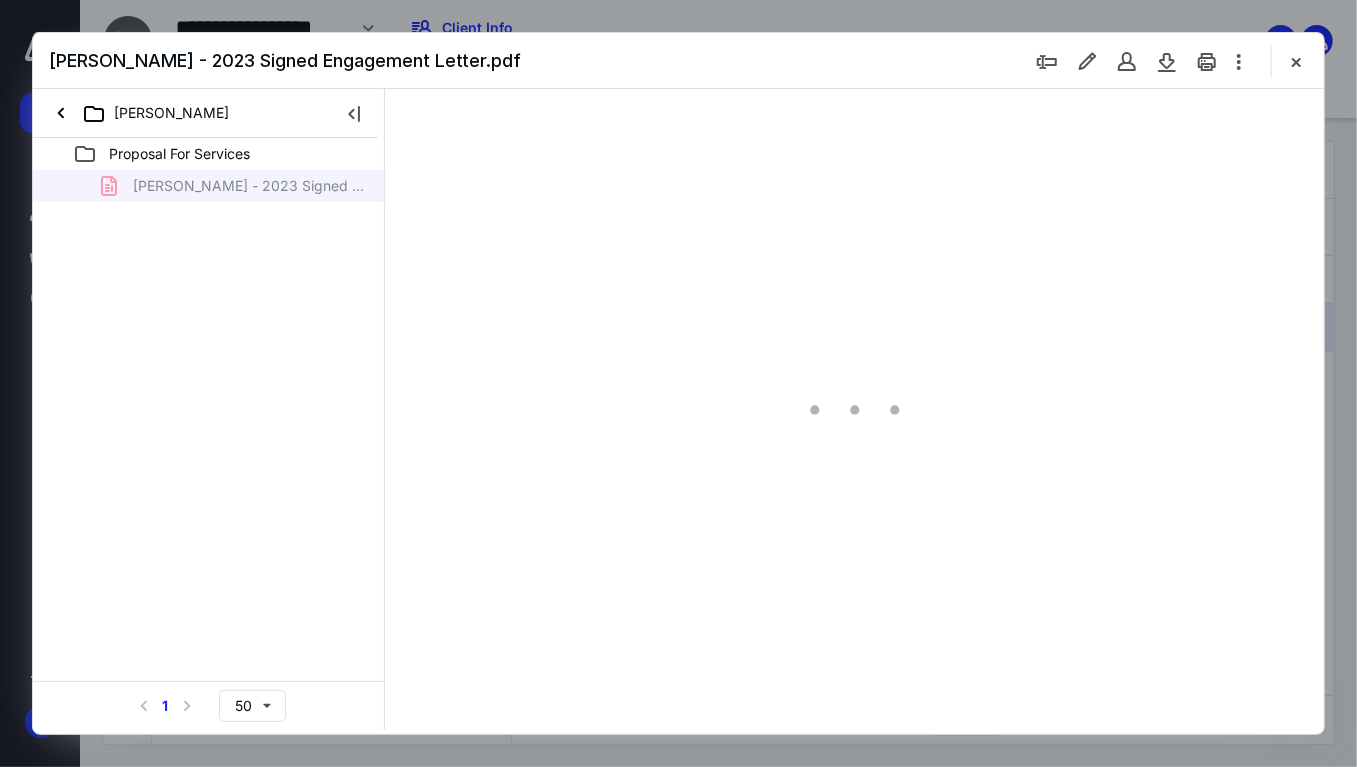 type on "73" 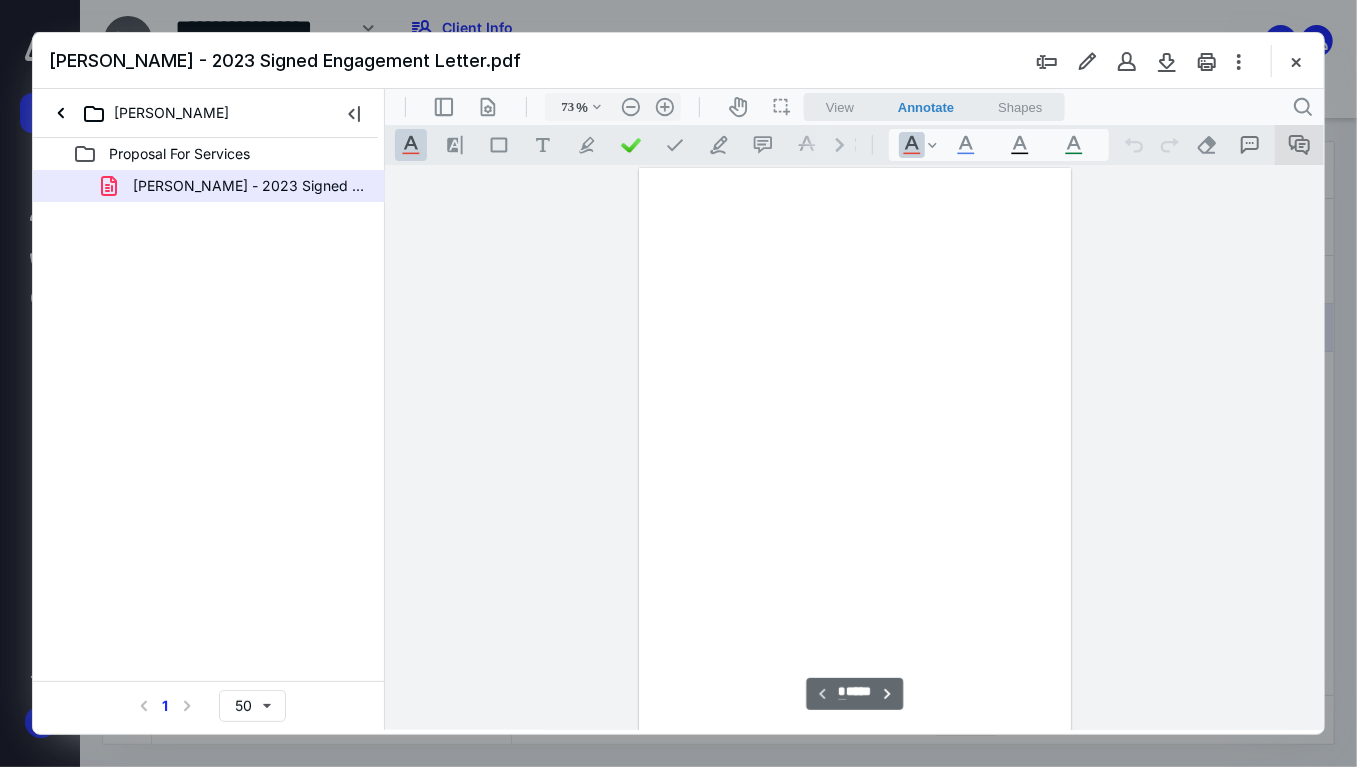 scroll, scrollTop: 79, scrollLeft: 0, axis: vertical 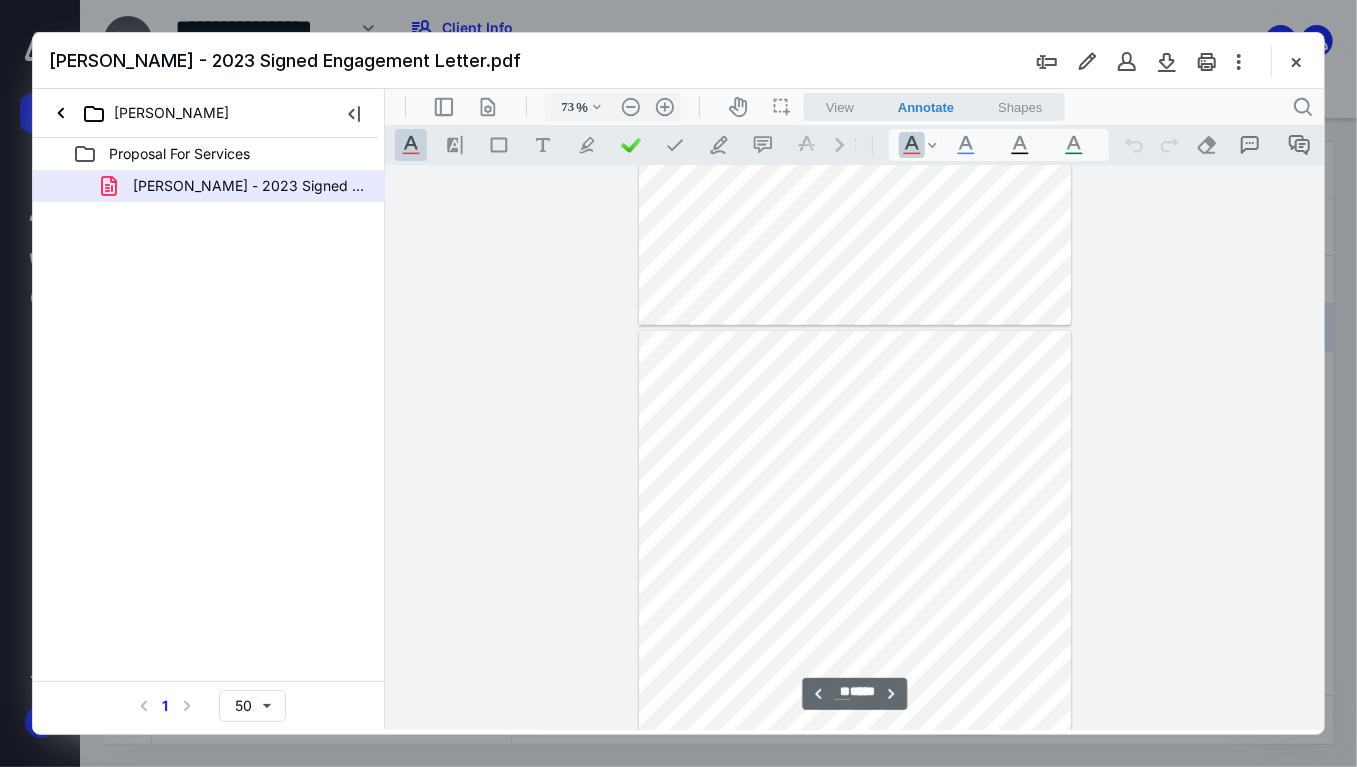 type on "**" 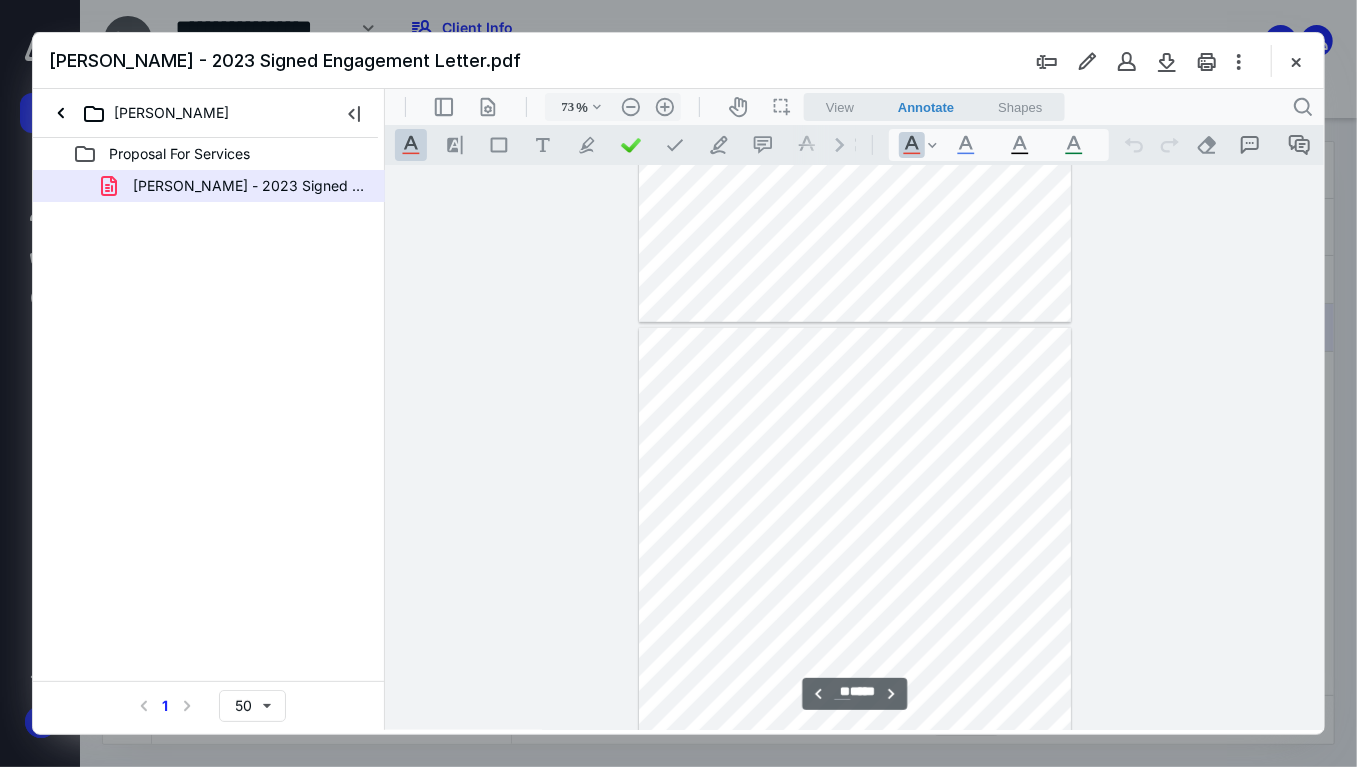 scroll, scrollTop: 9152, scrollLeft: 0, axis: vertical 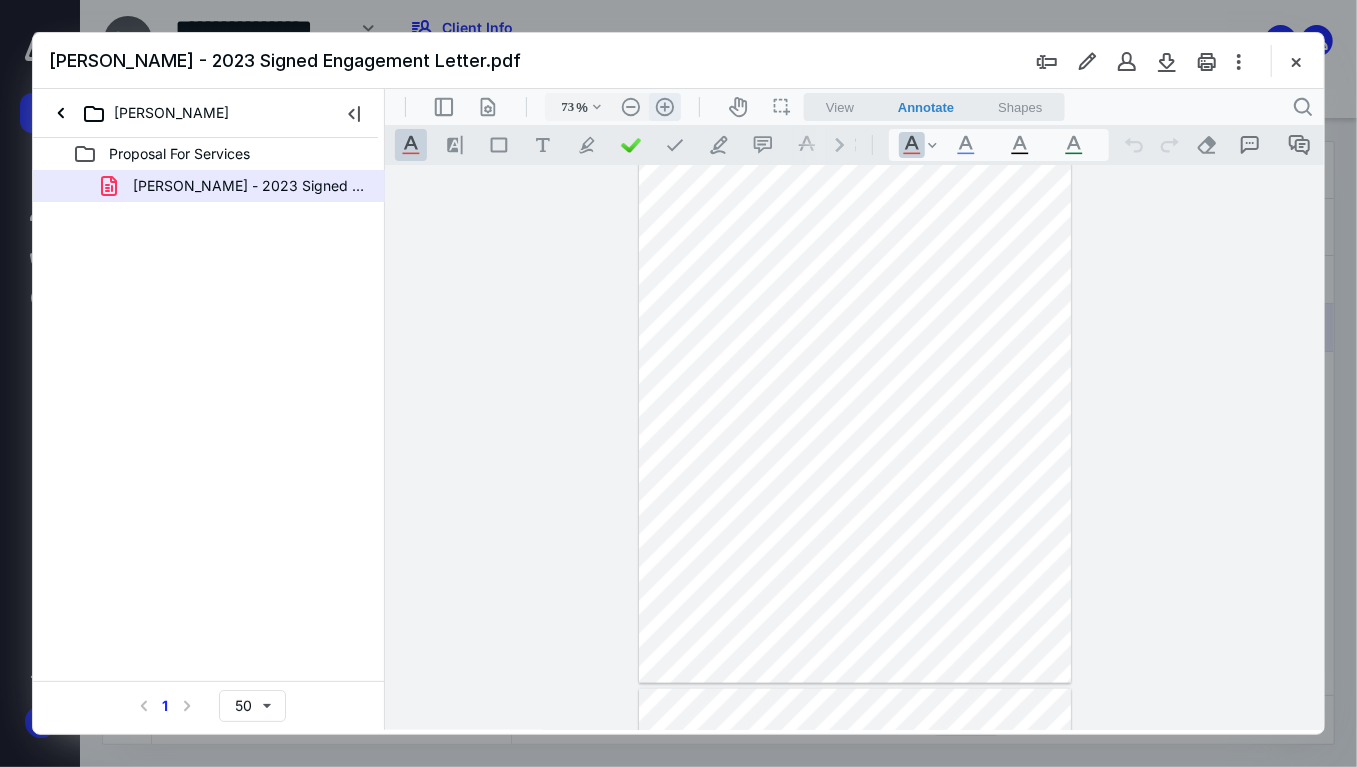 click on ".cls-1{fill:#abb0c4;} icon - header - zoom - in - line" at bounding box center [664, 106] 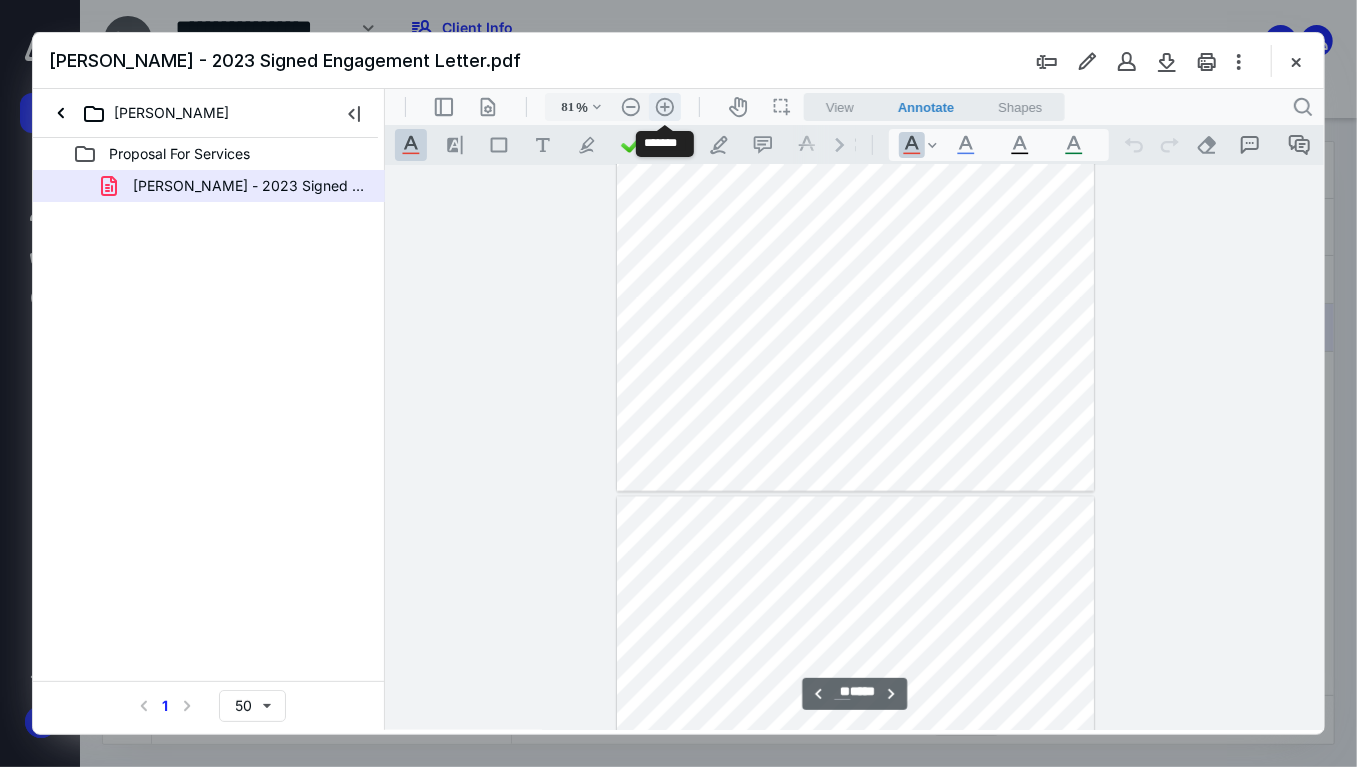 click on ".cls-1{fill:#abb0c4;} icon - header - zoom - in - line" at bounding box center (664, 106) 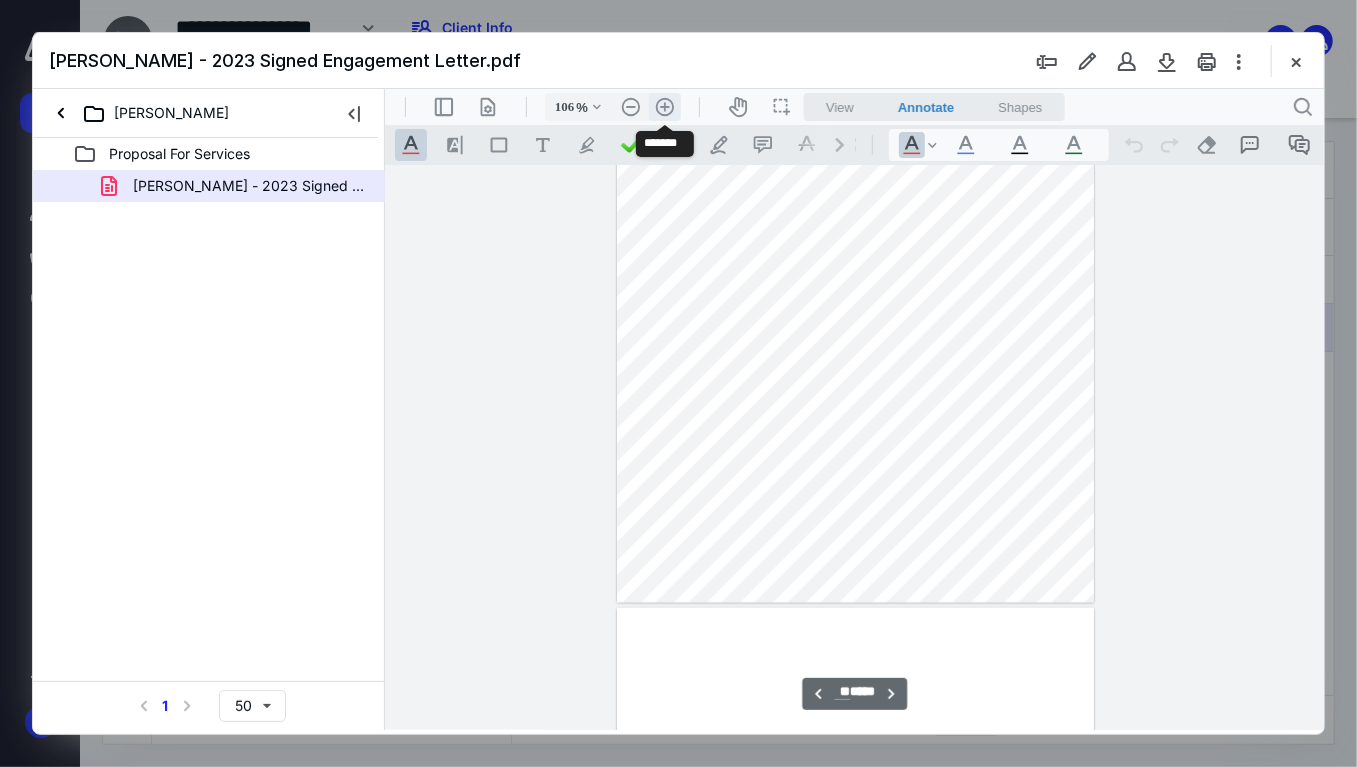 click on ".cls-1{fill:#abb0c4;} icon - header - zoom - in - line" at bounding box center (664, 106) 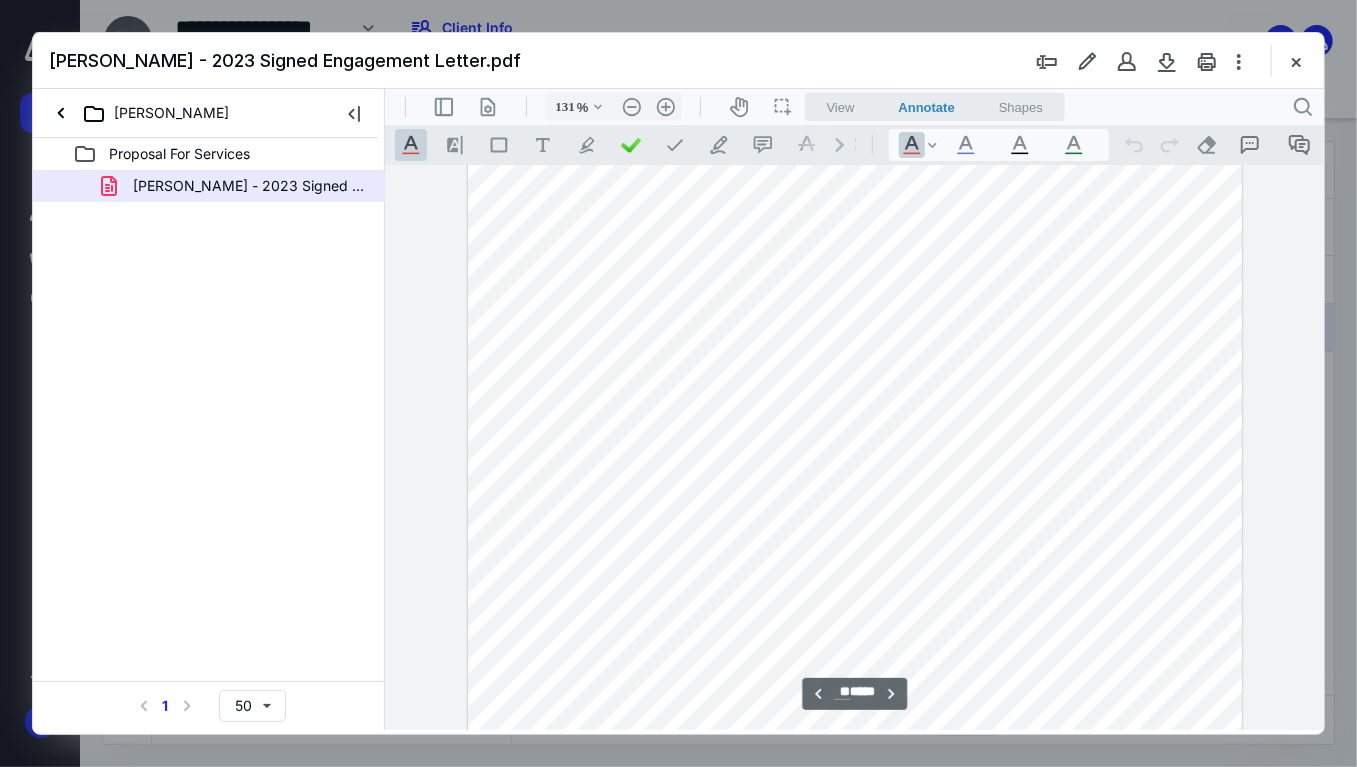 scroll, scrollTop: 16476, scrollLeft: 0, axis: vertical 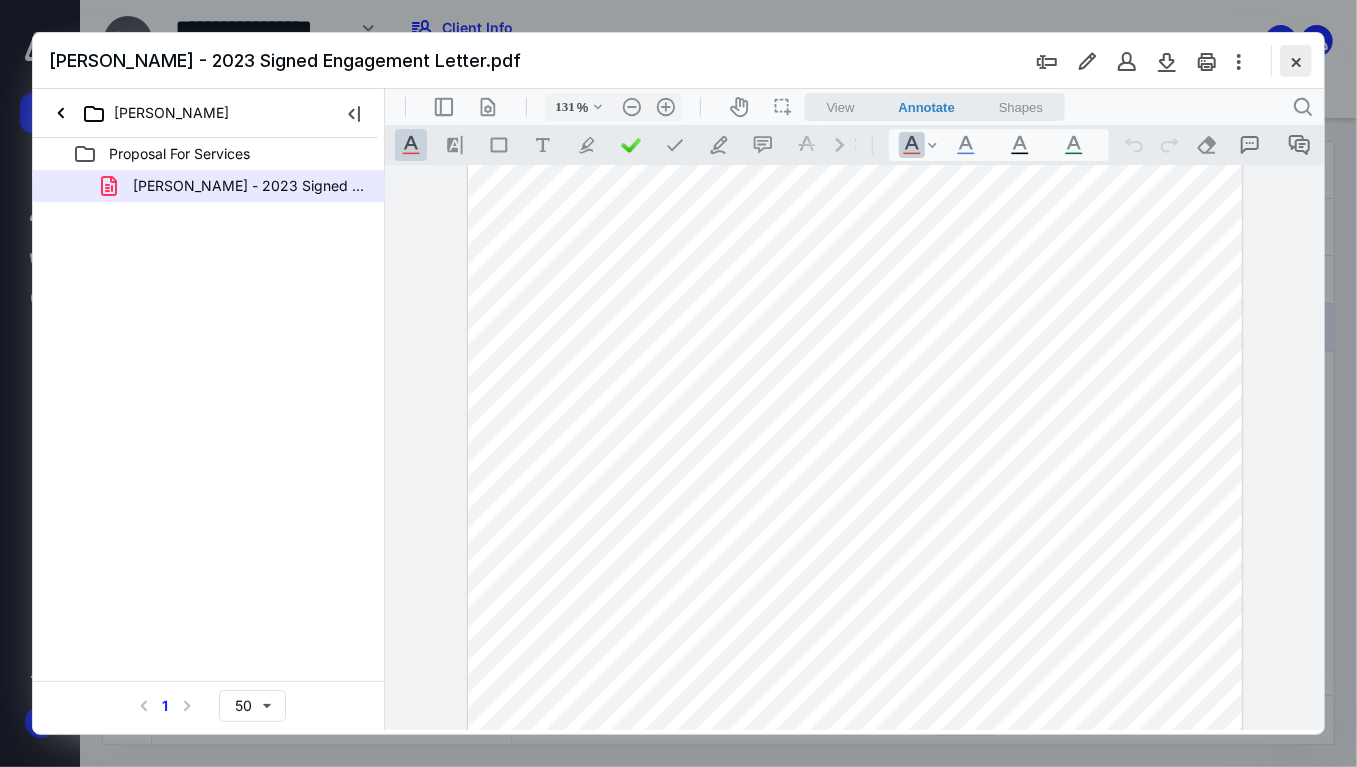 click at bounding box center [1296, 61] 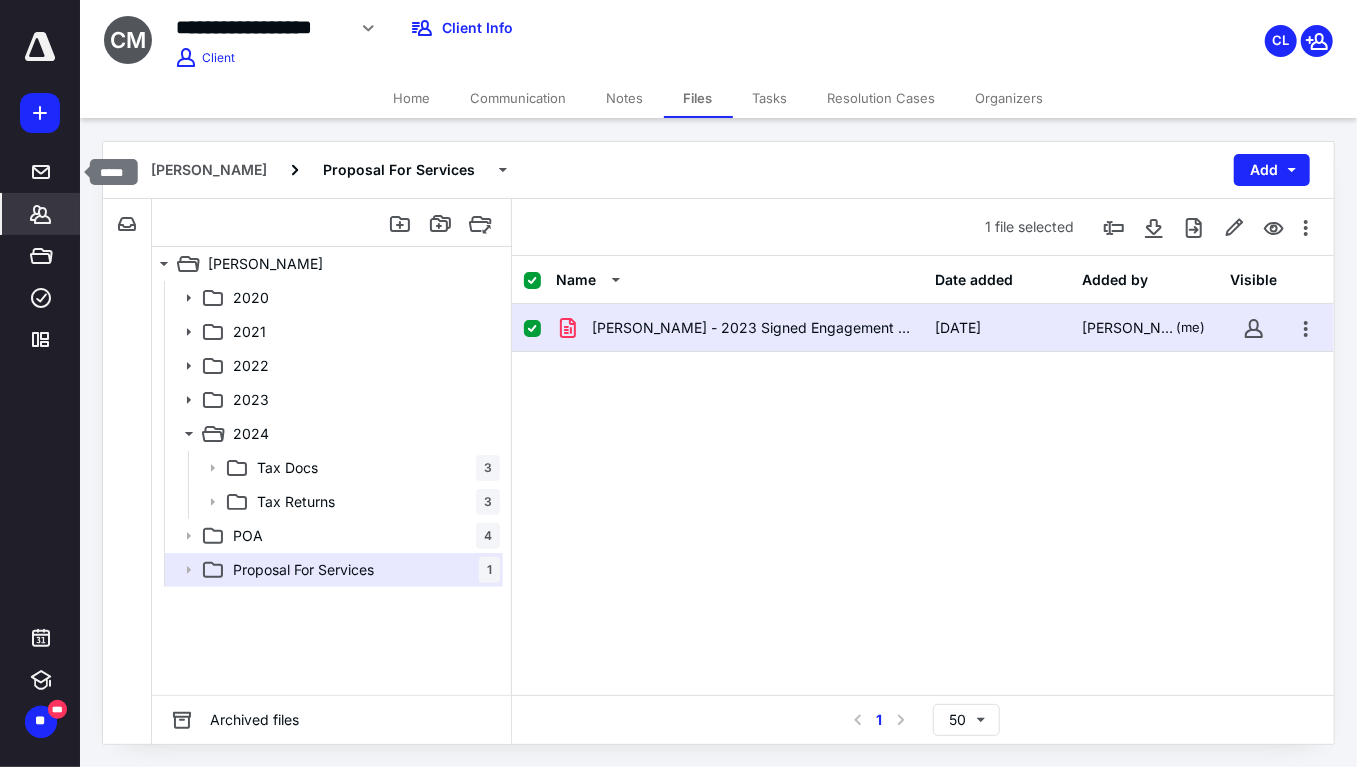 click on "*******" at bounding box center (41, 214) 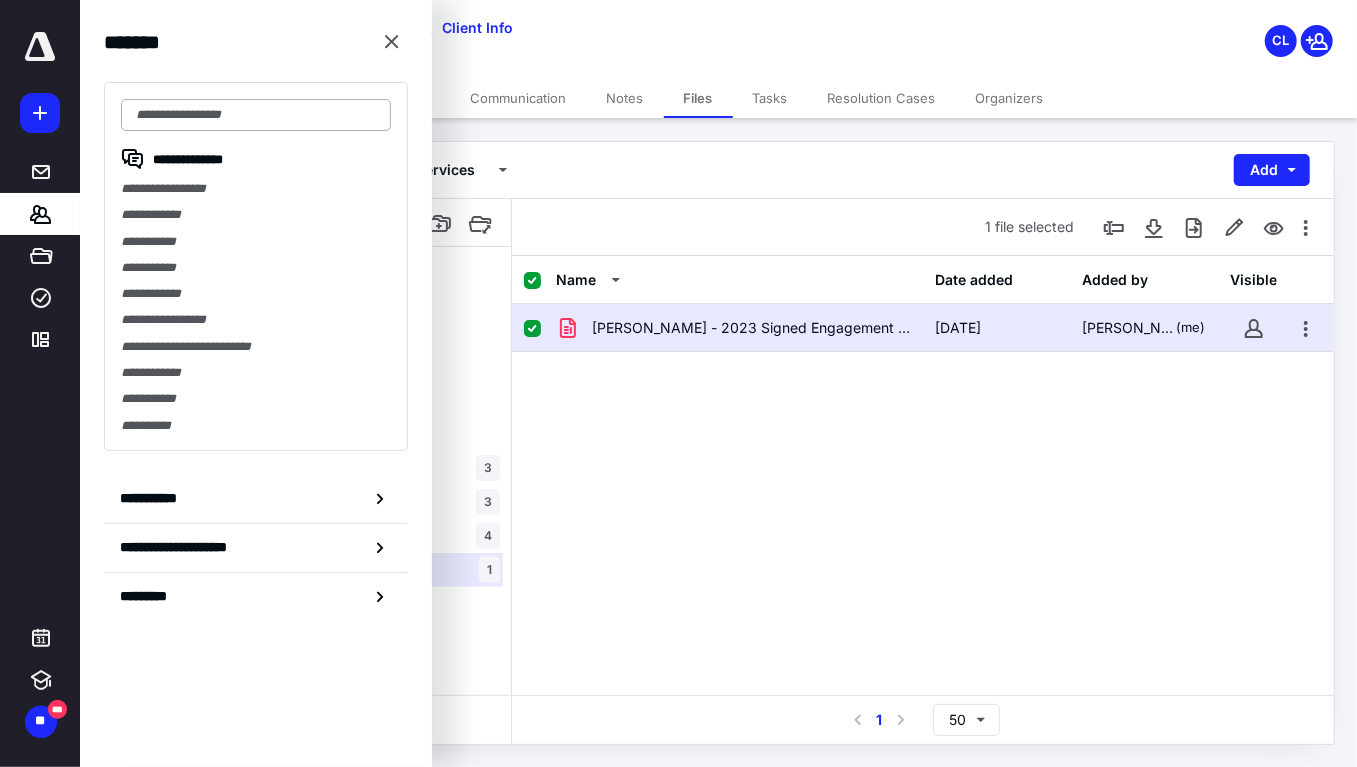 click at bounding box center (256, 115) 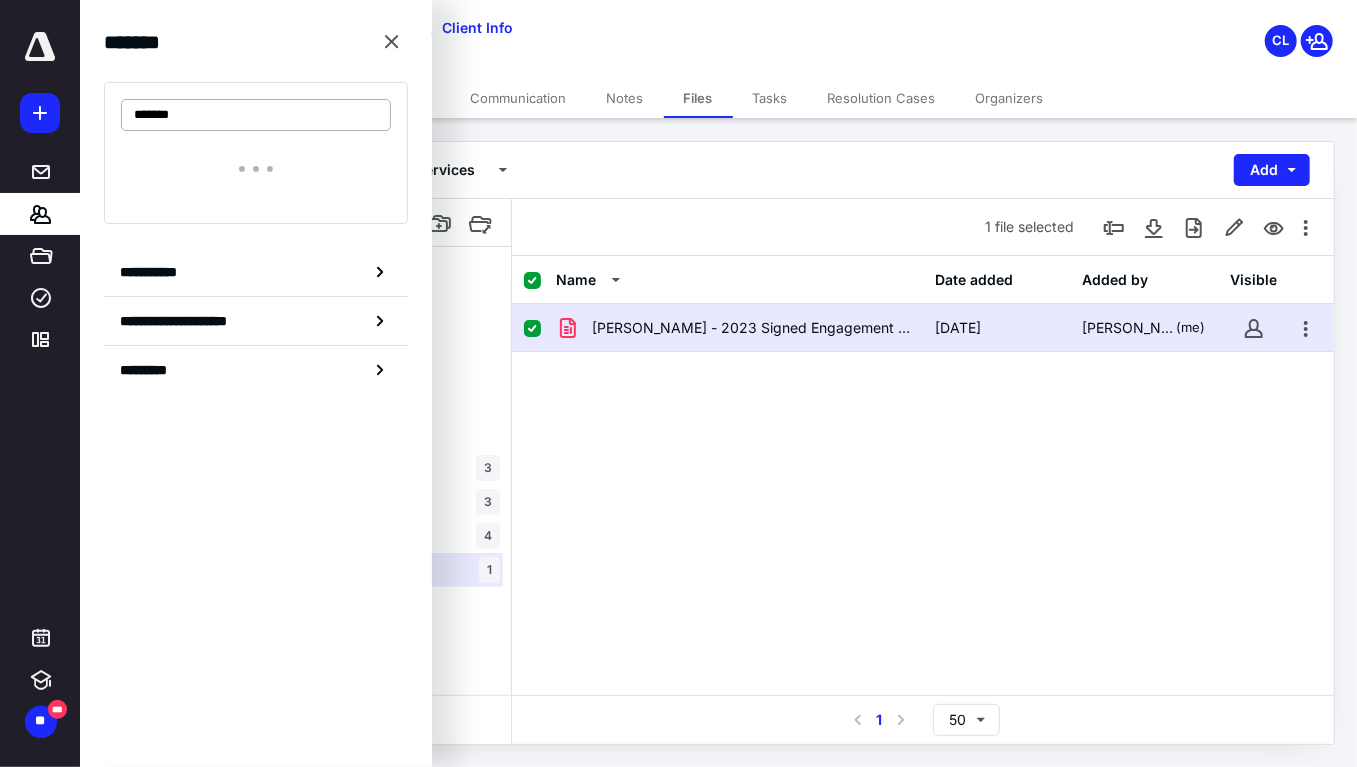 type on "********" 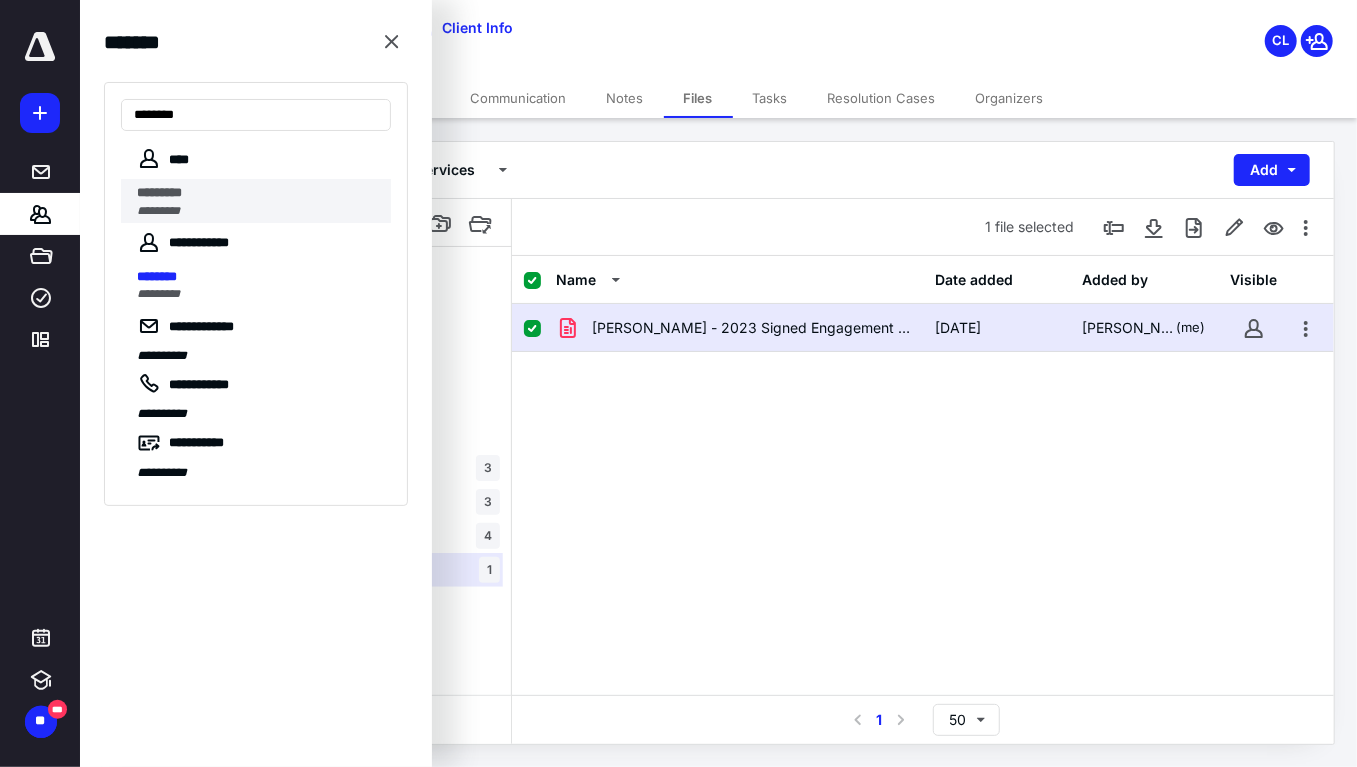 click on "*********" at bounding box center [258, 193] 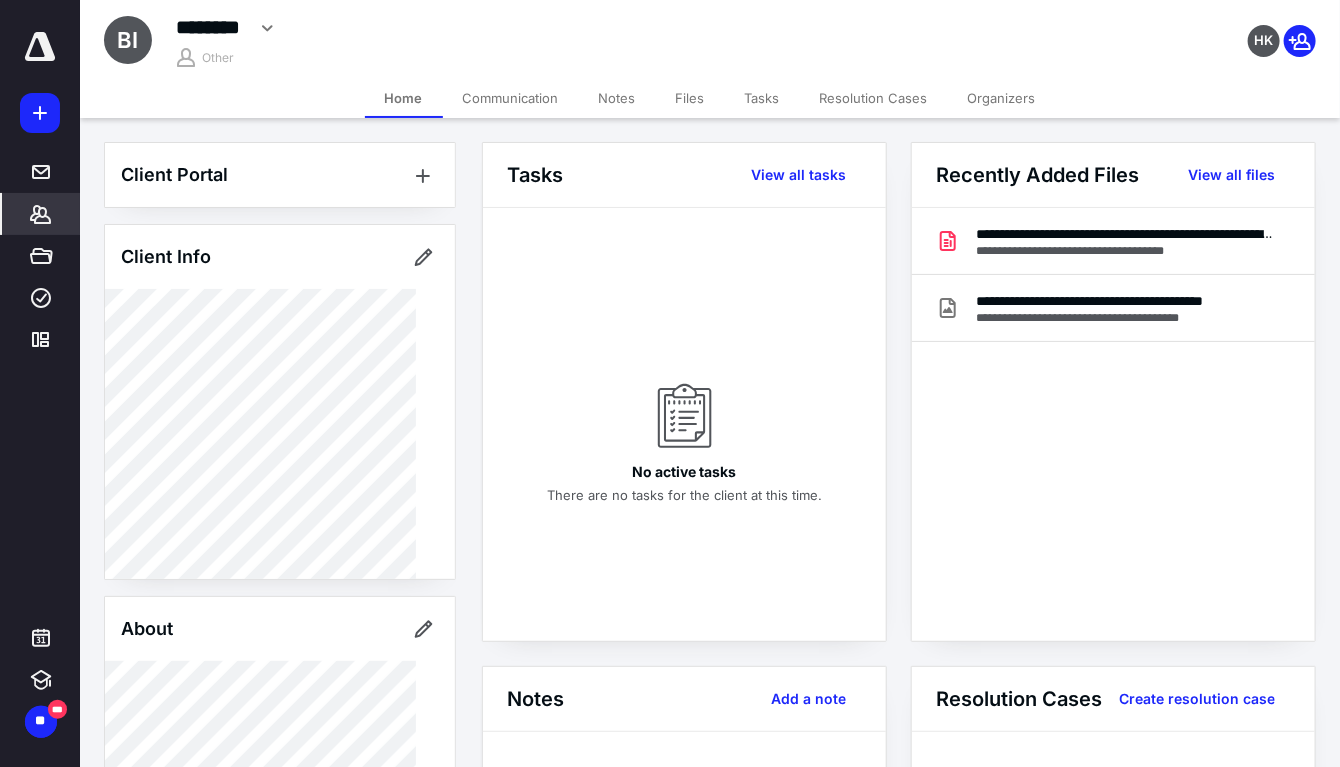 click 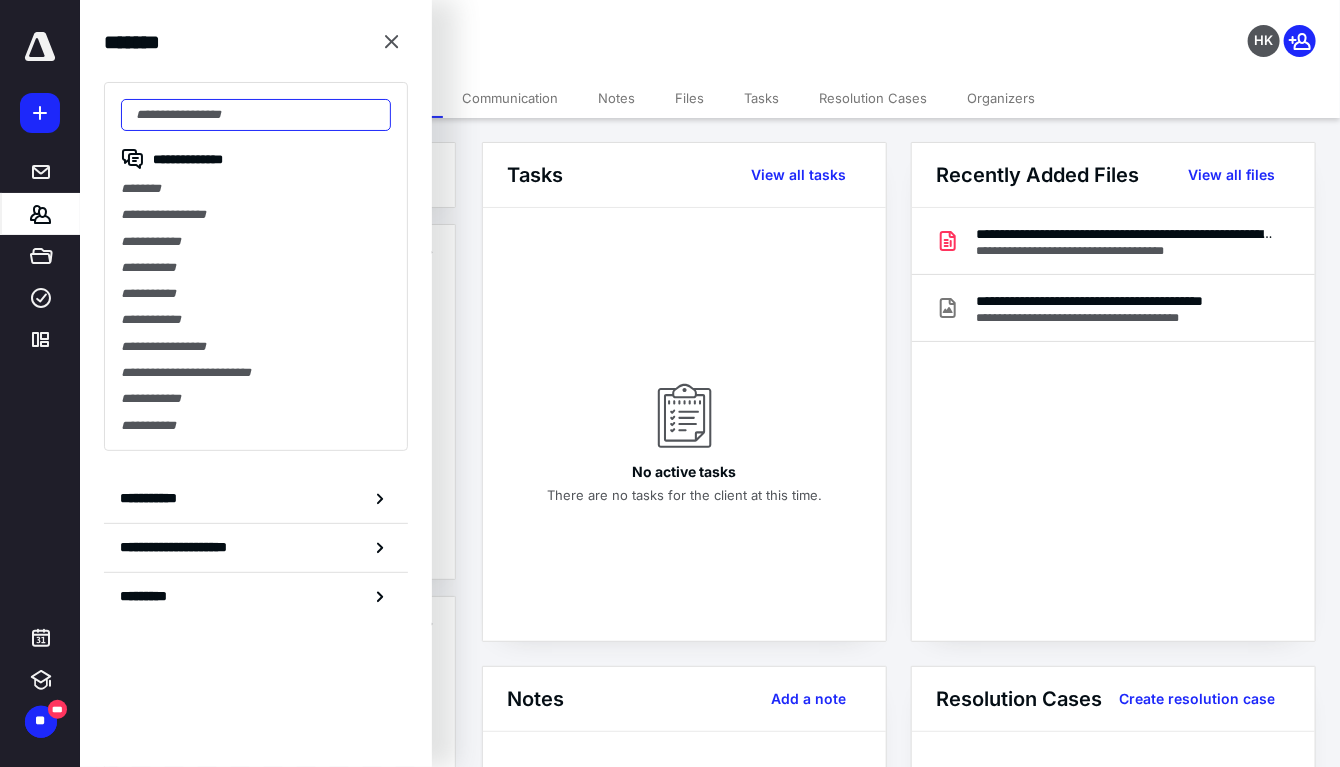click at bounding box center [256, 115] 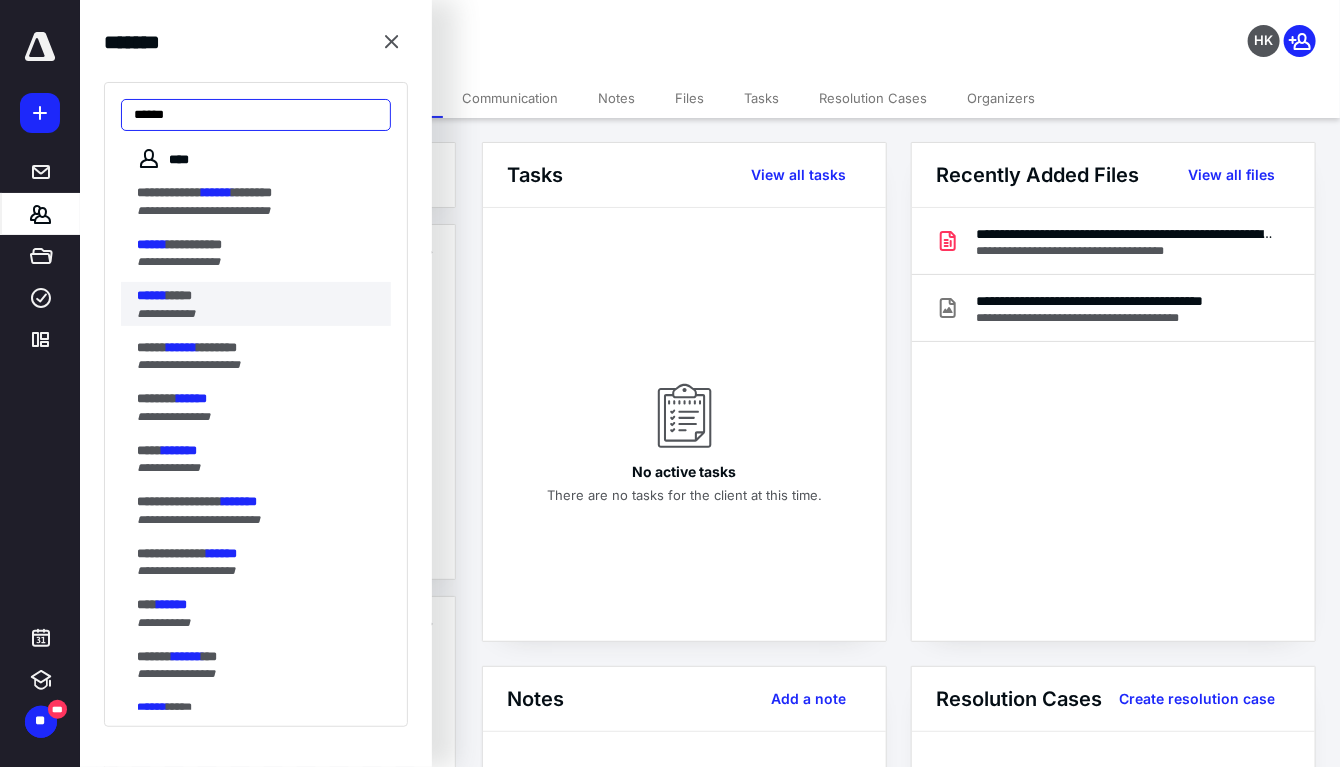 type on "******" 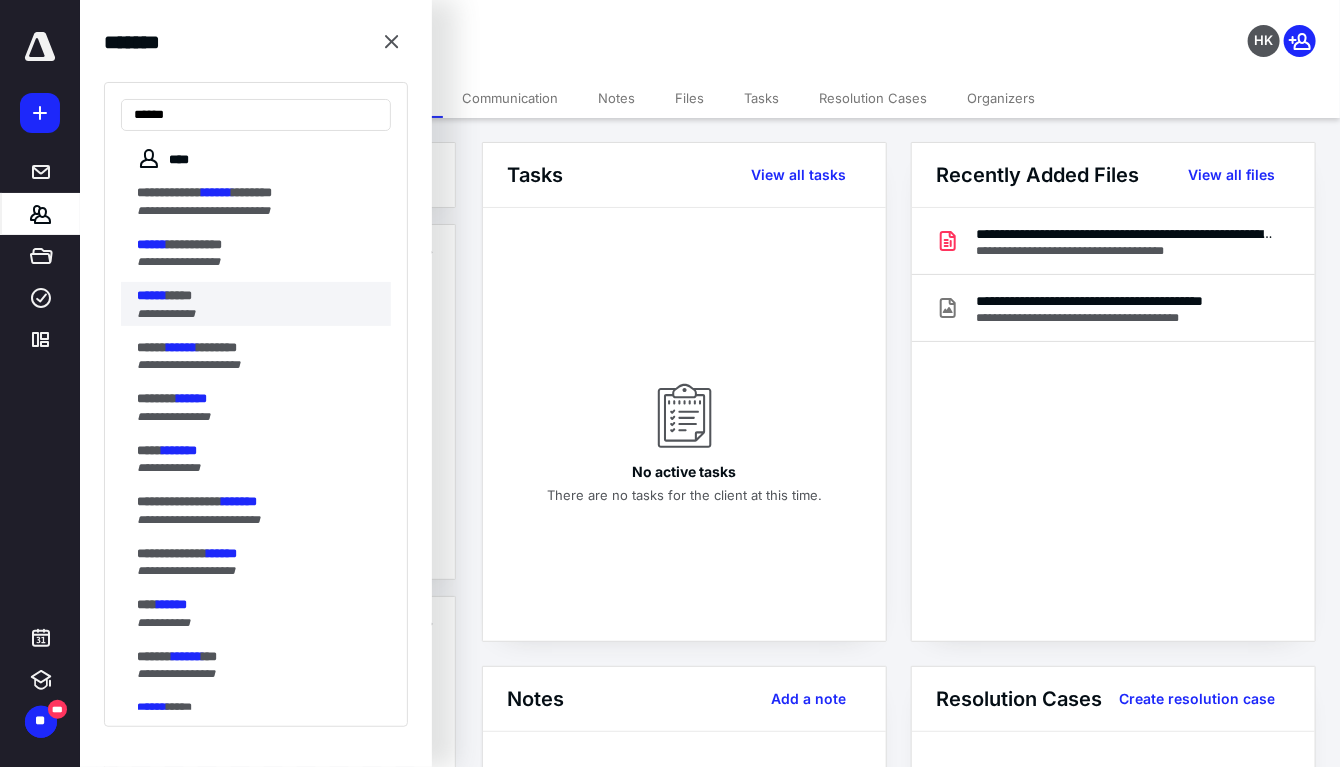 click on "****" at bounding box center [179, 295] 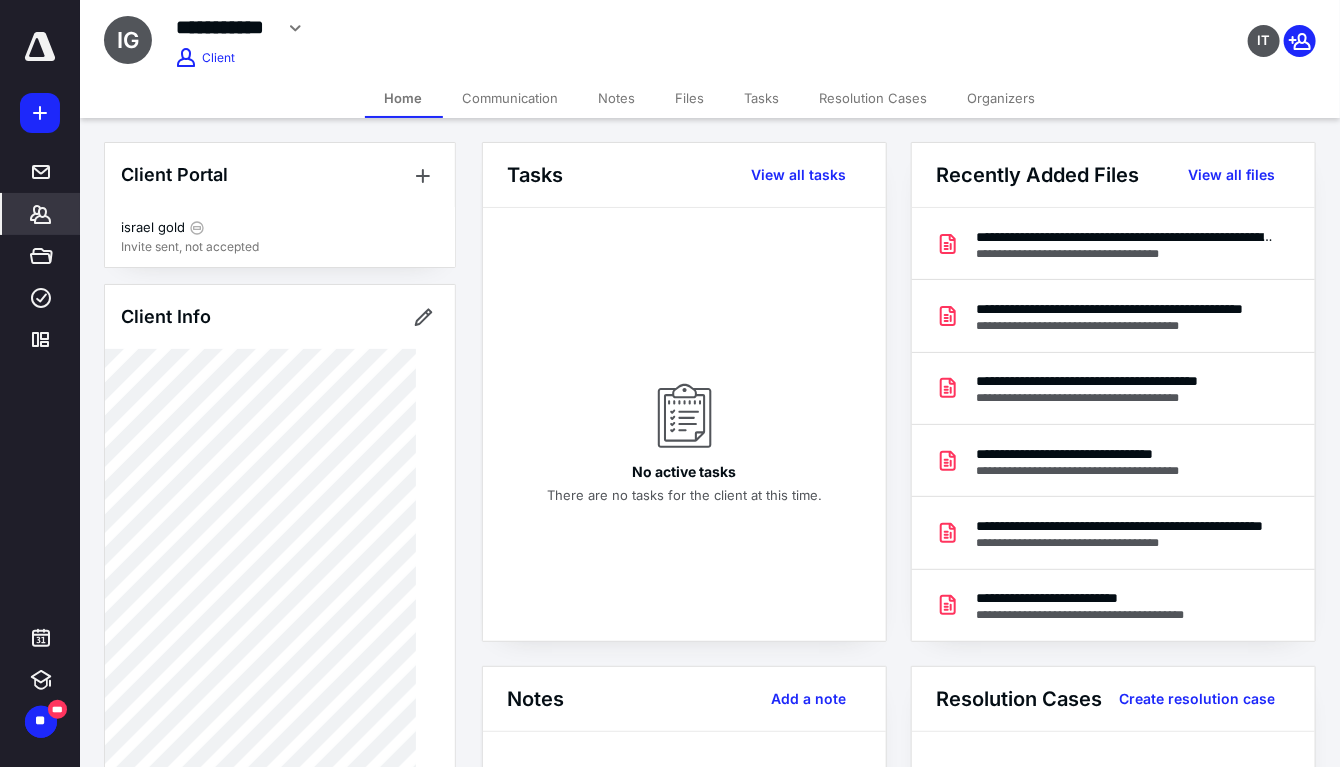 click 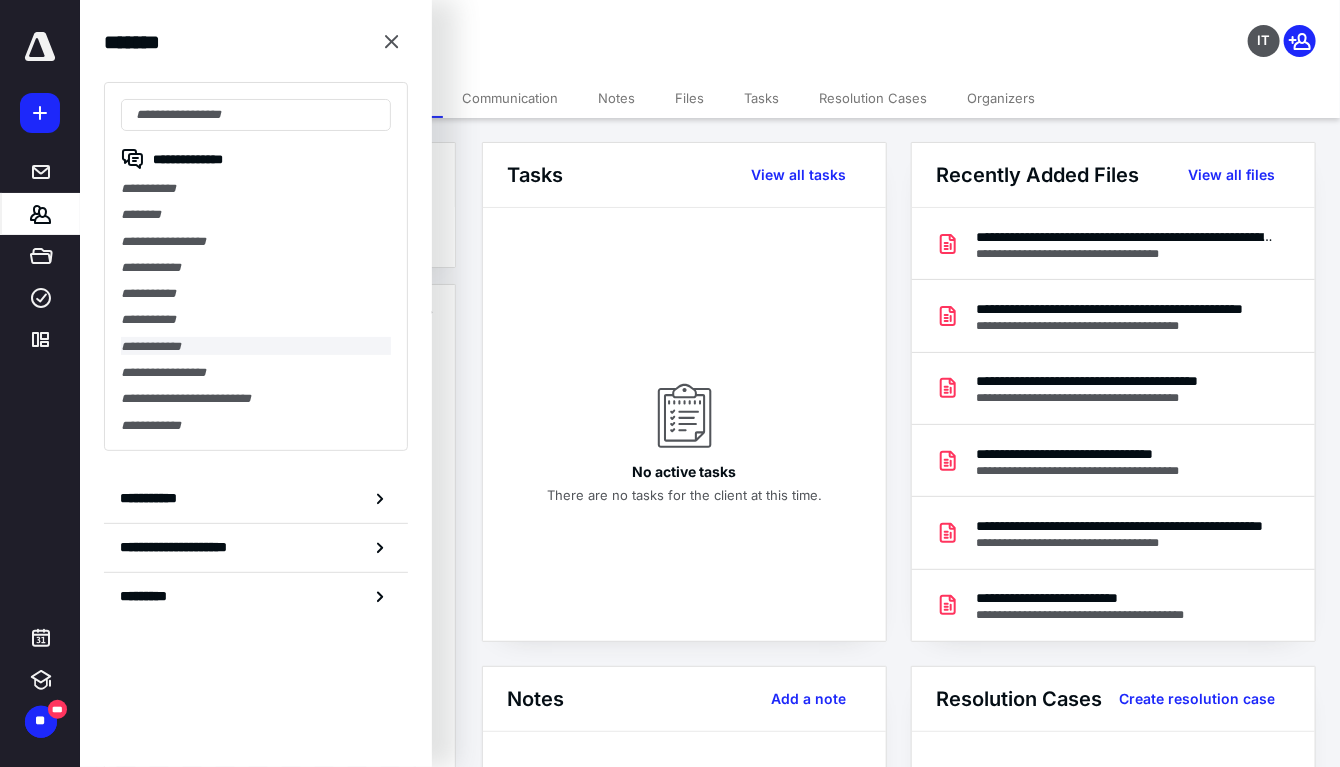 click on "**********" at bounding box center (256, 346) 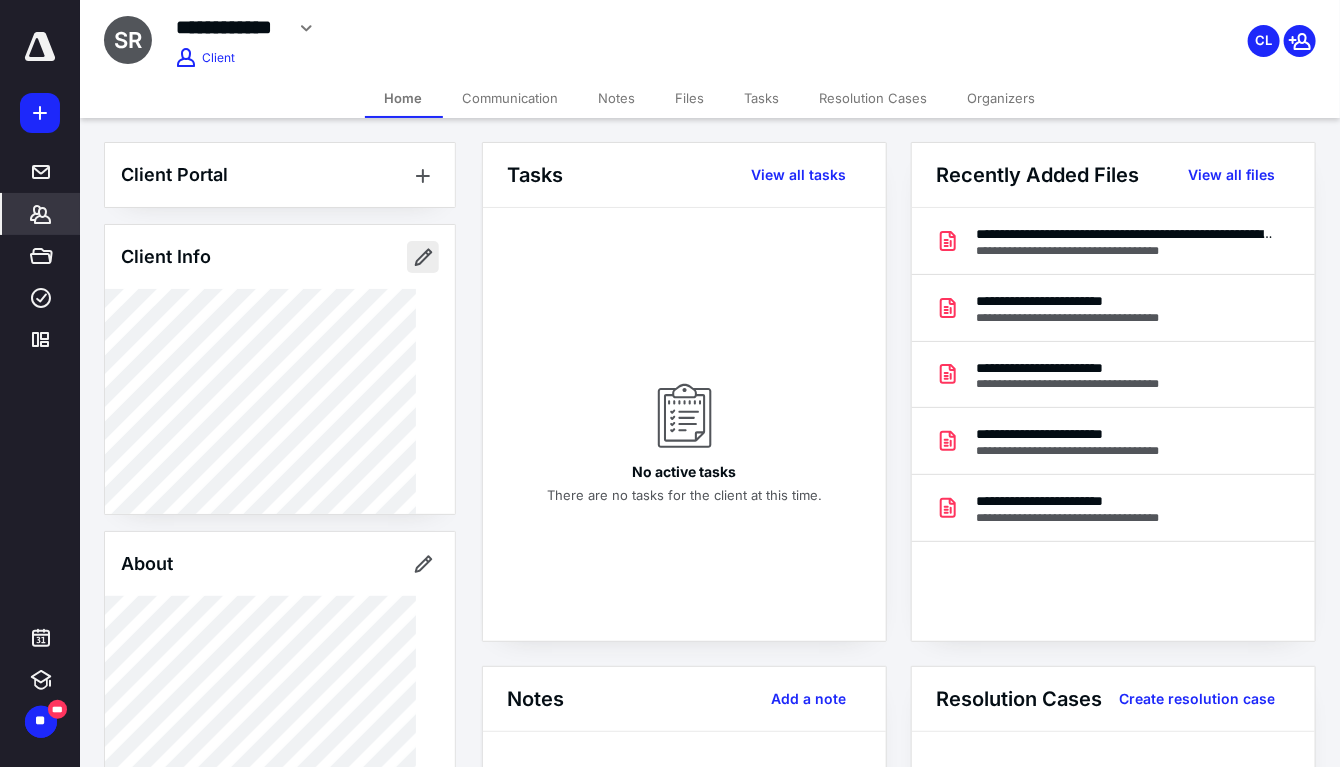 click at bounding box center (423, 257) 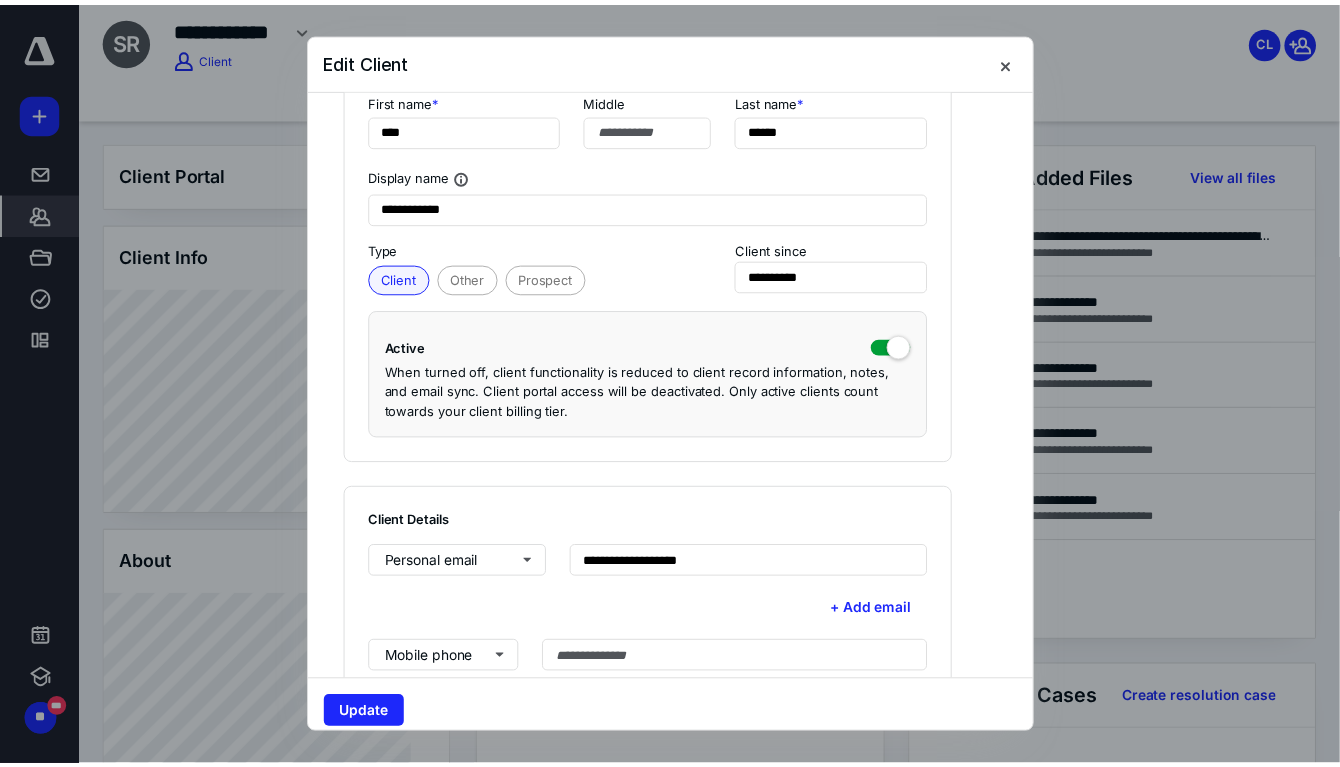 scroll, scrollTop: 222, scrollLeft: 0, axis: vertical 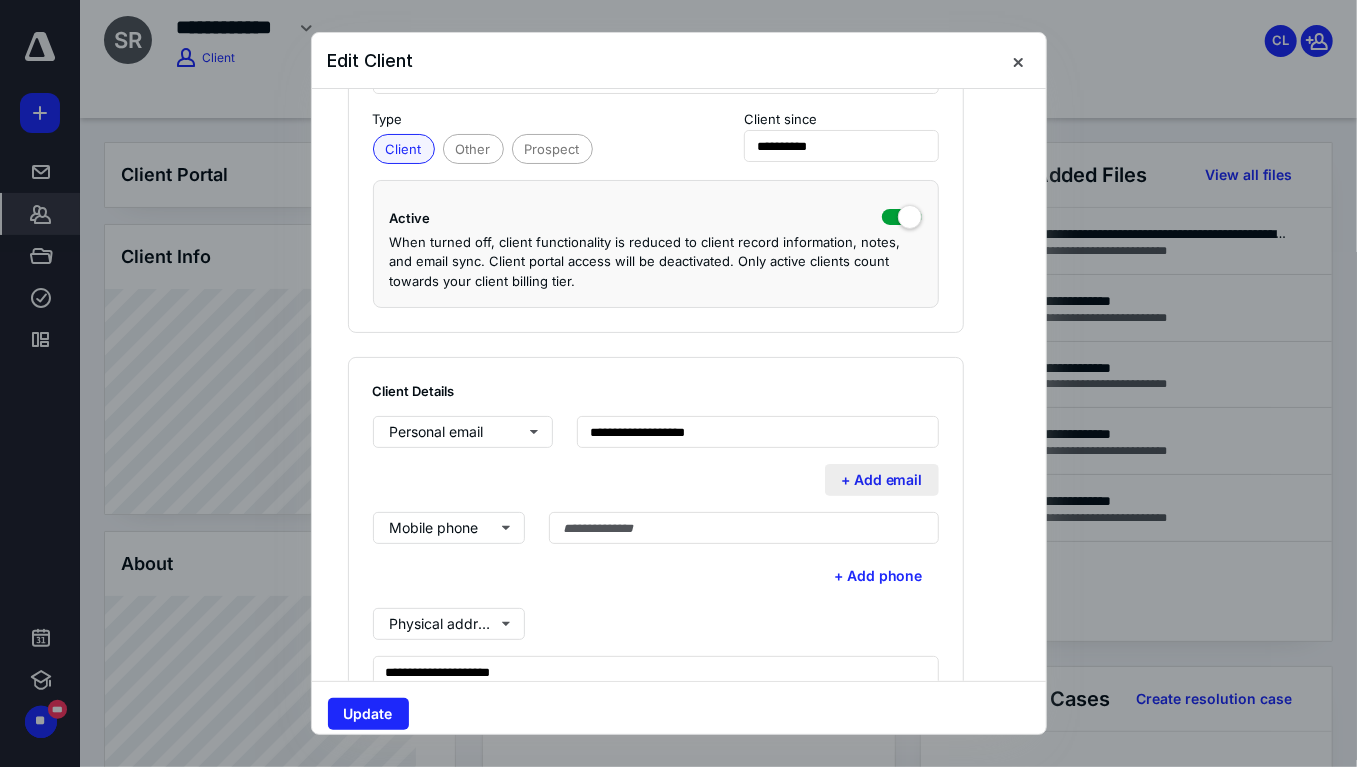 click on "+ Add email" at bounding box center (882, 480) 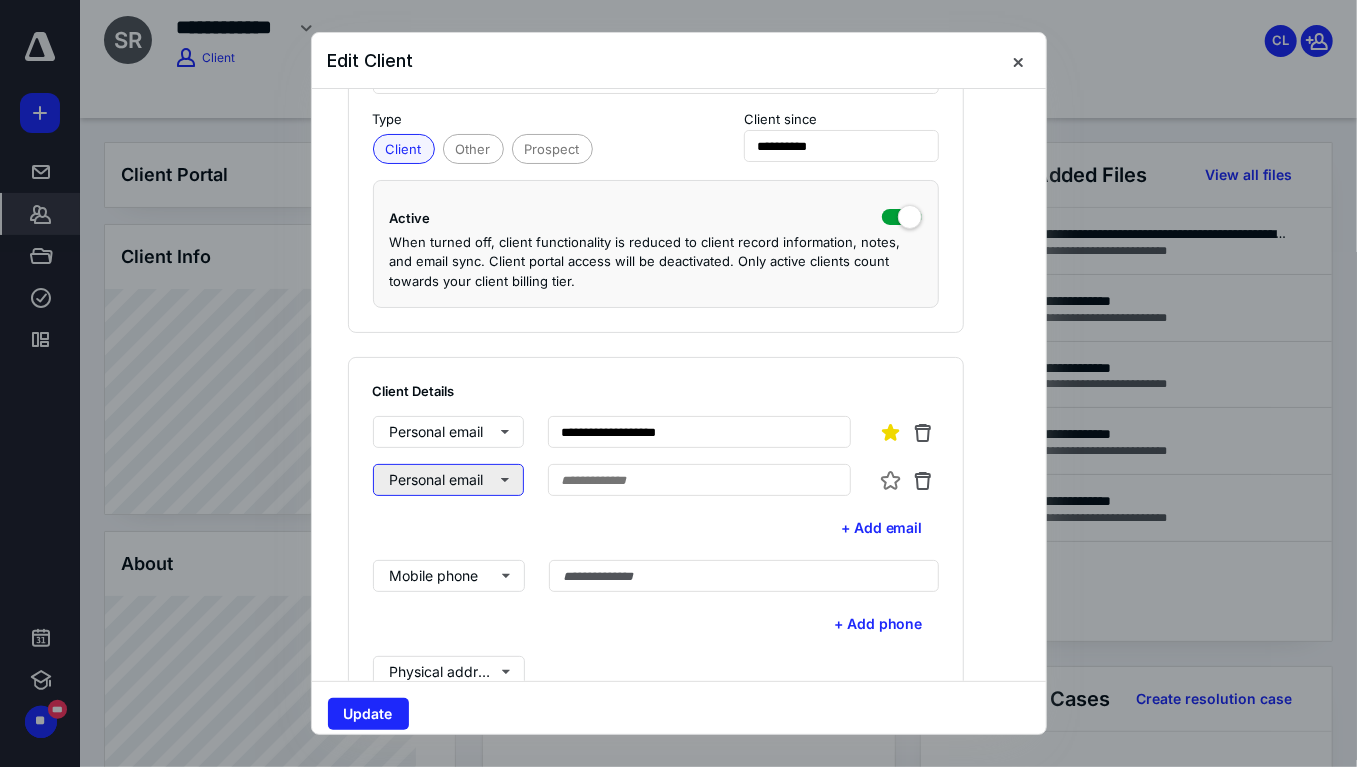 click on "Personal email" at bounding box center (448, 480) 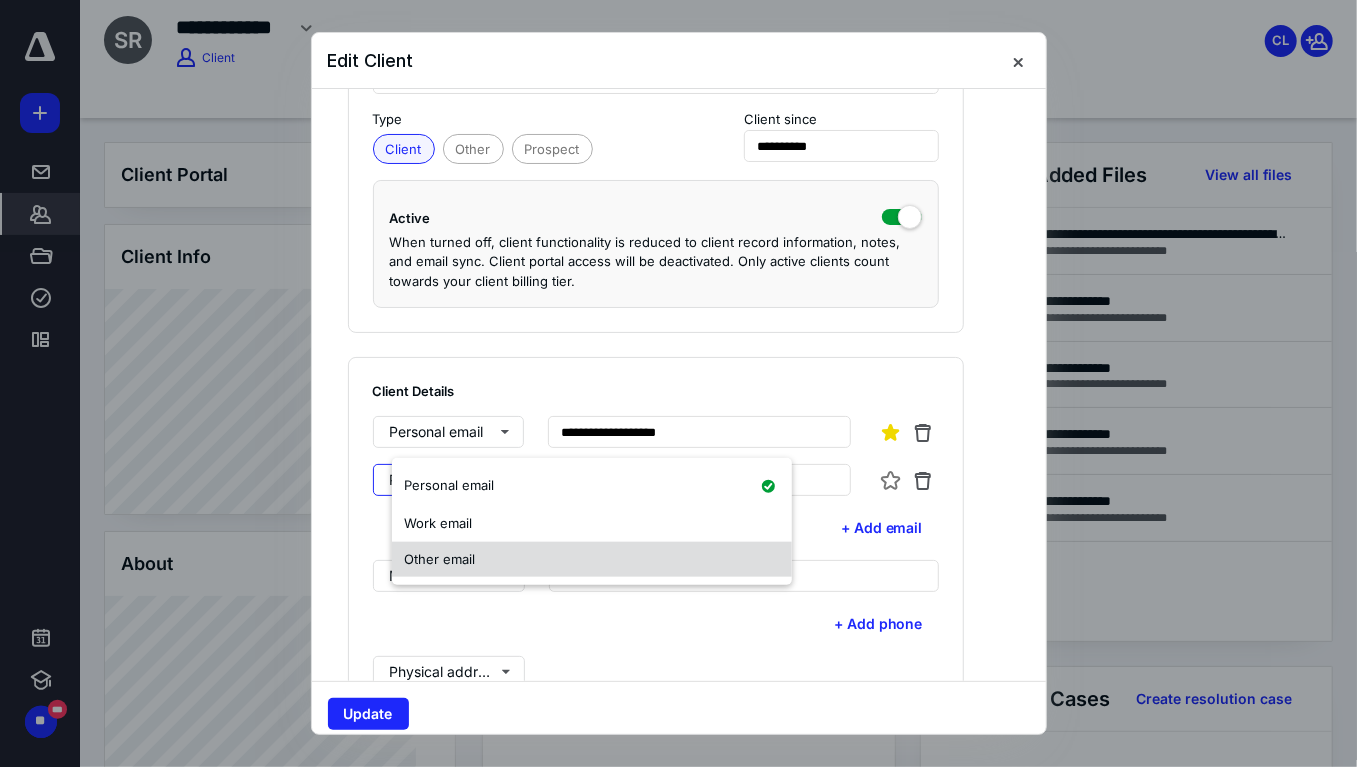 click on "Other email" at bounding box center [592, 559] 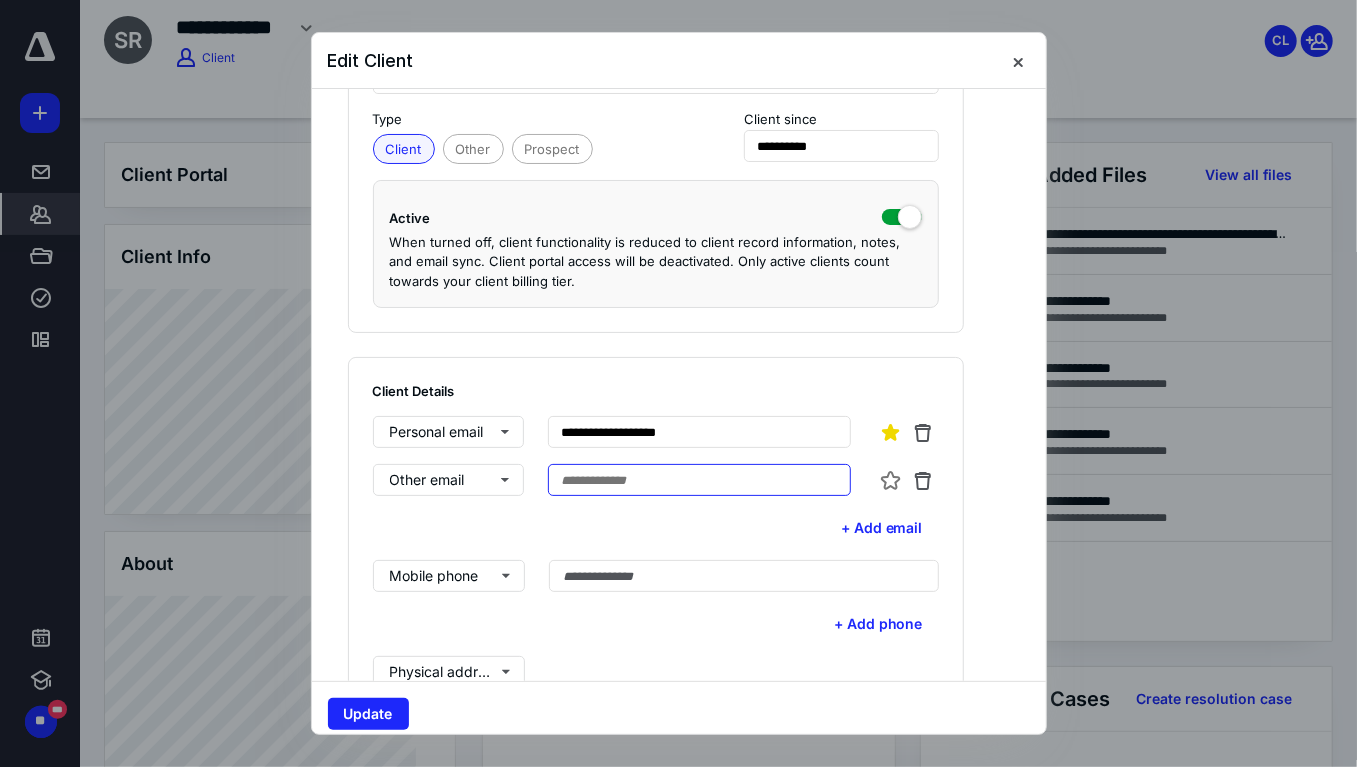 click at bounding box center [699, 480] 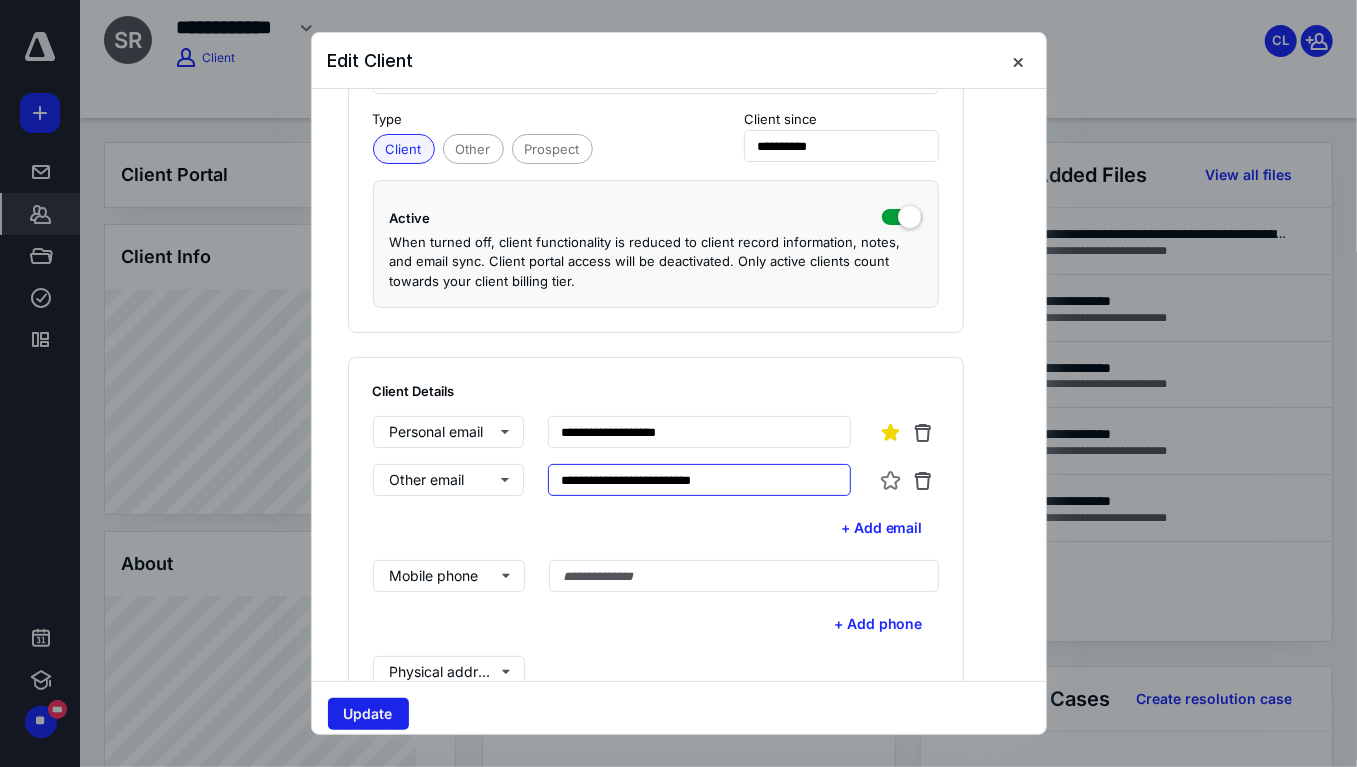 type on "**********" 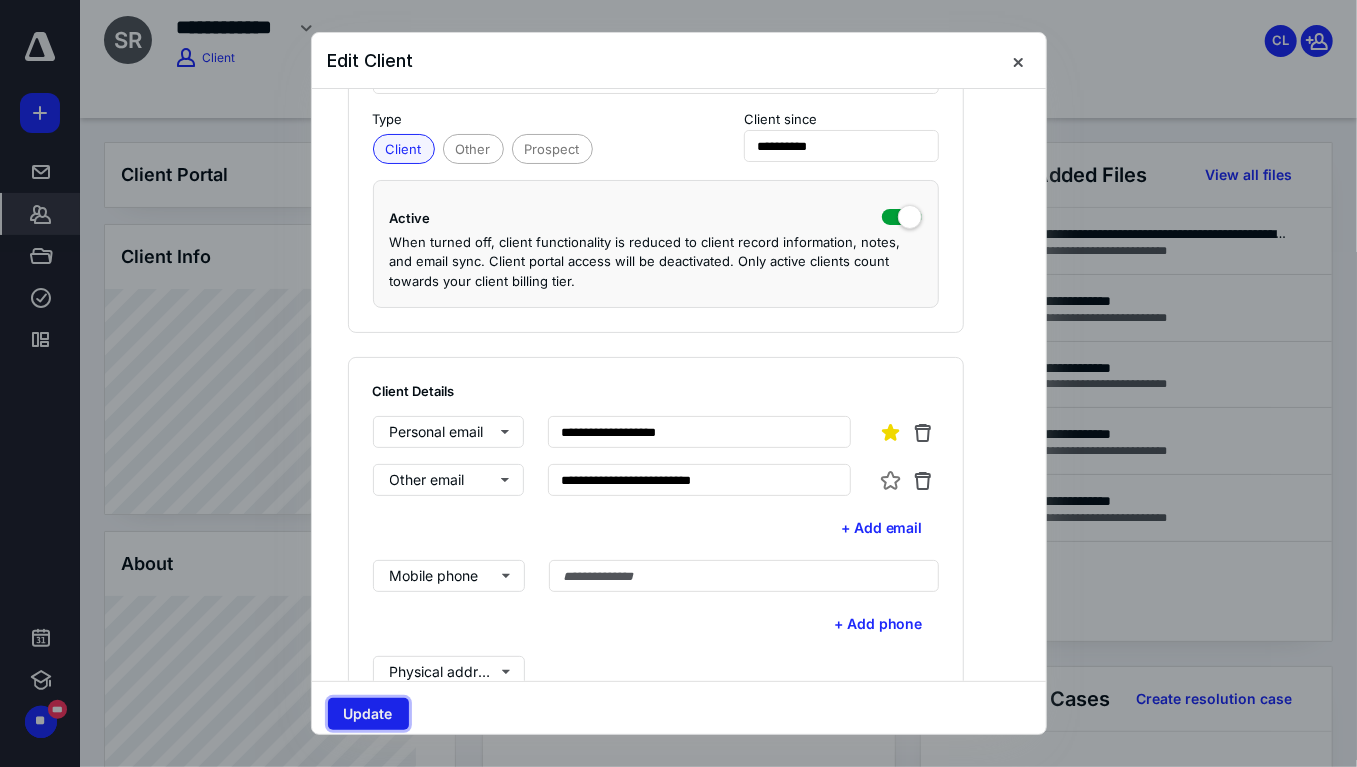 click on "Update" at bounding box center (368, 714) 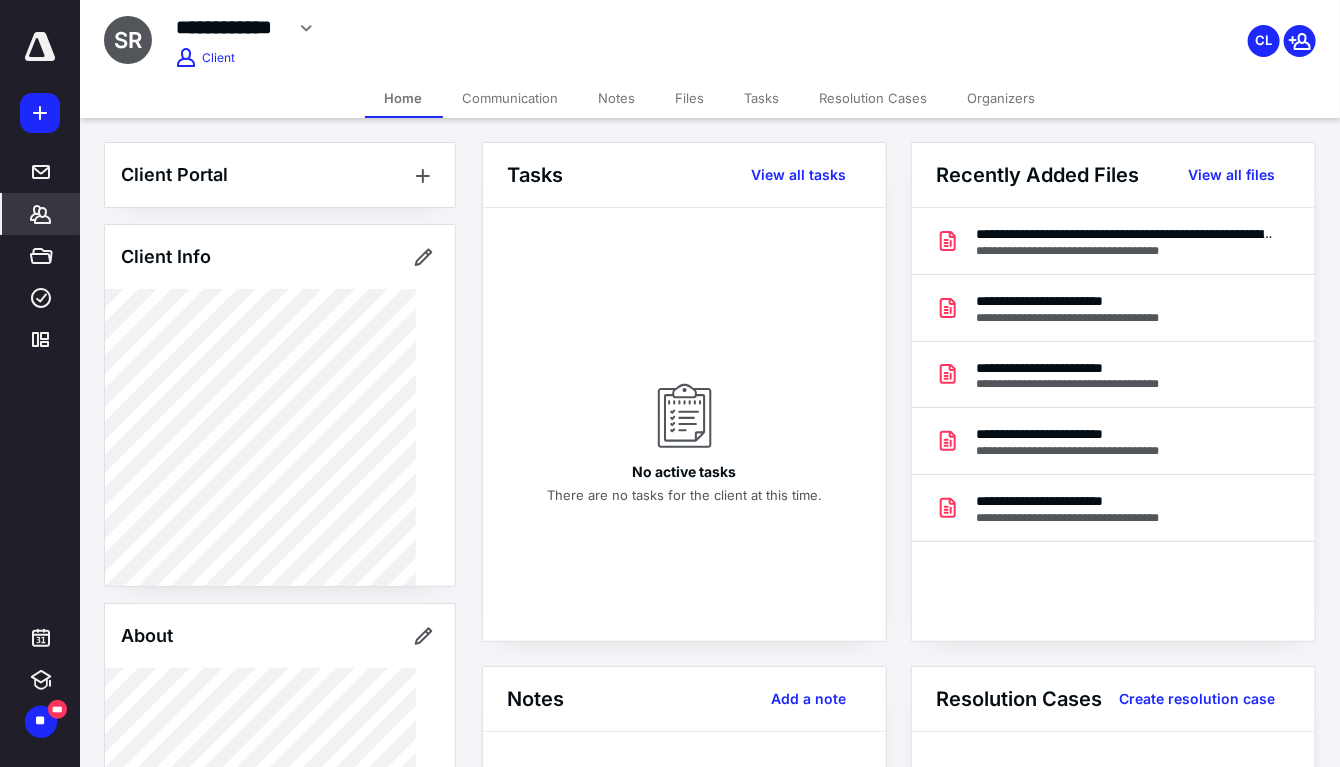 click on "Client Portal Client Info About Spouse Dependents Important clients Integrations Tags Manage all tags" at bounding box center (280, 732) 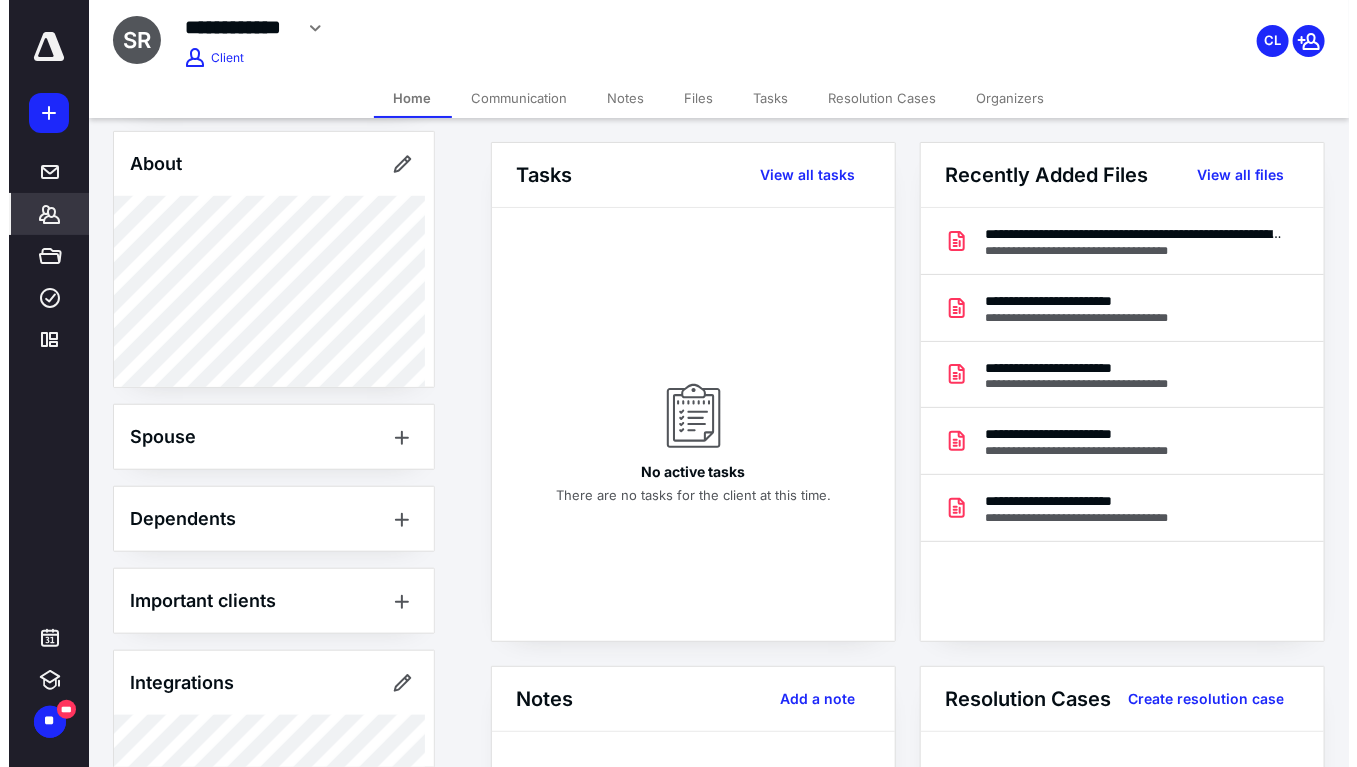 scroll, scrollTop: 542, scrollLeft: 0, axis: vertical 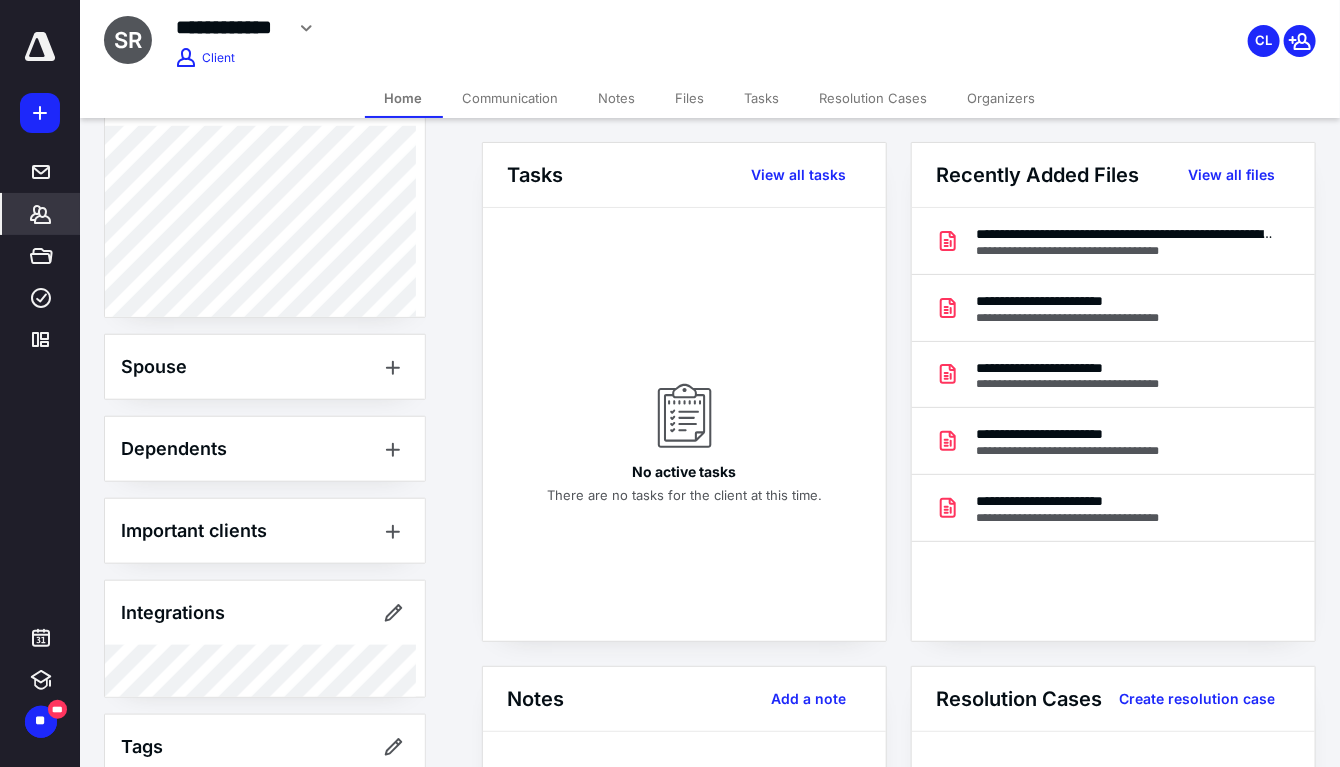 click 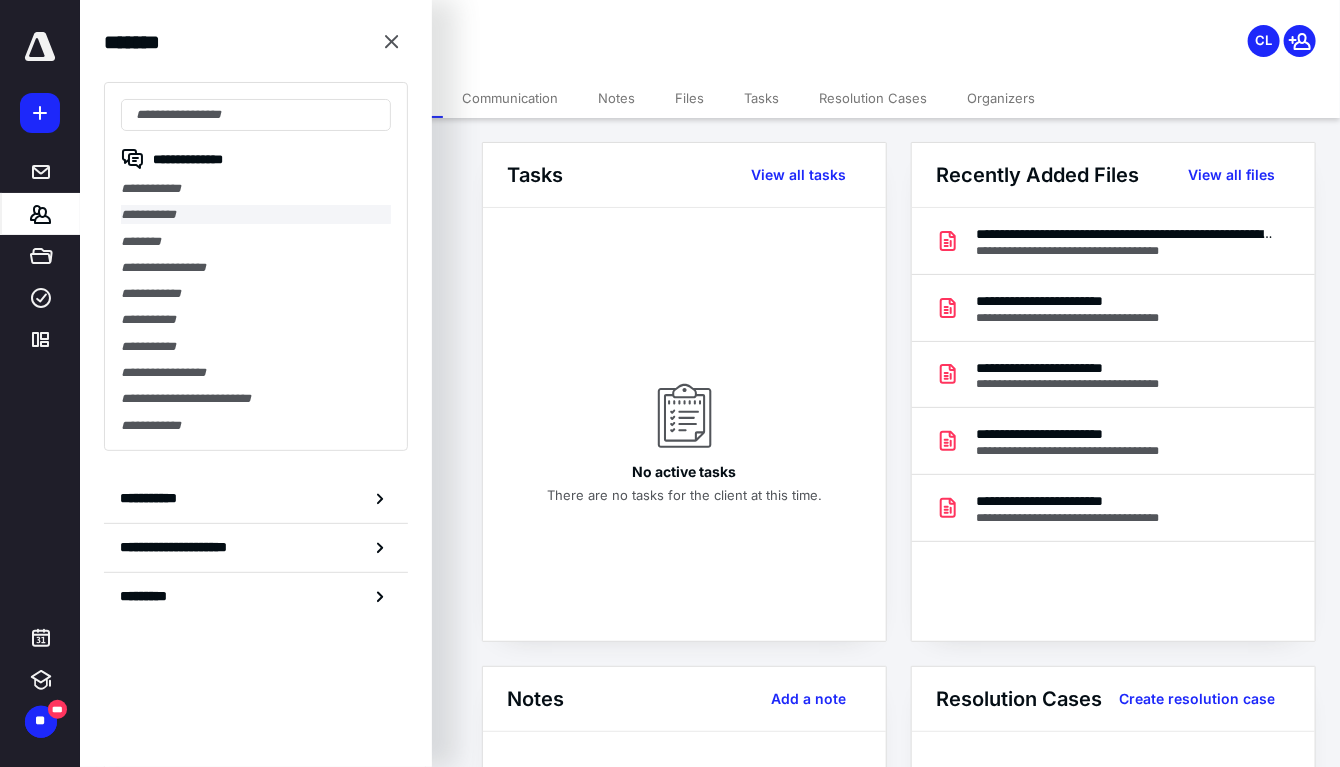 click on "**********" at bounding box center (256, 214) 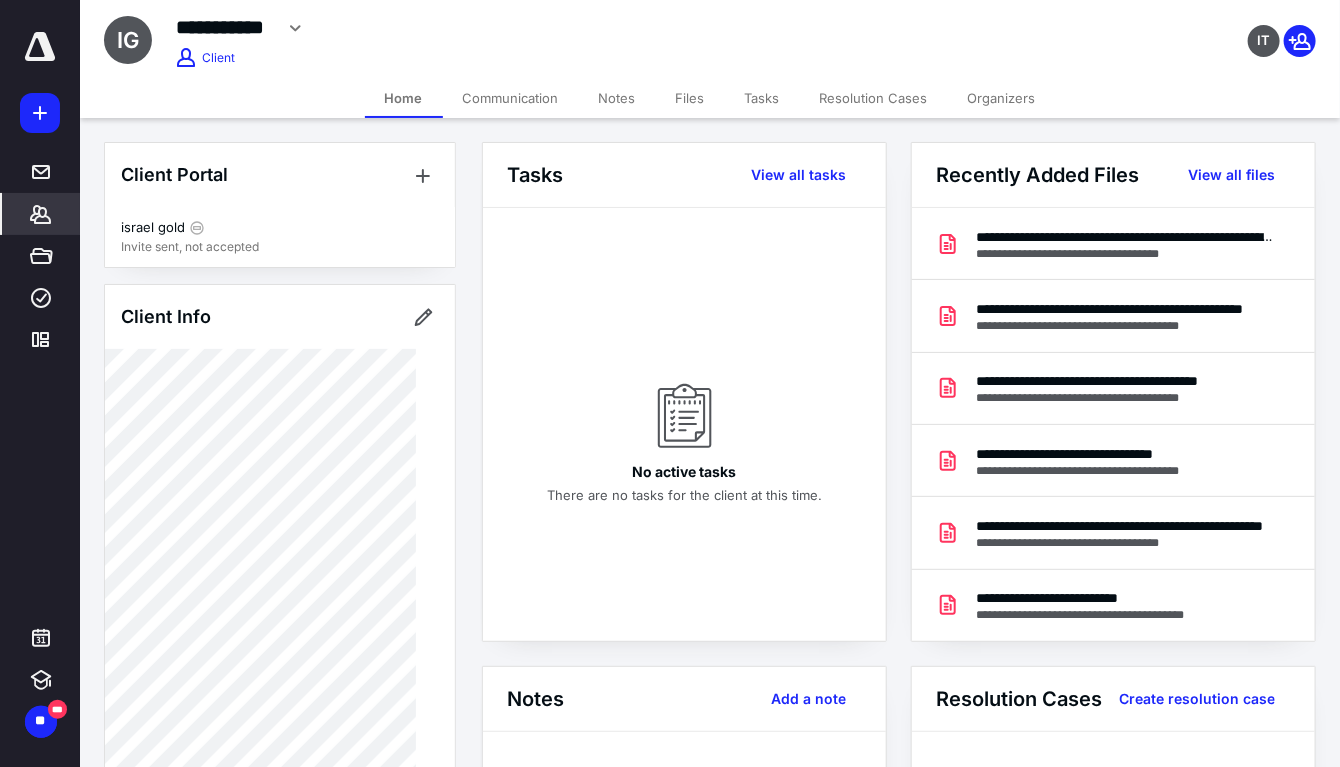 click on "Files" at bounding box center [690, 98] 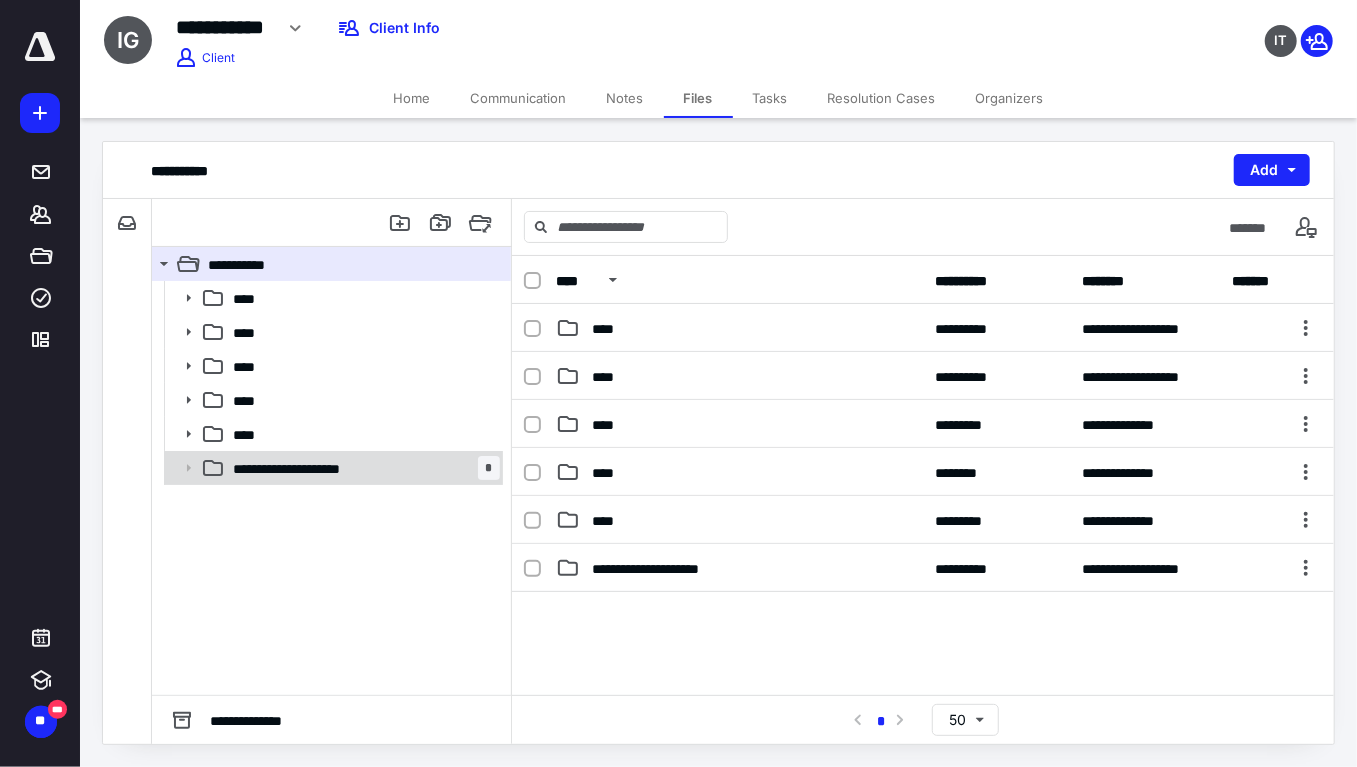 click on "**********" at bounding box center (332, 468) 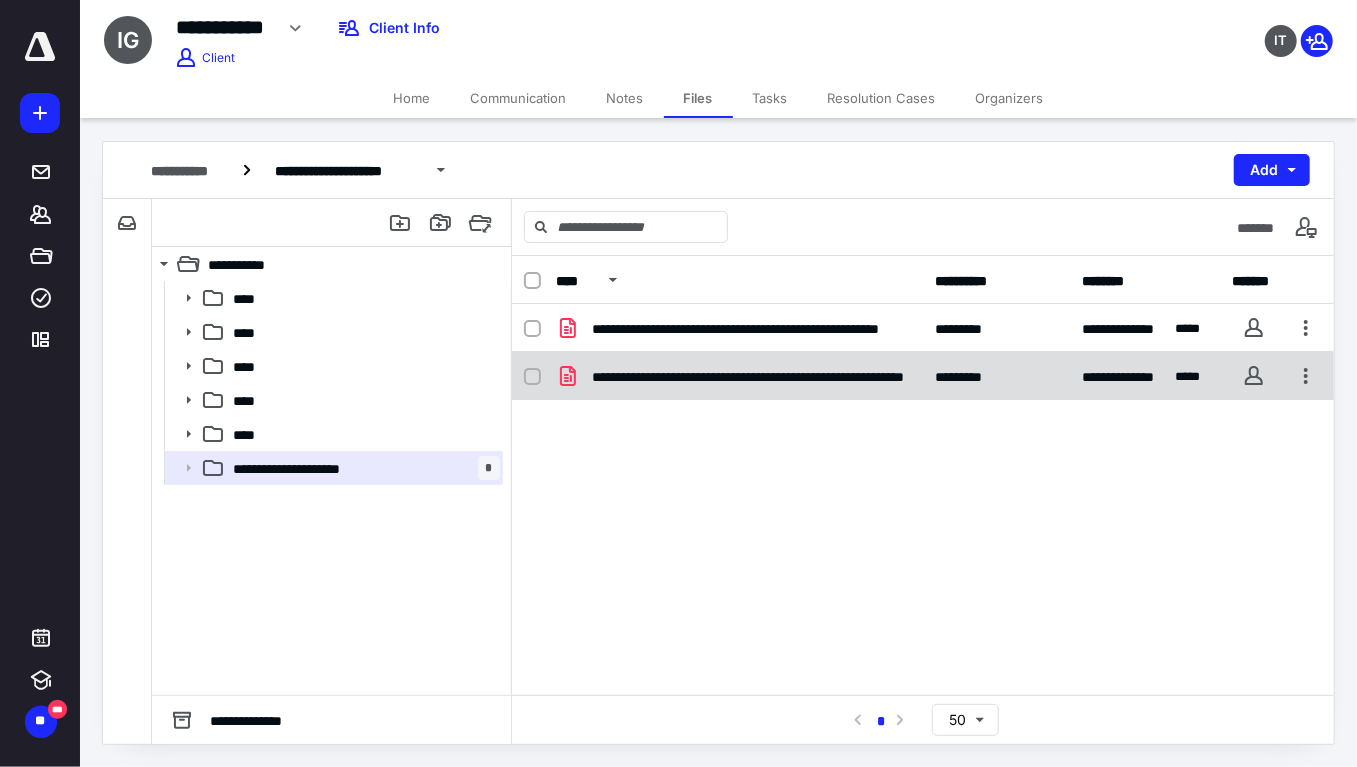 click on "**********" at bounding box center [739, 376] 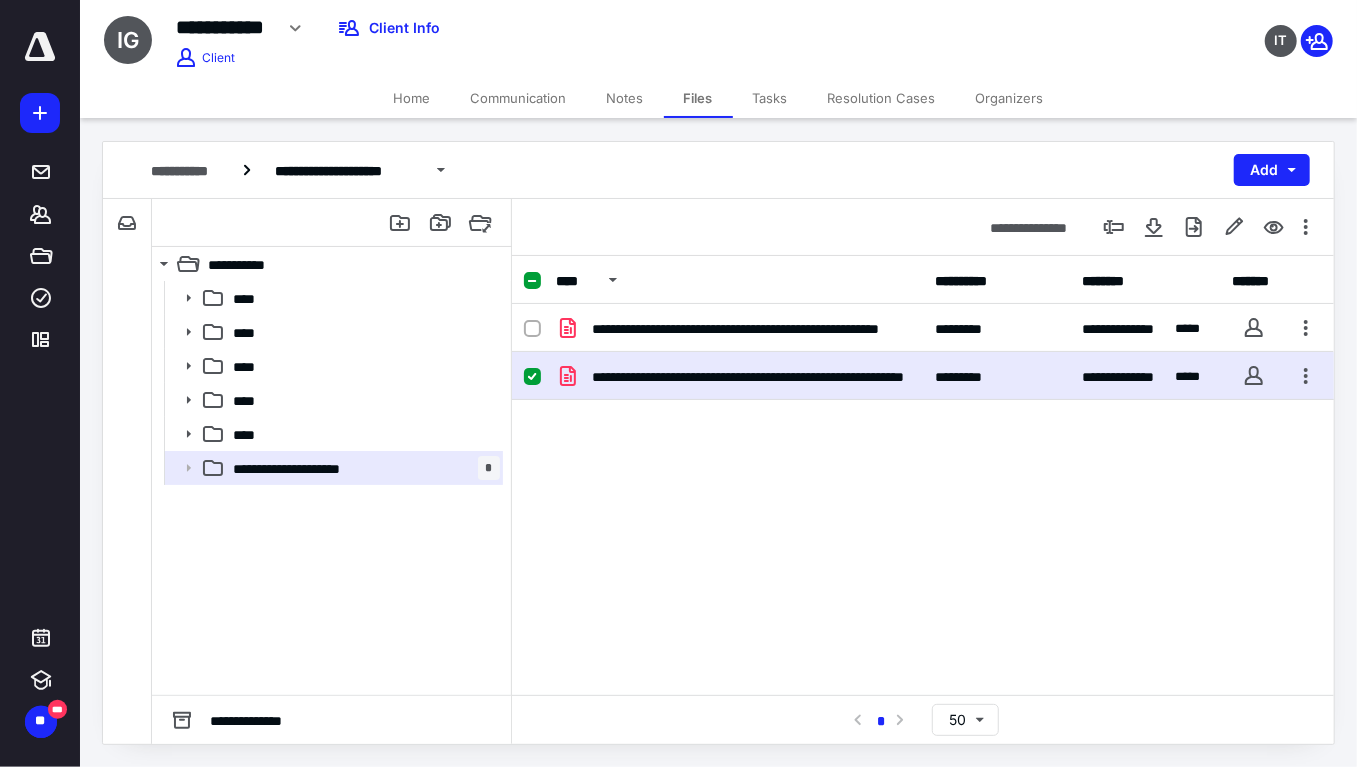click on "**********" at bounding box center (739, 376) 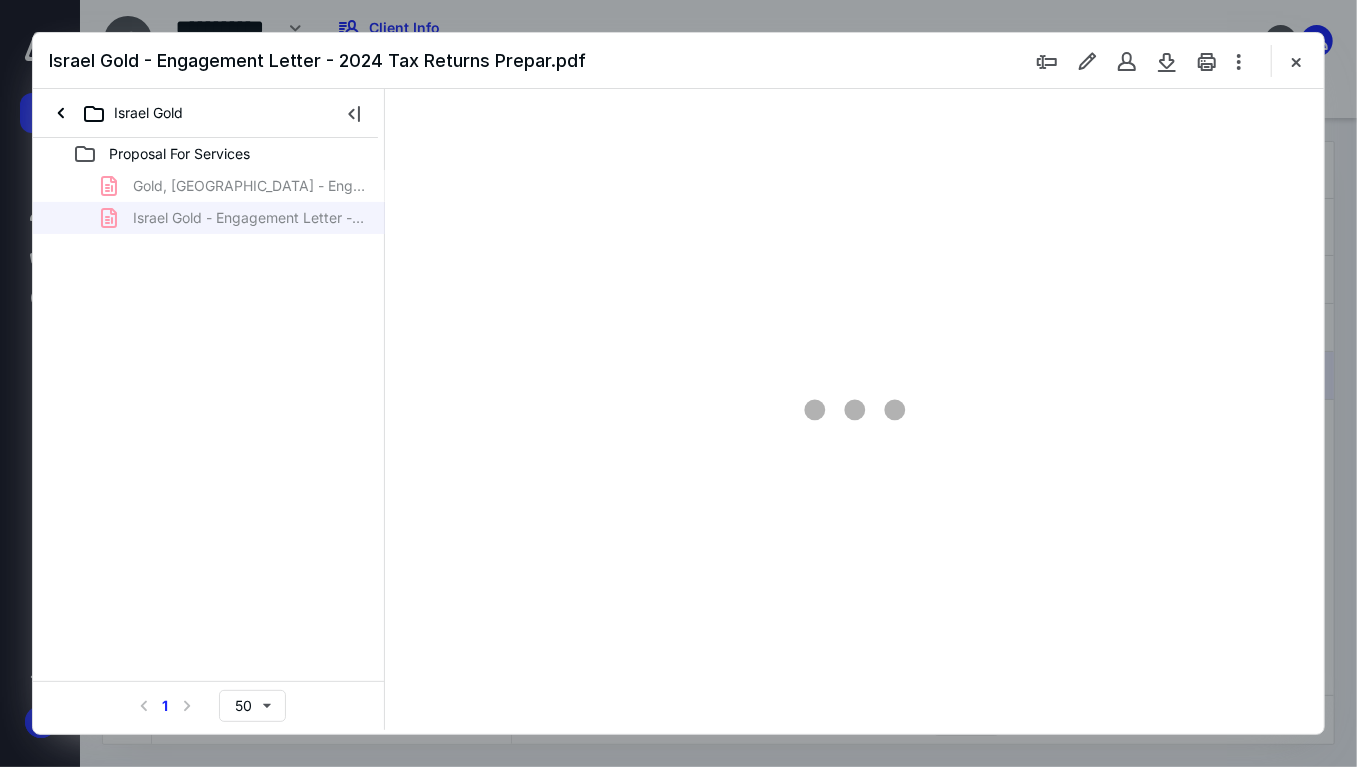 scroll, scrollTop: 0, scrollLeft: 0, axis: both 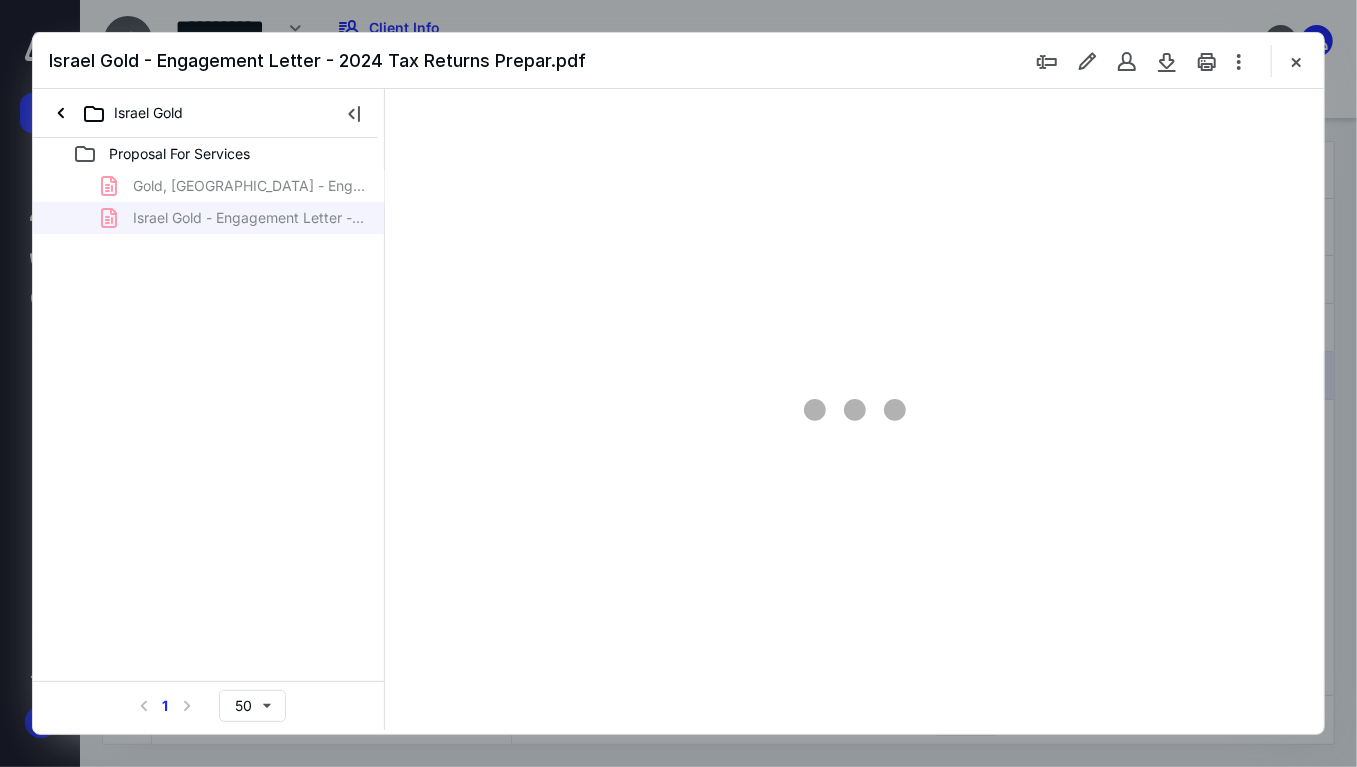 type on "72" 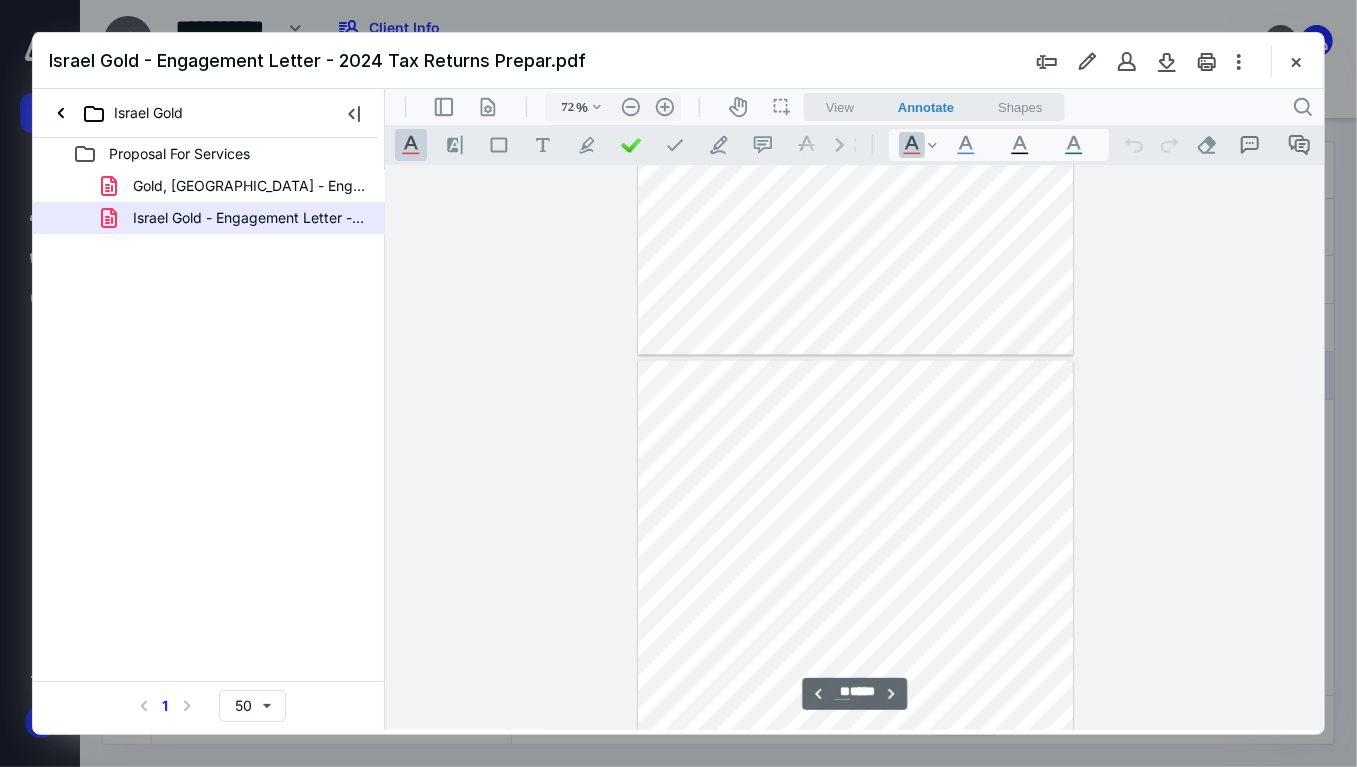 scroll, scrollTop: 9996, scrollLeft: 0, axis: vertical 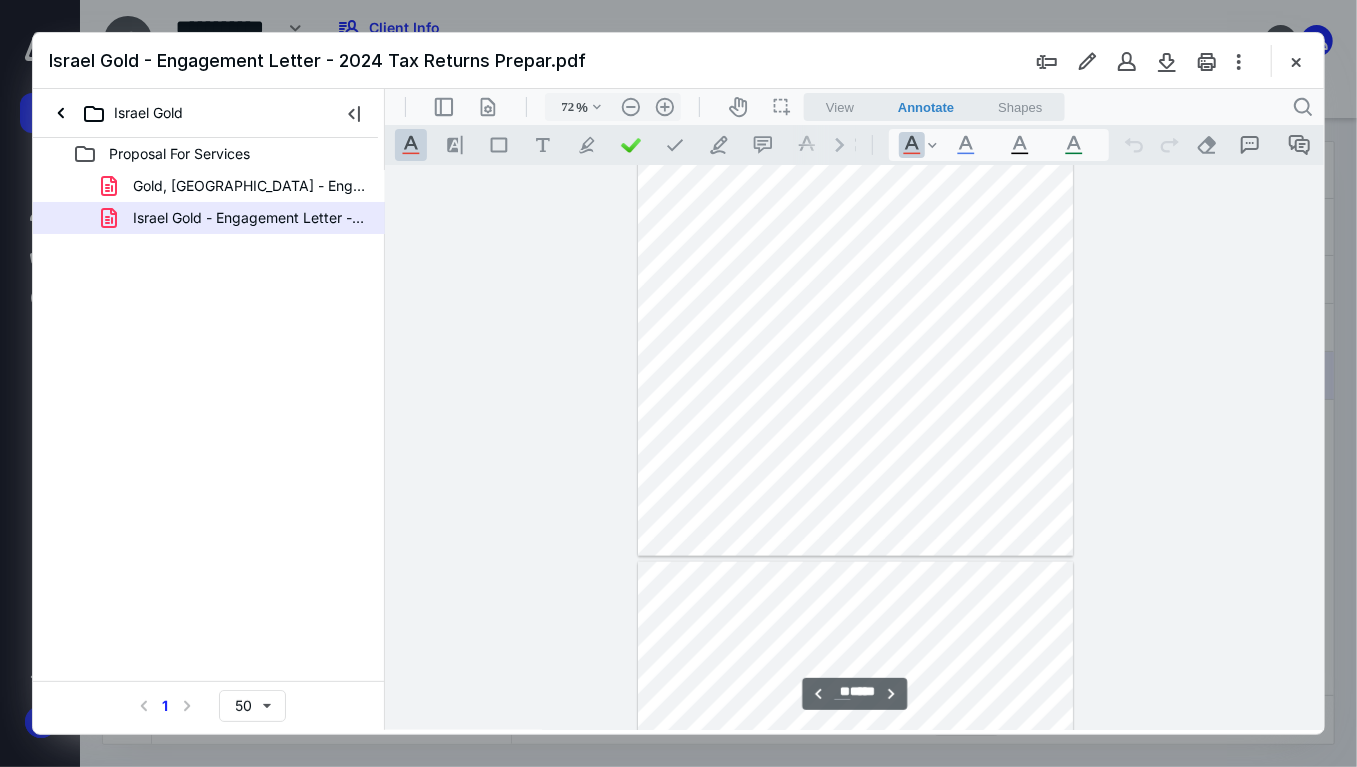 type on "**" 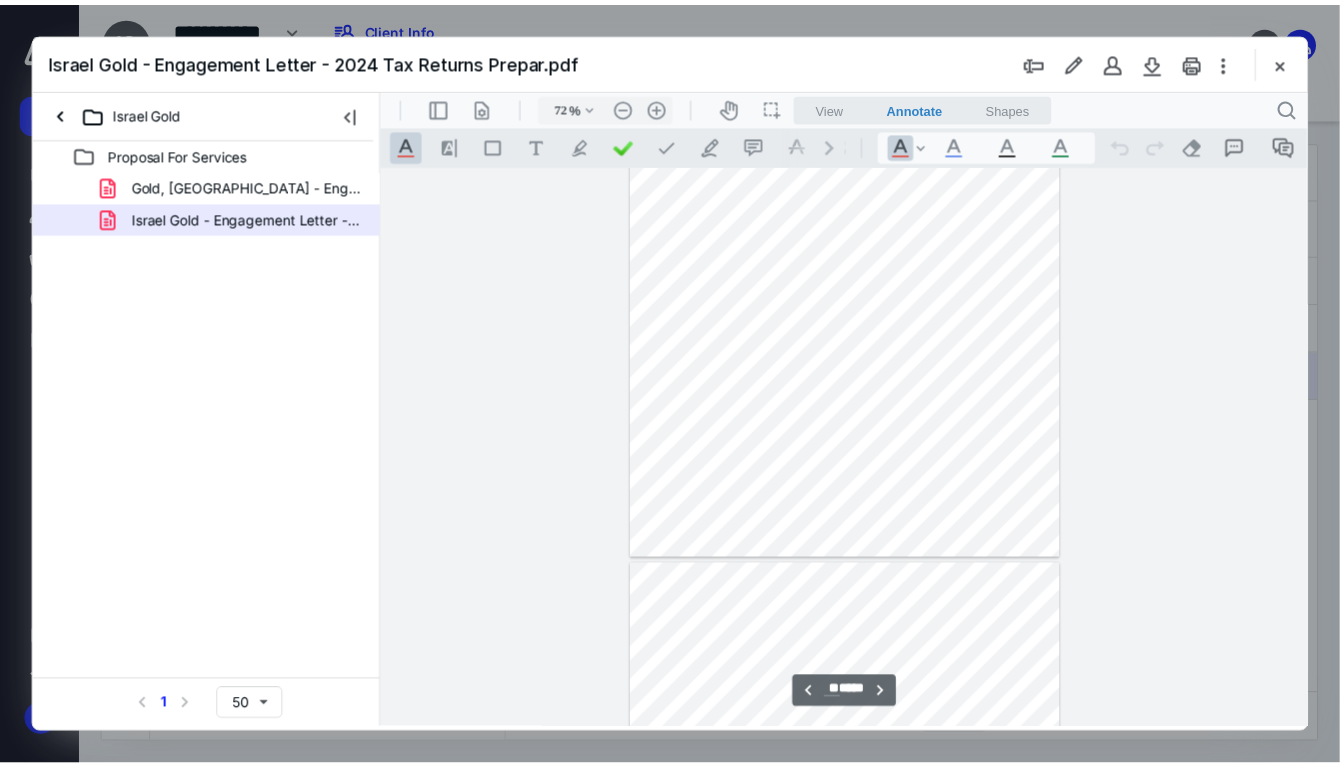 scroll, scrollTop: 8983, scrollLeft: 0, axis: vertical 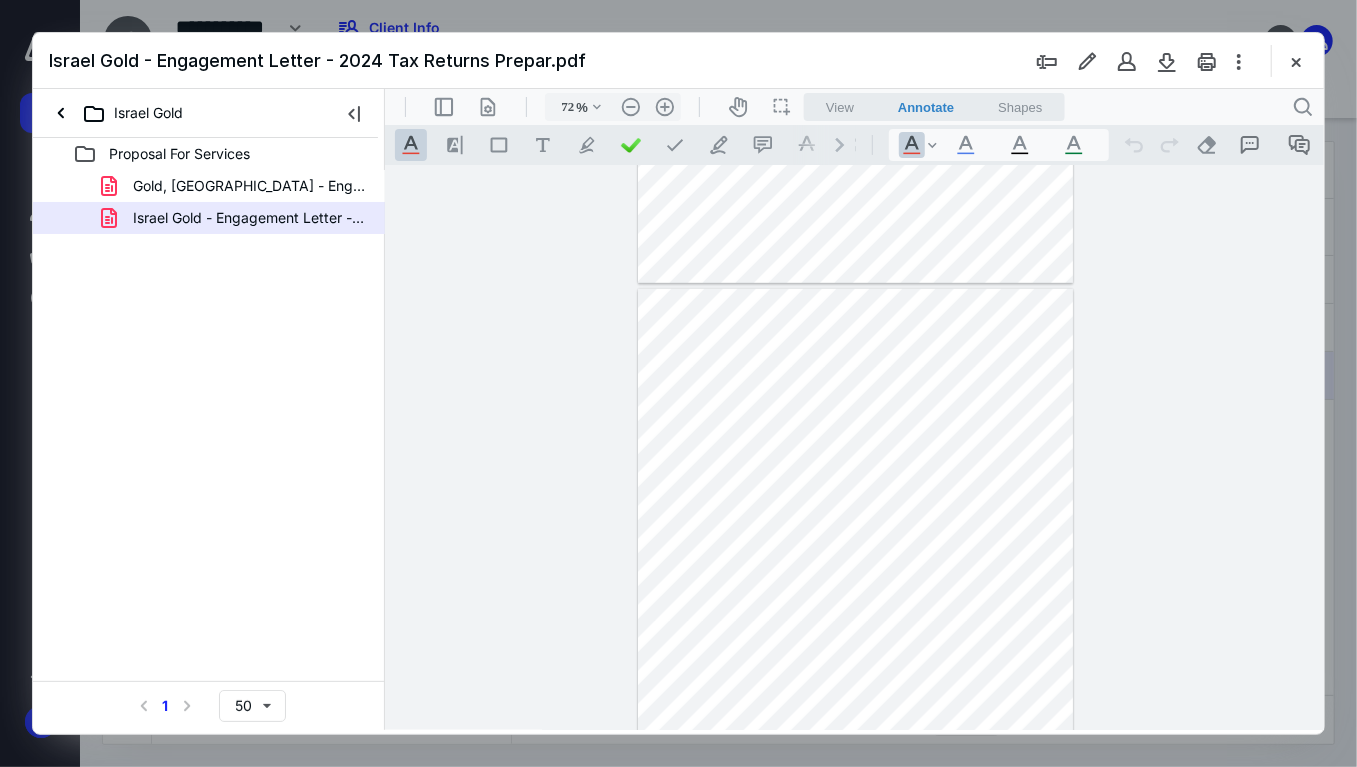 click at bounding box center (1296, 61) 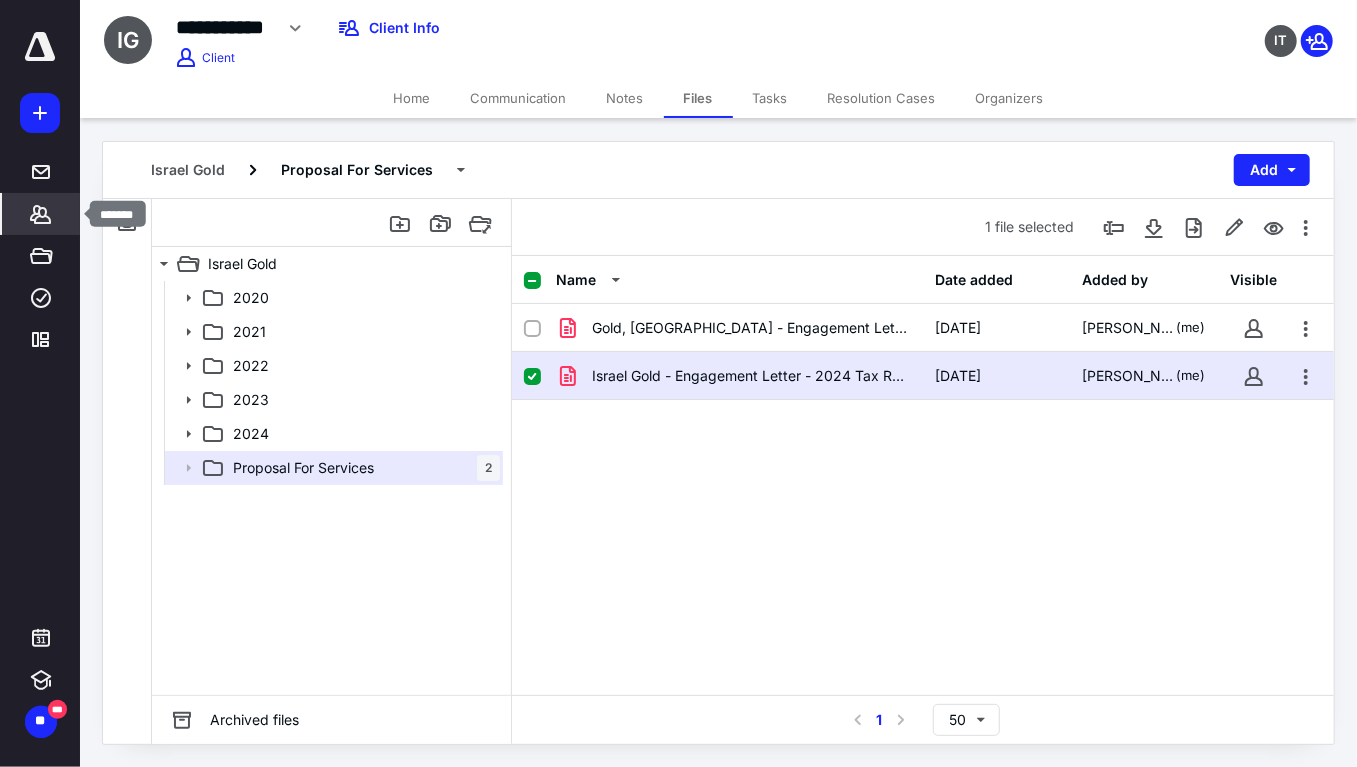 drag, startPoint x: 35, startPoint y: 217, endPoint x: 59, endPoint y: 205, distance: 26.832815 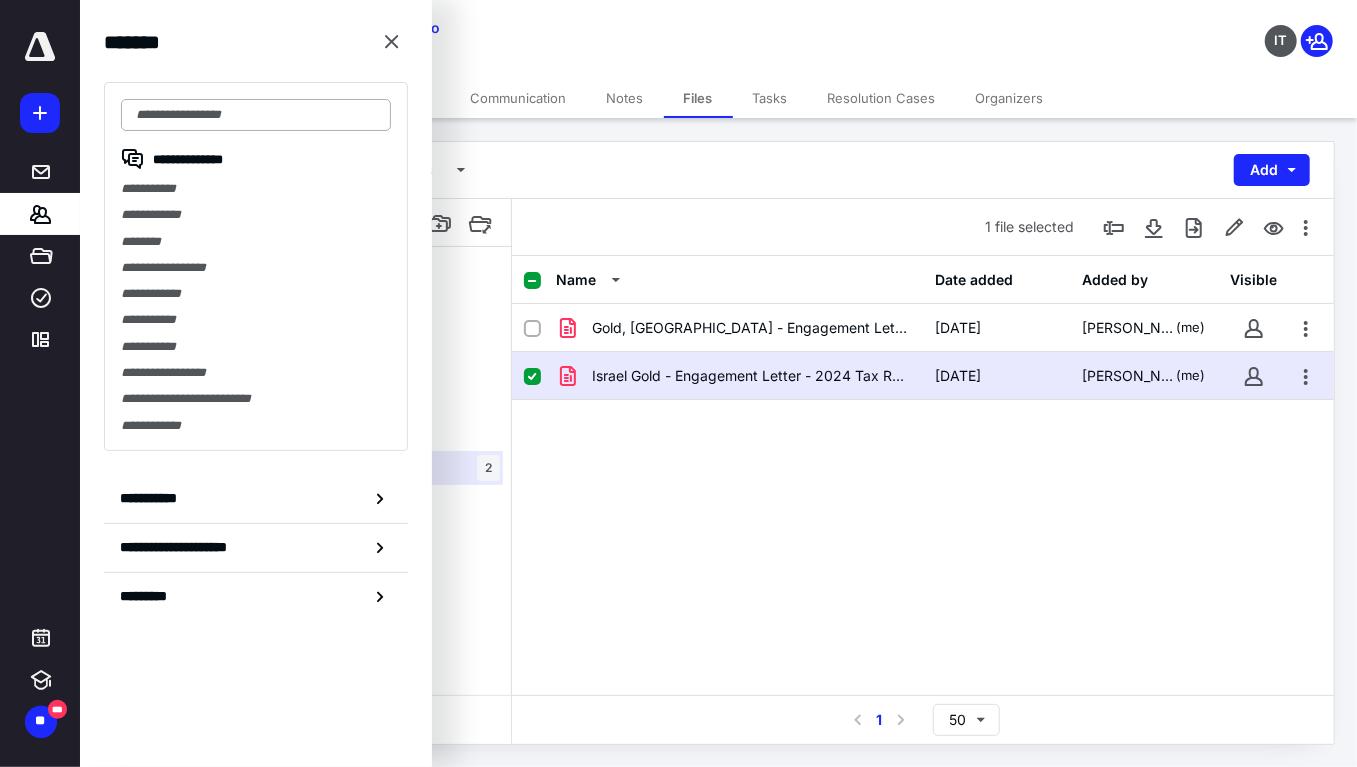click at bounding box center [256, 115] 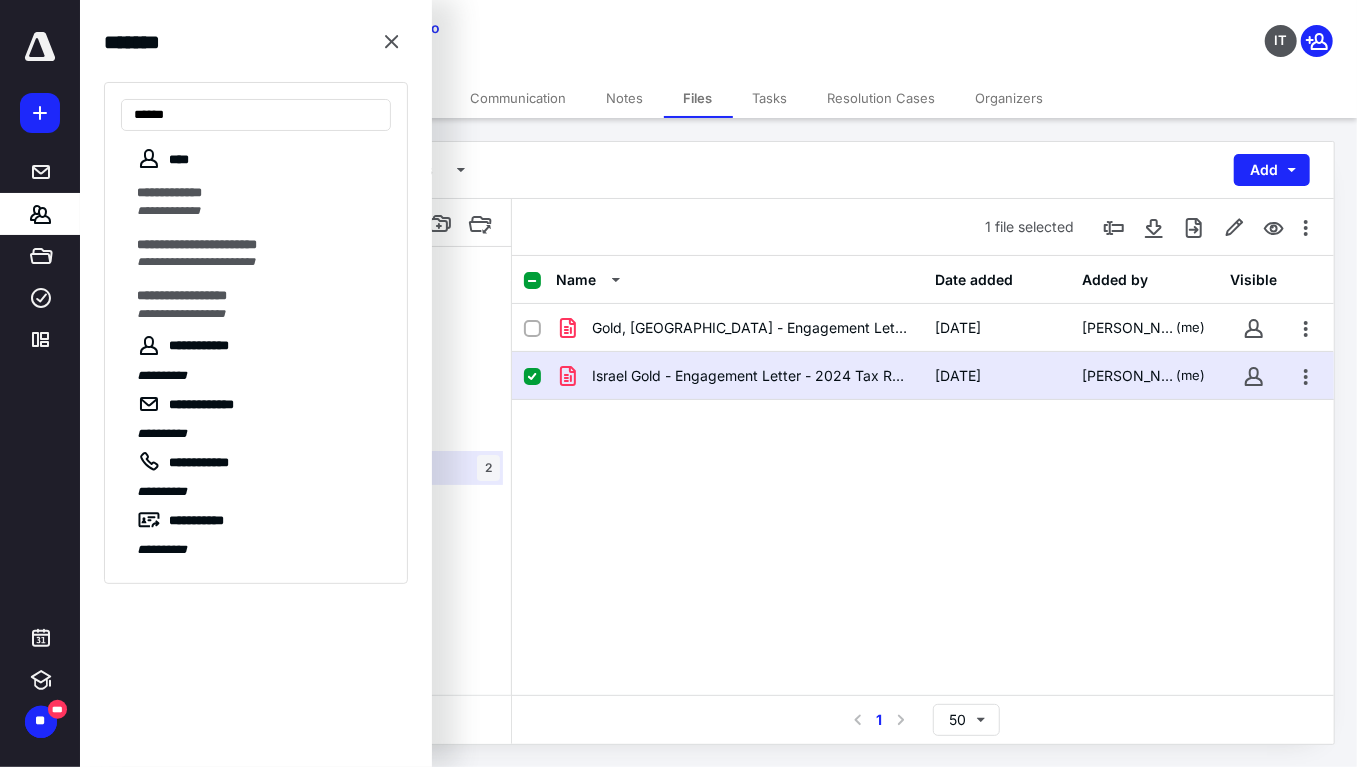 type on "******" 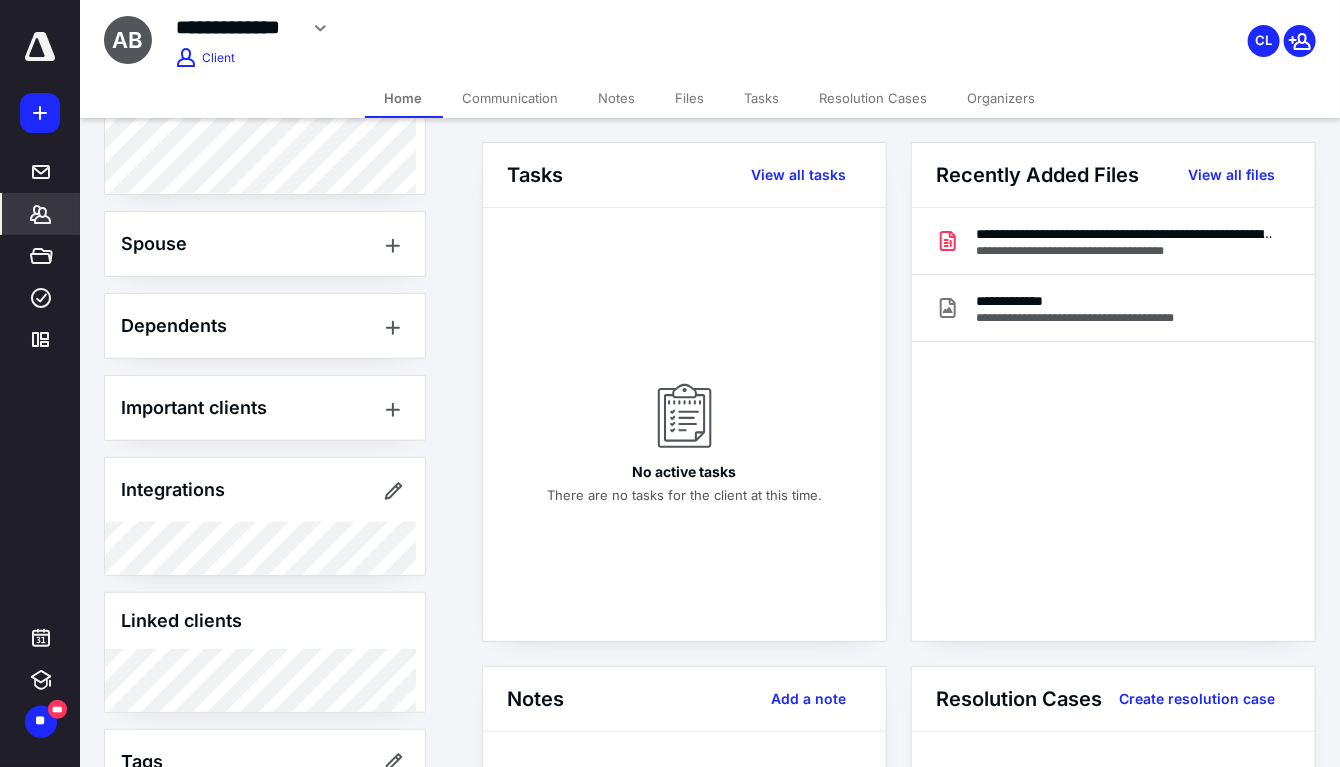 scroll, scrollTop: 378, scrollLeft: 0, axis: vertical 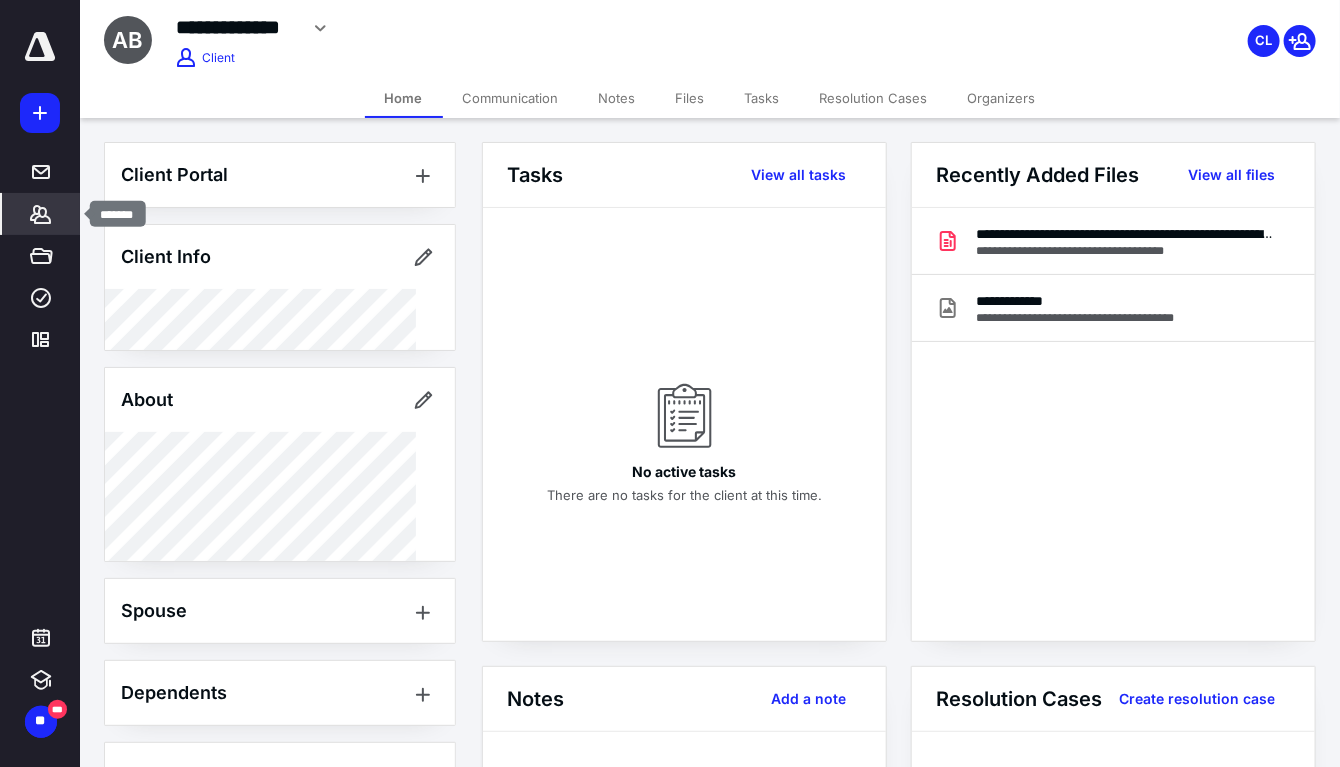 click 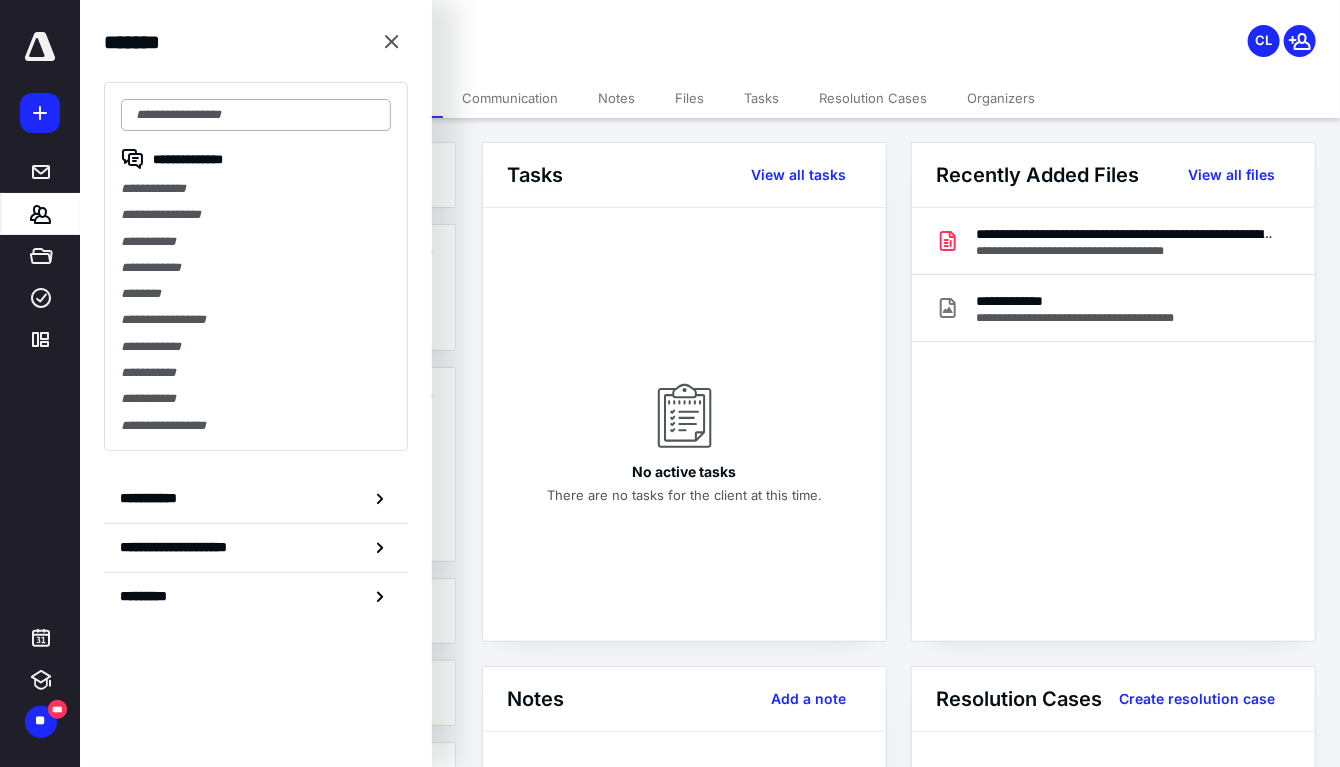 click at bounding box center [256, 115] 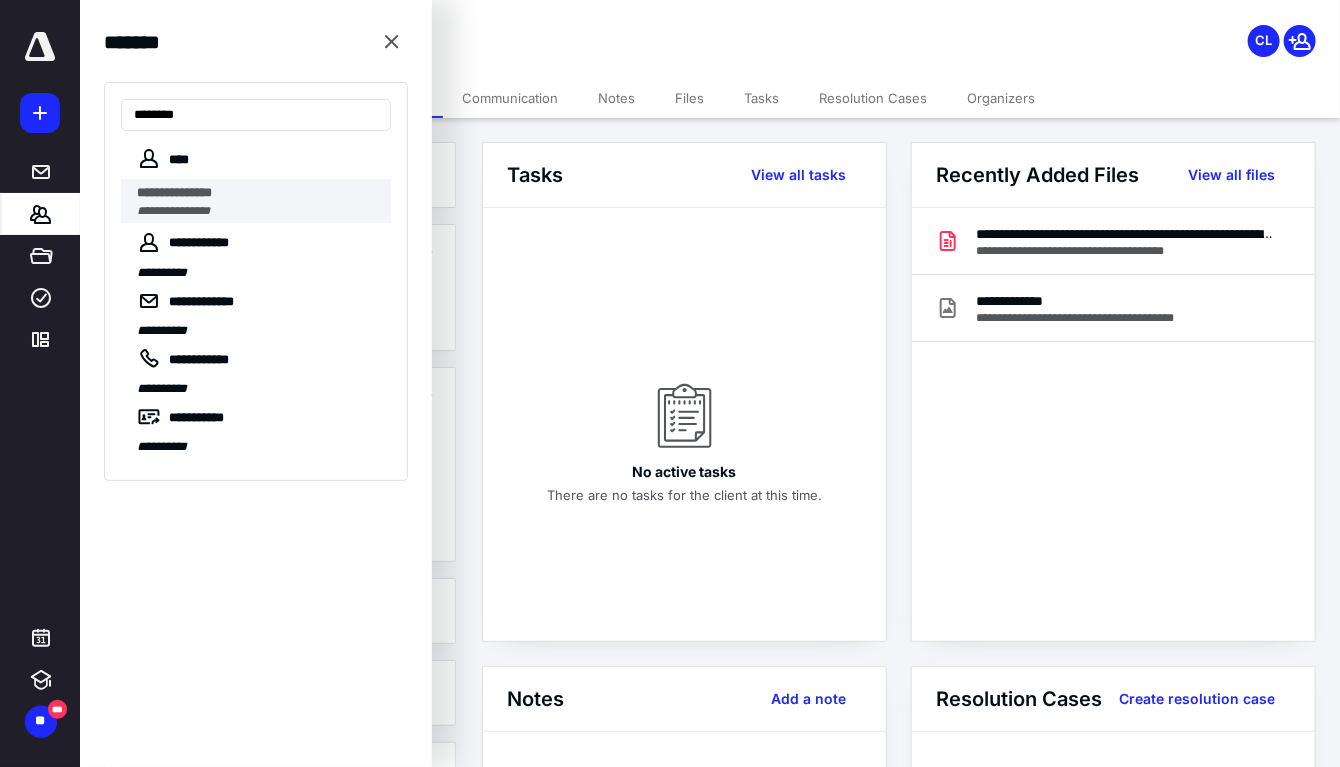 type on "********" 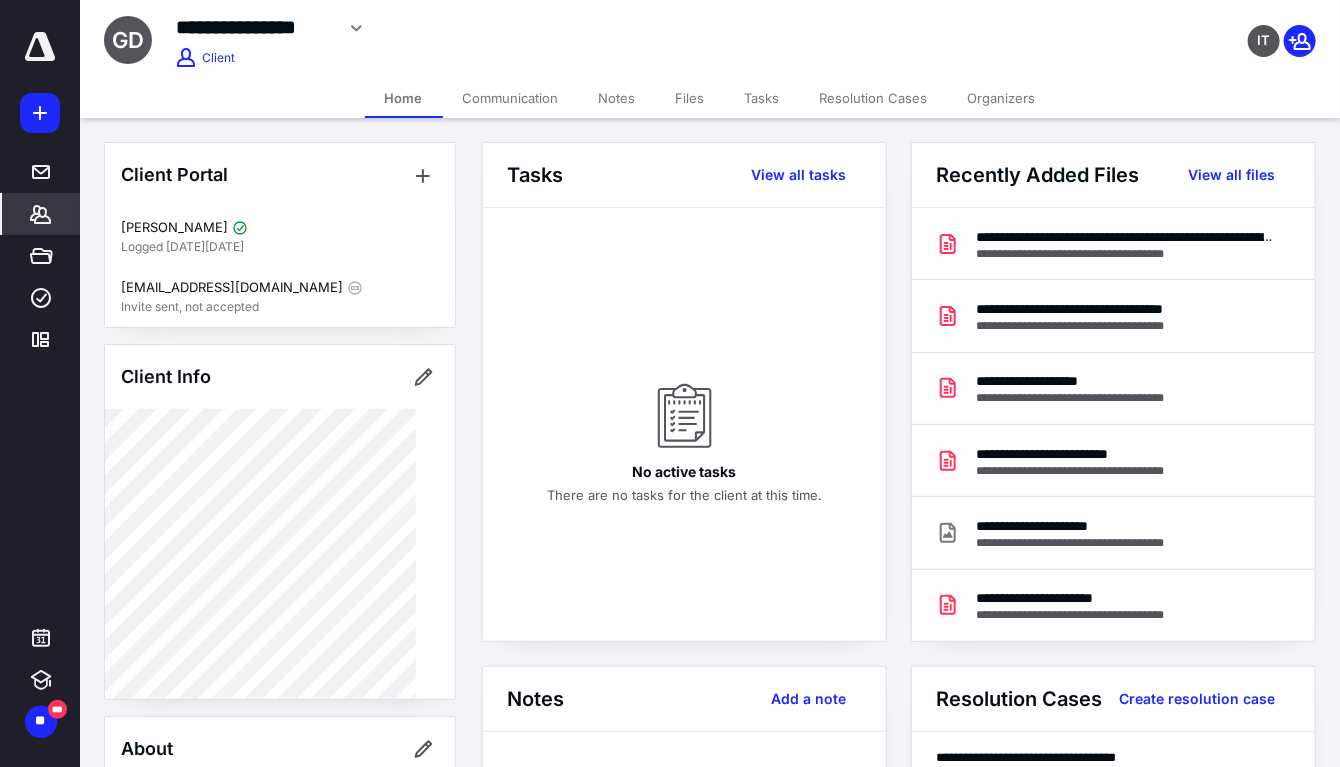 click 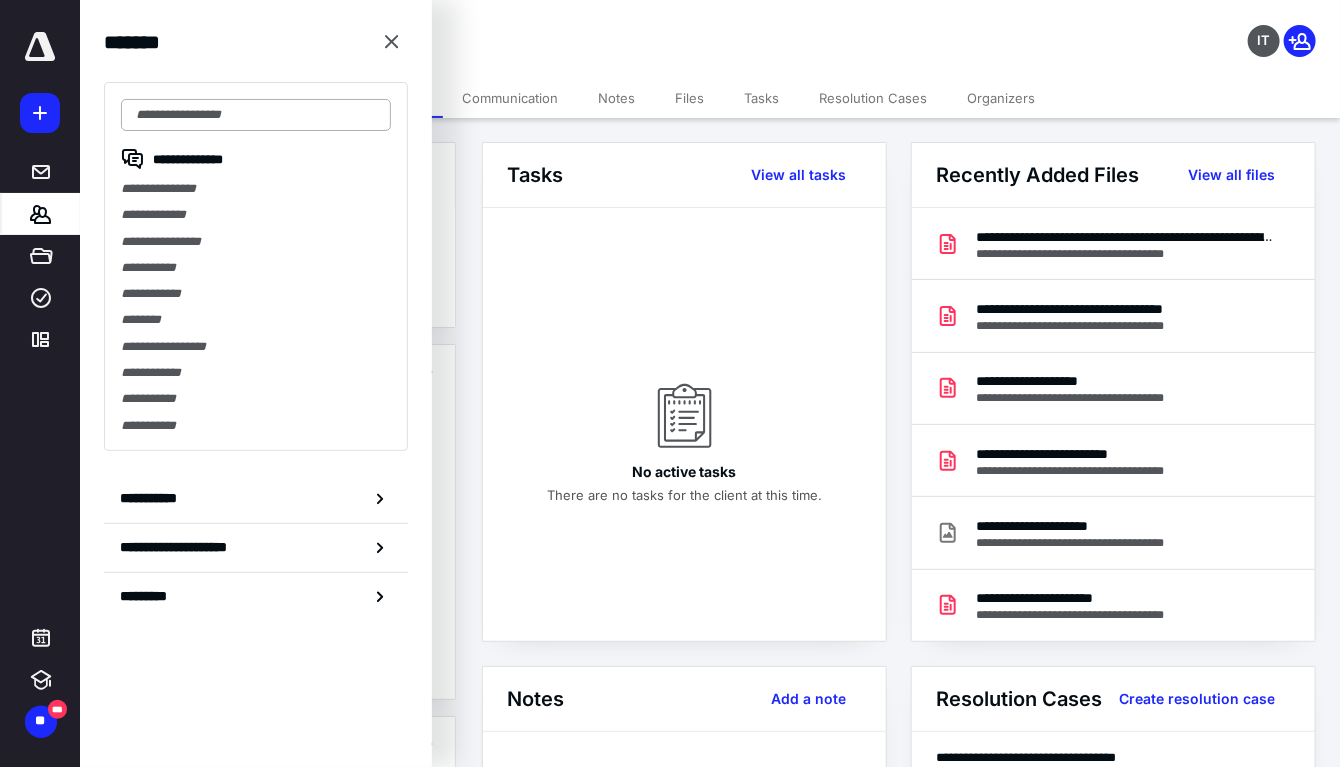 click at bounding box center (256, 115) 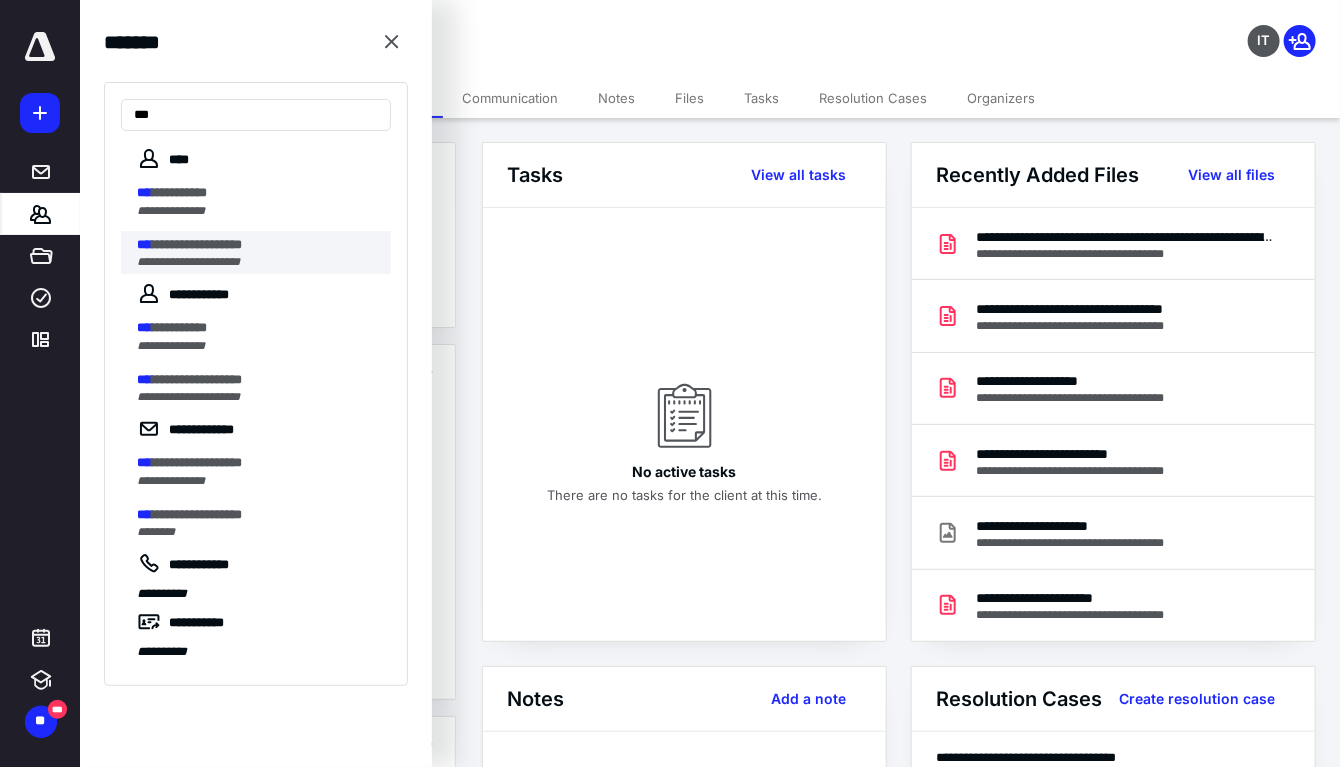 type on "***" 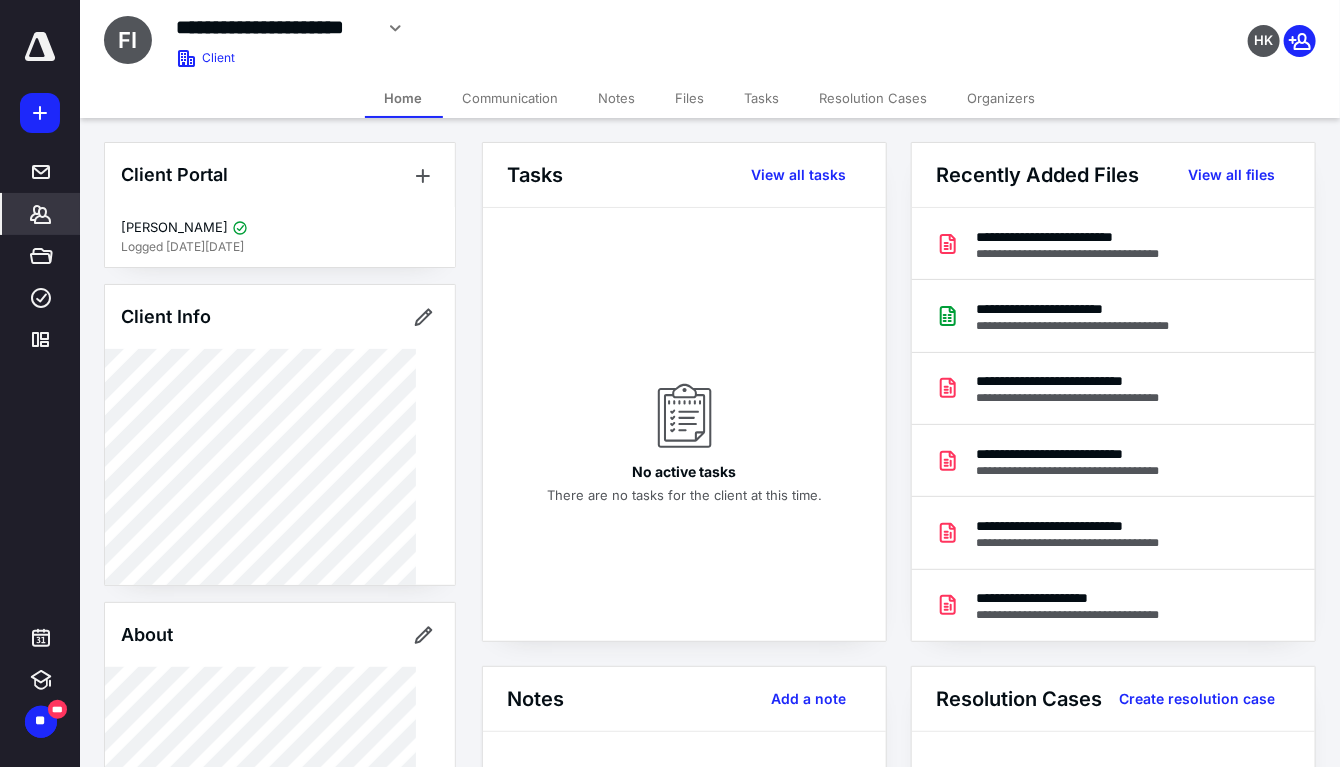 click on "Files" at bounding box center (690, 98) 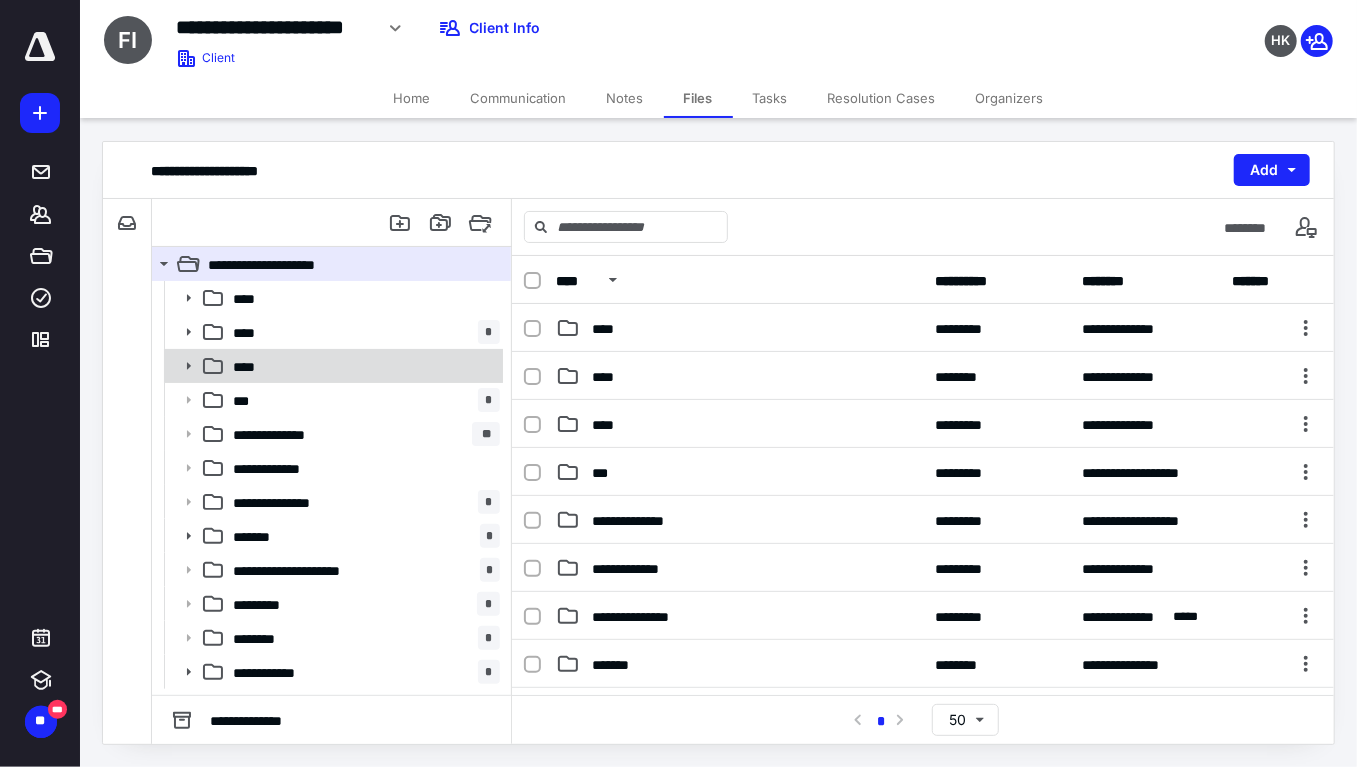 click 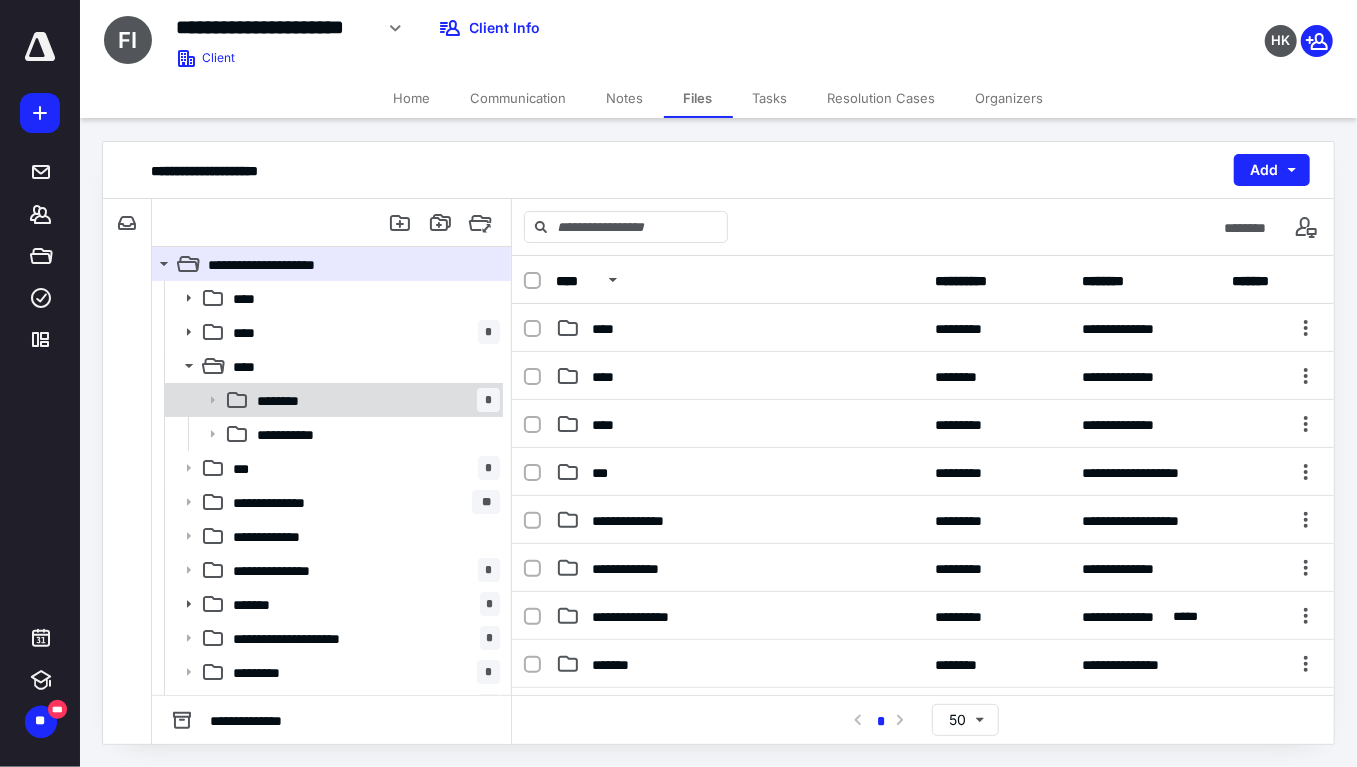 click on "******** *" at bounding box center [374, 400] 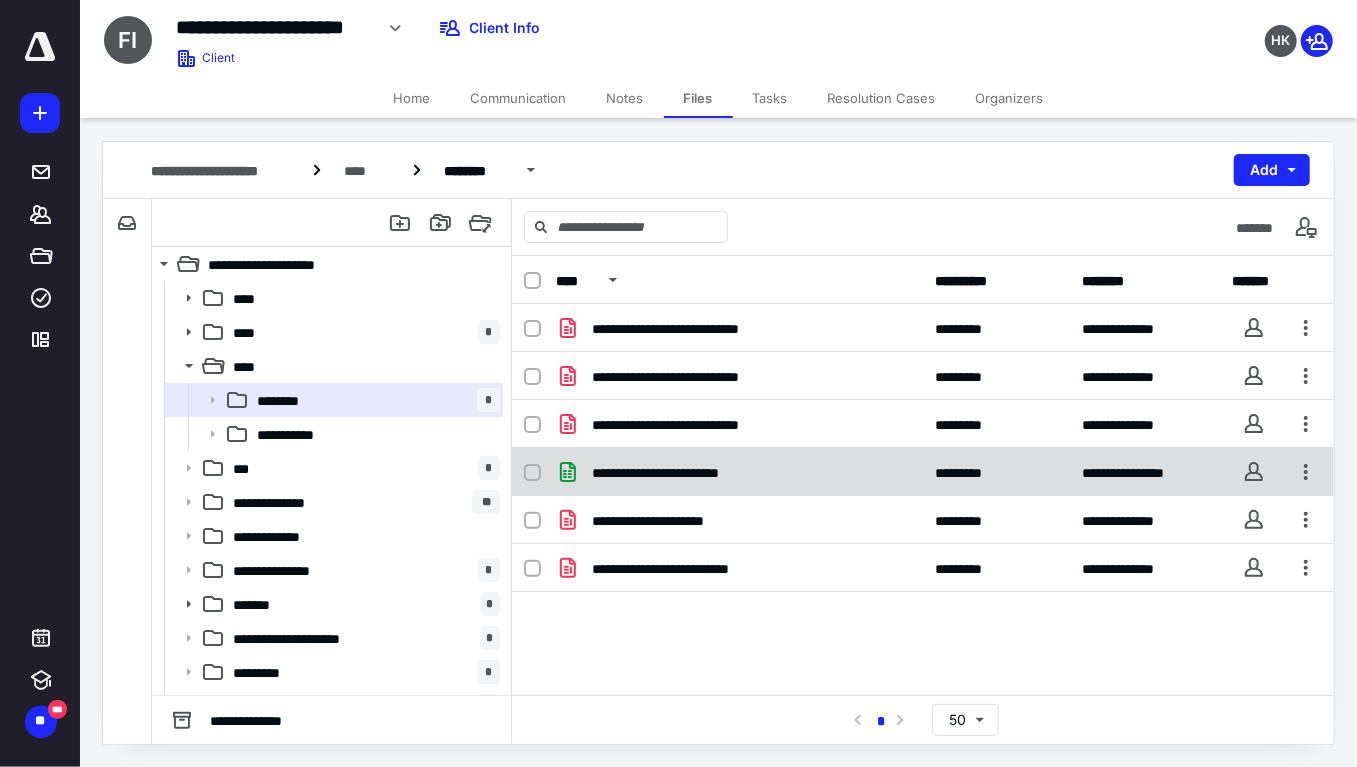click on "**********" at bounding box center [676, 472] 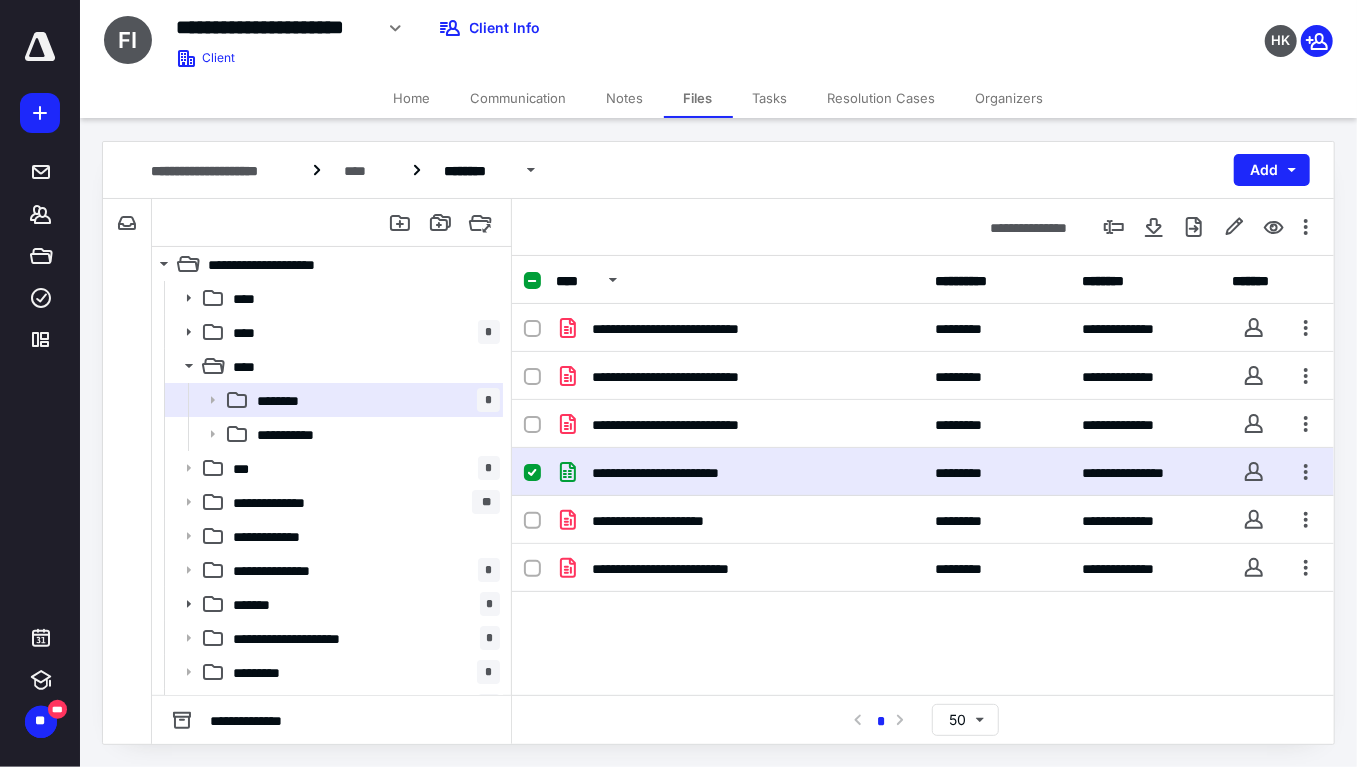 click on "**********" at bounding box center [676, 472] 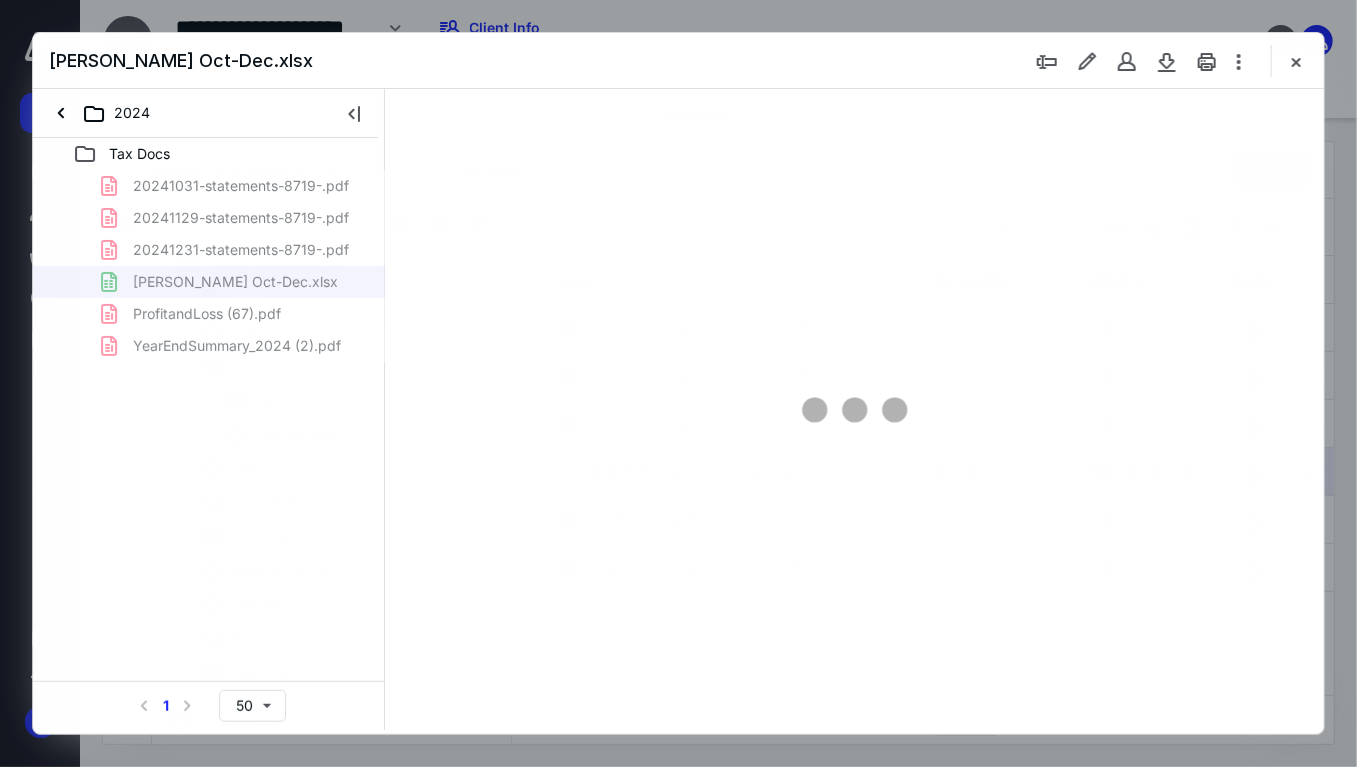 scroll, scrollTop: 0, scrollLeft: 0, axis: both 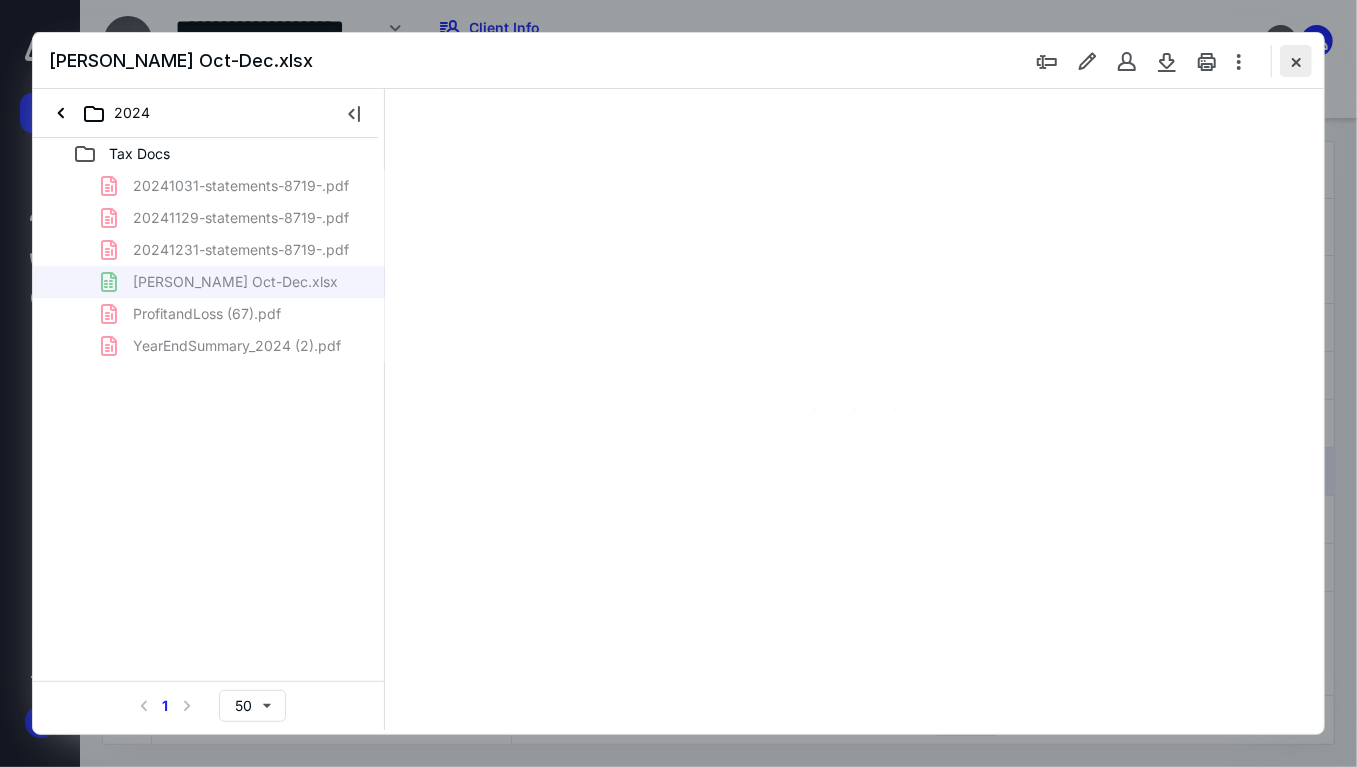 type on "203" 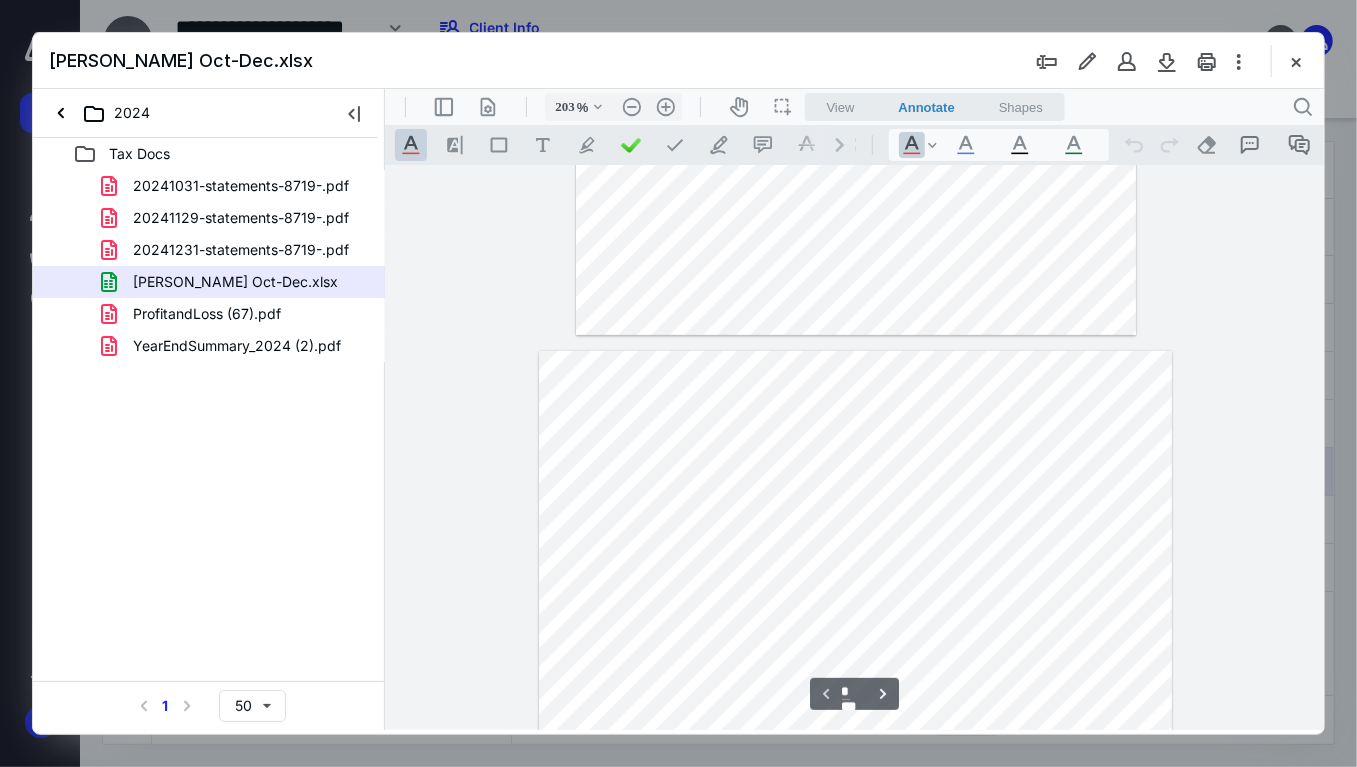 type on "*" 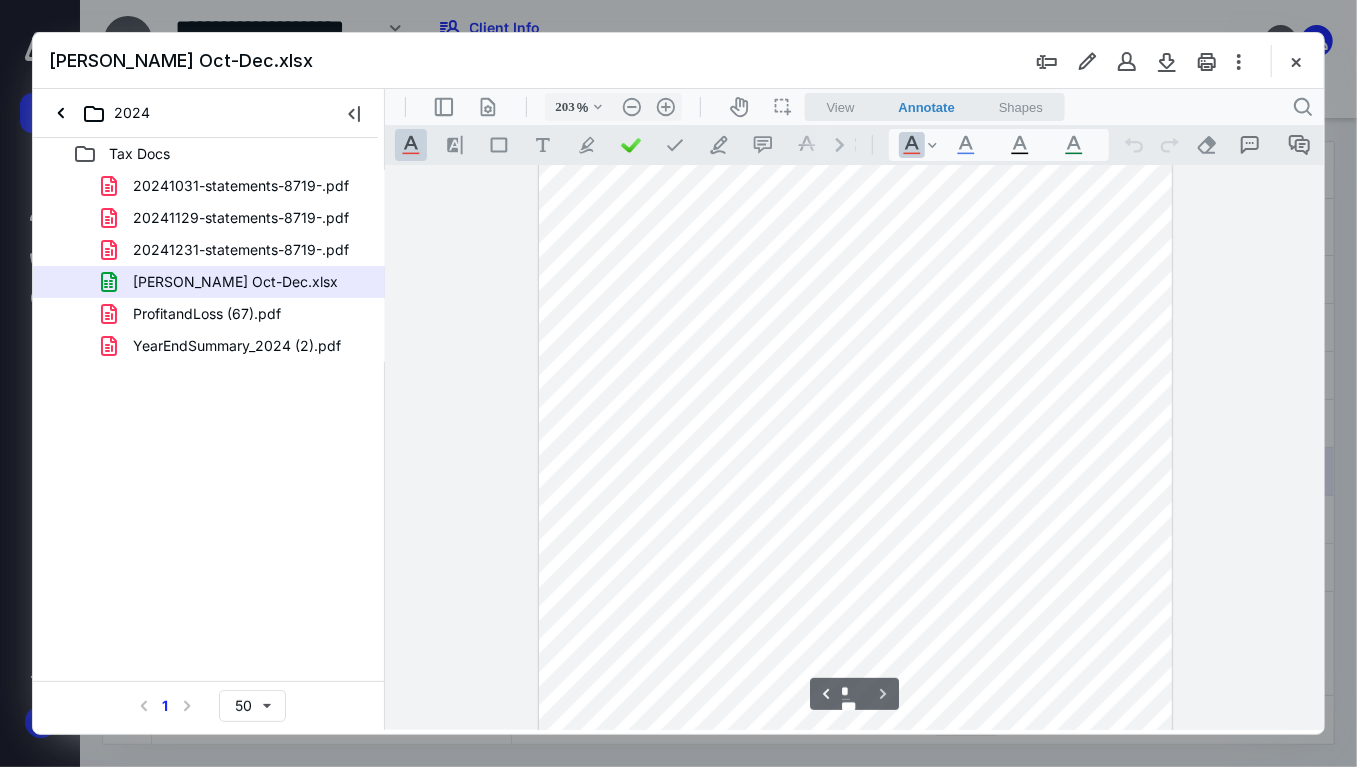 scroll, scrollTop: 1508, scrollLeft: 0, axis: vertical 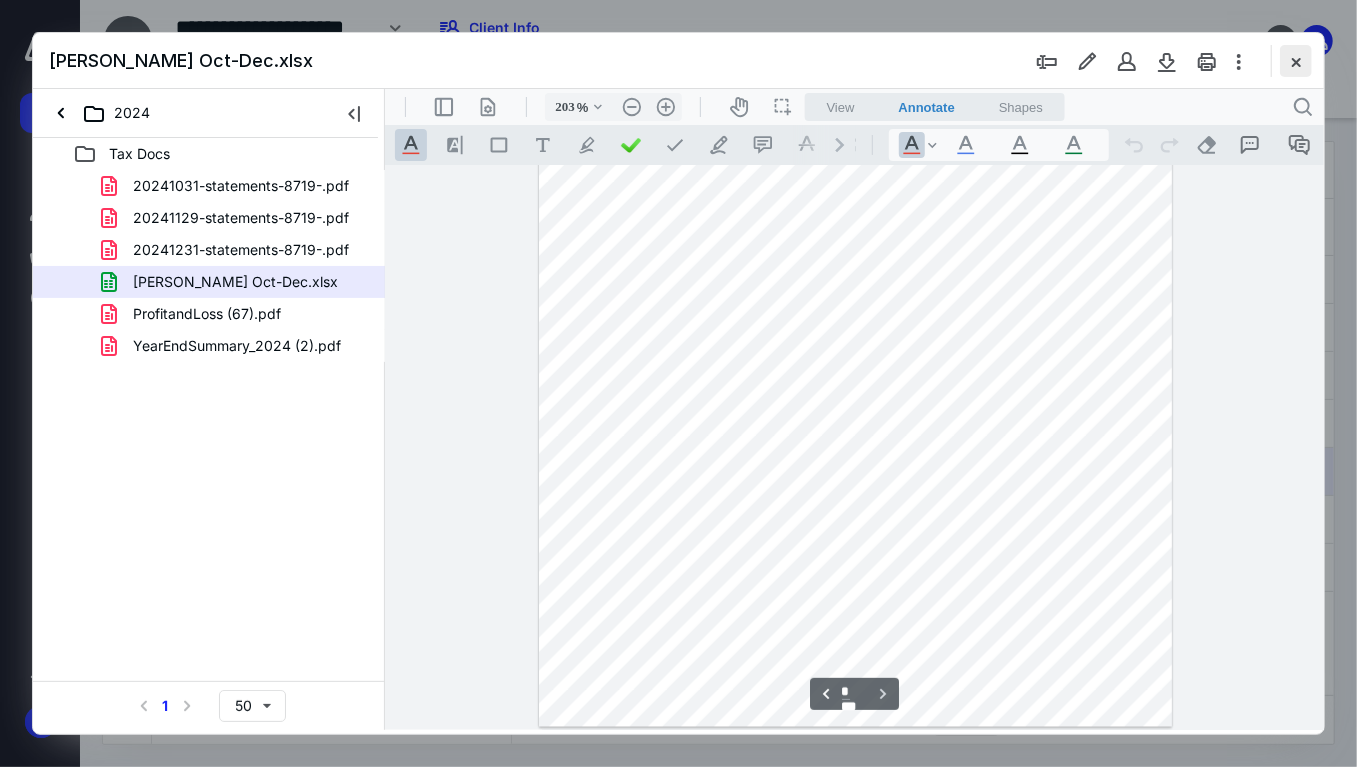 click at bounding box center (1296, 61) 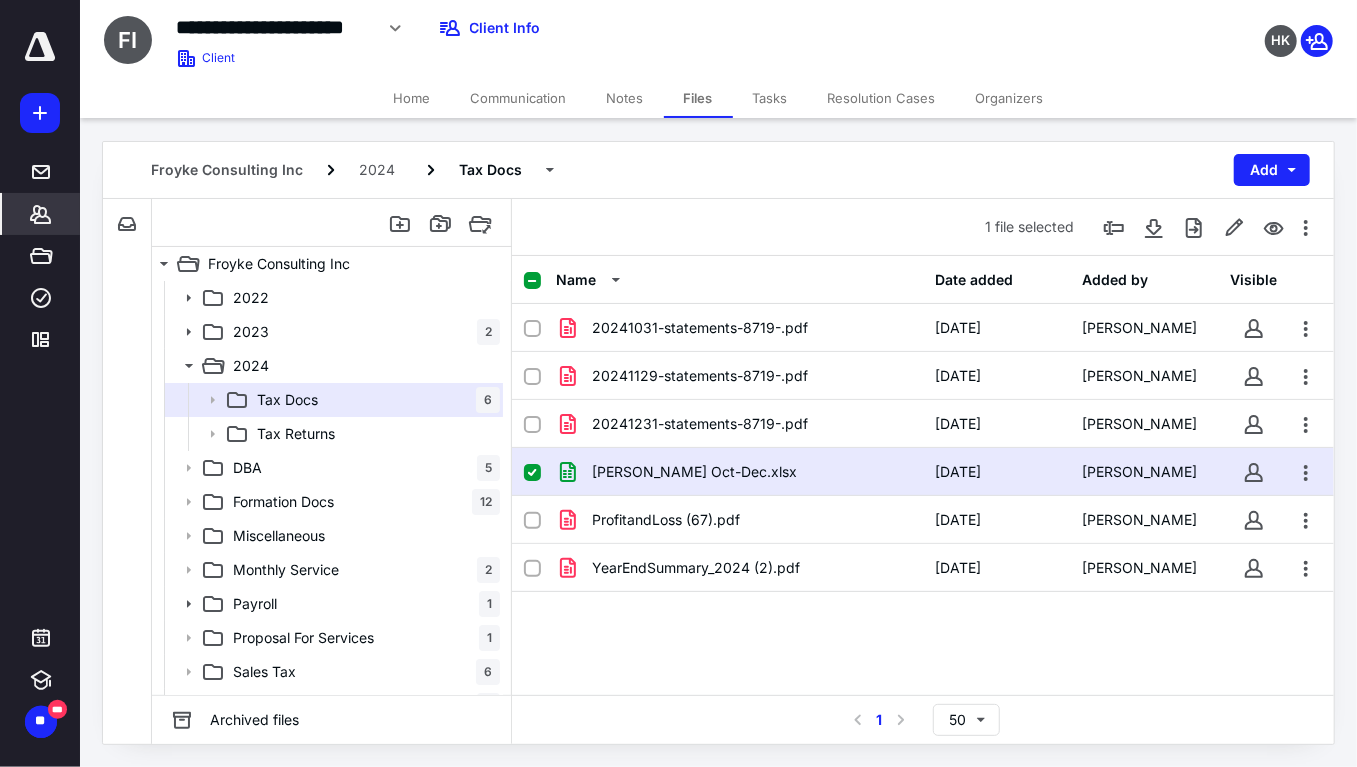 click on "*******" at bounding box center (41, 214) 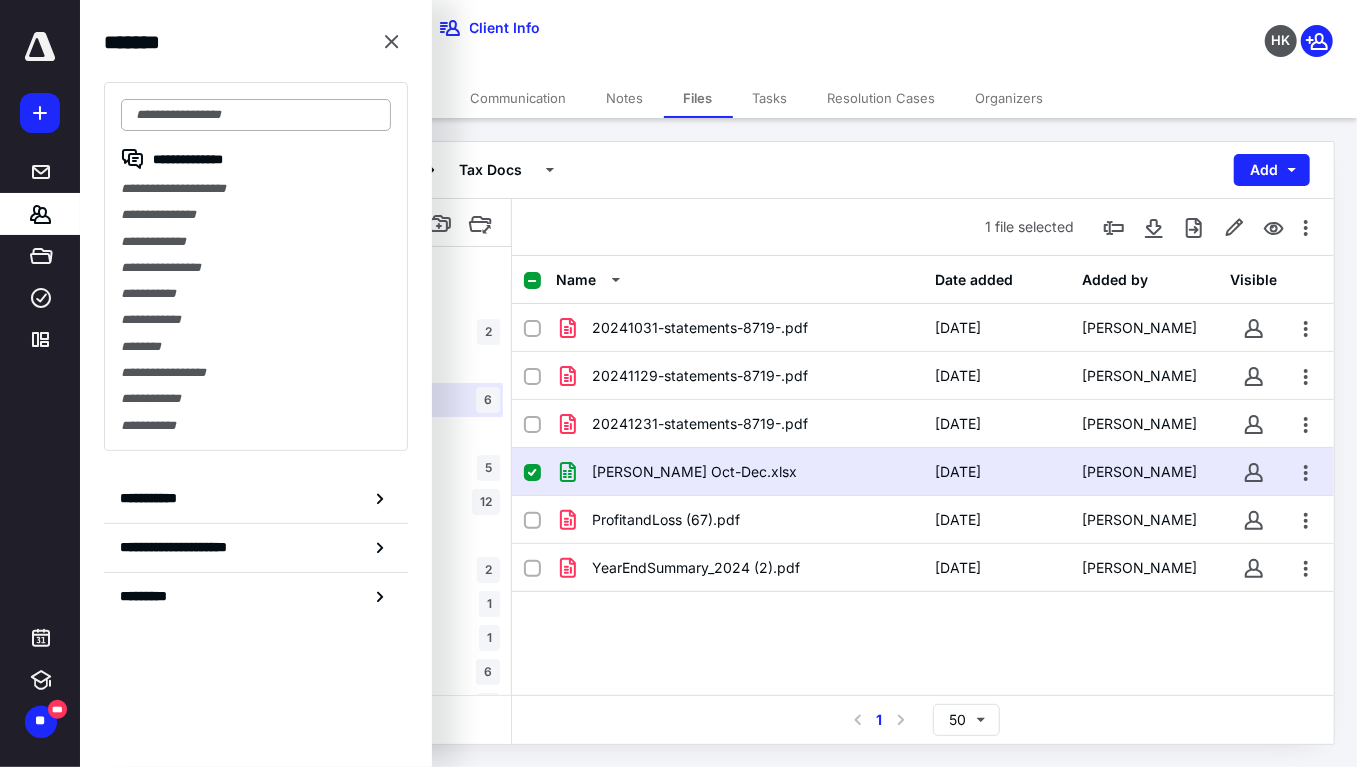click at bounding box center [256, 115] 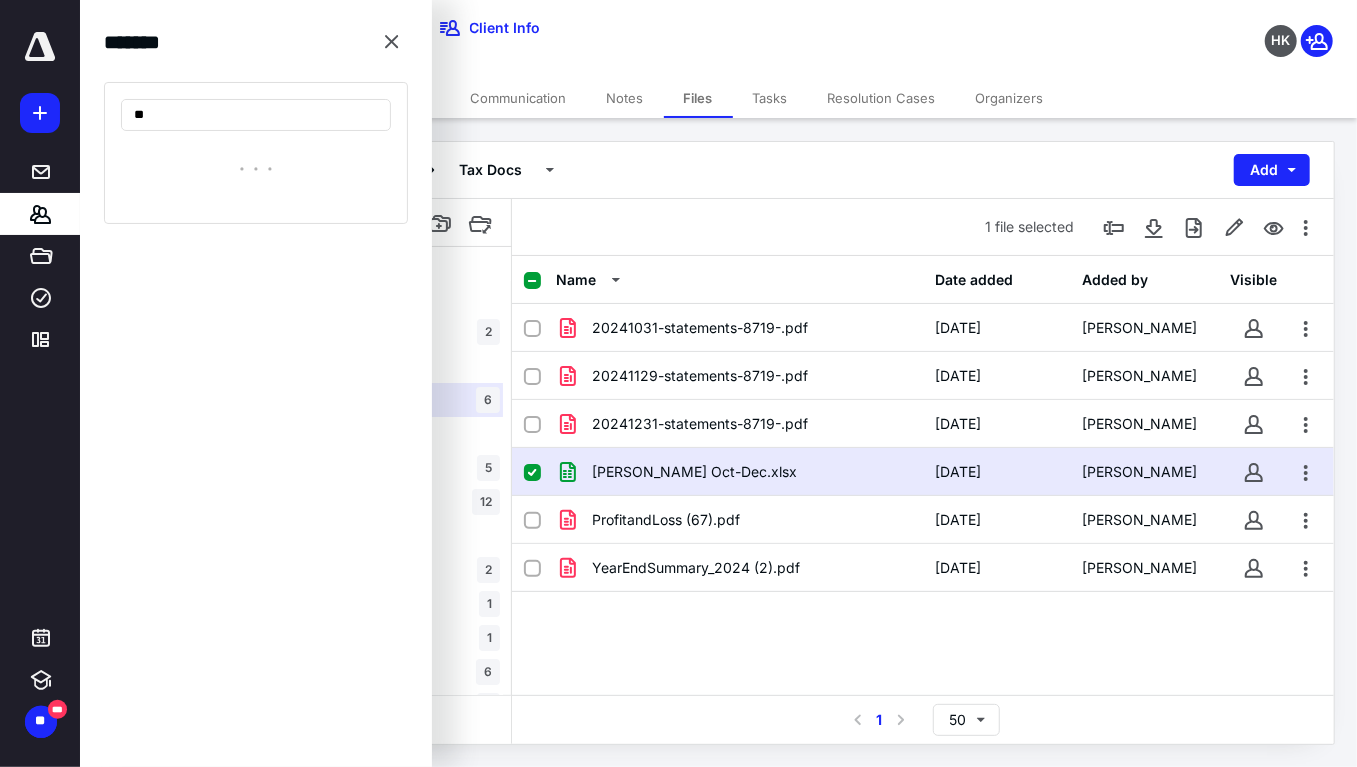type on "*" 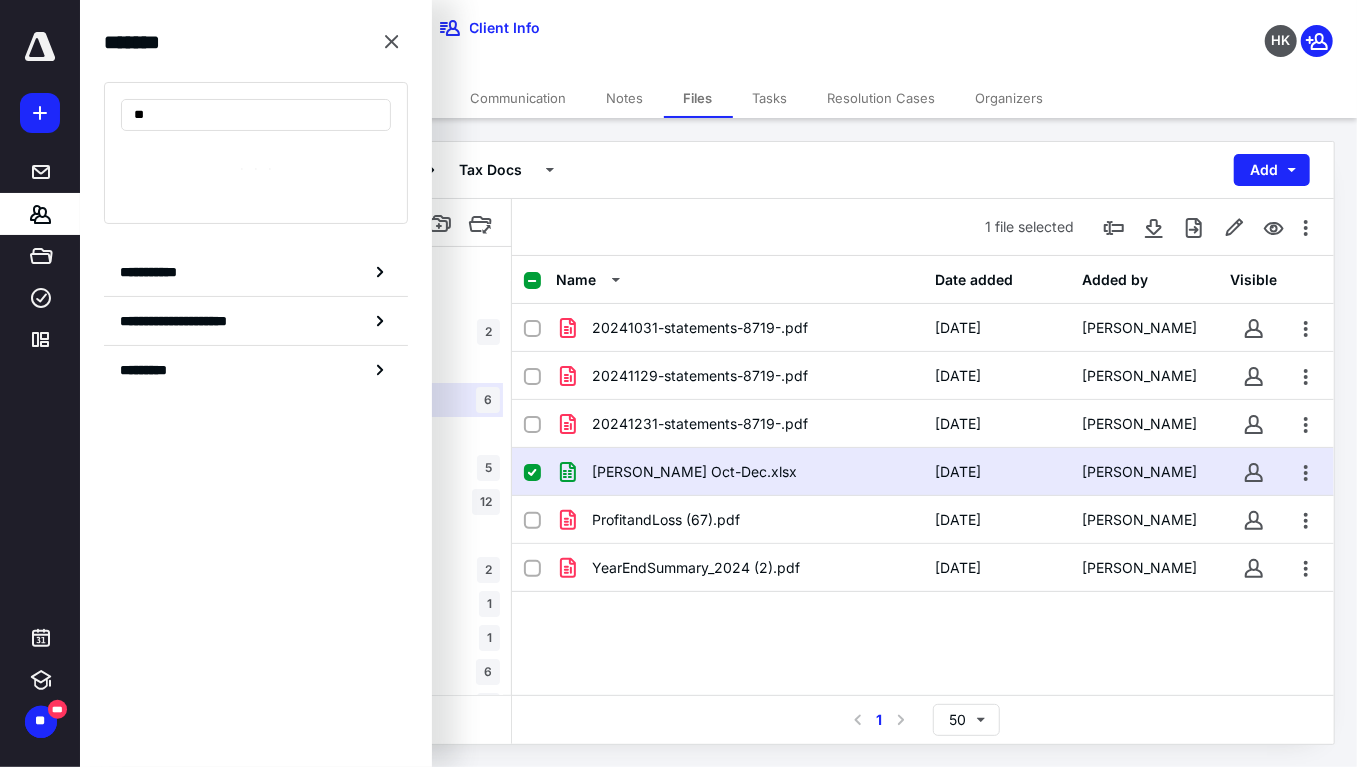 type on "*" 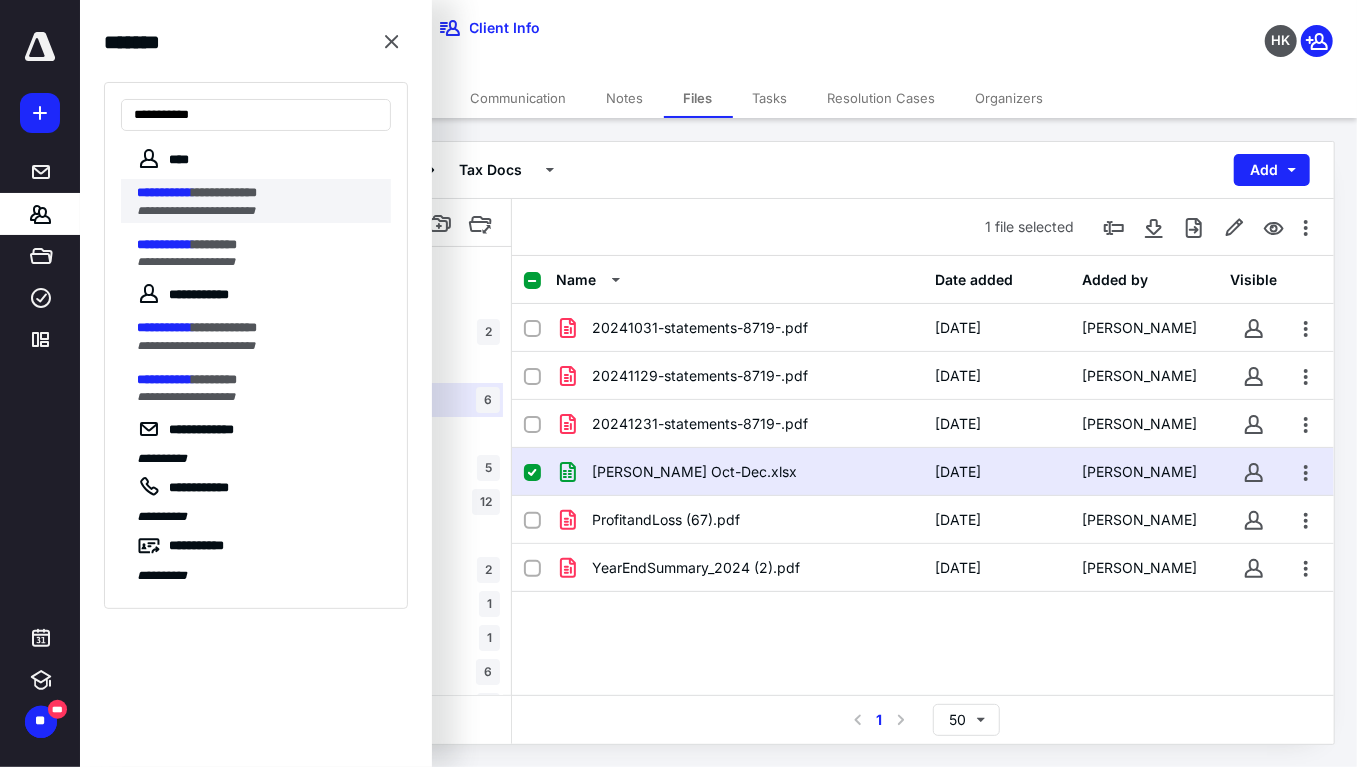type on "**********" 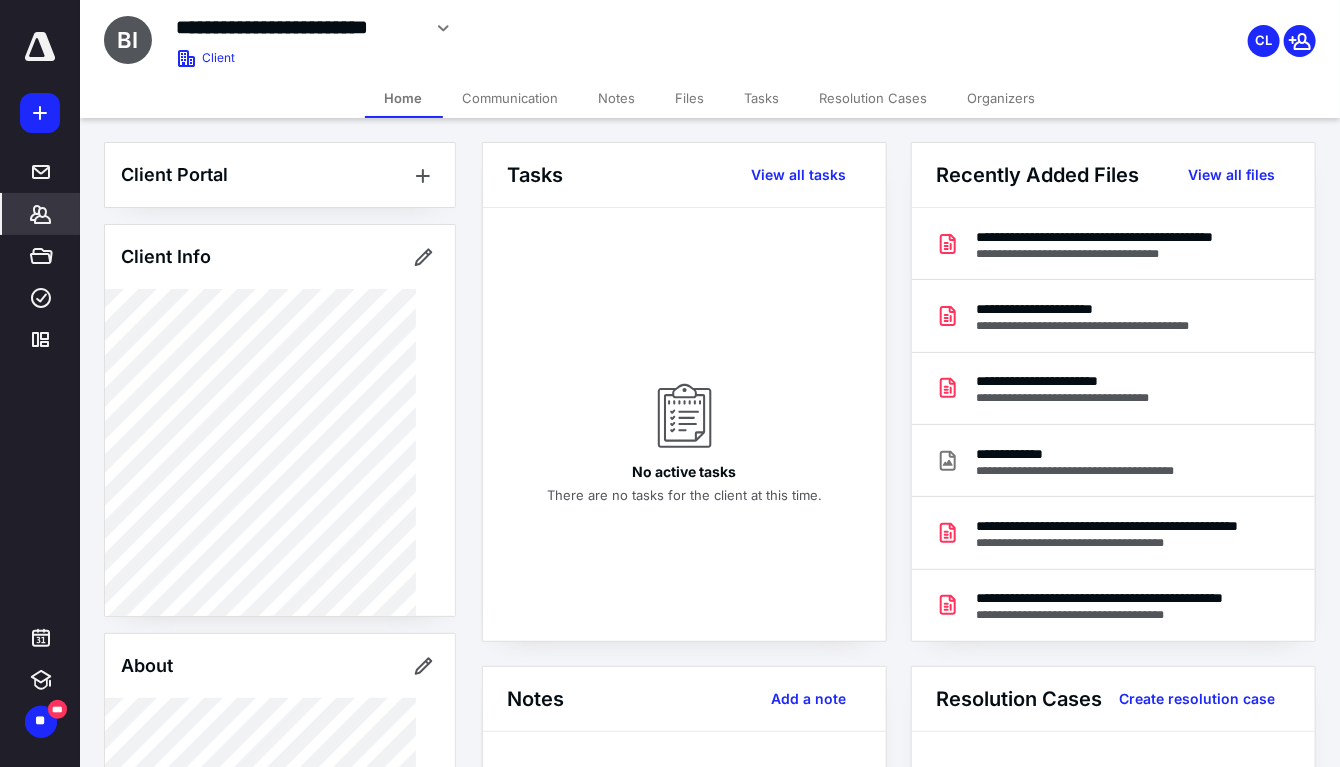 click on "Files" at bounding box center [690, 98] 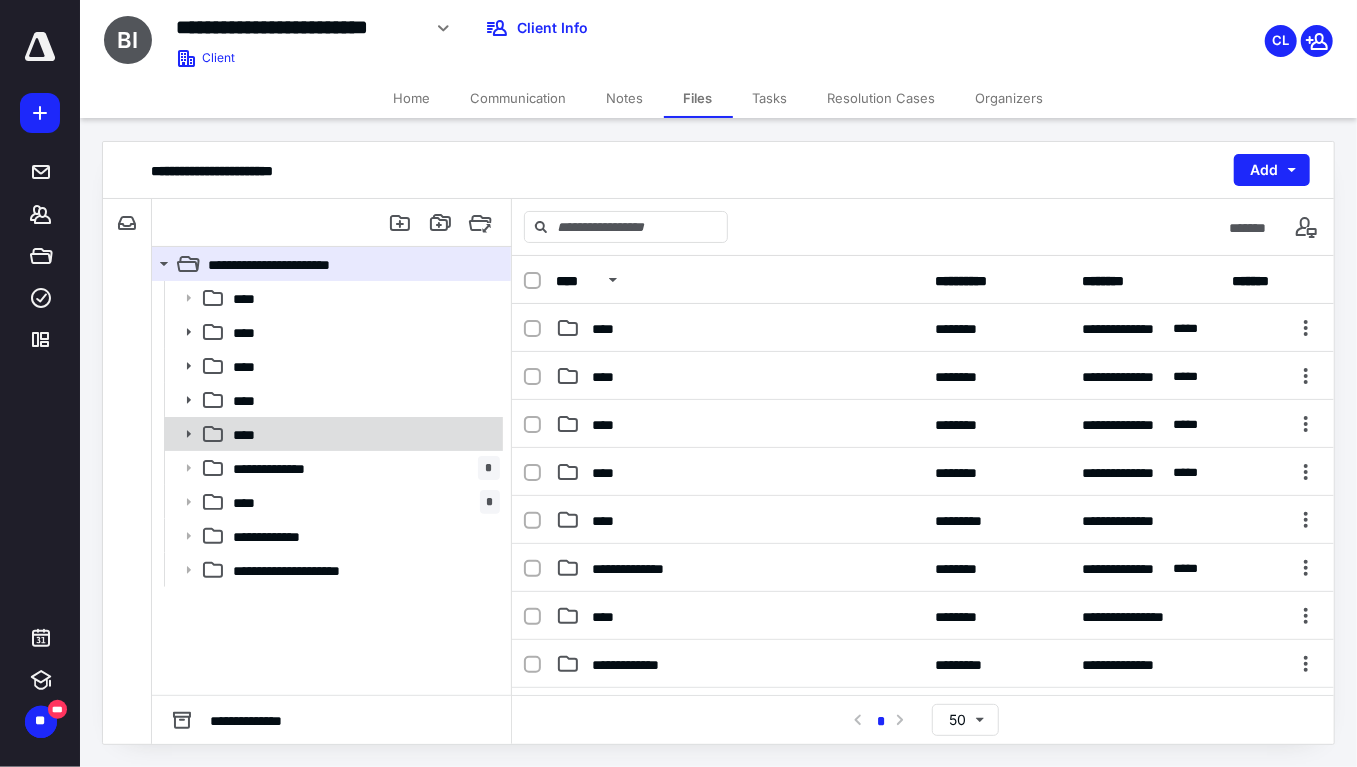 click 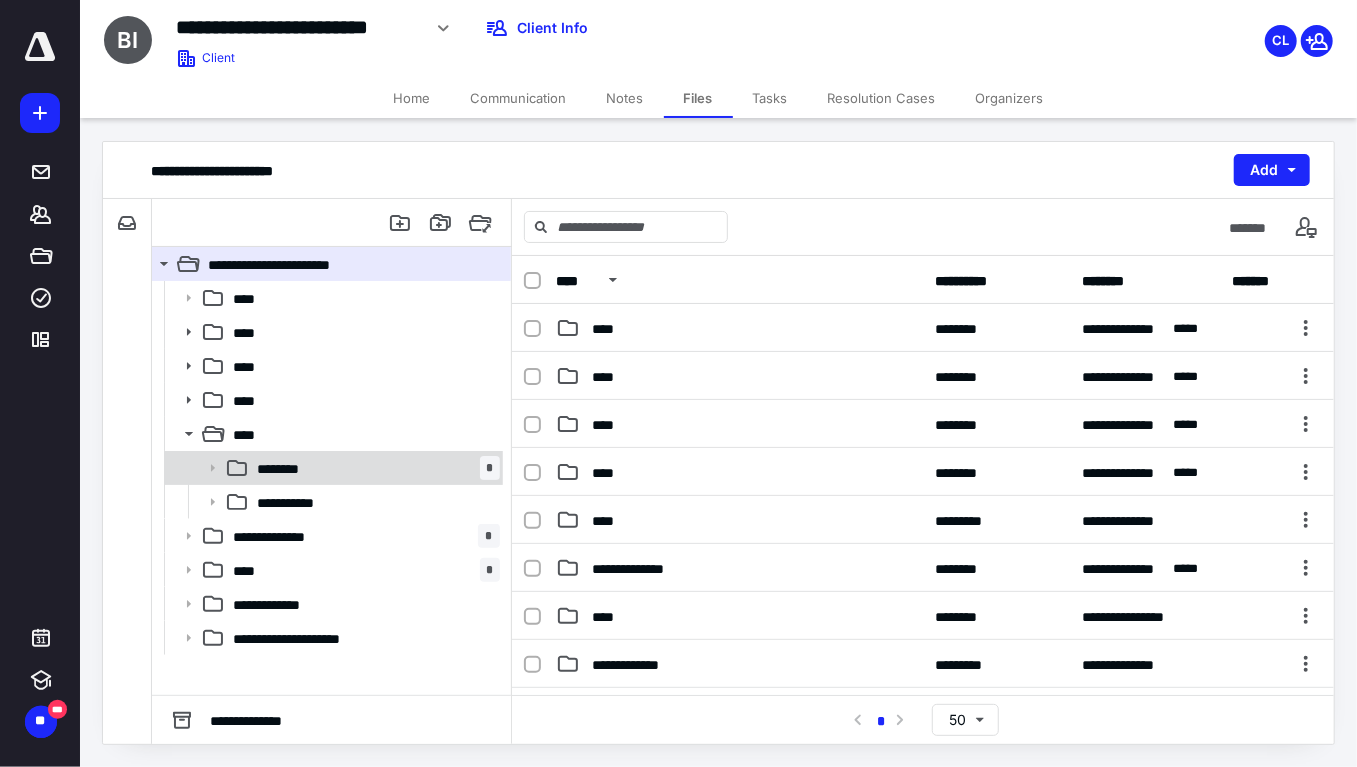 click on "********" at bounding box center [285, 468] 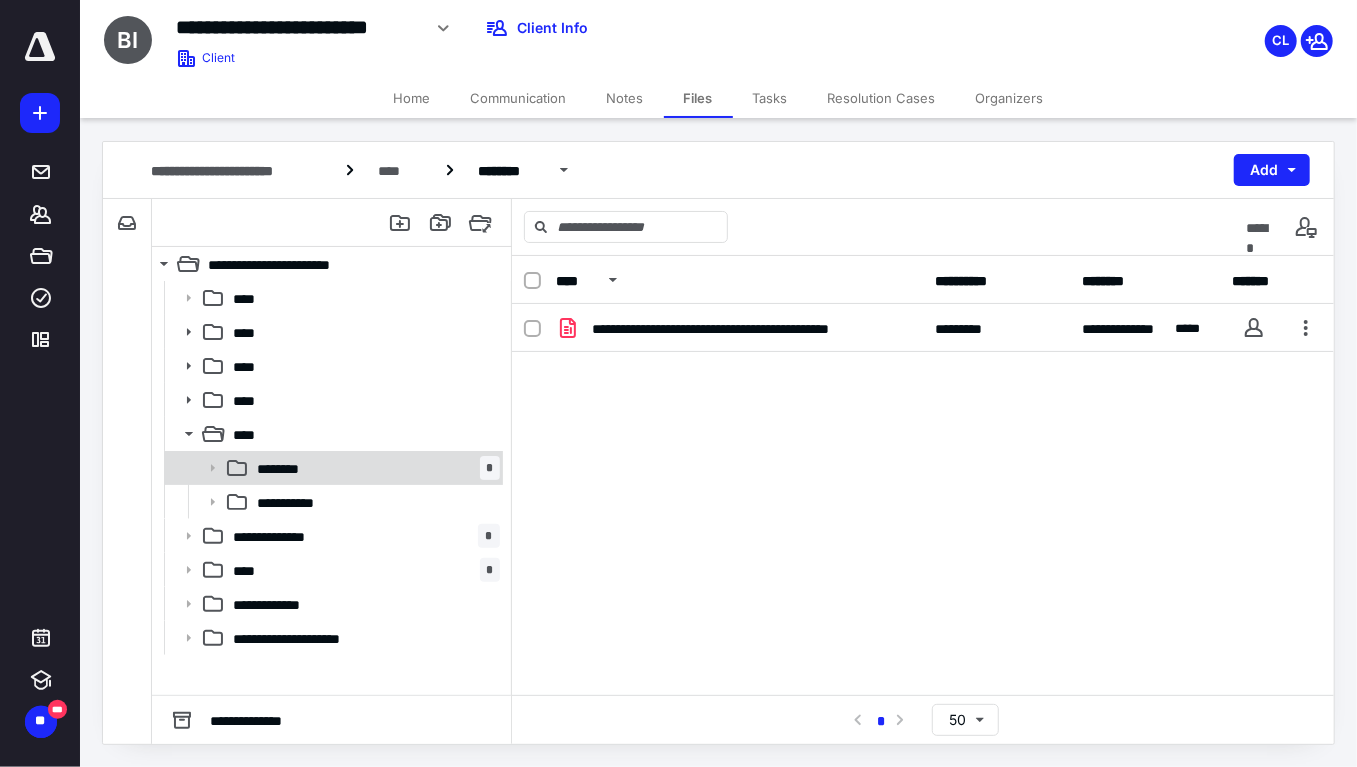 click on "********" at bounding box center [285, 468] 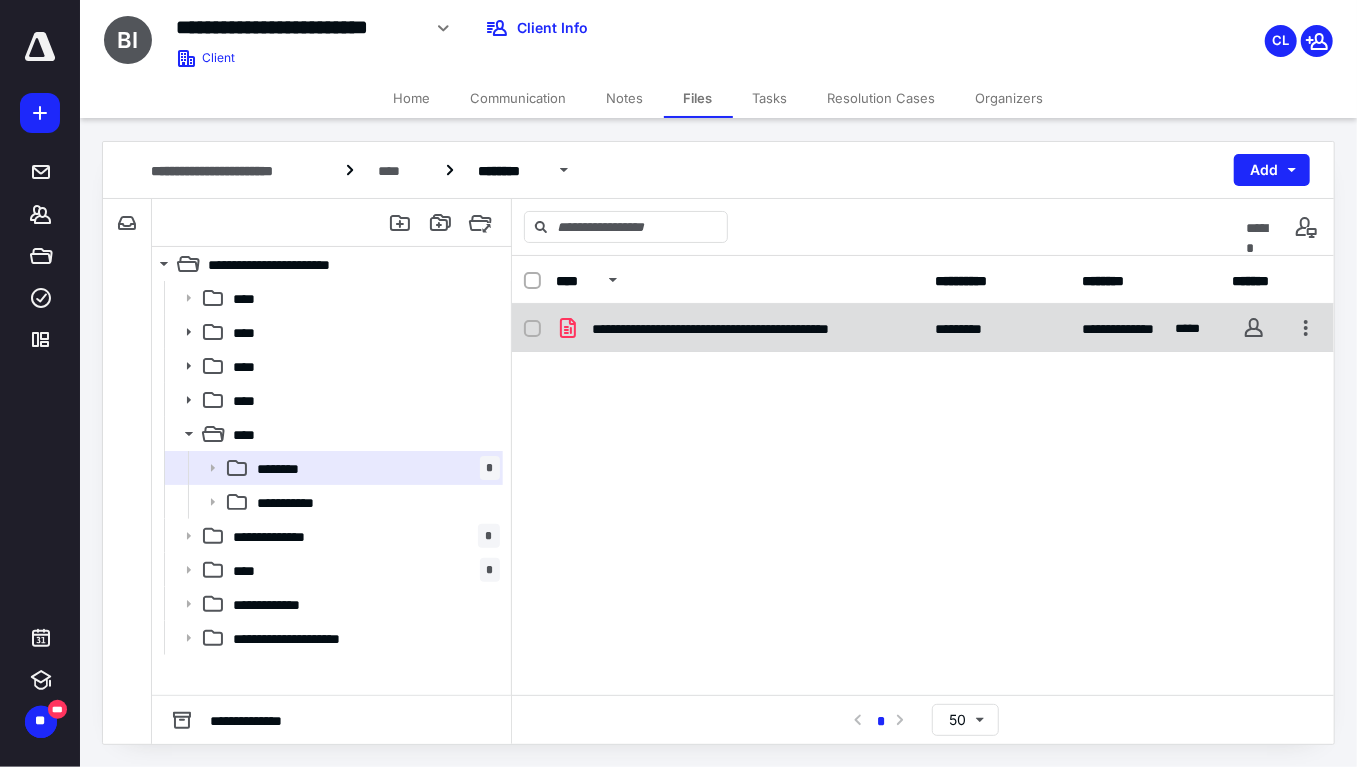 click on "**********" at bounding box center [750, 328] 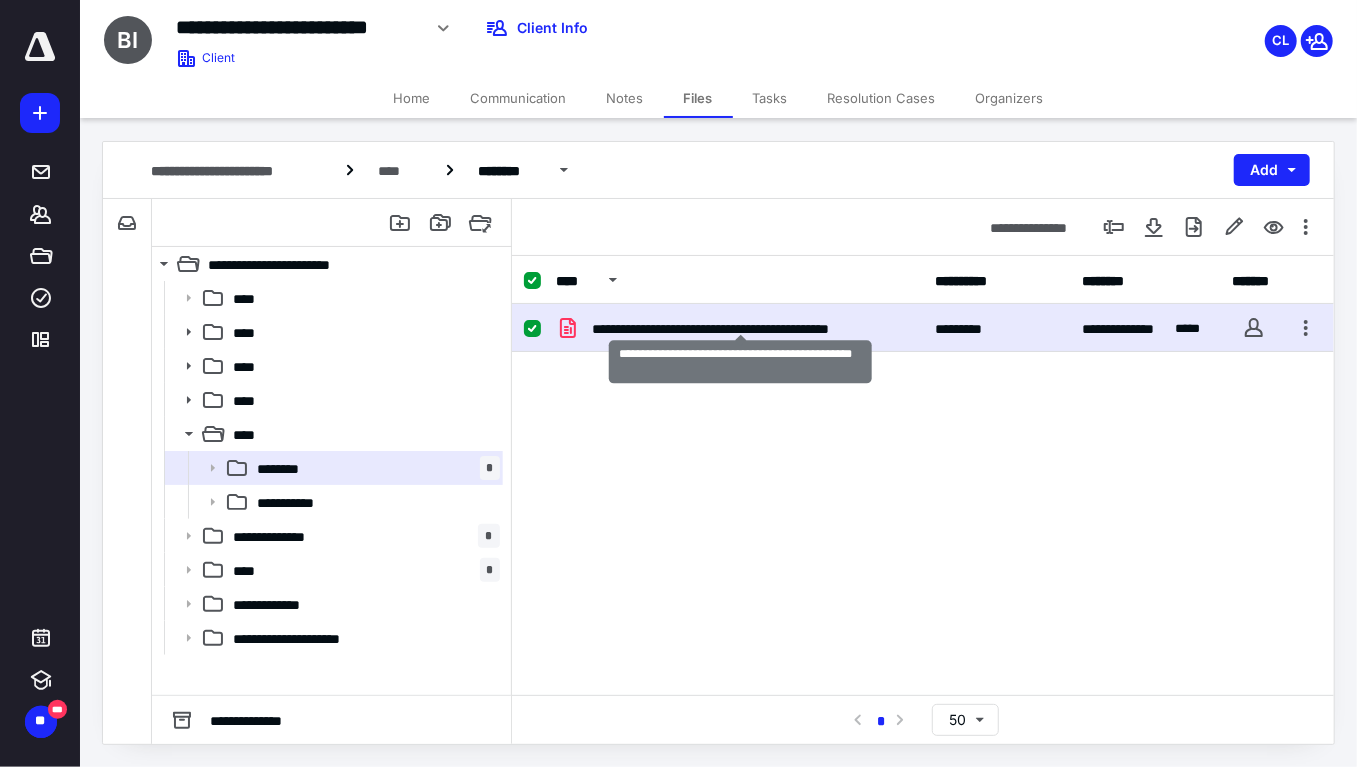 click on "**********" at bounding box center [750, 328] 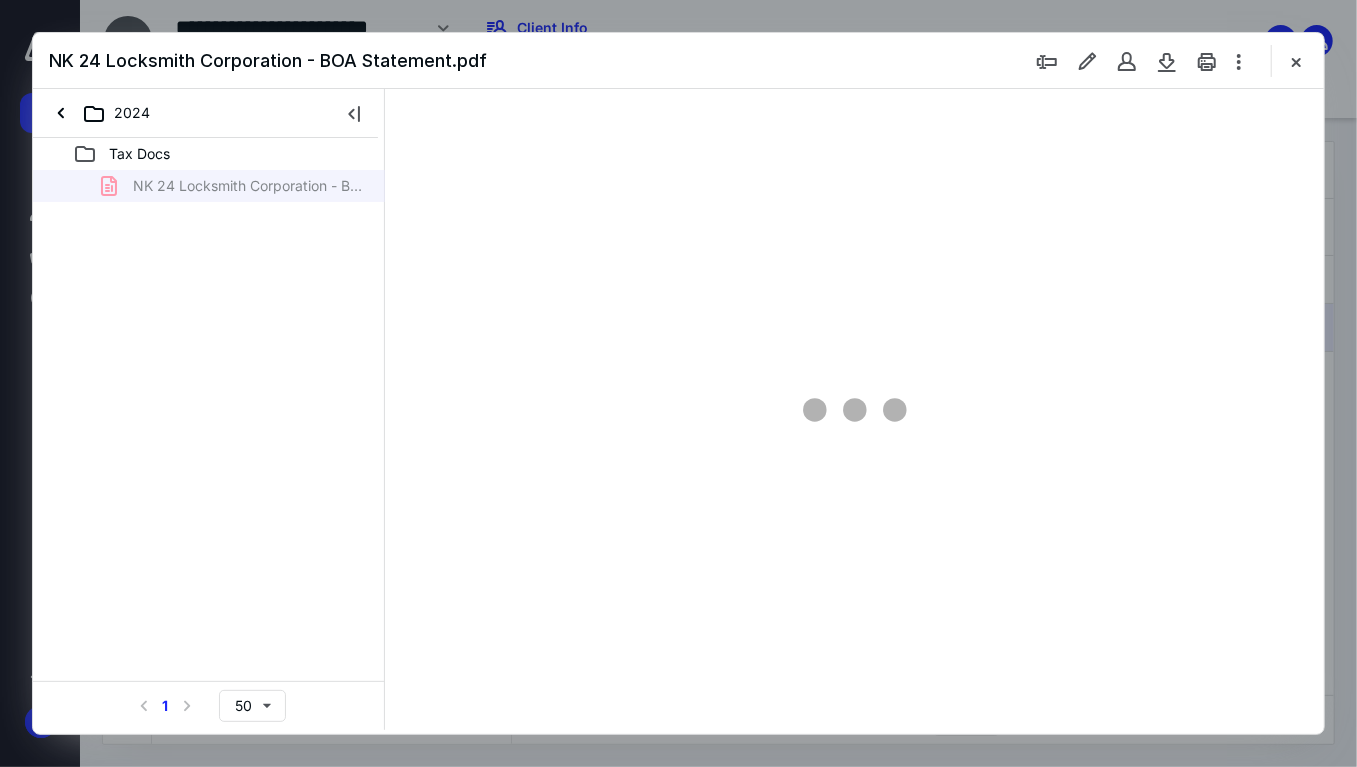 scroll, scrollTop: 0, scrollLeft: 0, axis: both 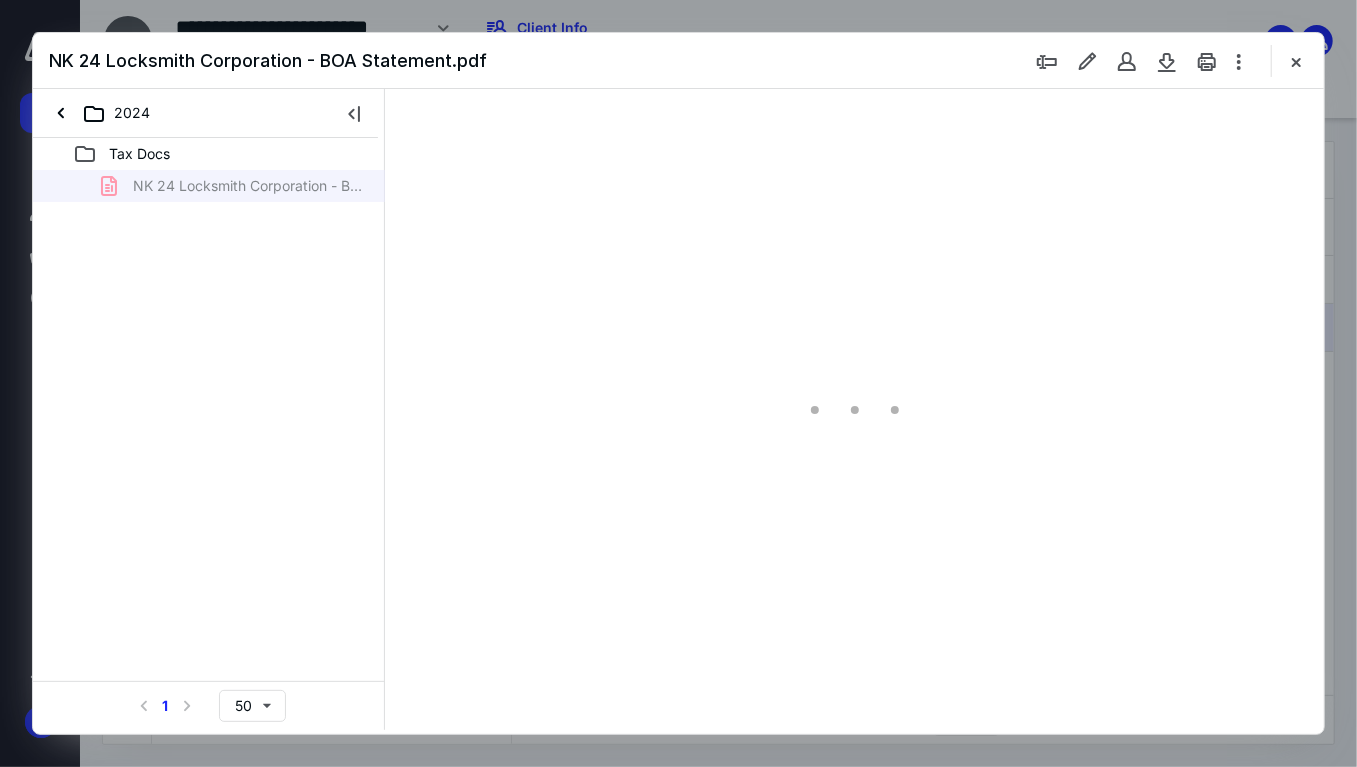 type on "73" 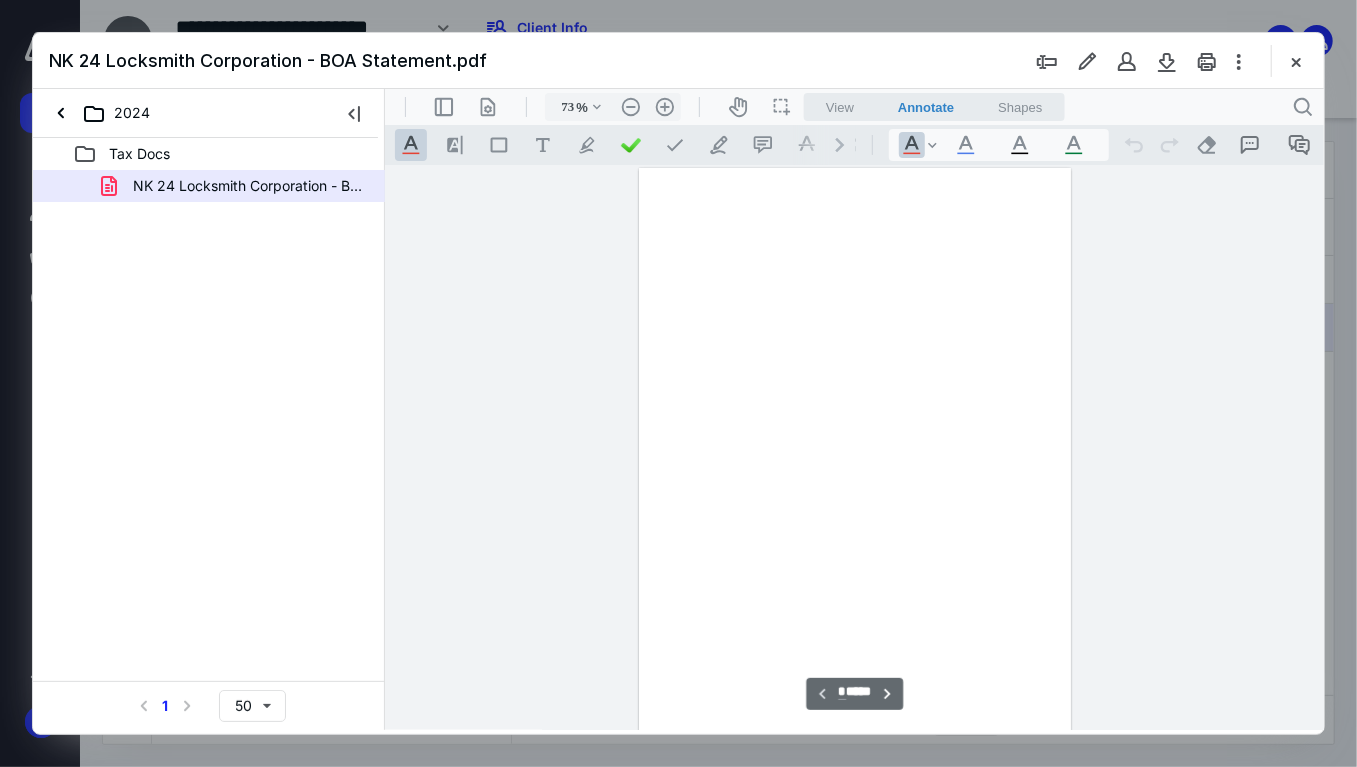scroll, scrollTop: 79, scrollLeft: 0, axis: vertical 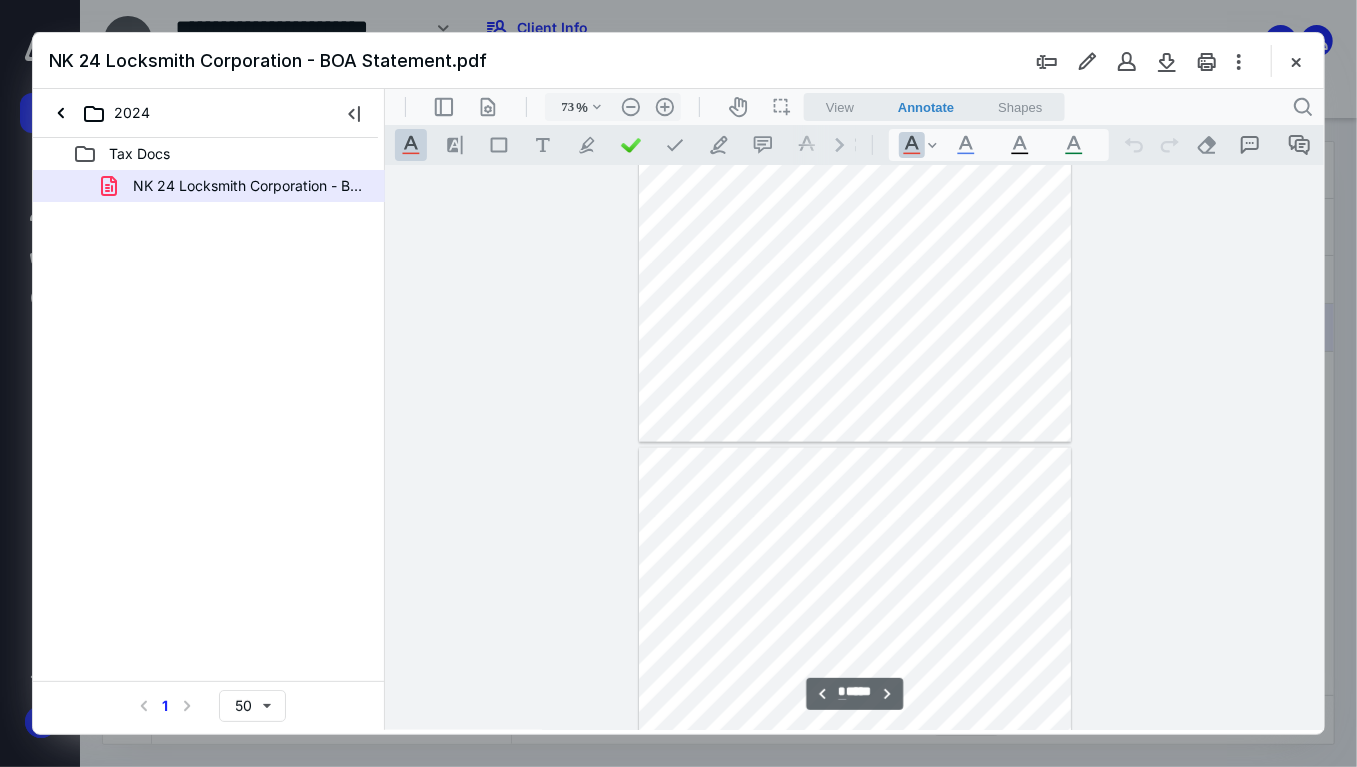 type on "*" 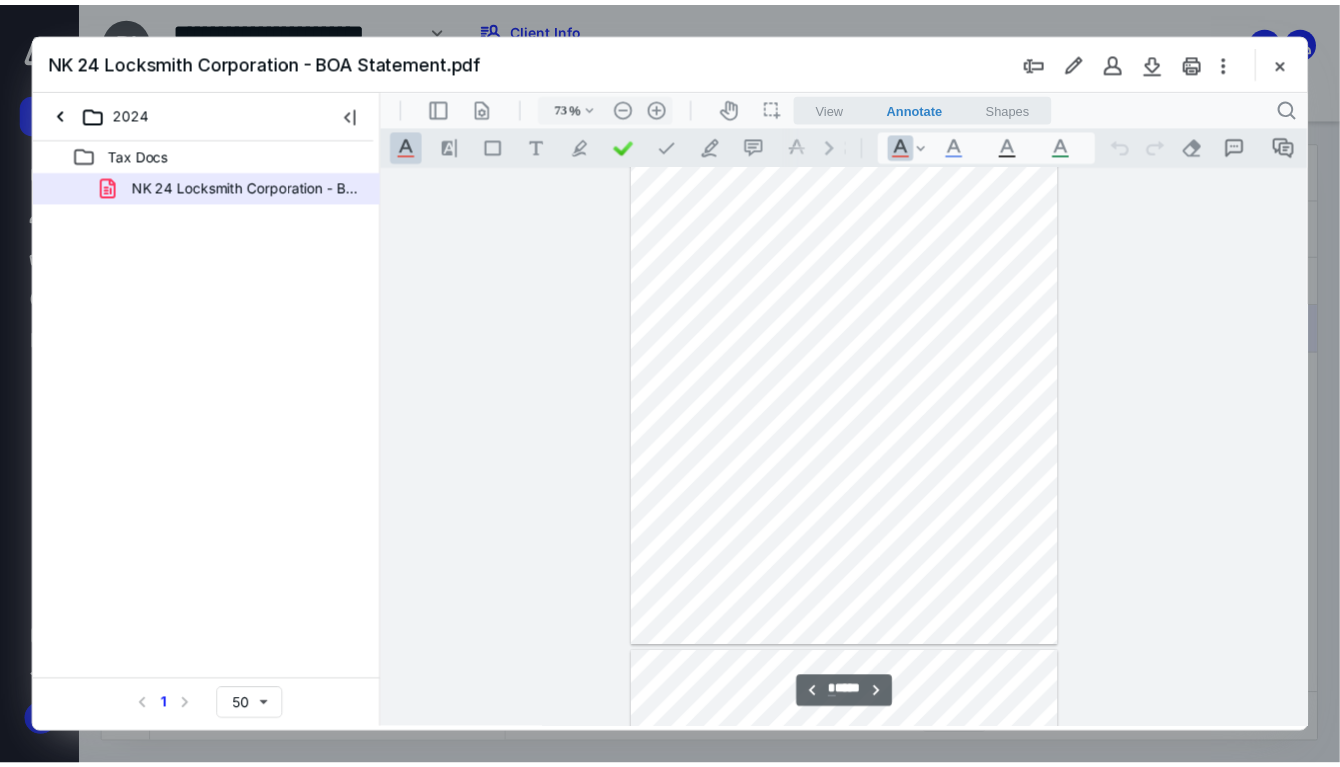 scroll, scrollTop: 1856, scrollLeft: 0, axis: vertical 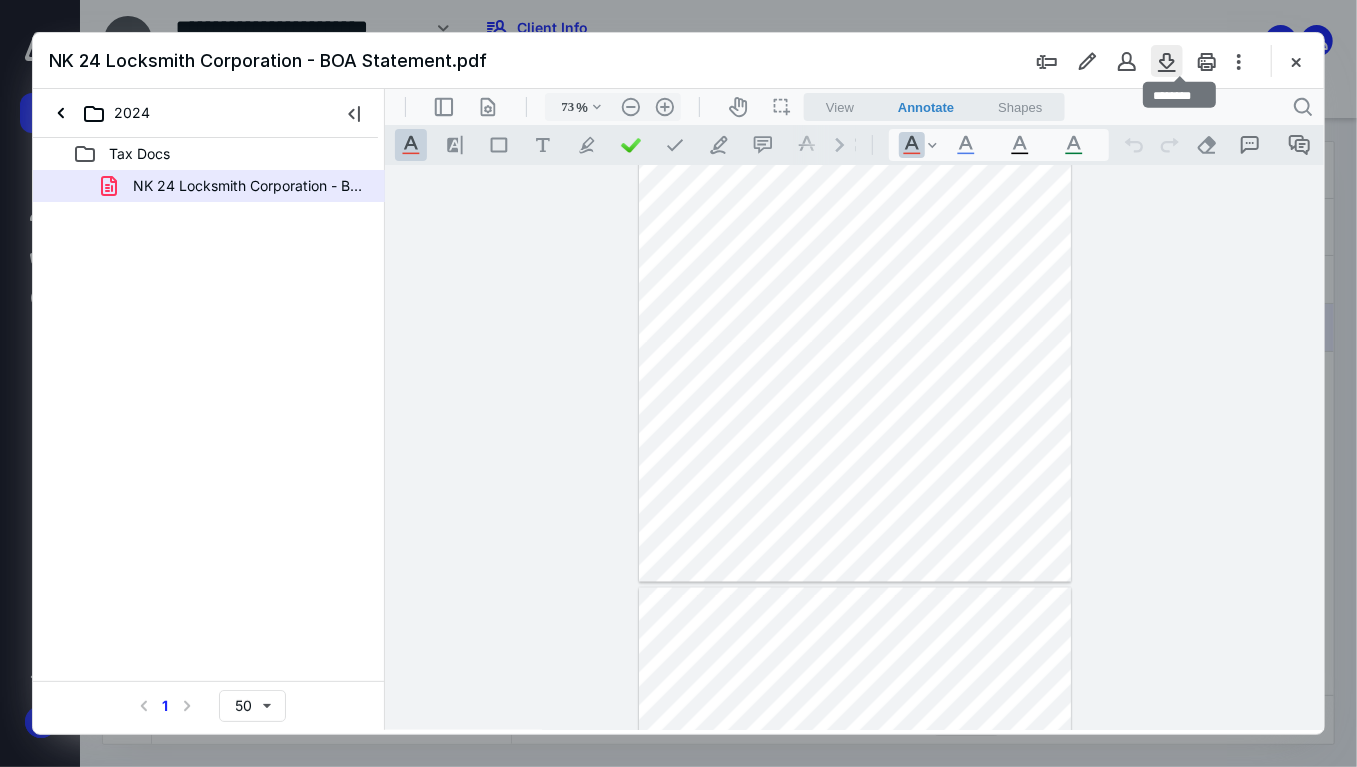 click at bounding box center (1167, 61) 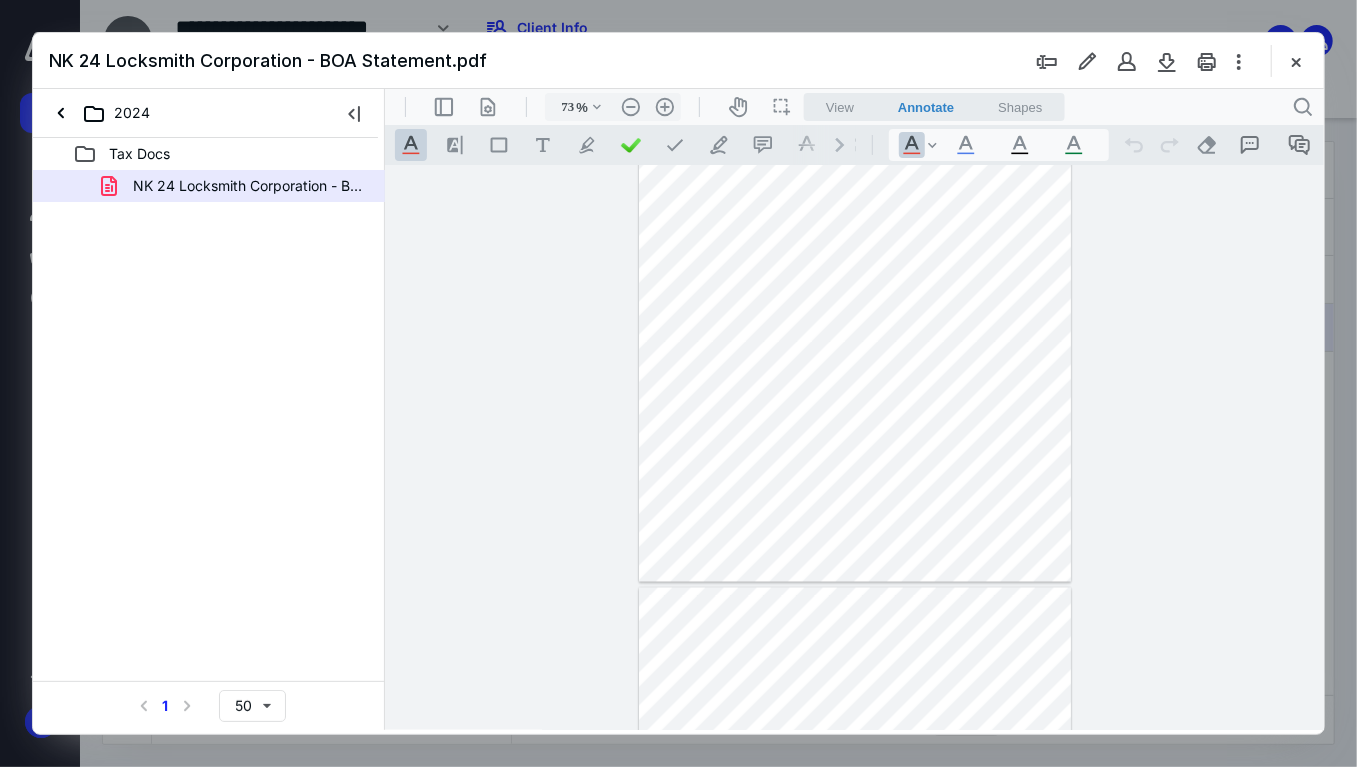 drag, startPoint x: 1303, startPoint y: 63, endPoint x: 466, endPoint y: 157, distance: 842.26184 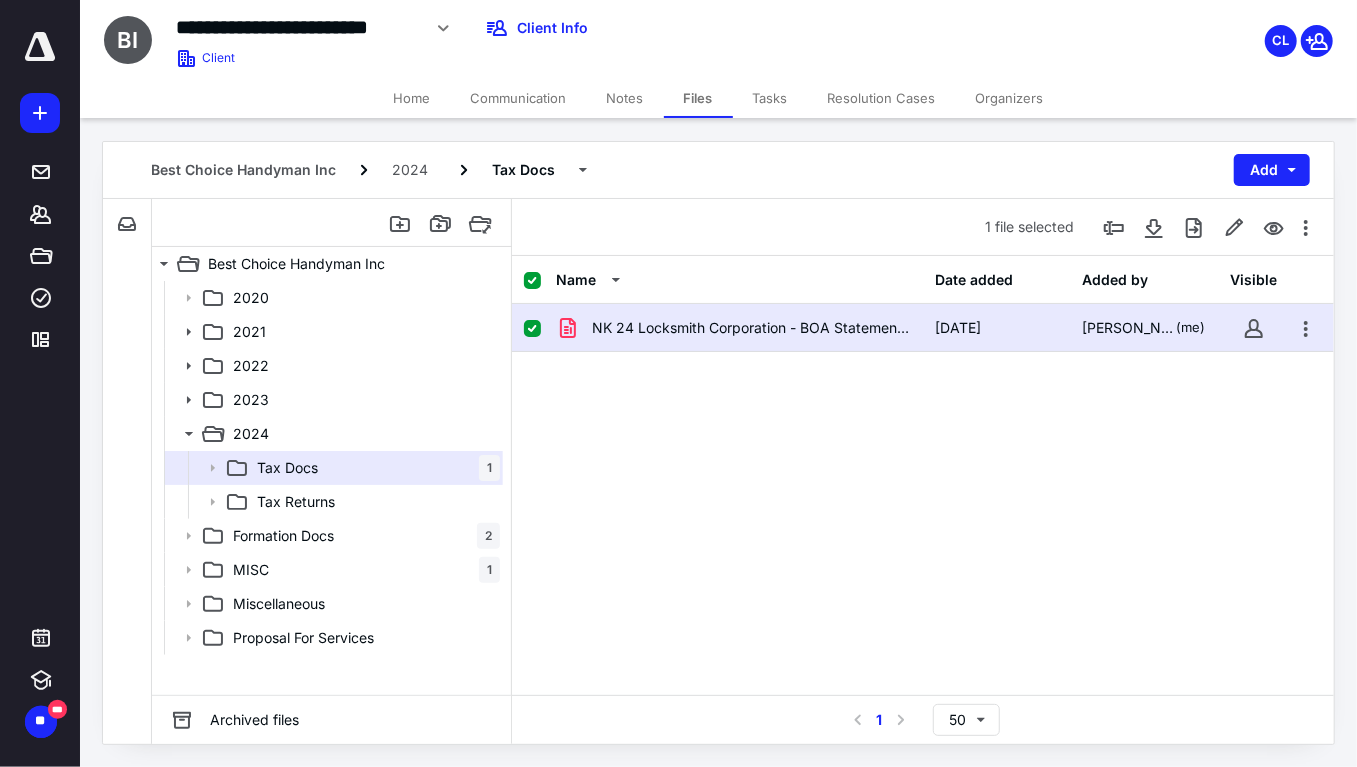 click on "Home" at bounding box center (412, 98) 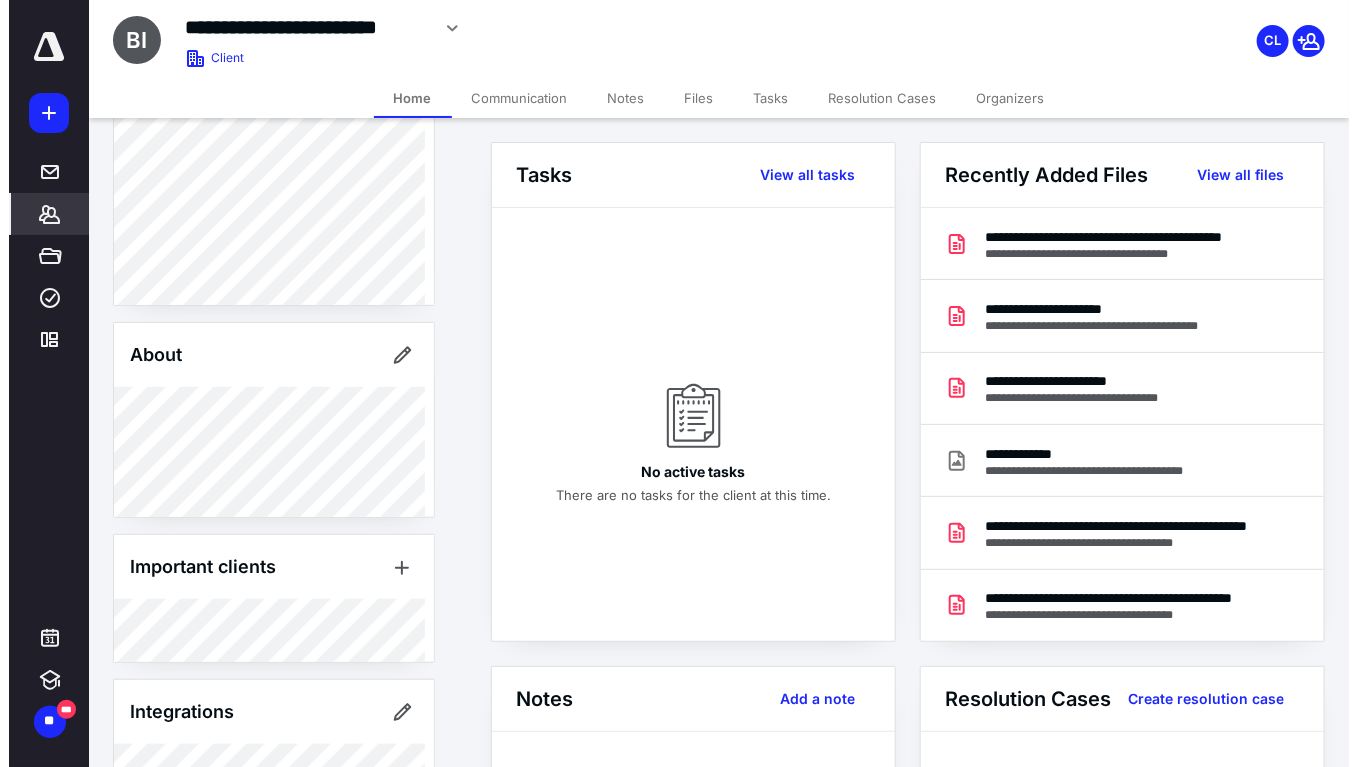 scroll, scrollTop: 418, scrollLeft: 0, axis: vertical 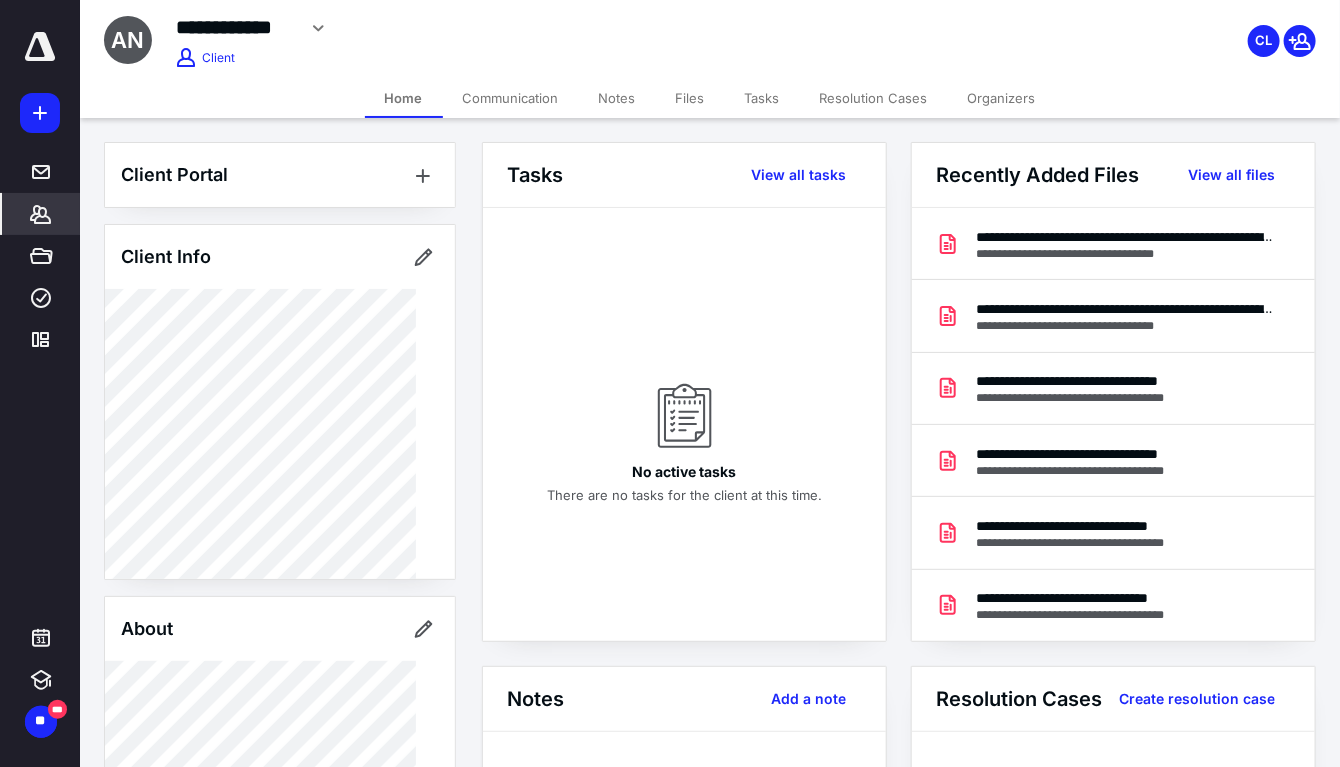 click on "Files" at bounding box center [690, 98] 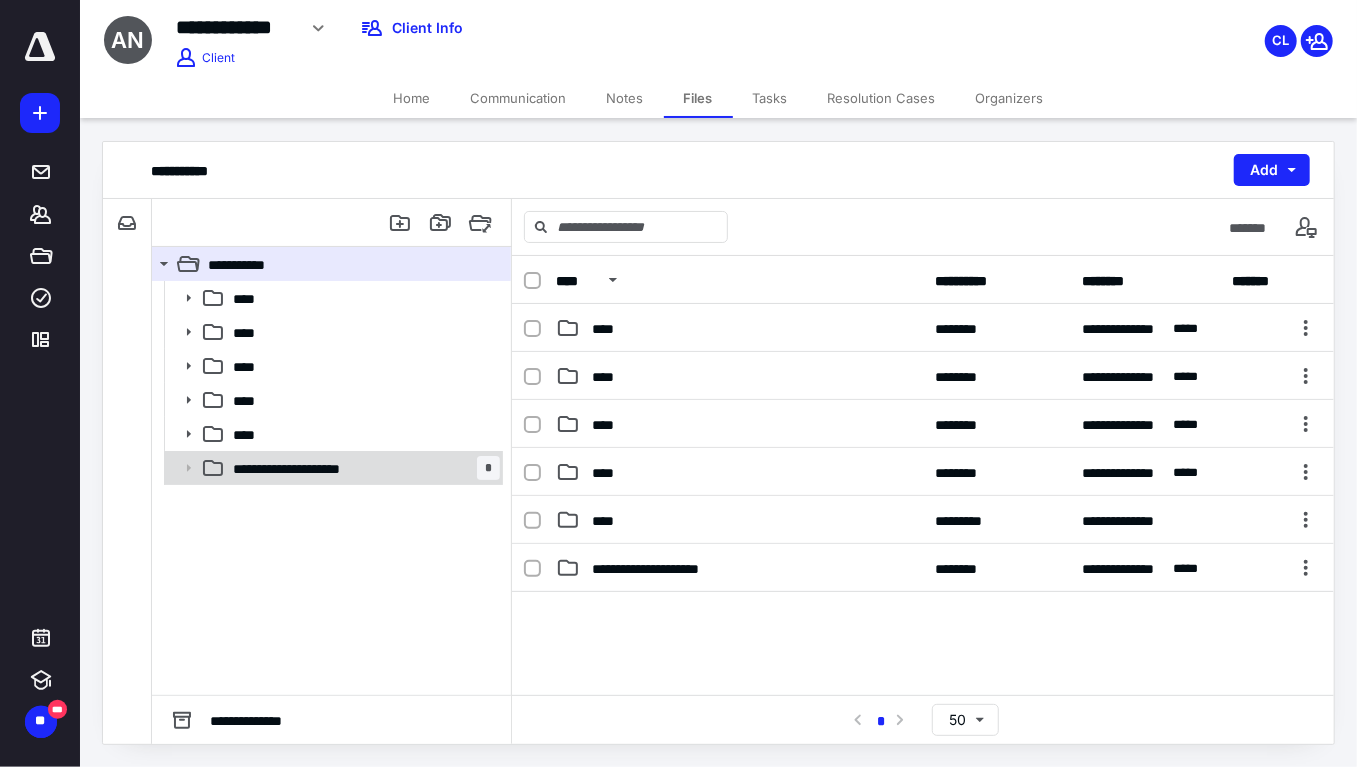 click on "**********" at bounding box center (301, 468) 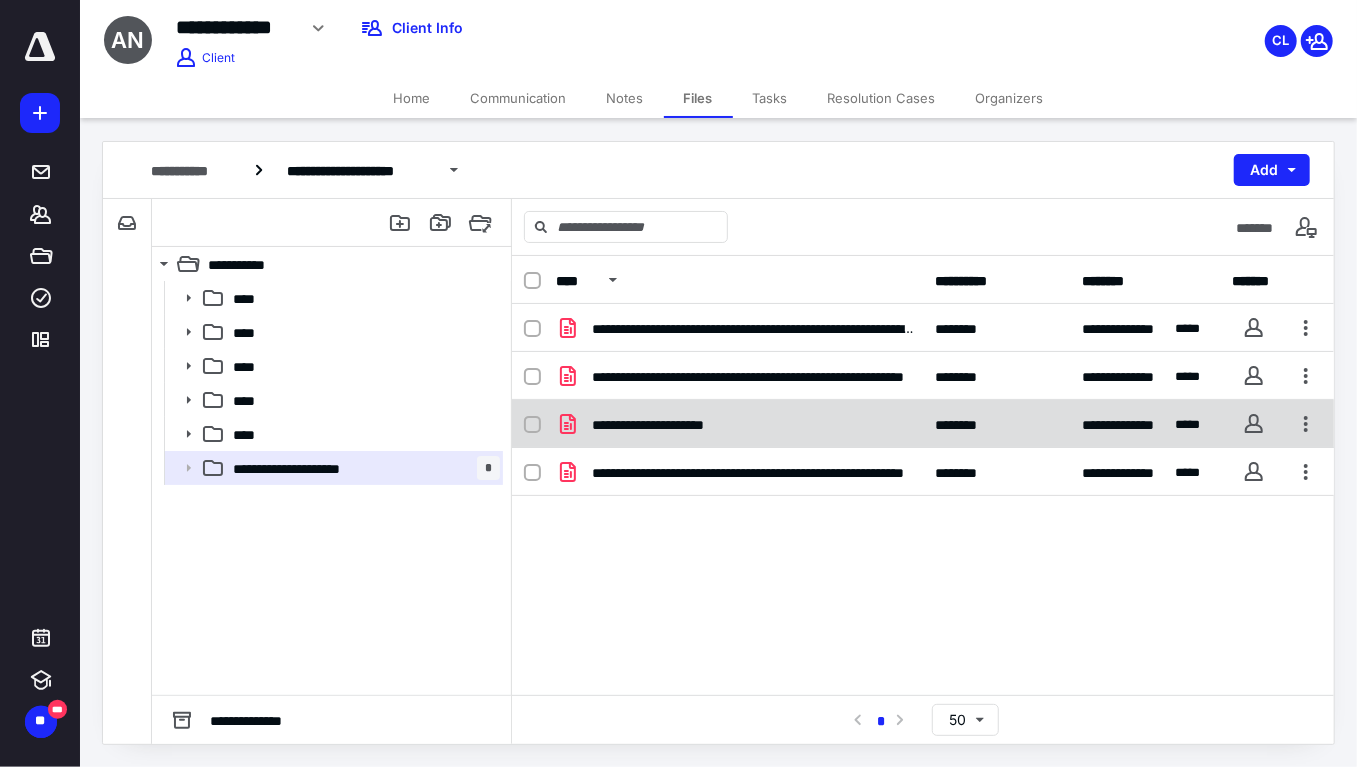 click on "**********" at bounding box center [923, 424] 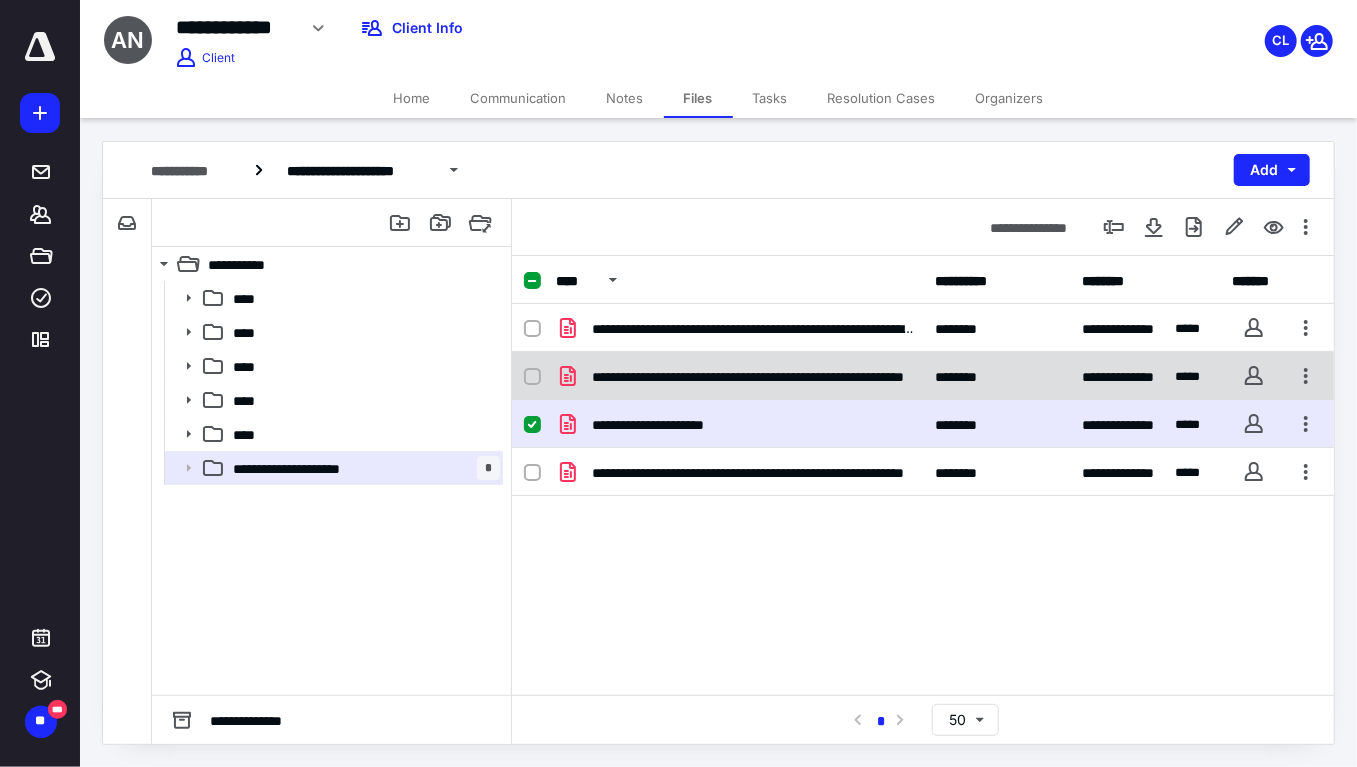 click on "**********" at bounding box center [755, 376] 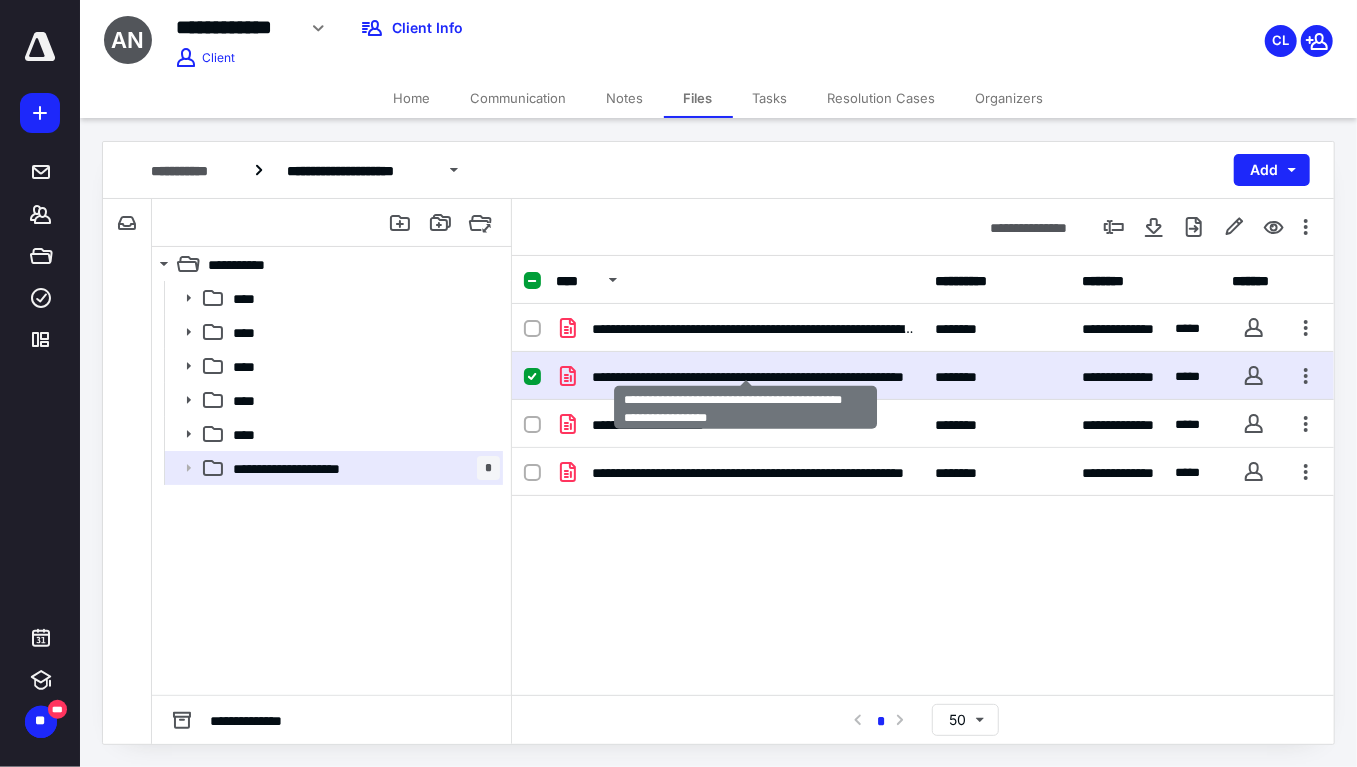 click on "**********" at bounding box center (755, 376) 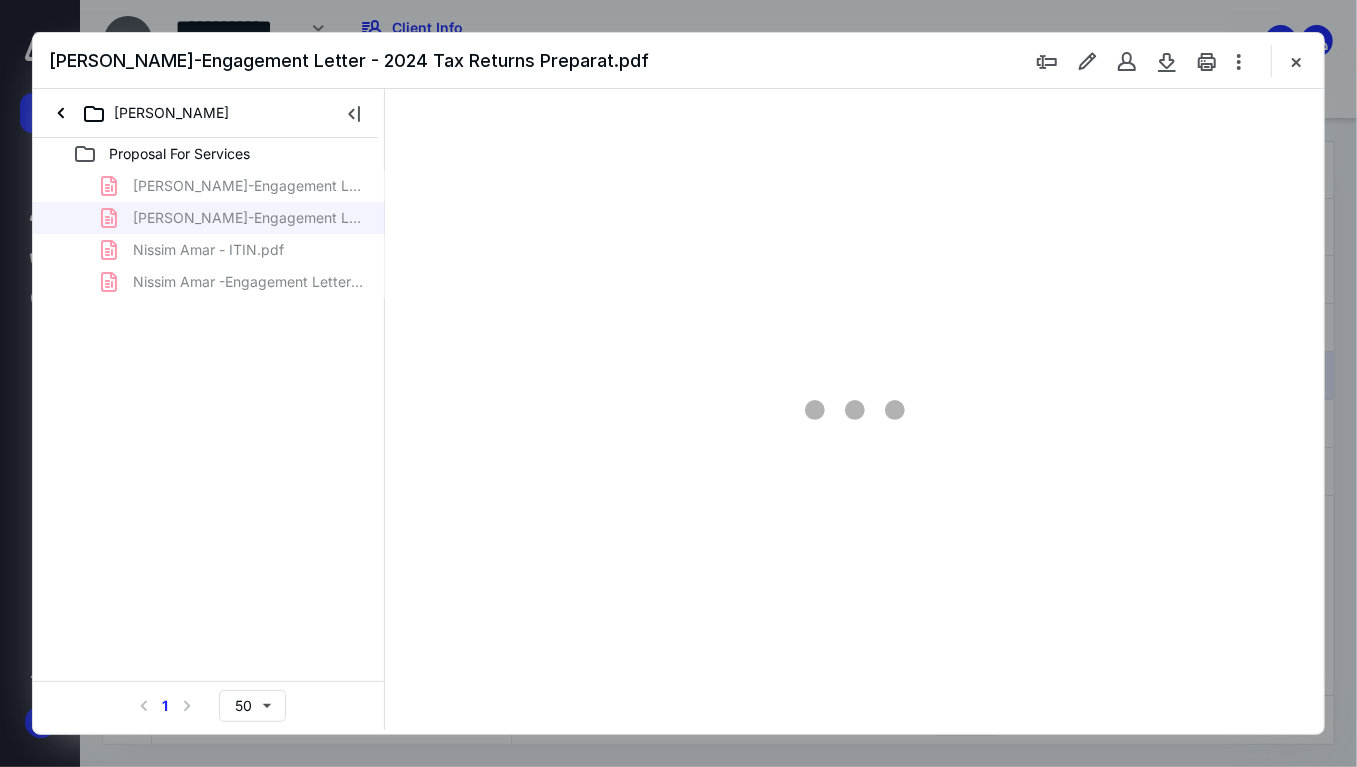 scroll, scrollTop: 0, scrollLeft: 0, axis: both 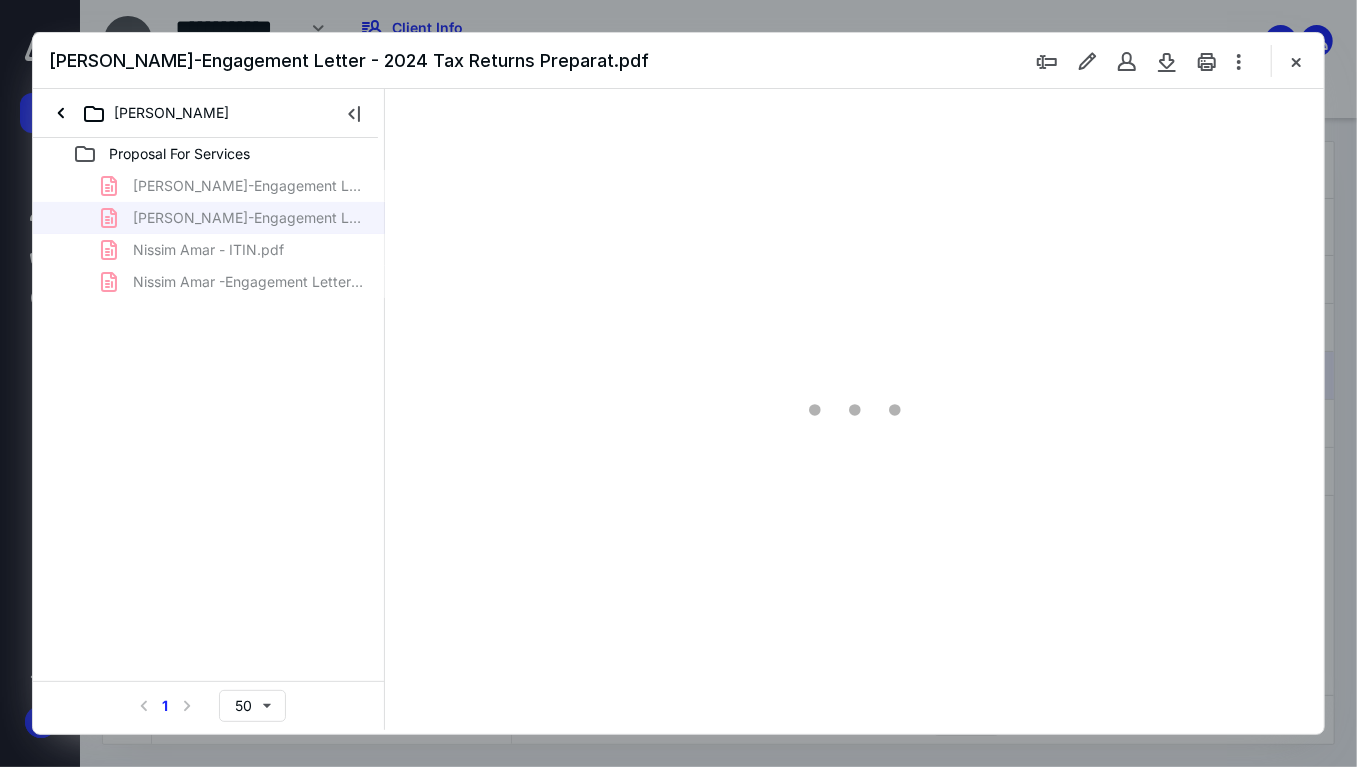 type on "72" 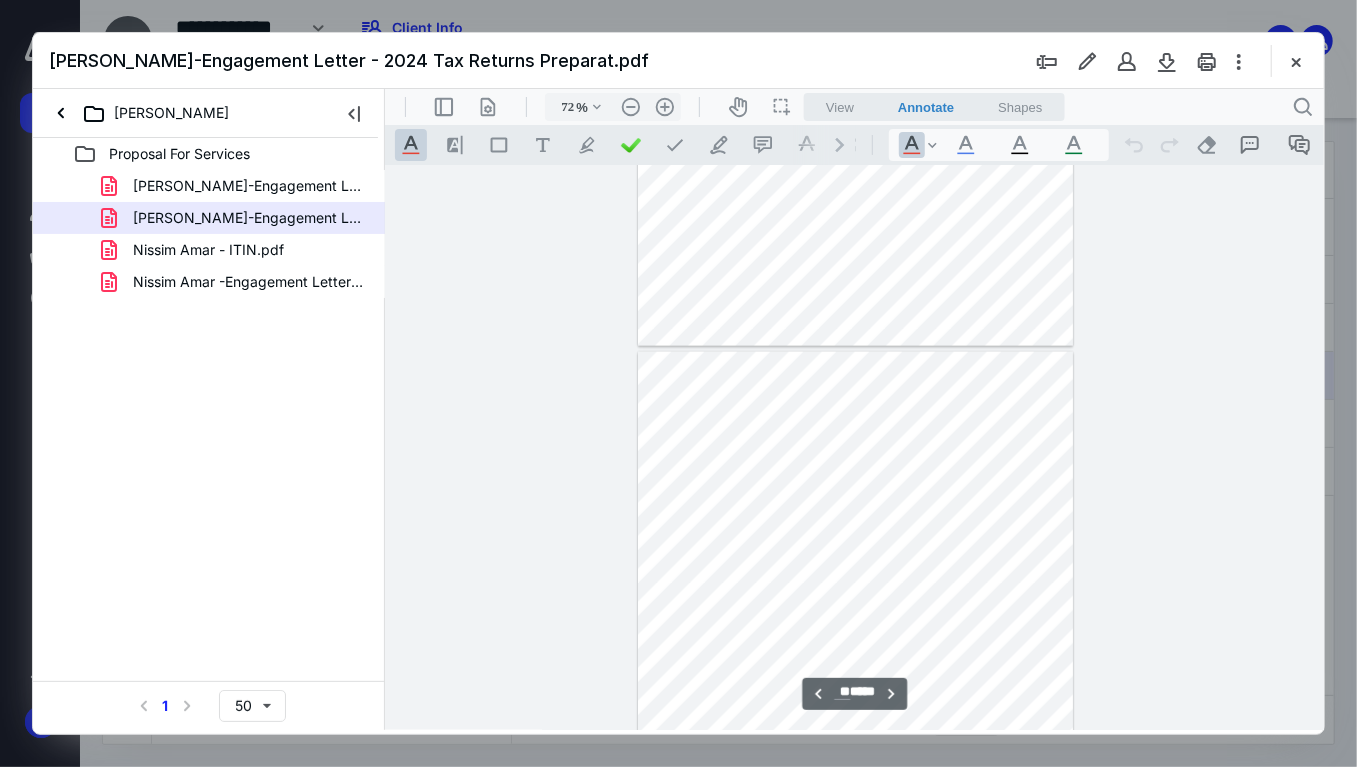type on "**" 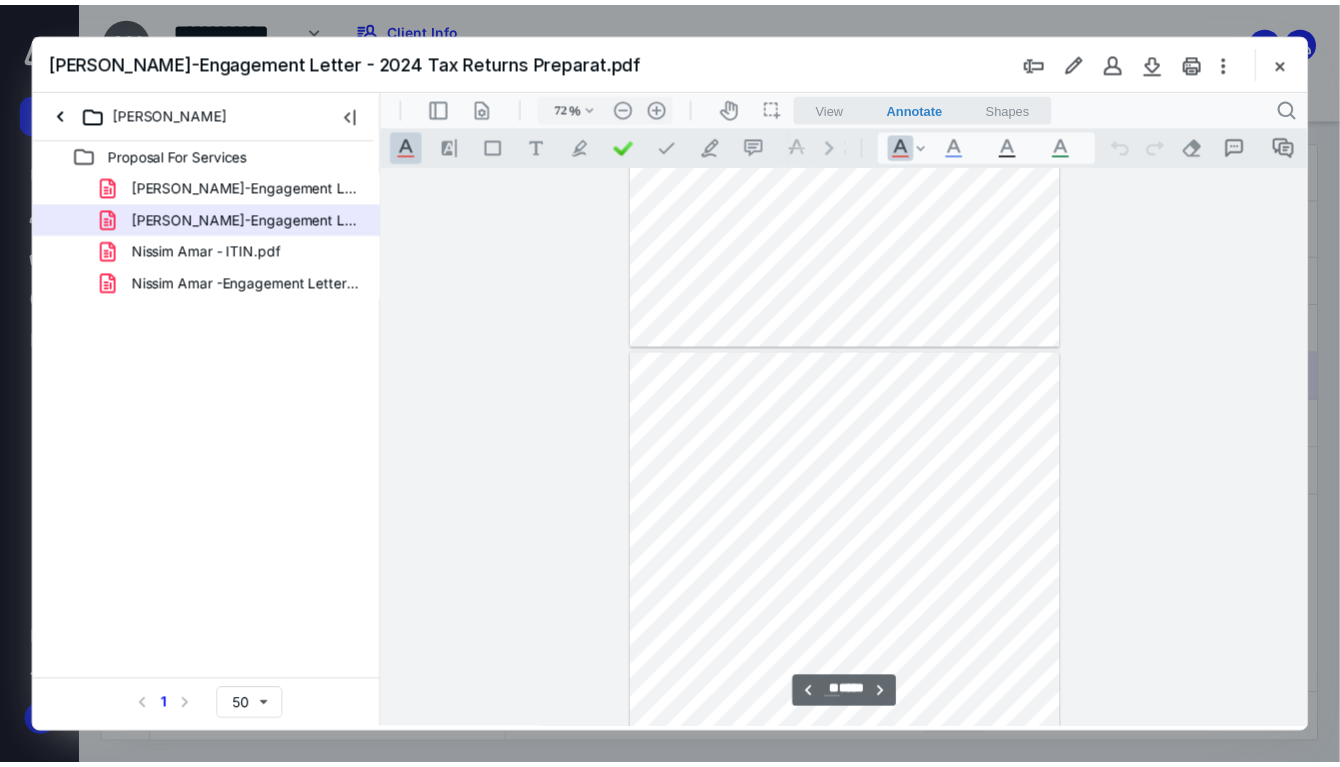 scroll, scrollTop: 8956, scrollLeft: 0, axis: vertical 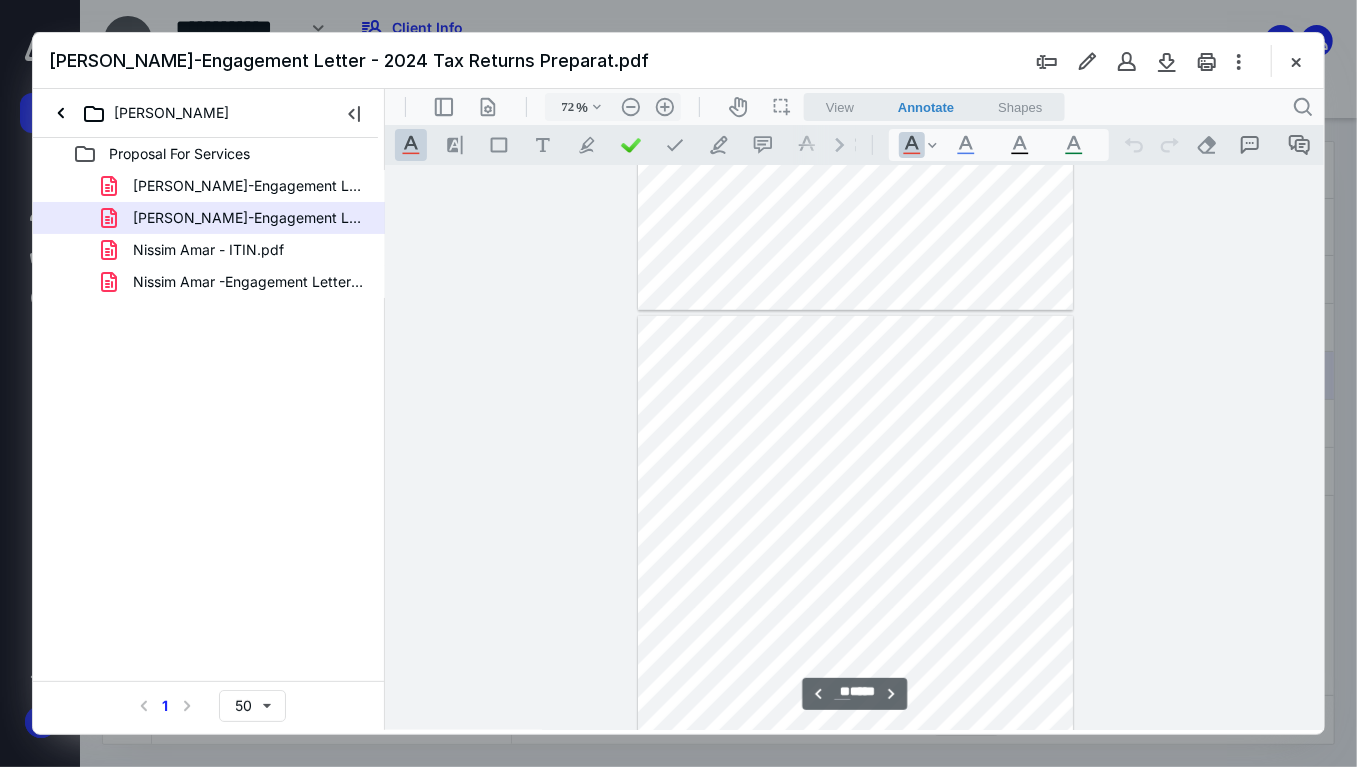click at bounding box center [1296, 61] 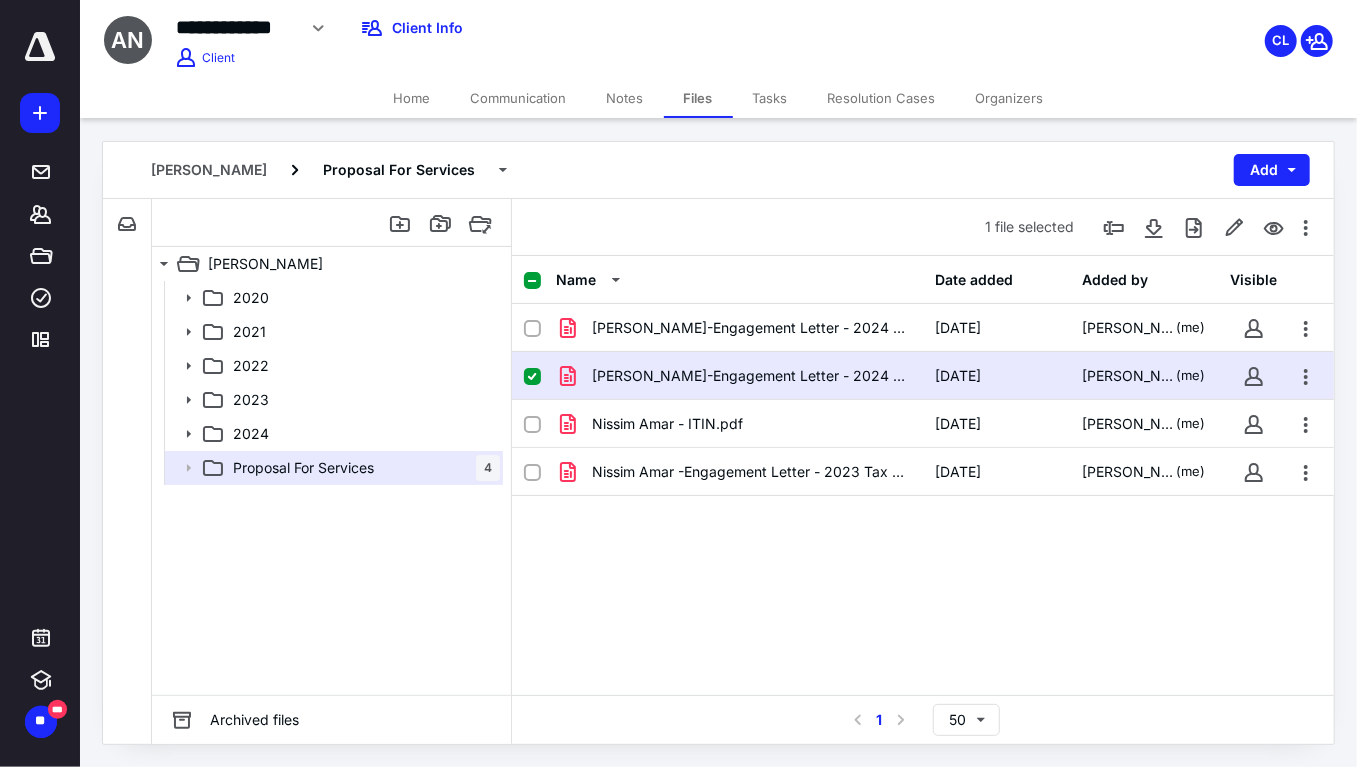 drag, startPoint x: 436, startPoint y: 80, endPoint x: 389, endPoint y: 112, distance: 56.859474 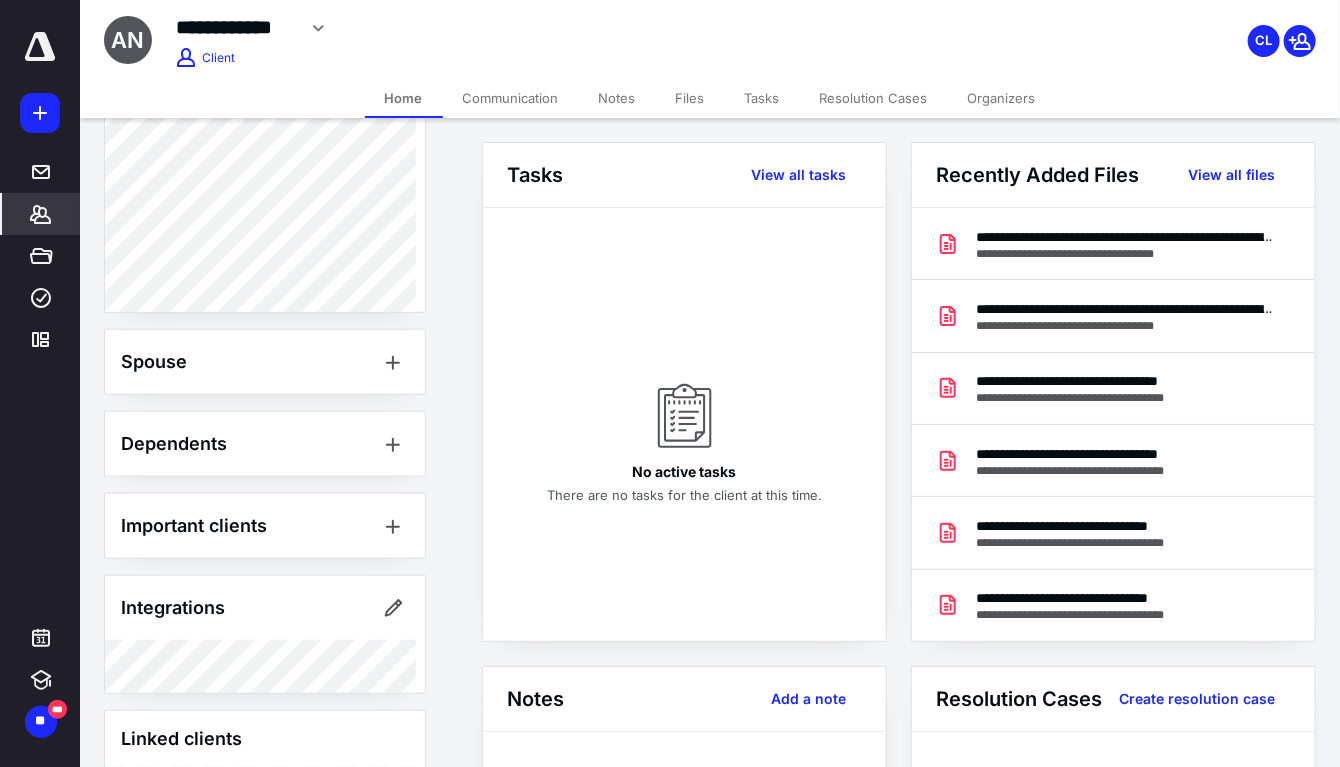 scroll, scrollTop: 728, scrollLeft: 0, axis: vertical 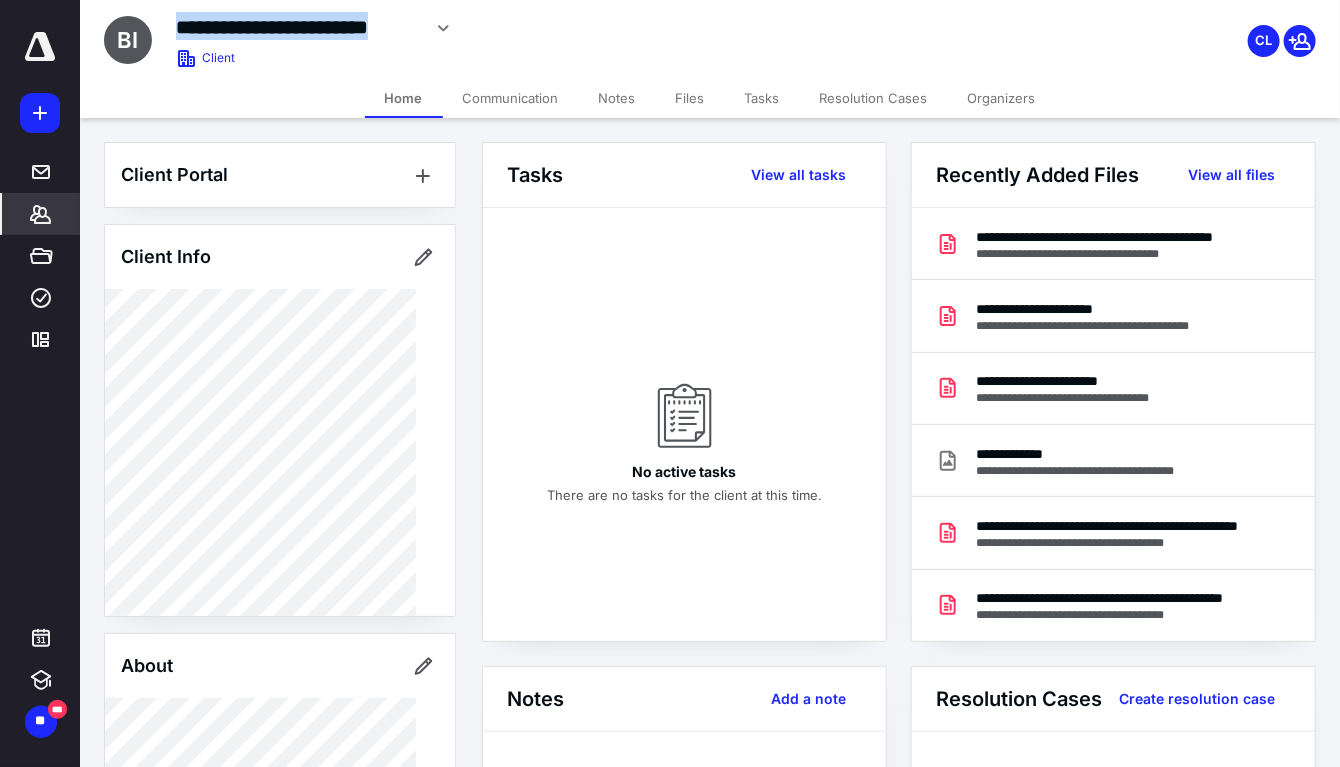 drag, startPoint x: 295, startPoint y: 32, endPoint x: 411, endPoint y: 37, distance: 116.10771 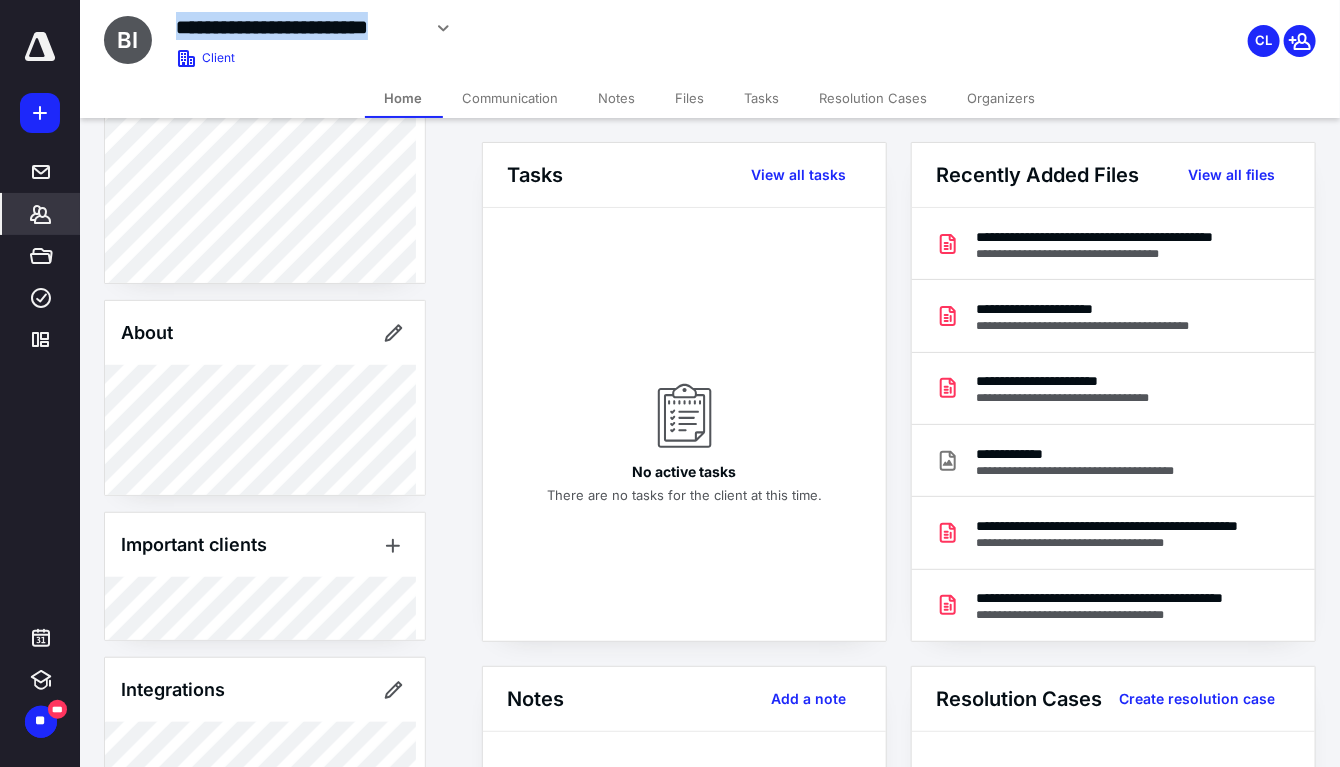 scroll, scrollTop: 418, scrollLeft: 0, axis: vertical 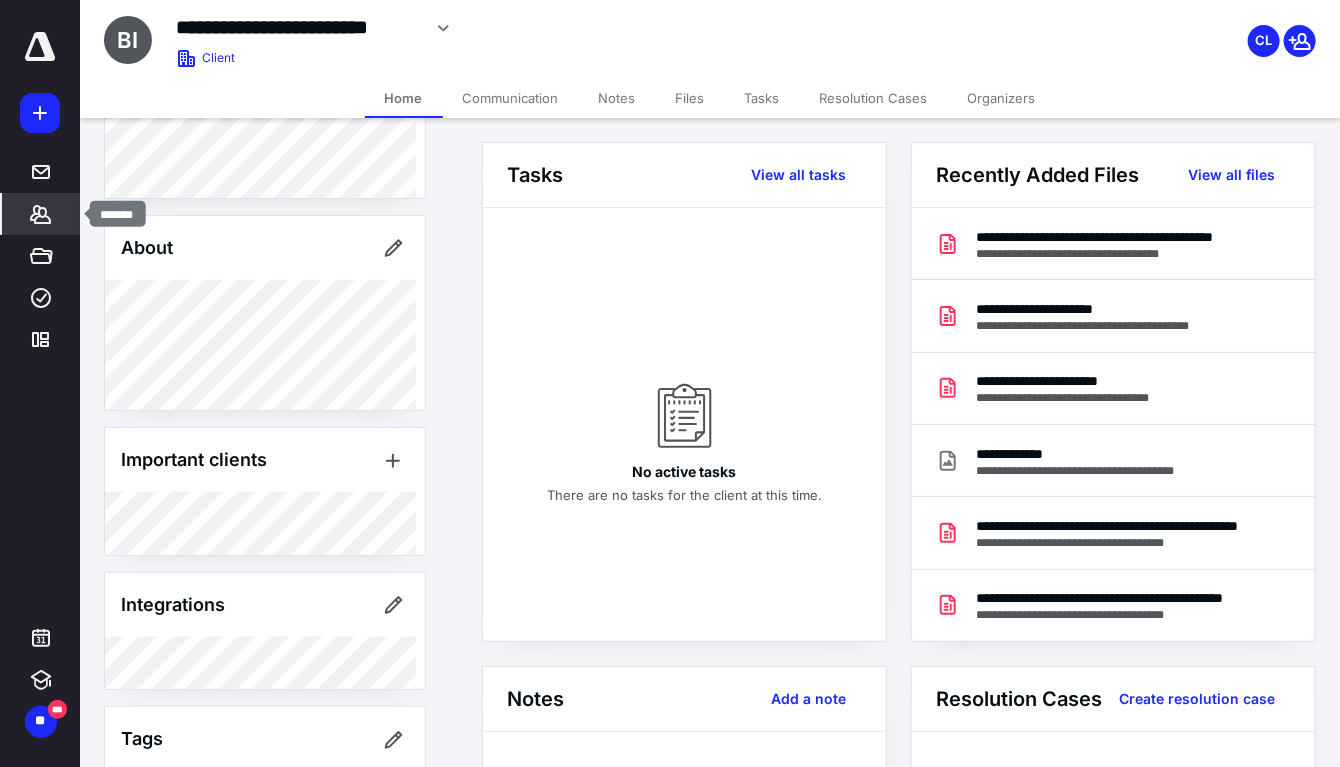 click 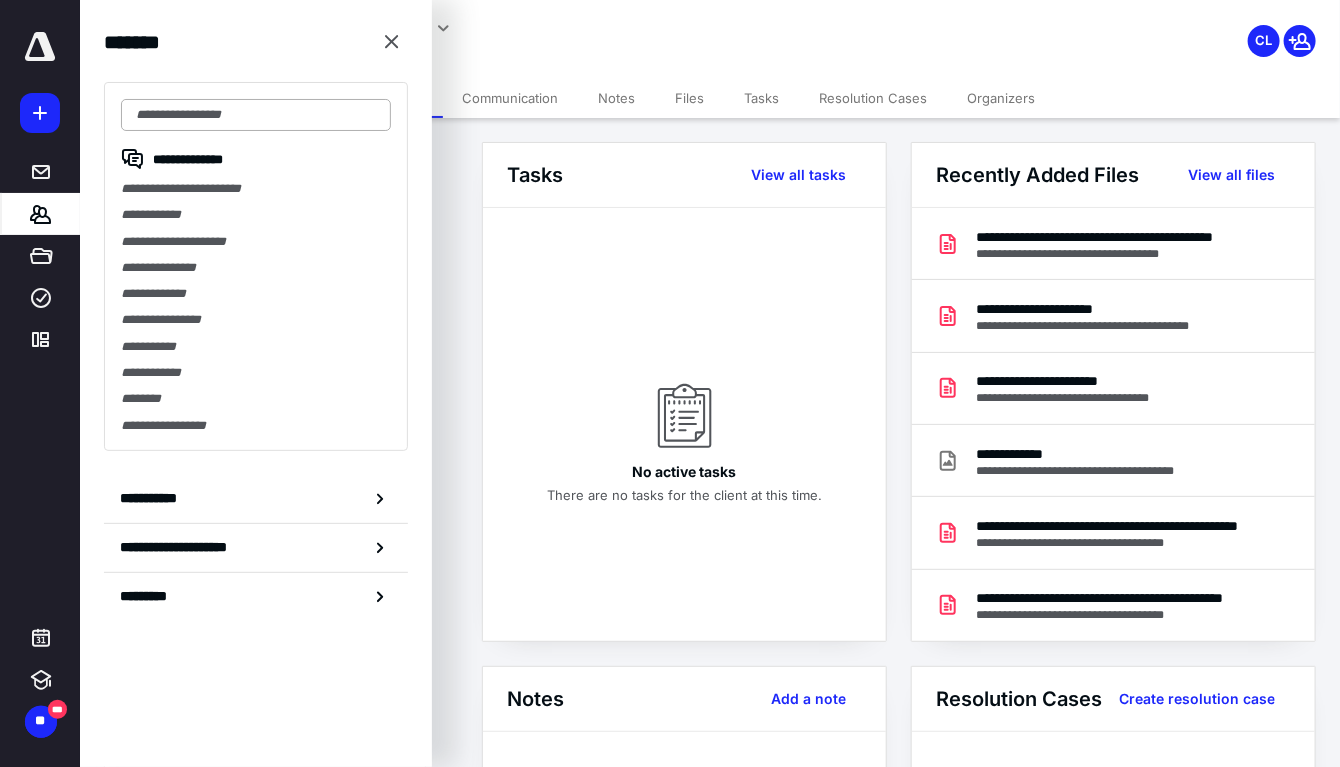 click at bounding box center [256, 115] 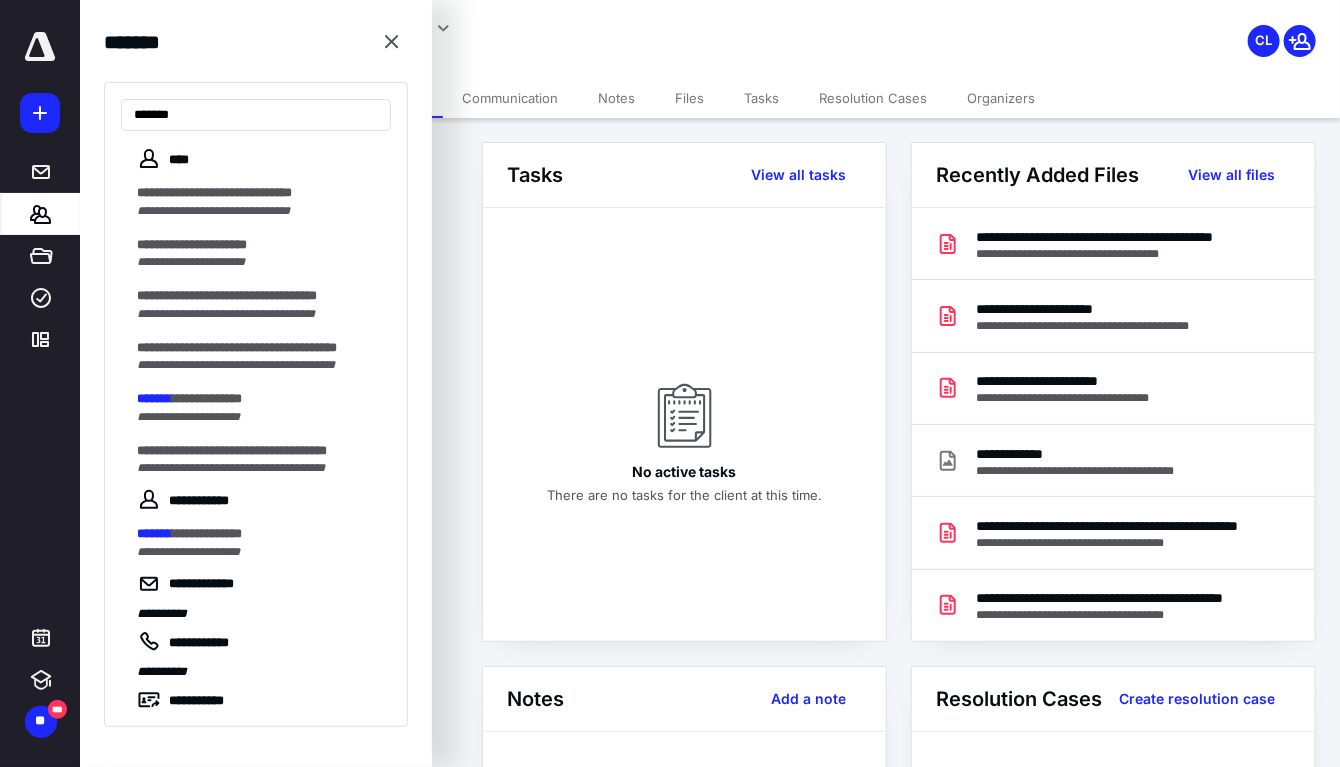 type on "*******" 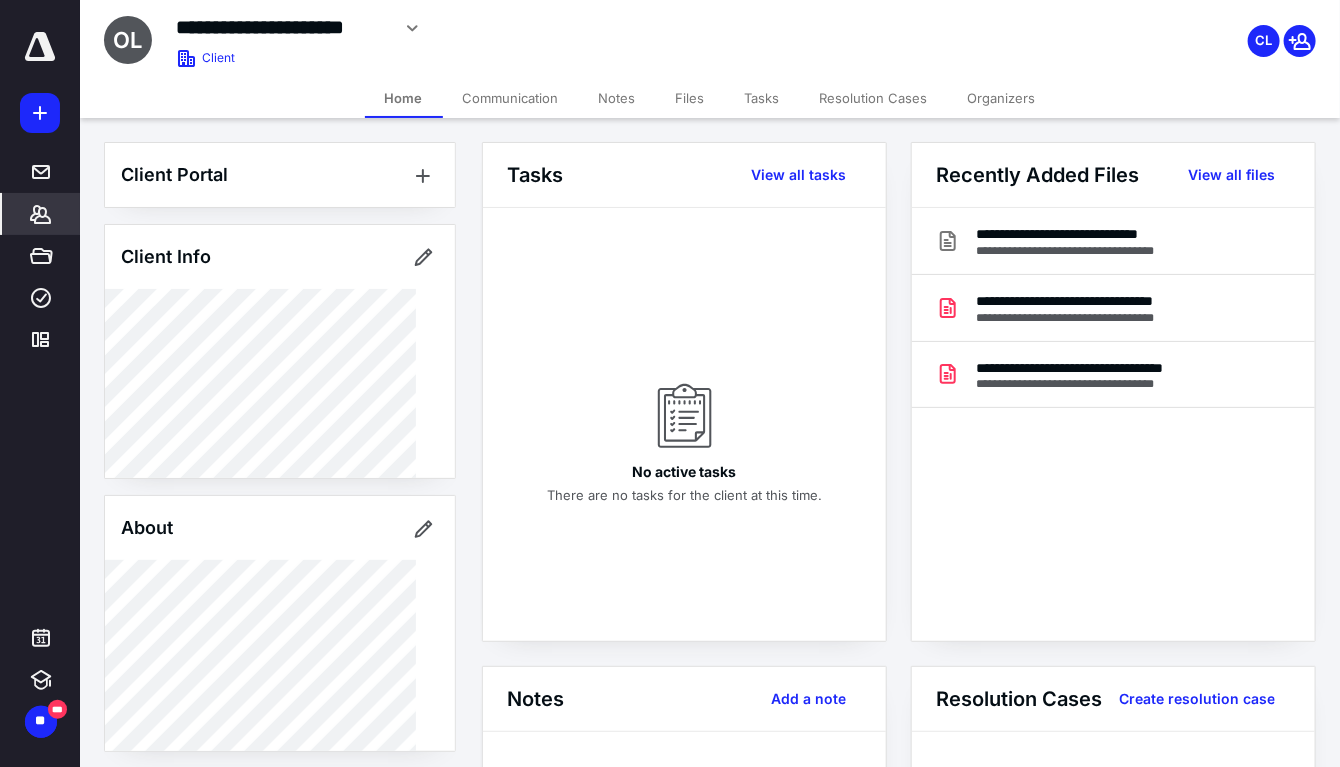 click on "*******" at bounding box center (41, 214) 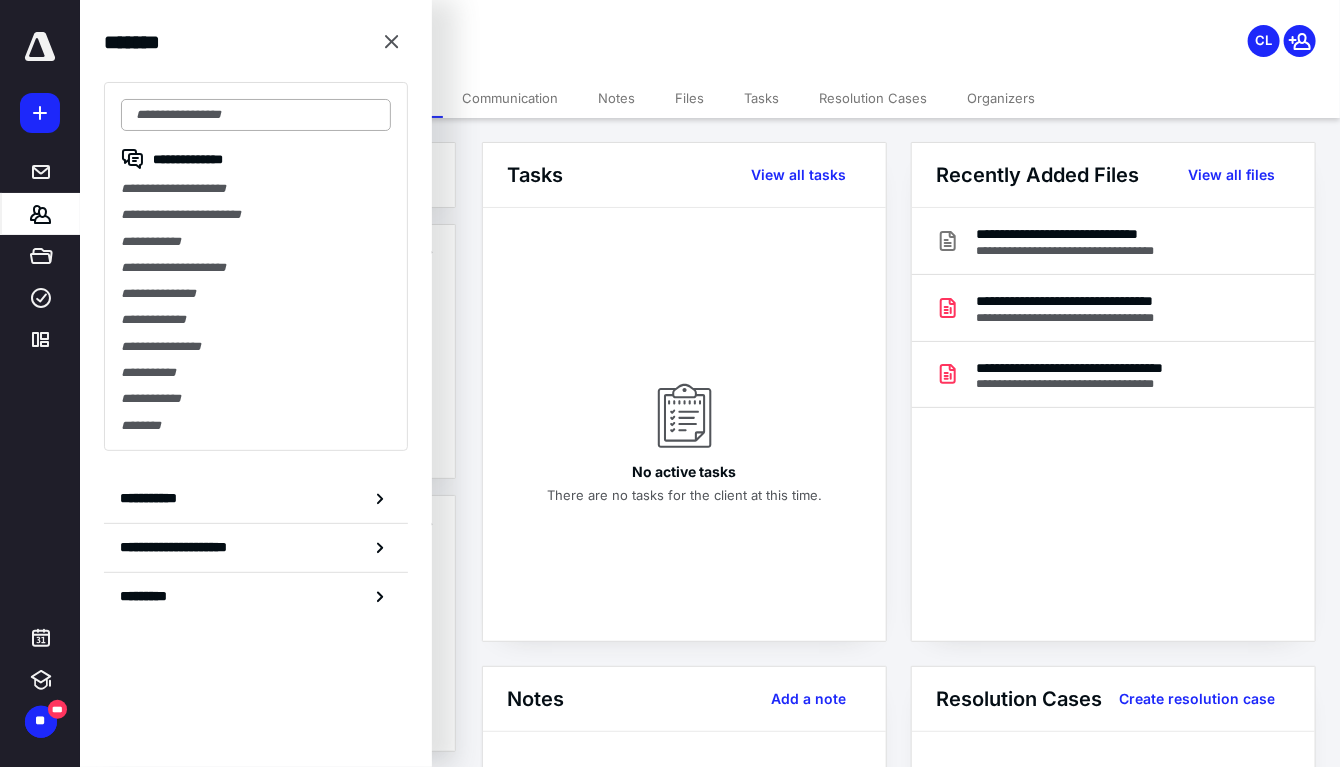 click at bounding box center (256, 115) 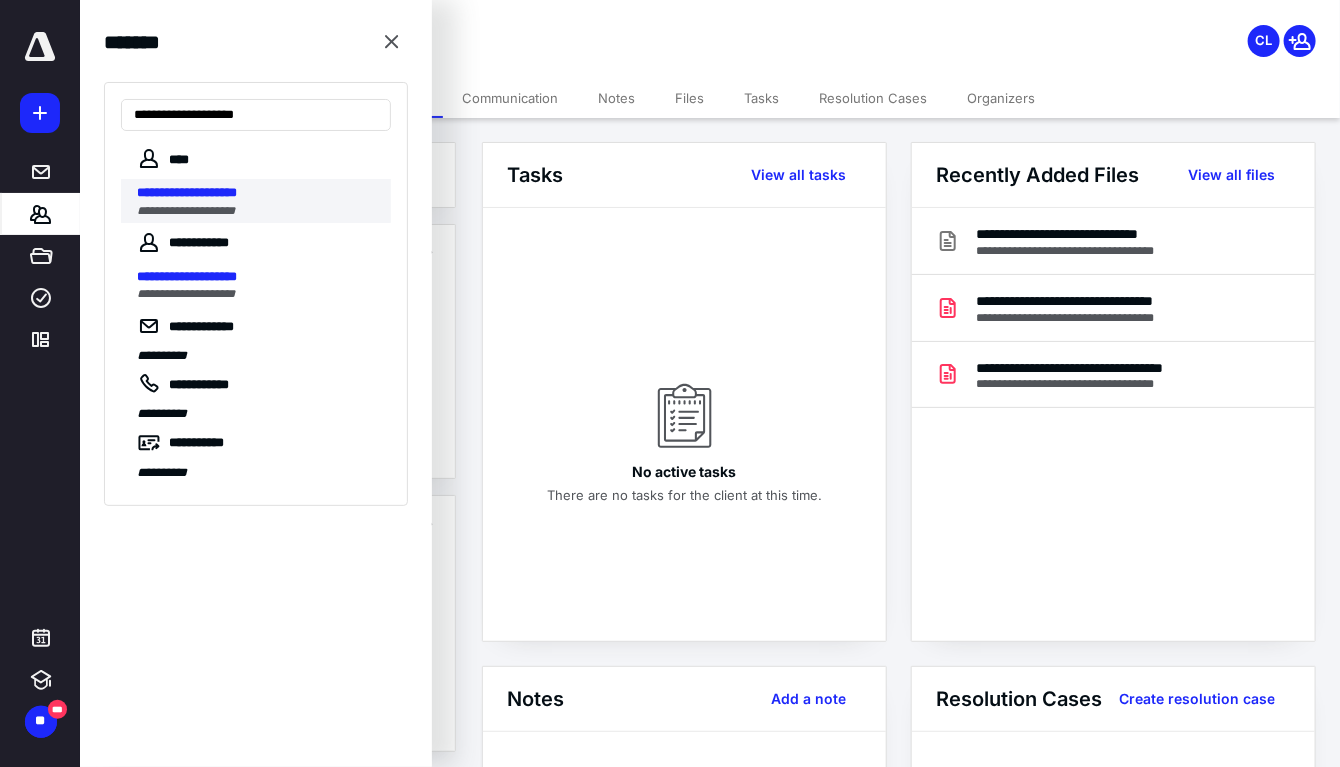 type on "**********" 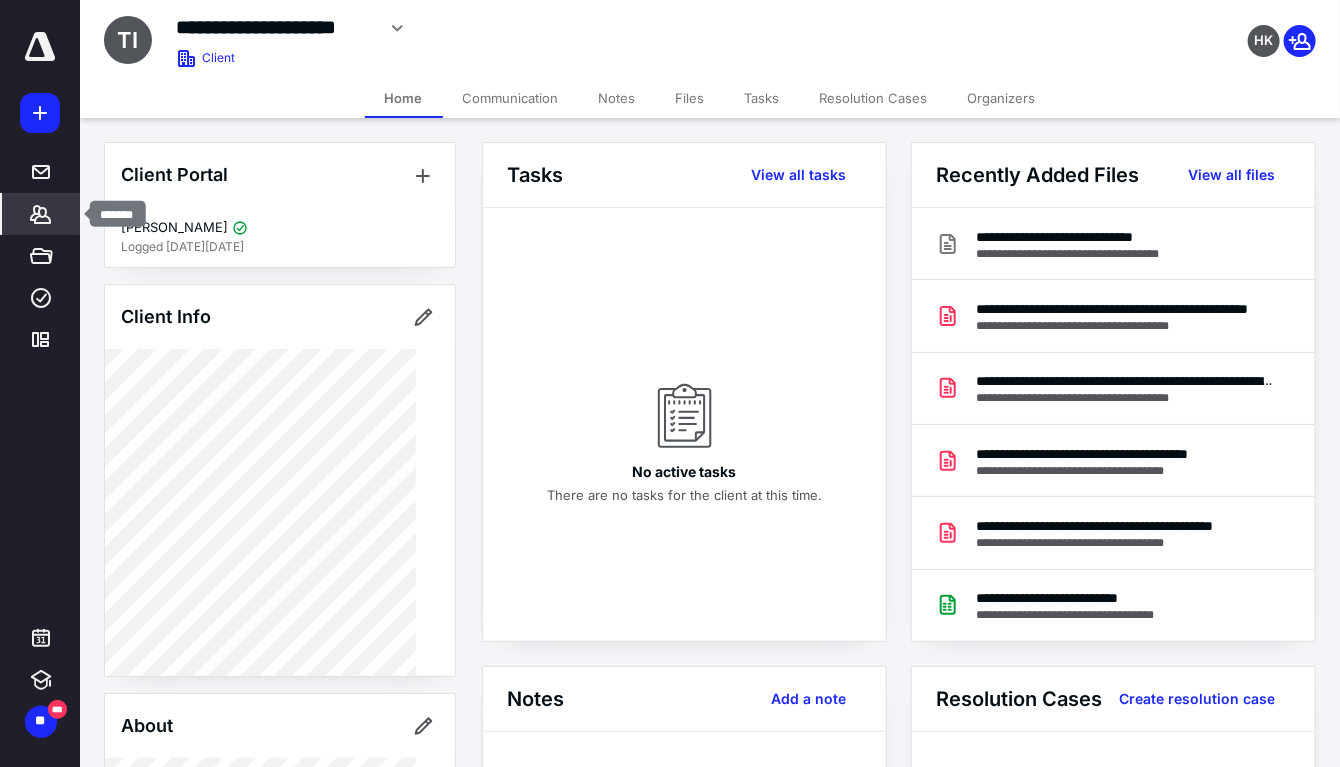 click 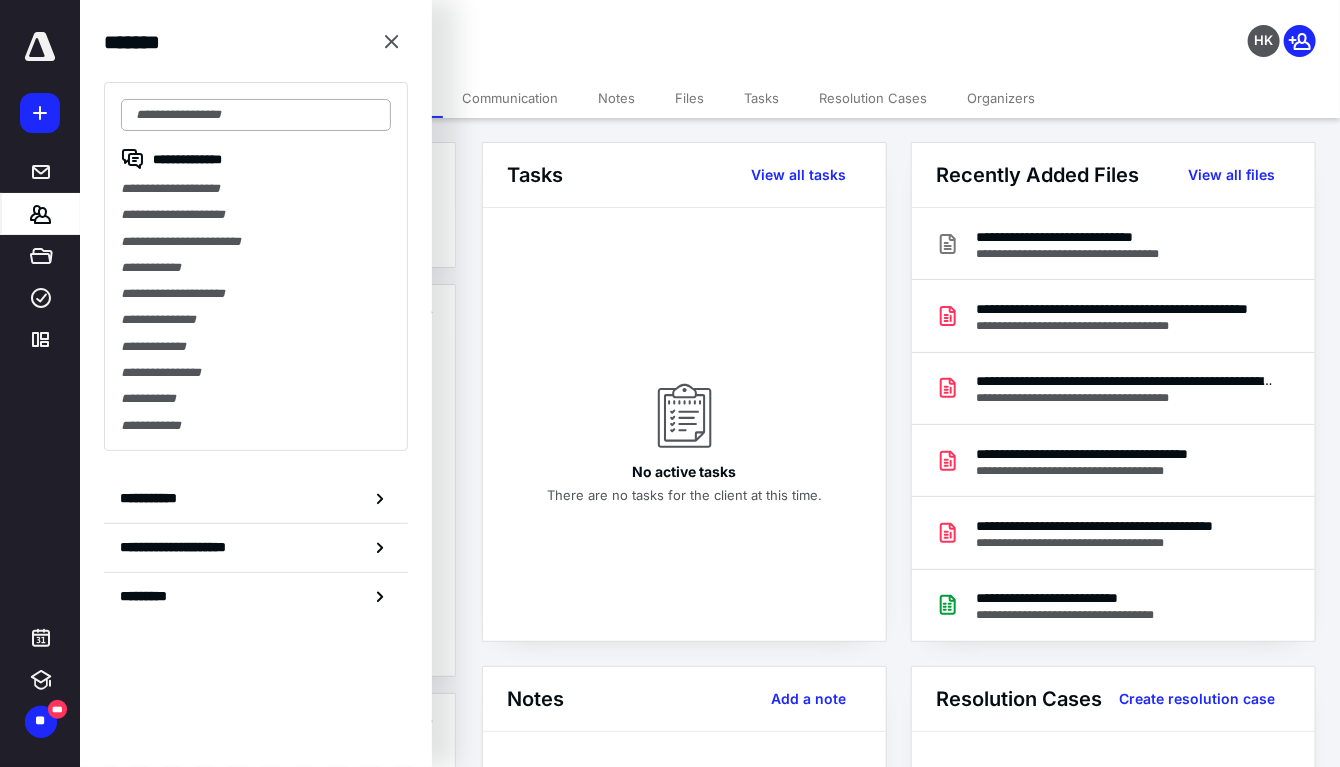 click at bounding box center (256, 115) 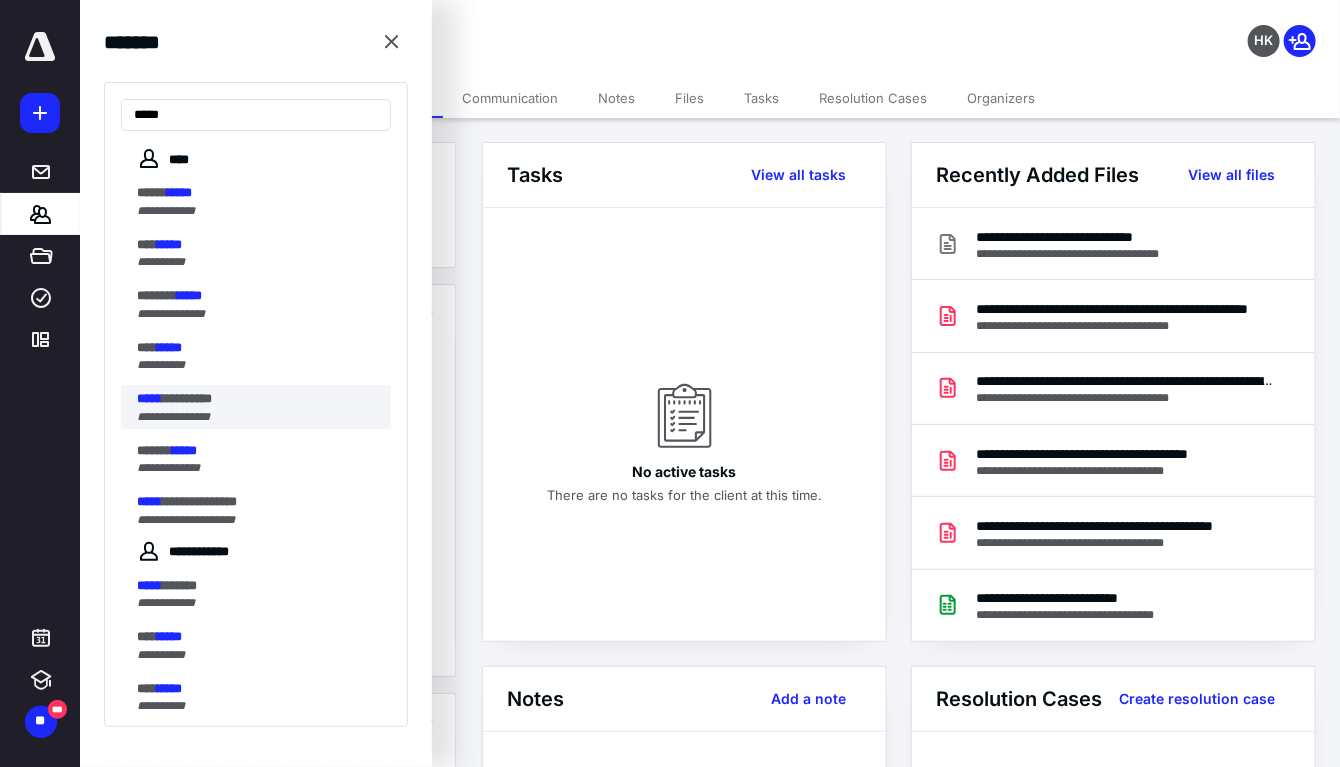 type on "*****" 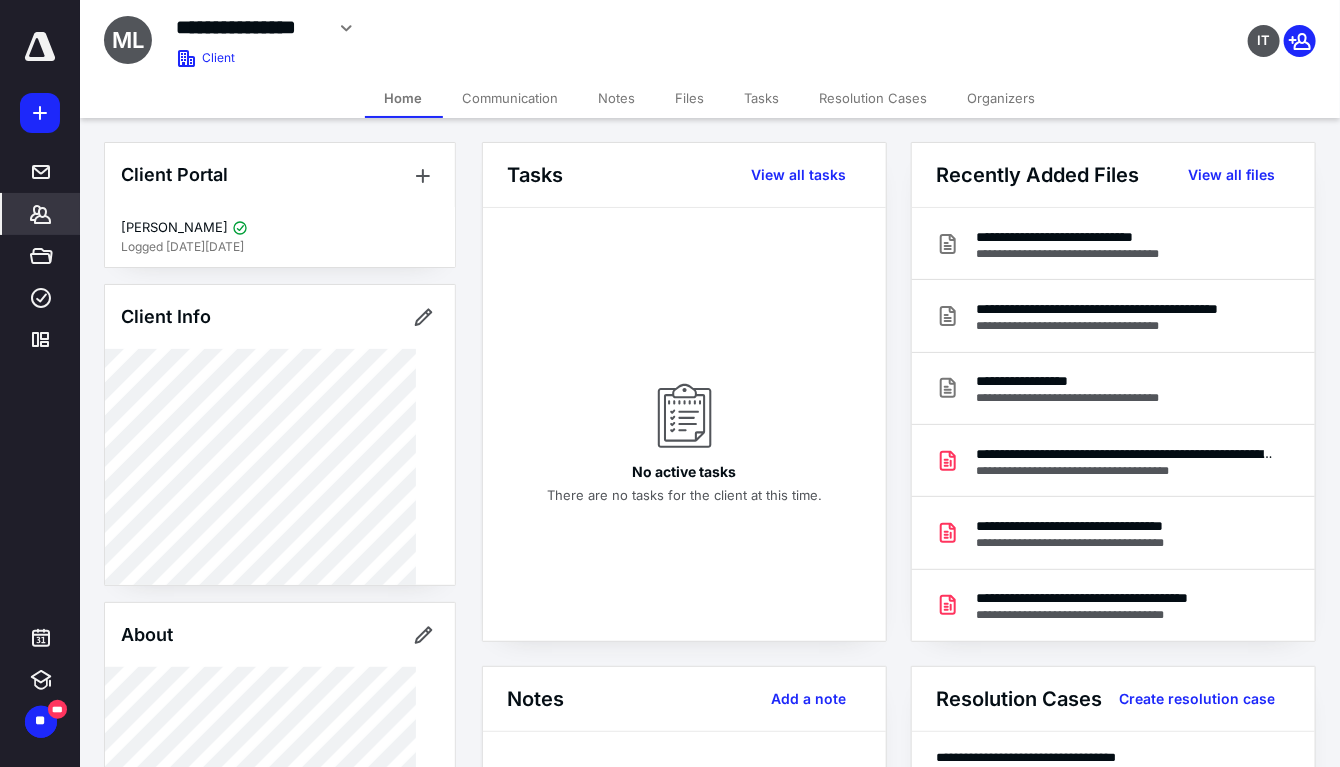 click on "Files" at bounding box center [690, 98] 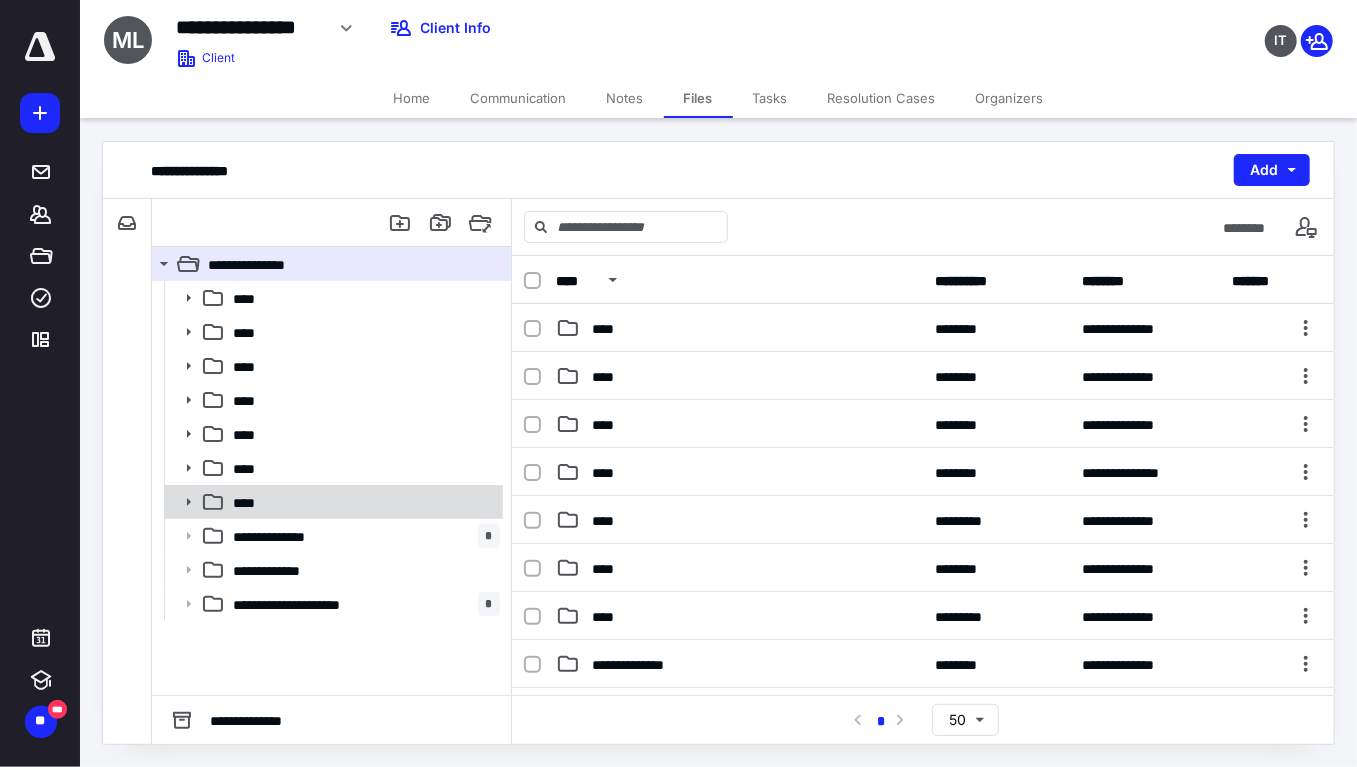 click 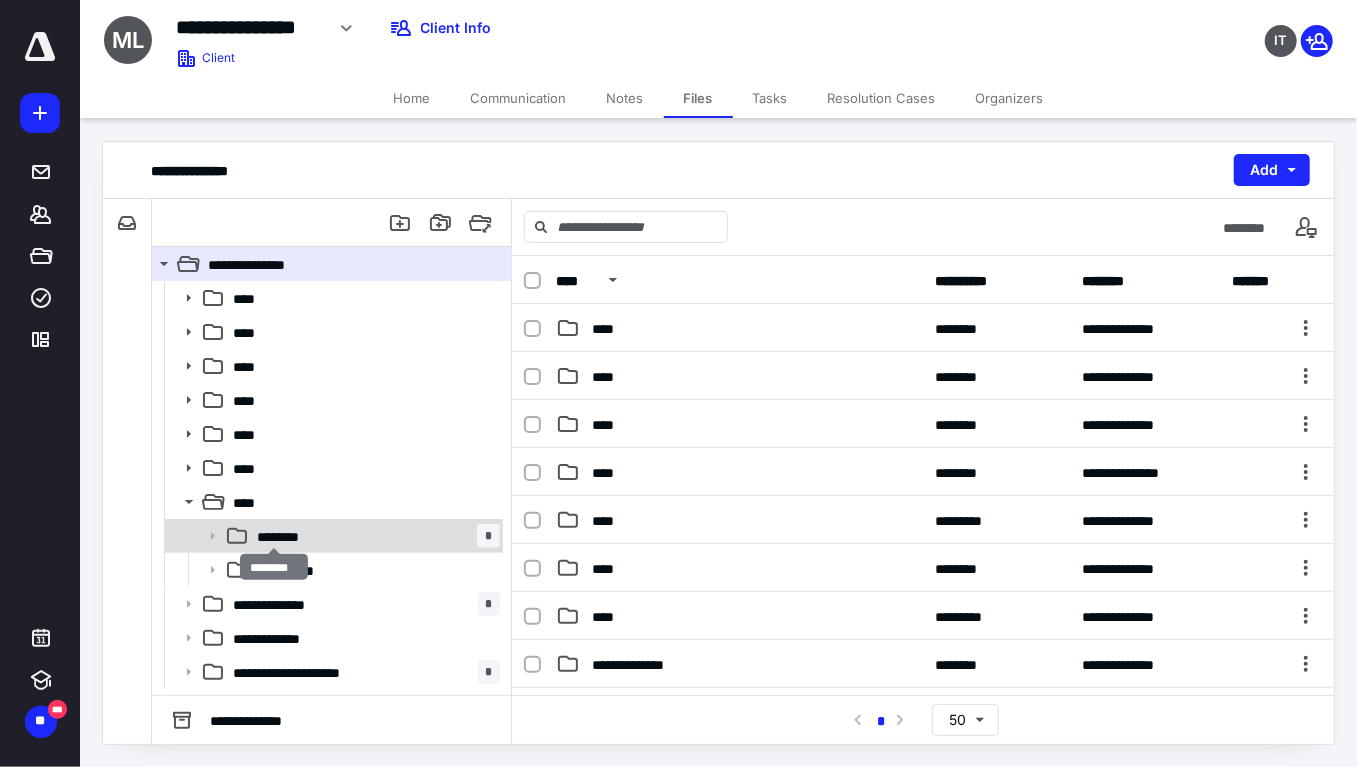 click on "********" at bounding box center [285, 536] 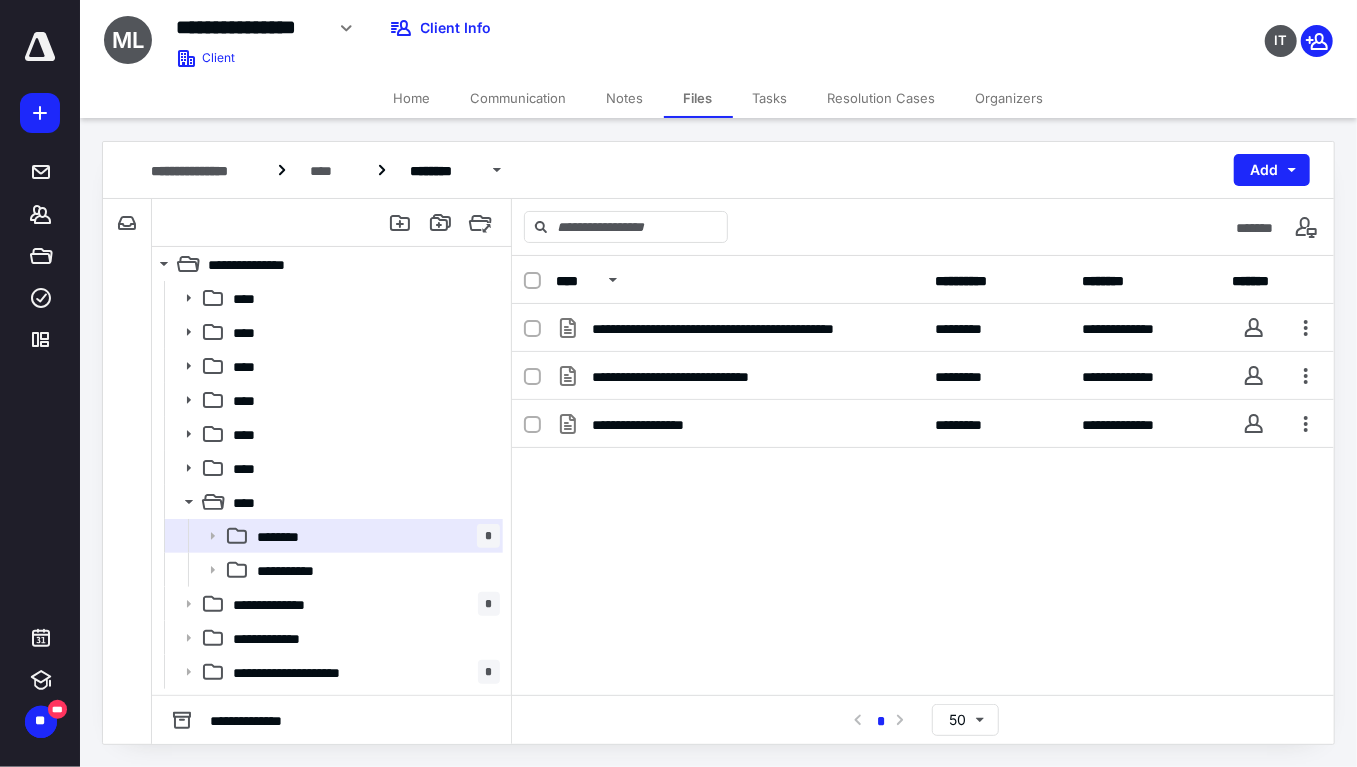 click on "Home" at bounding box center (412, 98) 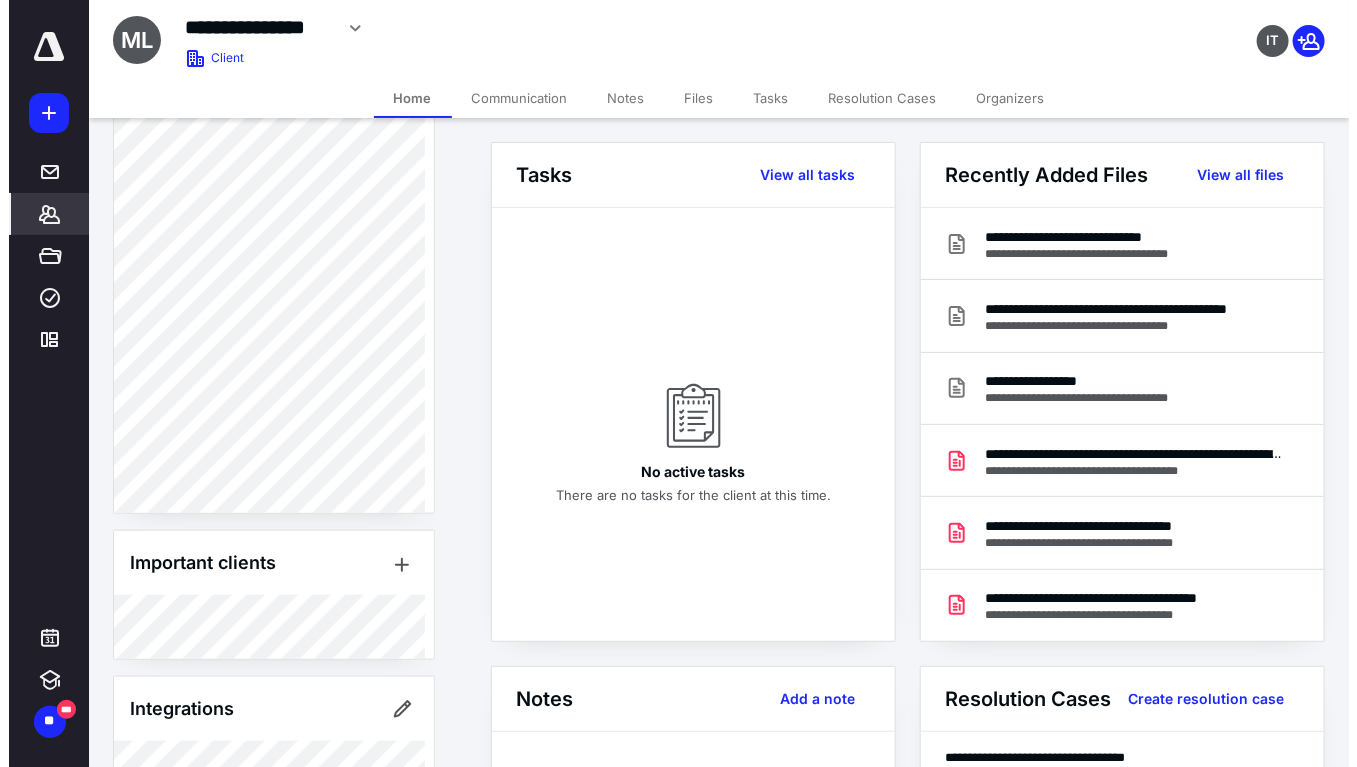 scroll, scrollTop: 750, scrollLeft: 0, axis: vertical 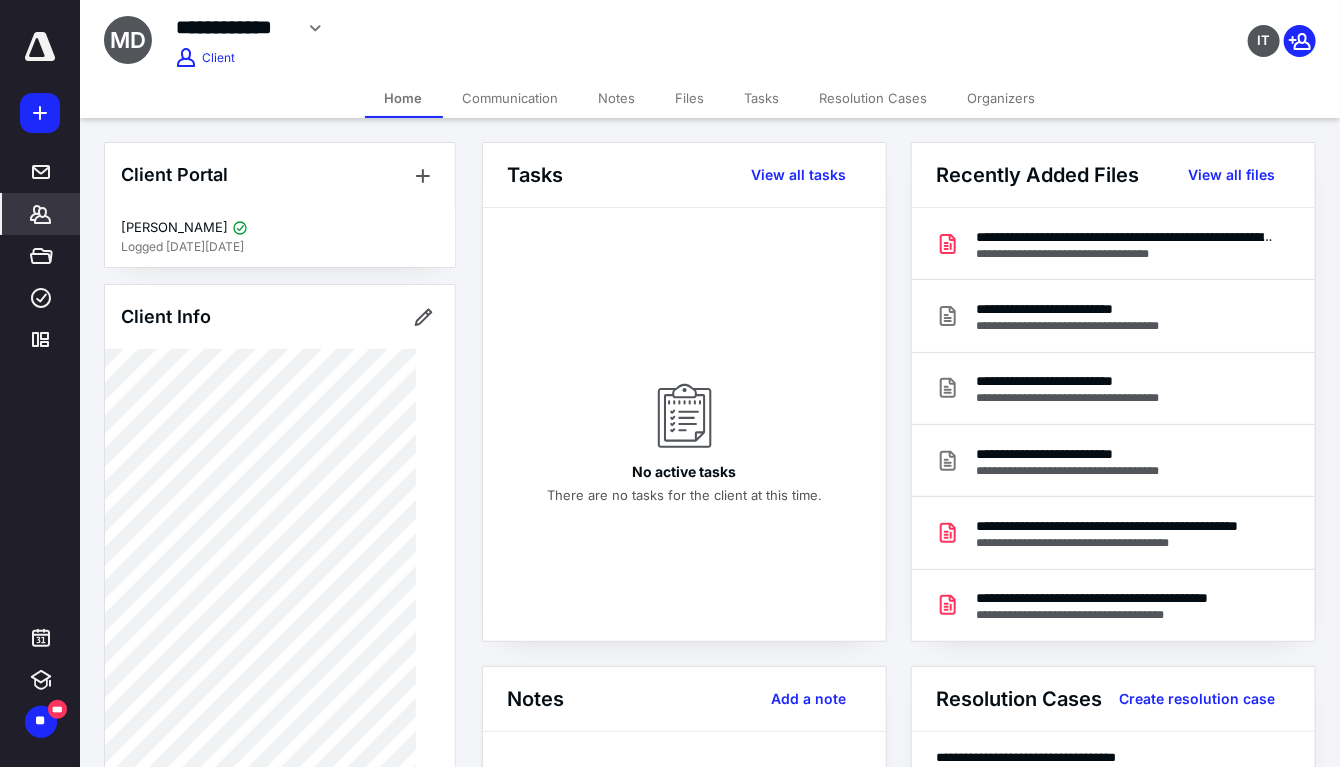 click on "Files" at bounding box center [690, 98] 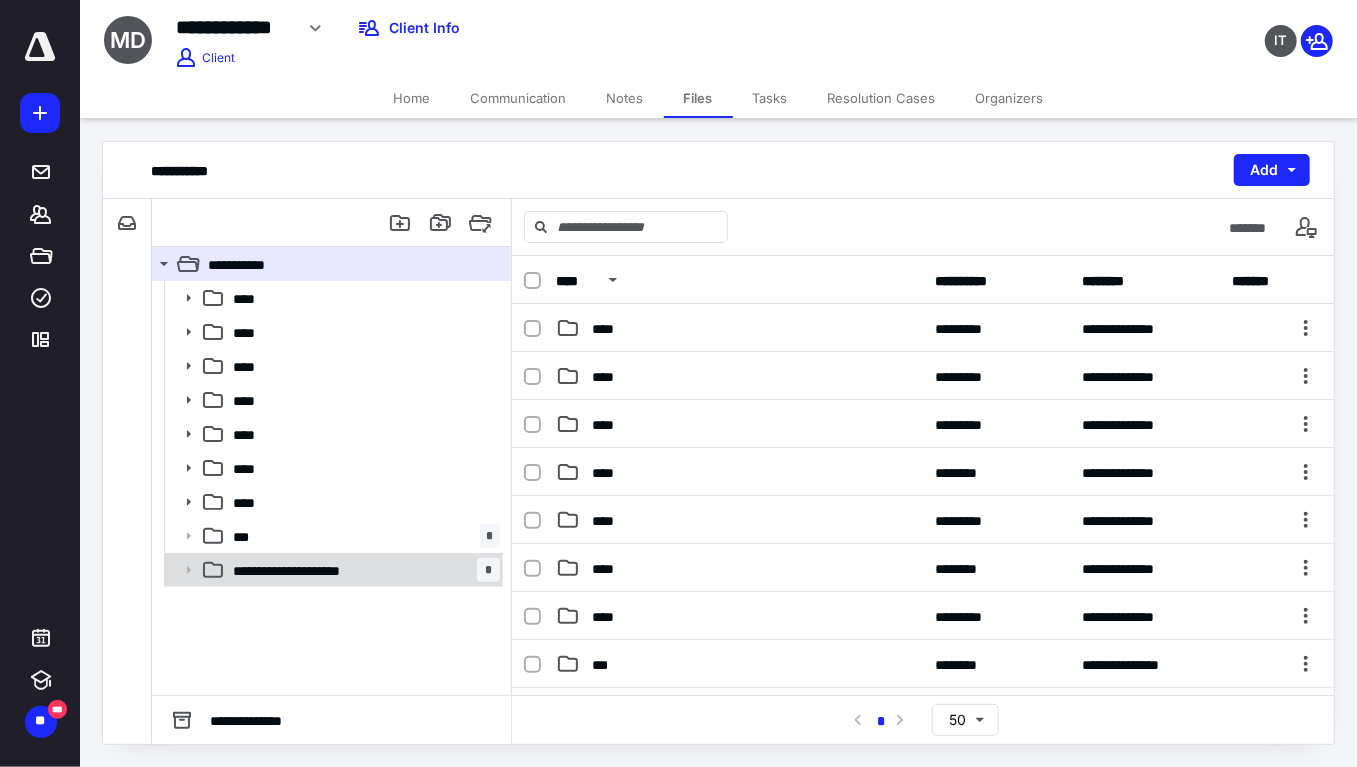 click on "**********" at bounding box center (301, 570) 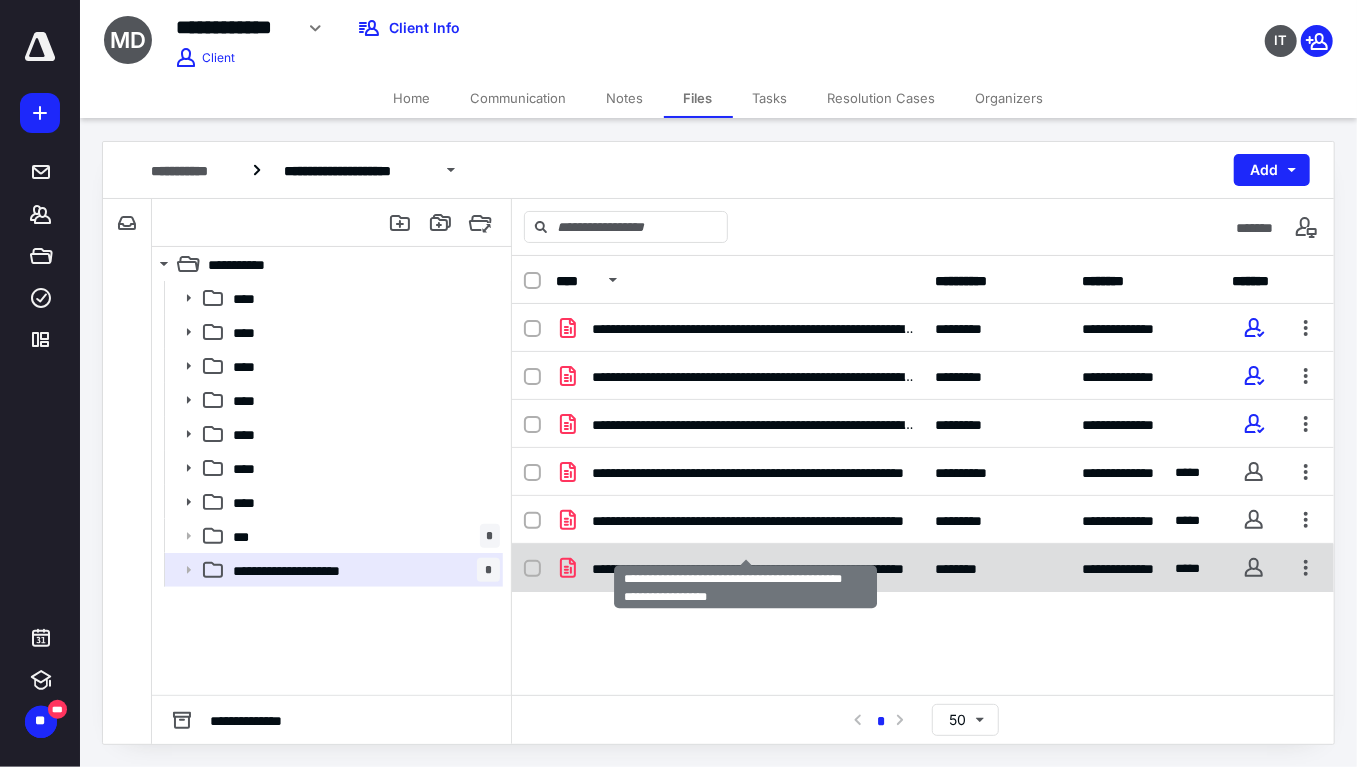 click on "**********" at bounding box center (755, 568) 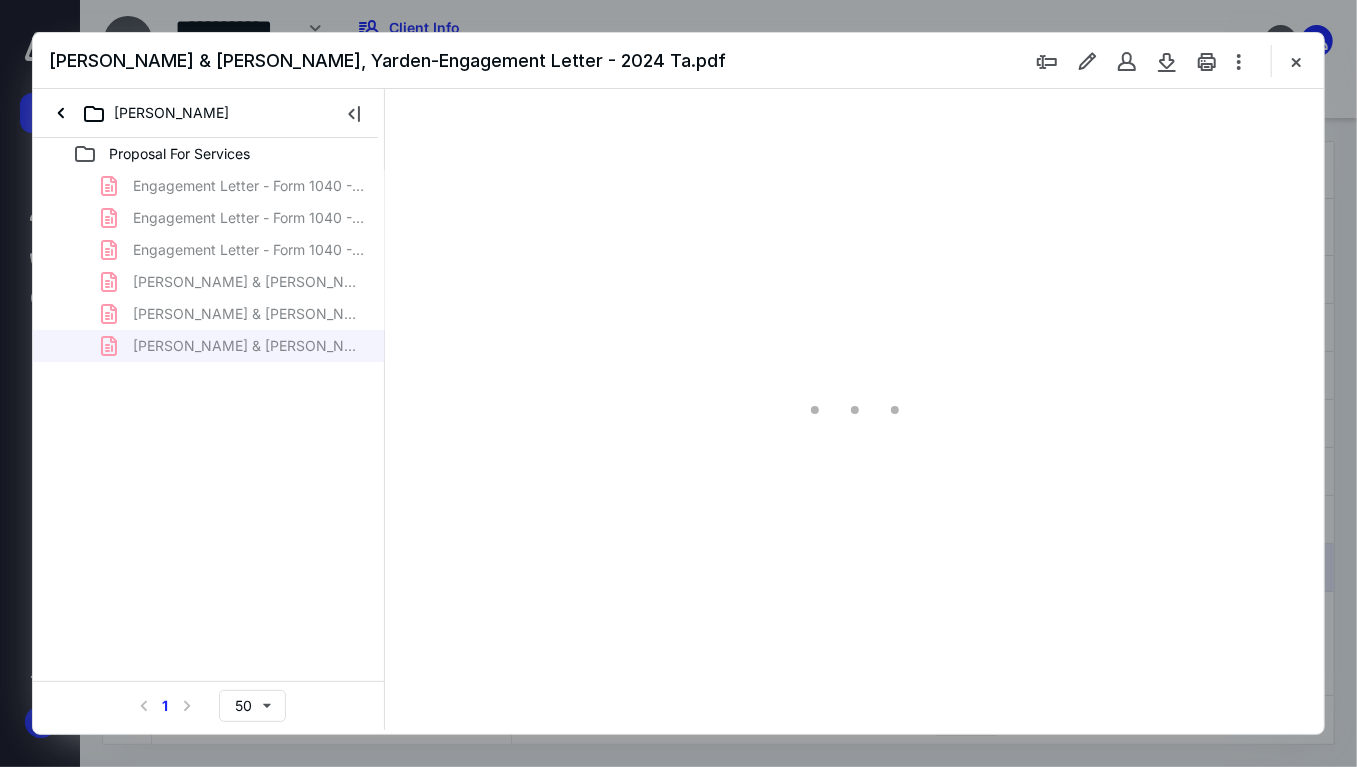 scroll, scrollTop: 0, scrollLeft: 0, axis: both 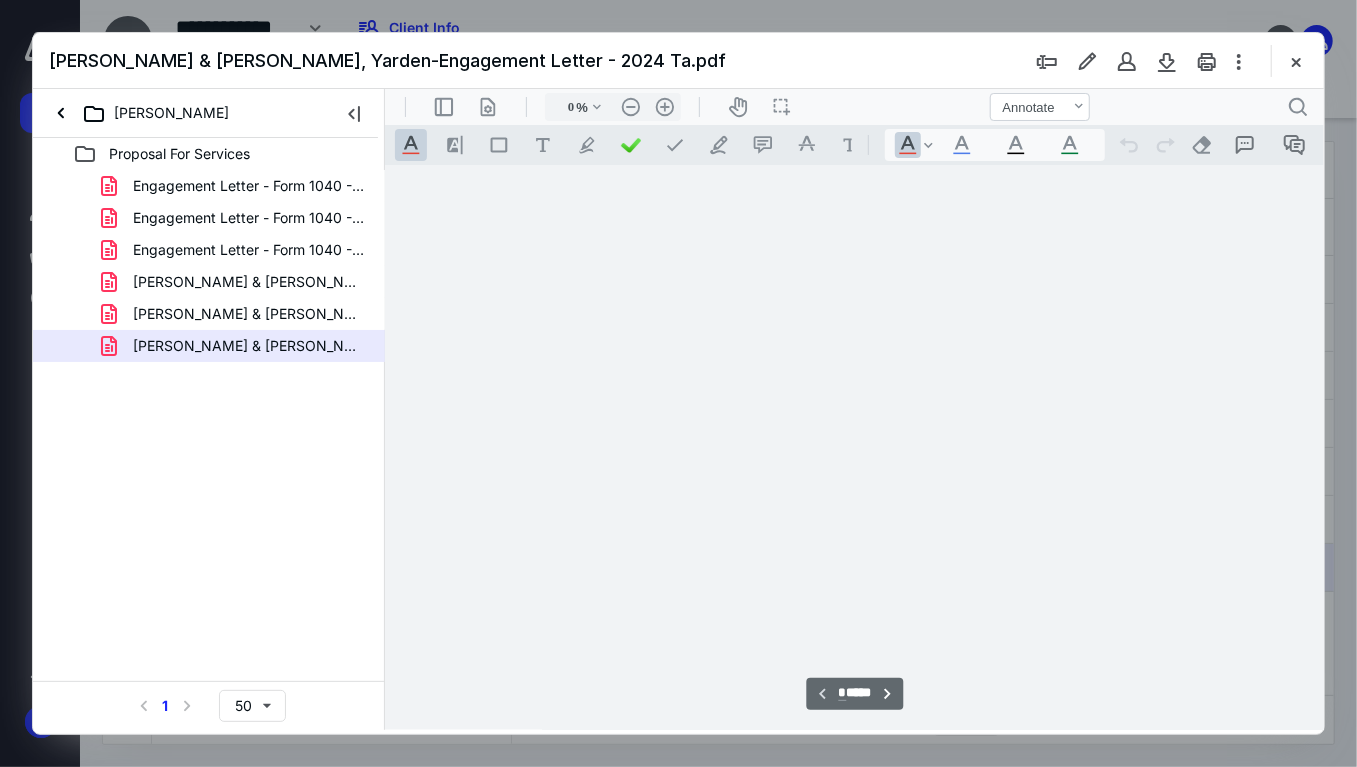 type on "72" 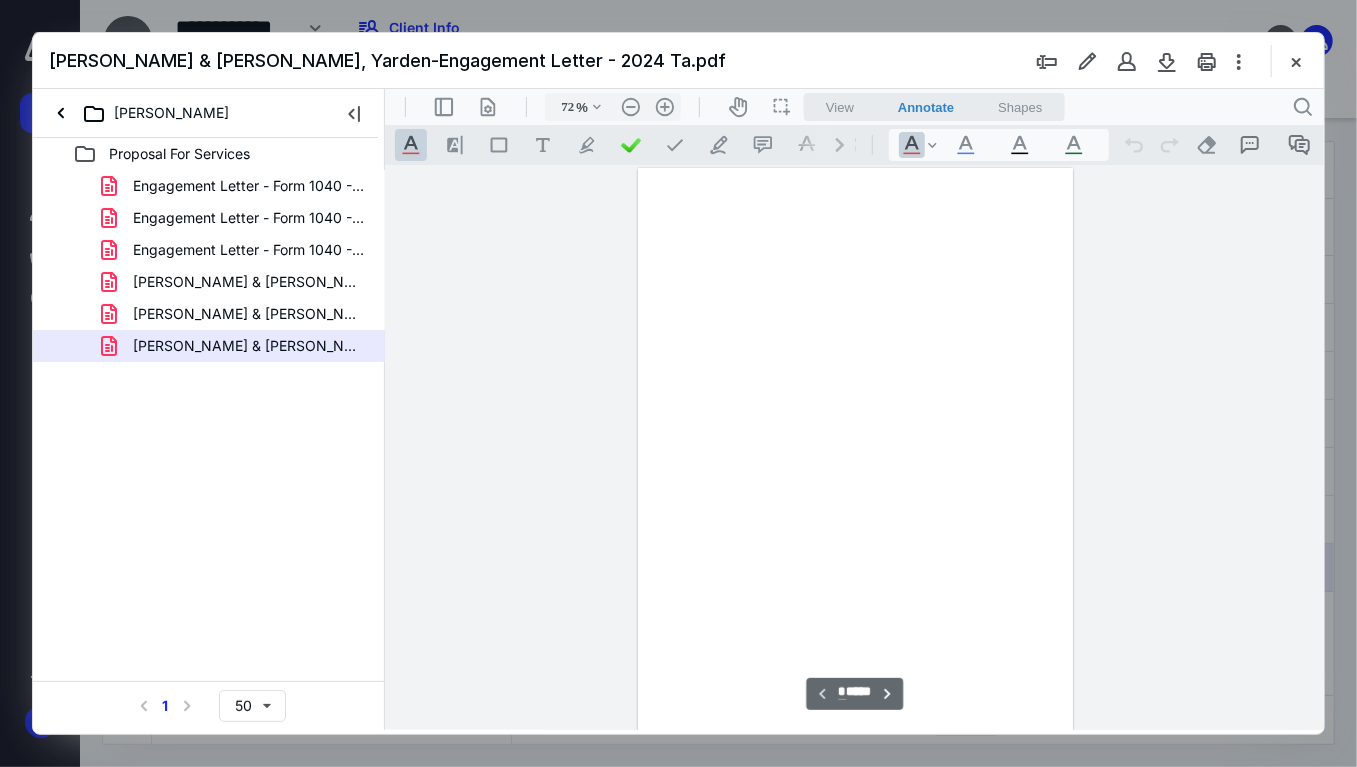 scroll, scrollTop: 79, scrollLeft: 0, axis: vertical 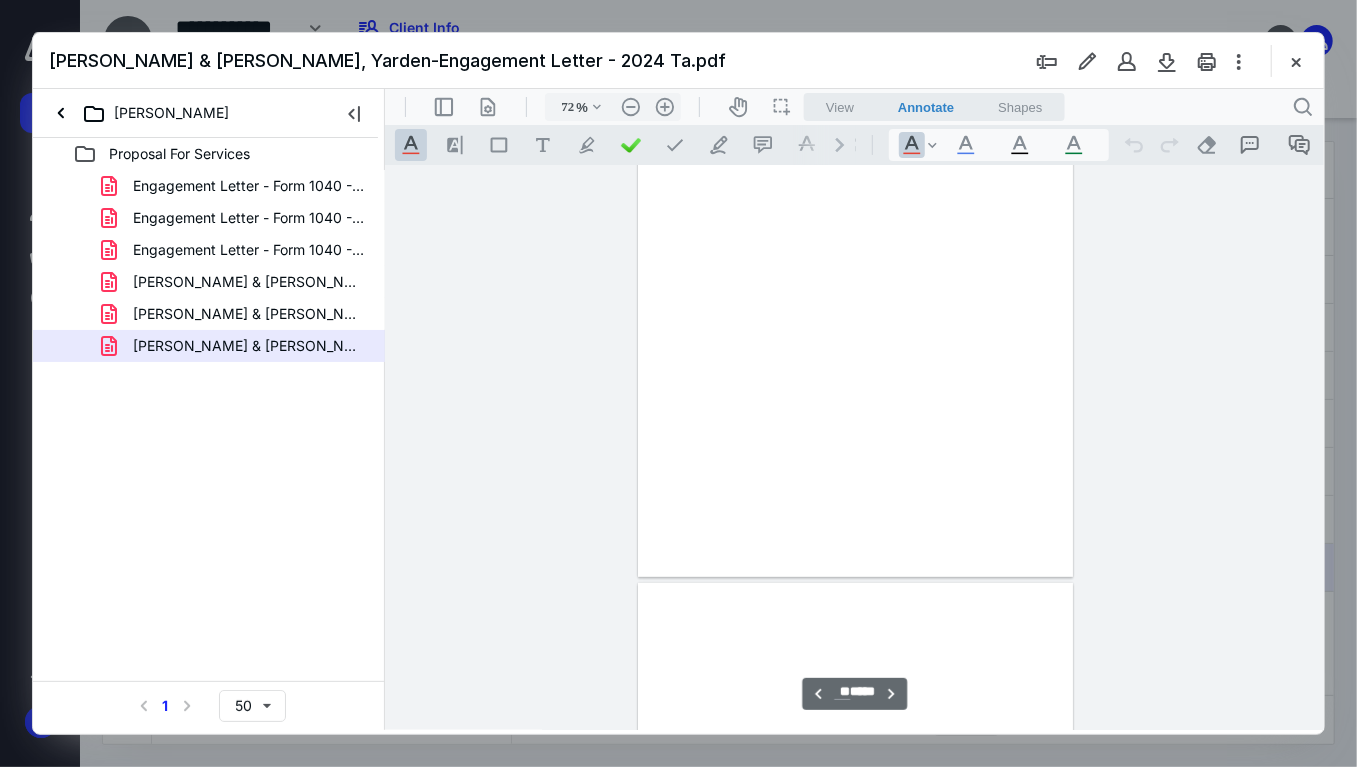 type on "**" 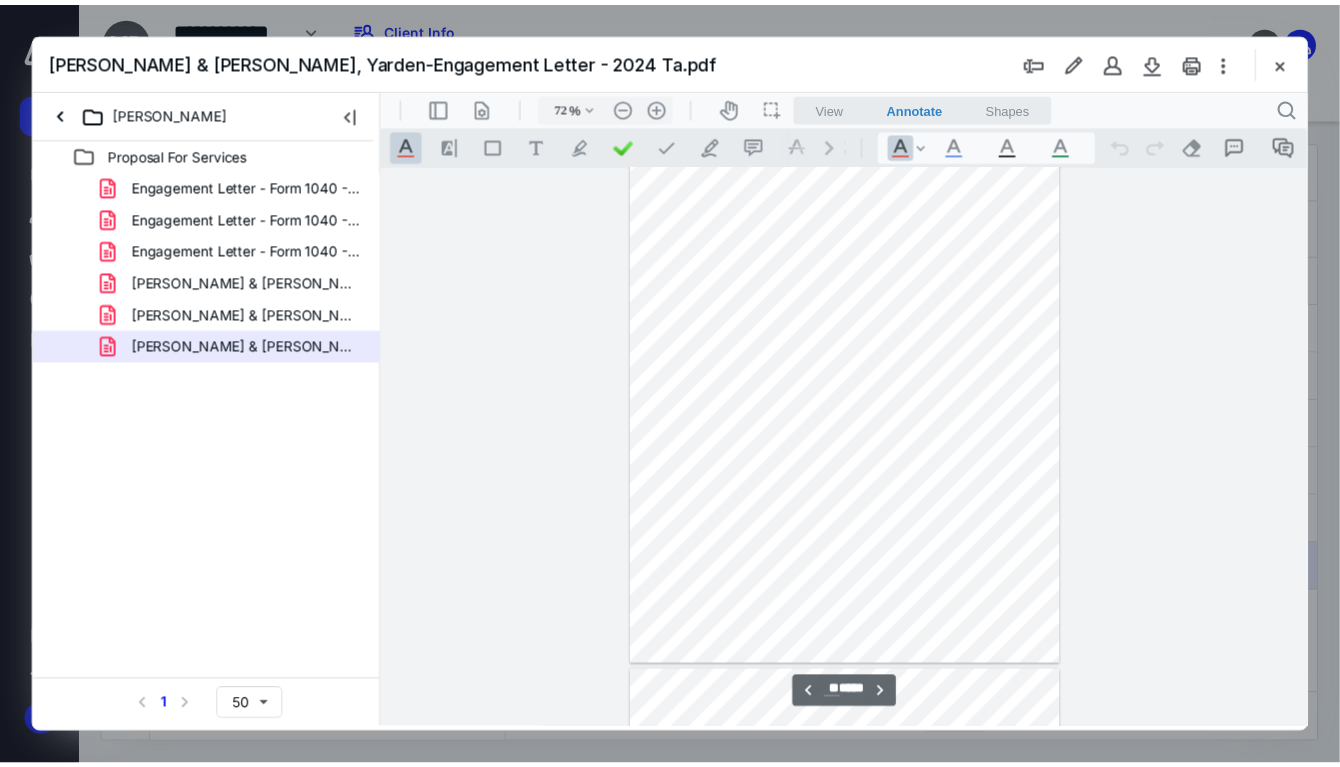 scroll, scrollTop: 9116, scrollLeft: 0, axis: vertical 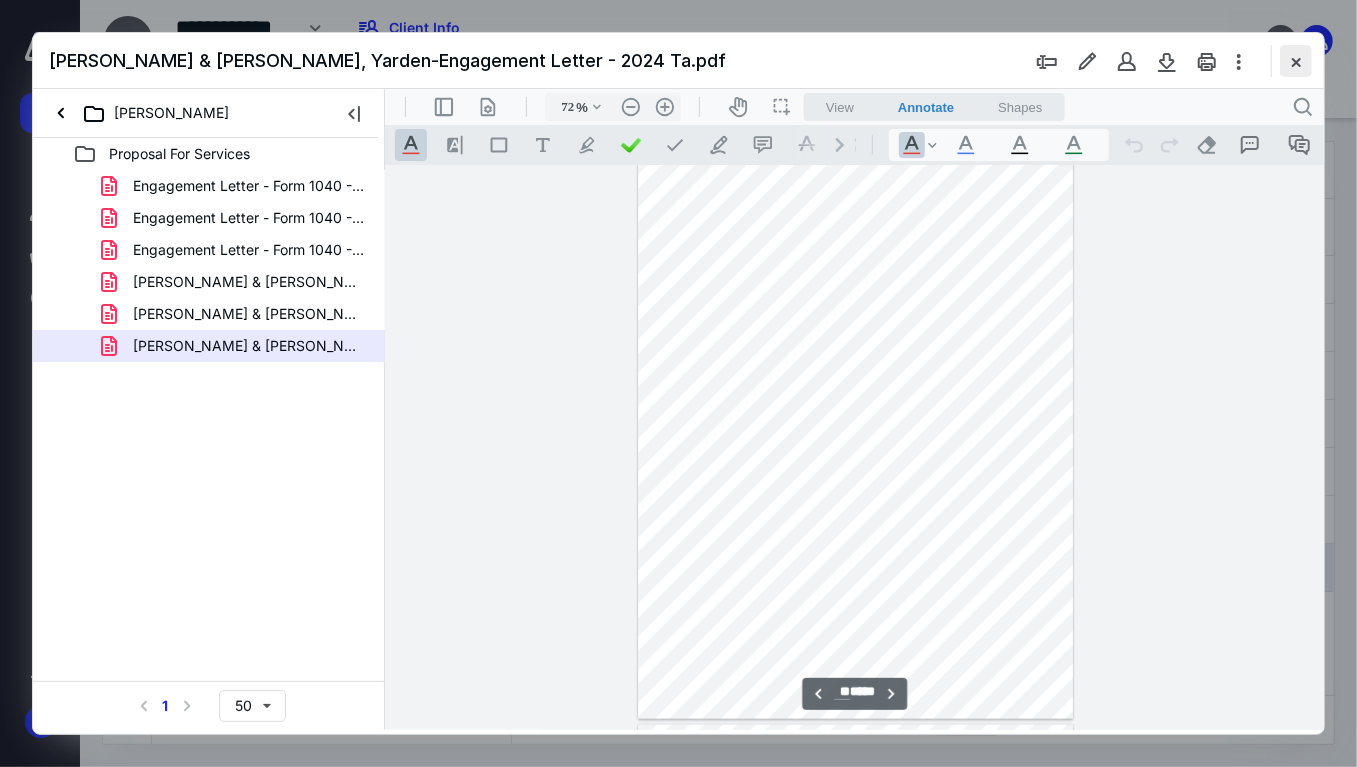 click at bounding box center (1296, 61) 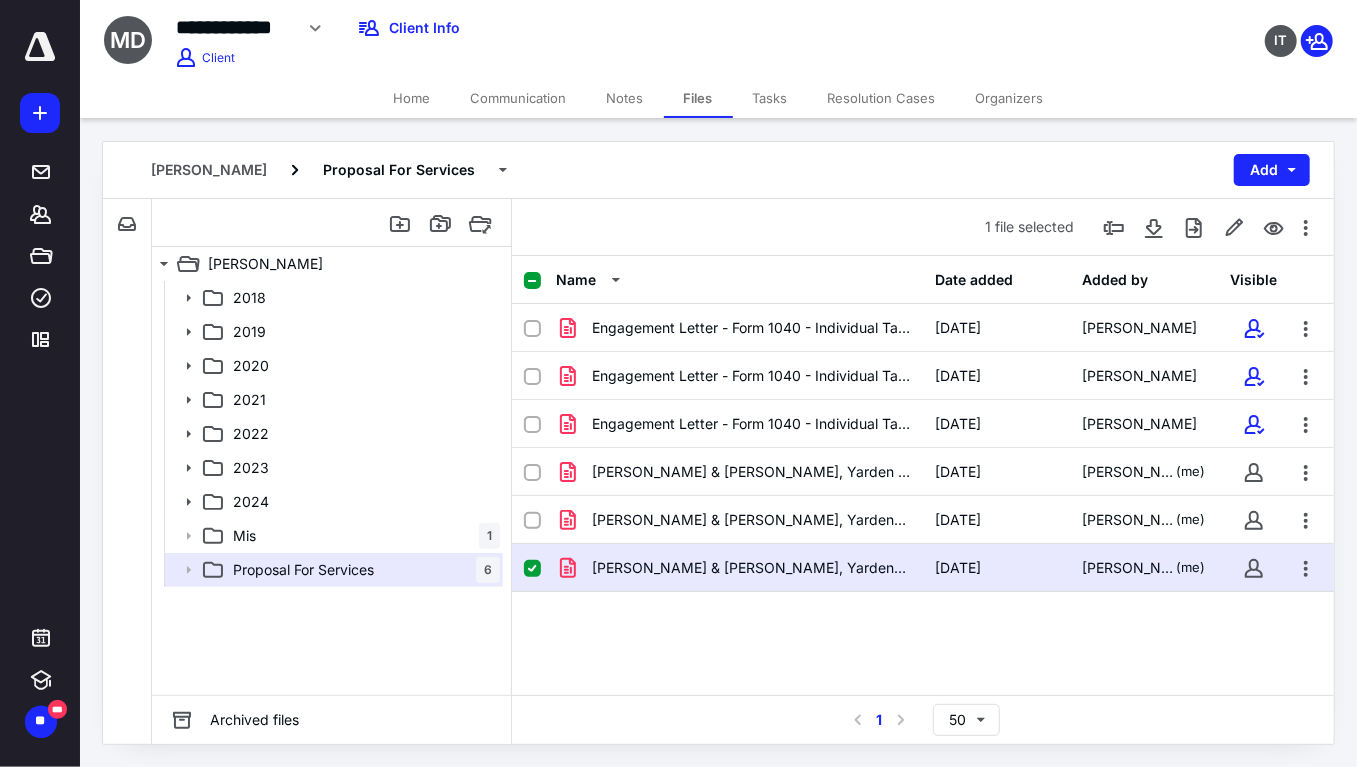 click on "Home" at bounding box center (412, 98) 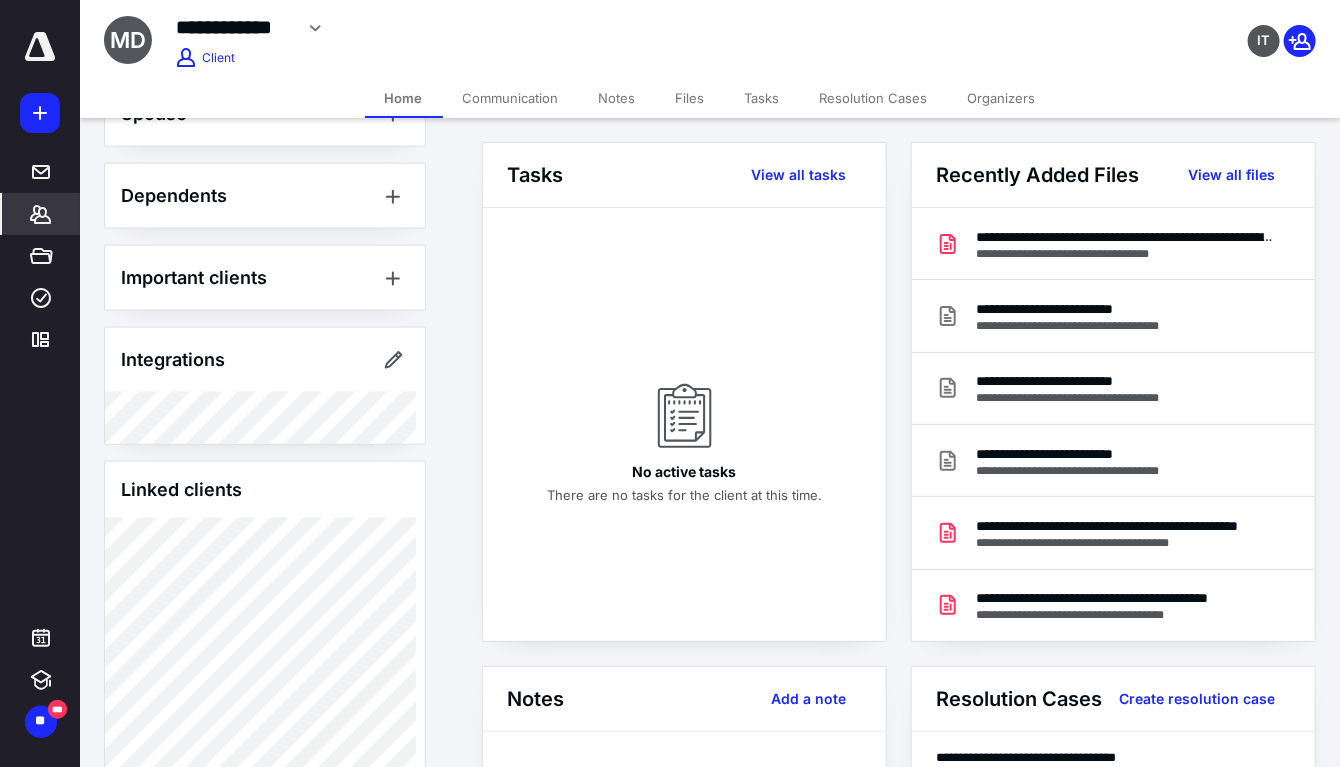 scroll, scrollTop: 1111, scrollLeft: 0, axis: vertical 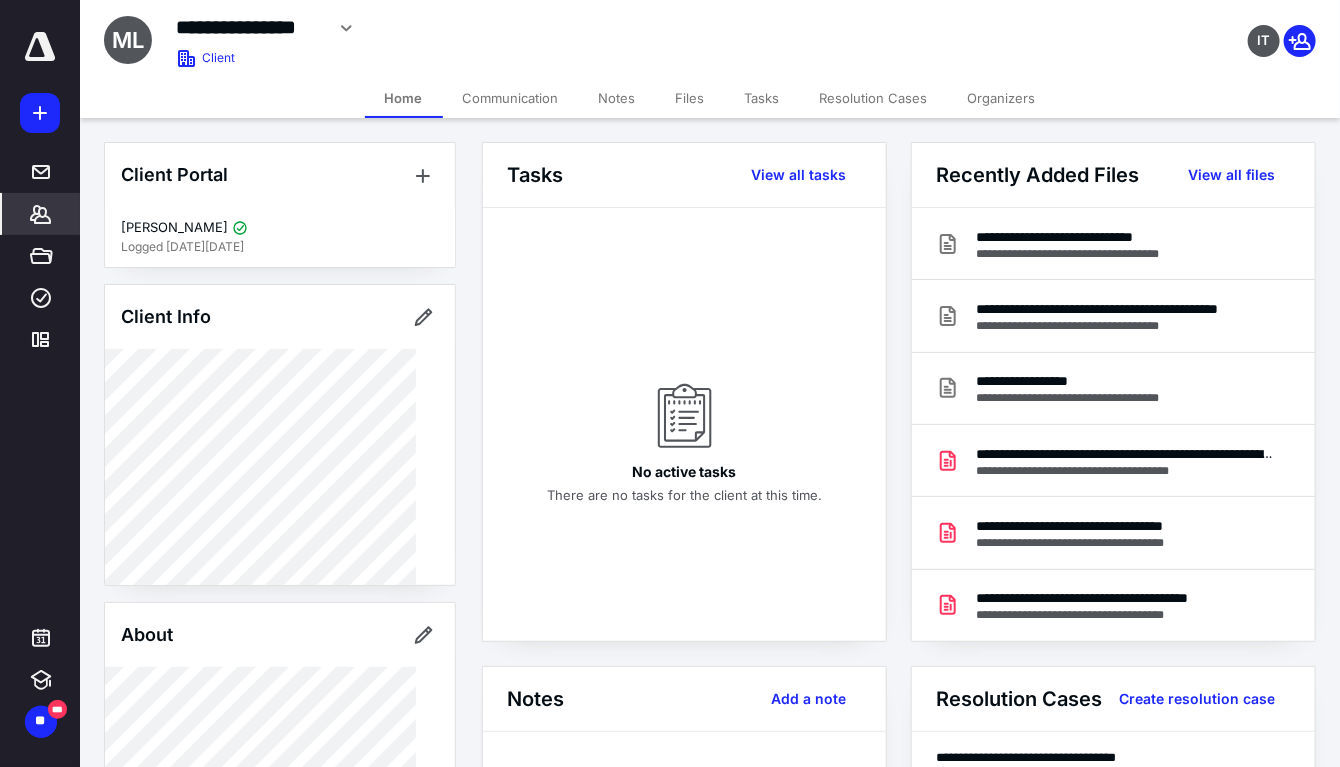 click on "Files" at bounding box center (690, 98) 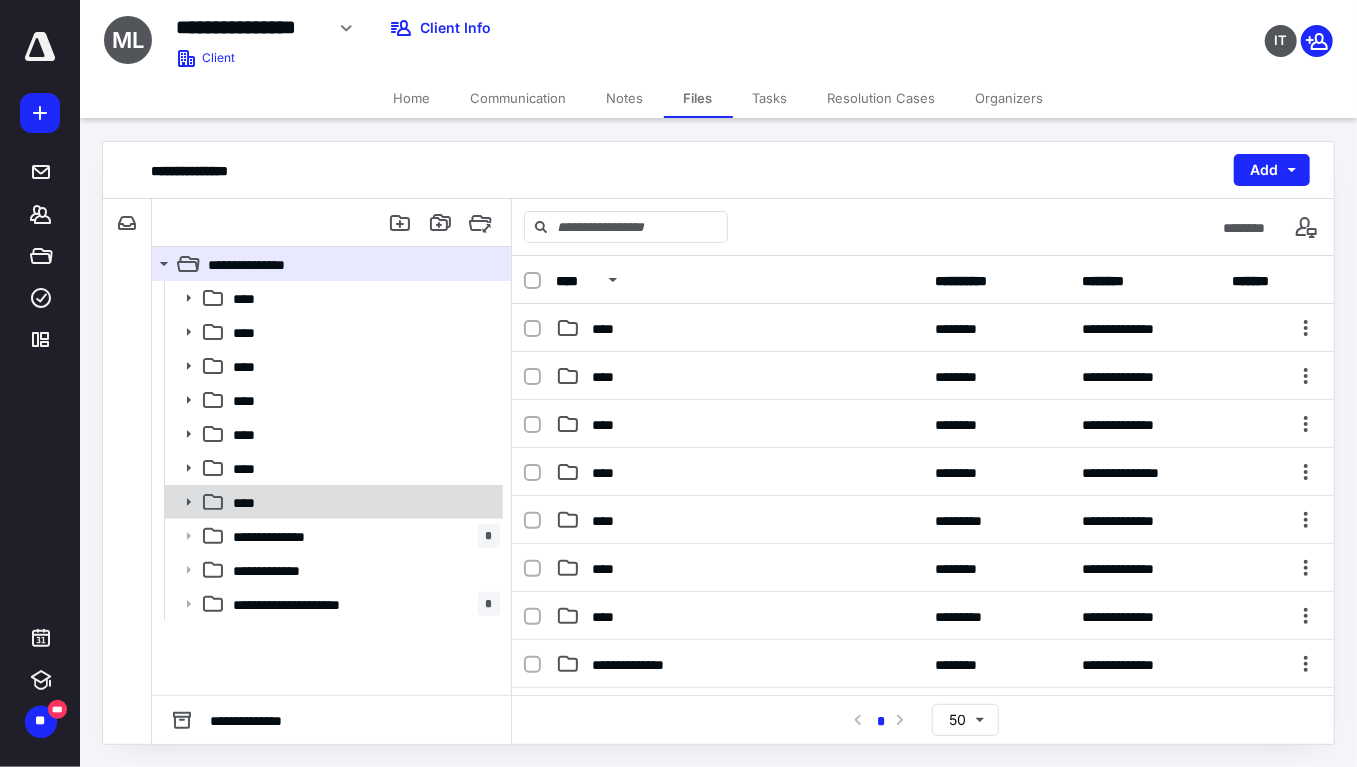 click 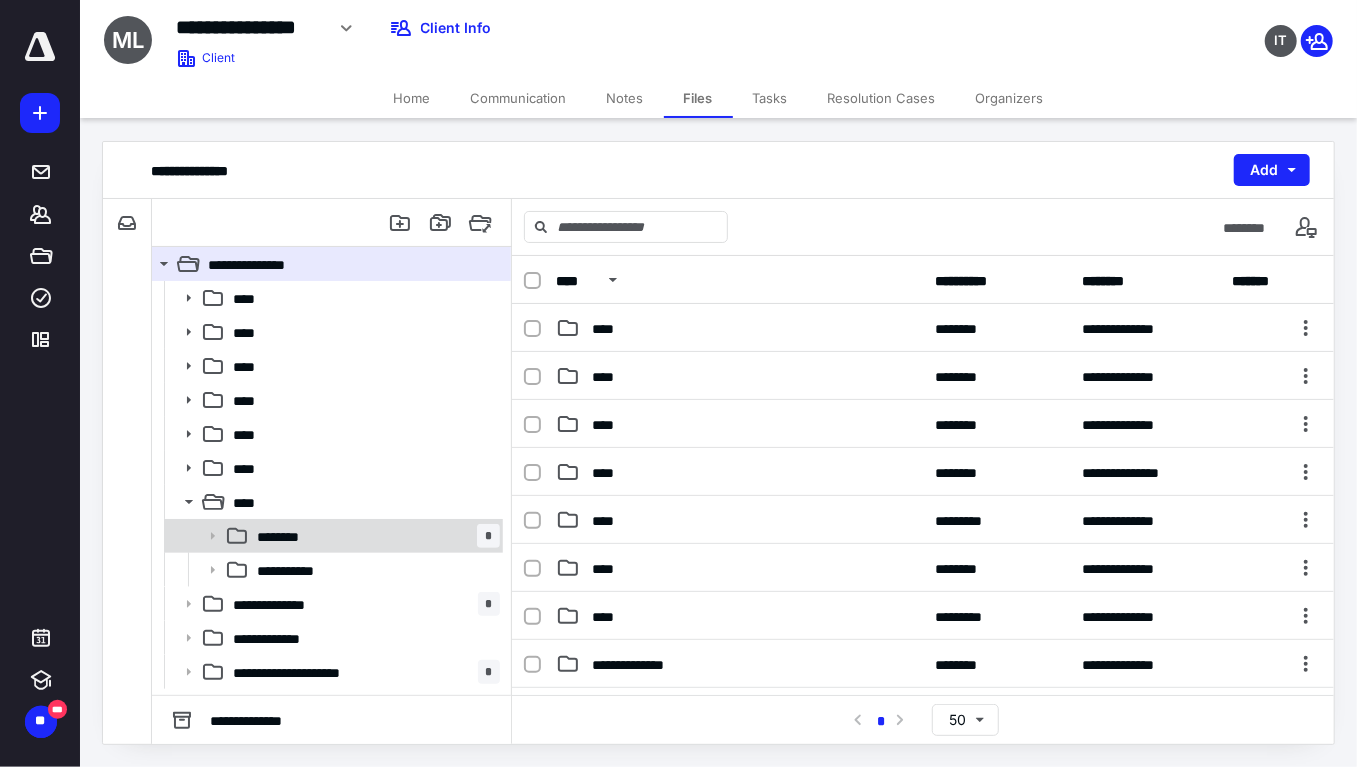 click on "********" at bounding box center (285, 536) 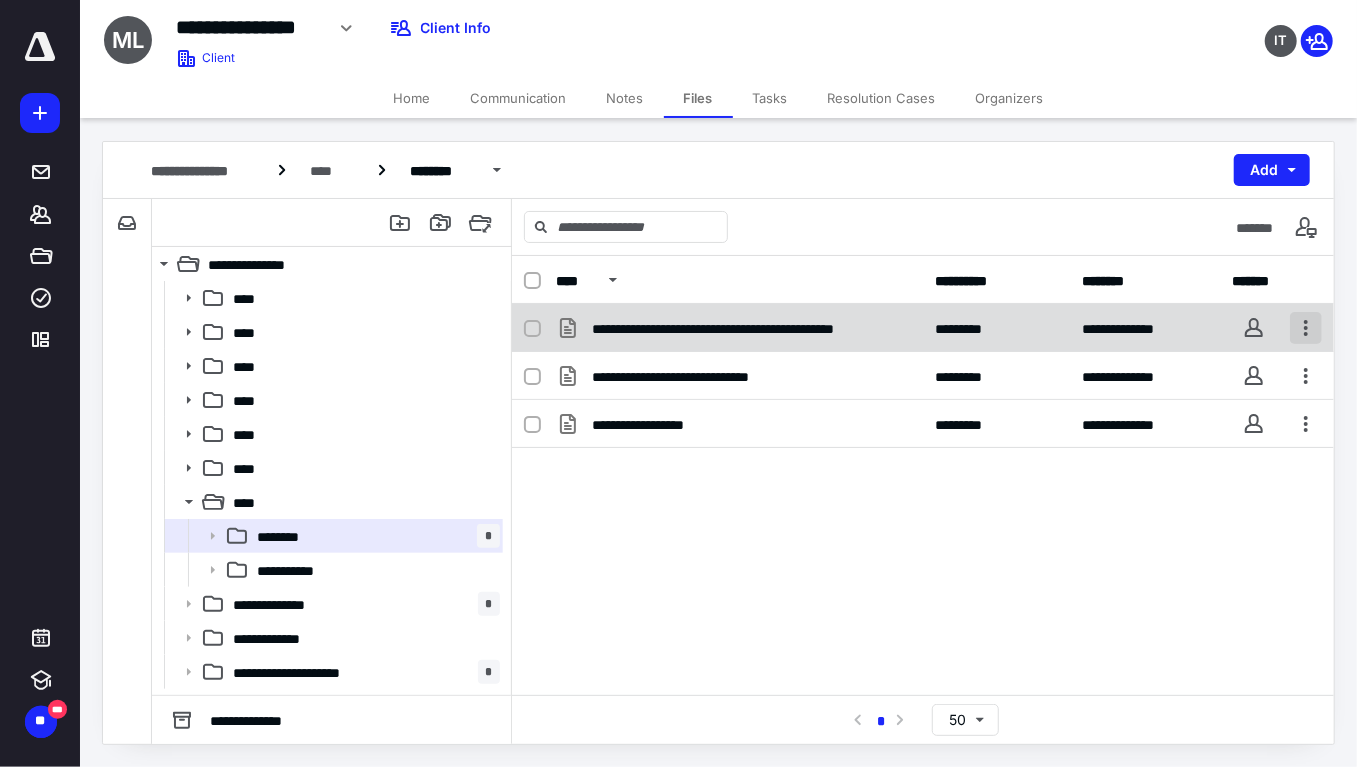 click at bounding box center (1306, 328) 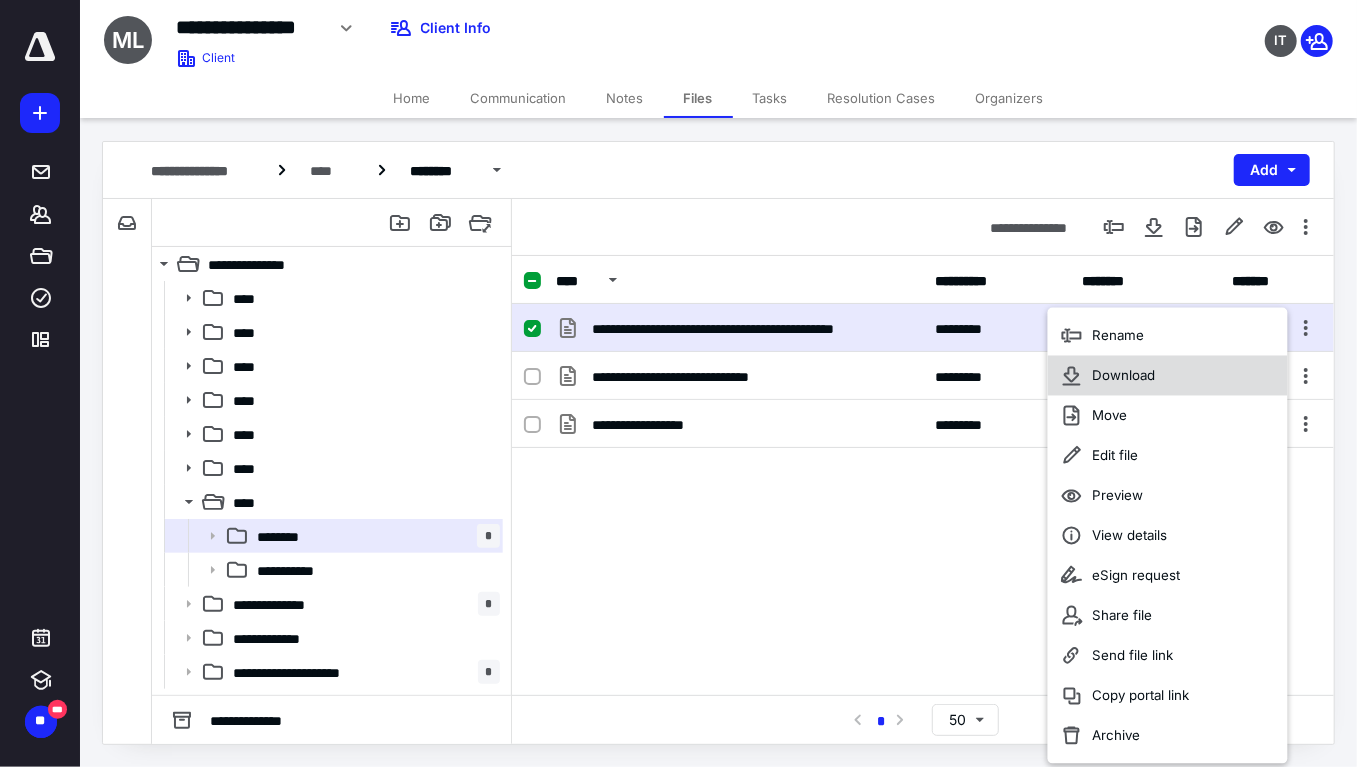 click on "Download" at bounding box center [1168, 376] 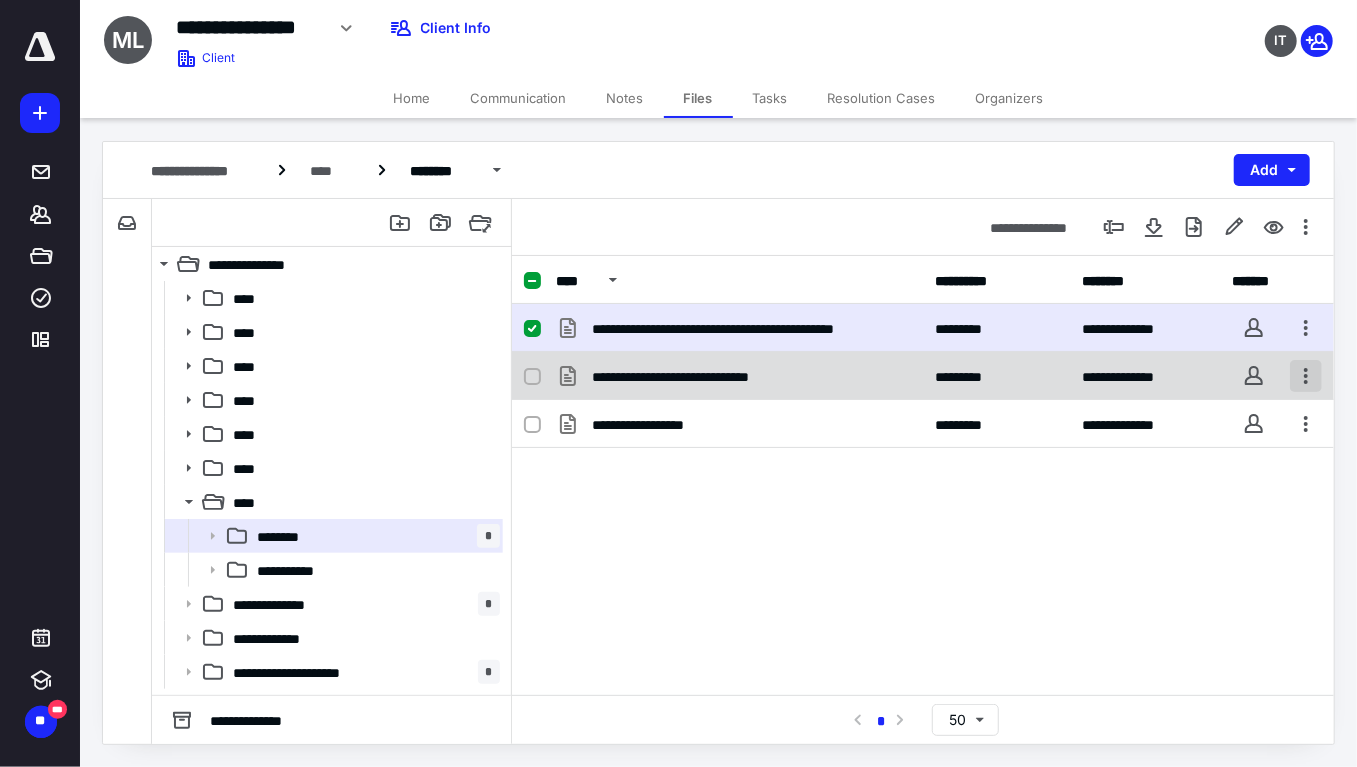 click at bounding box center (1306, 376) 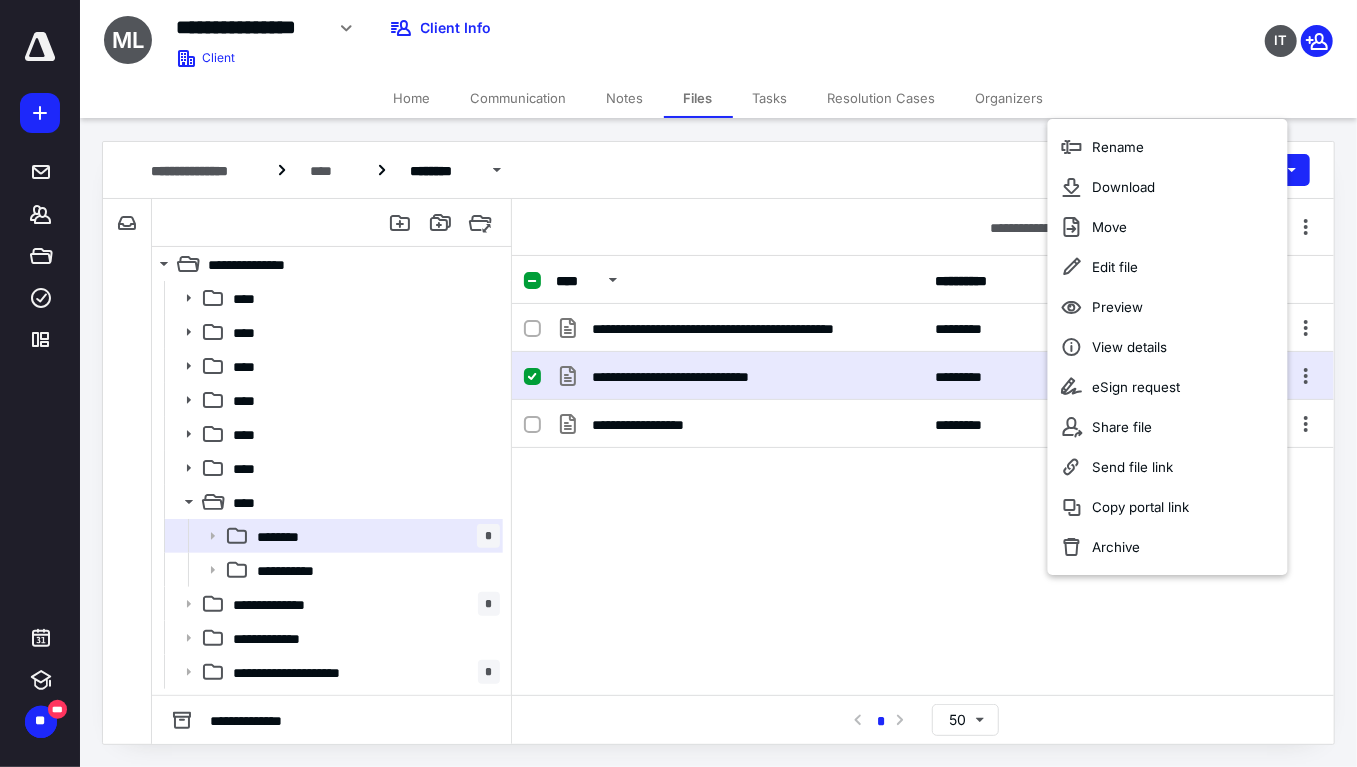 click on "**********" at bounding box center (923, 454) 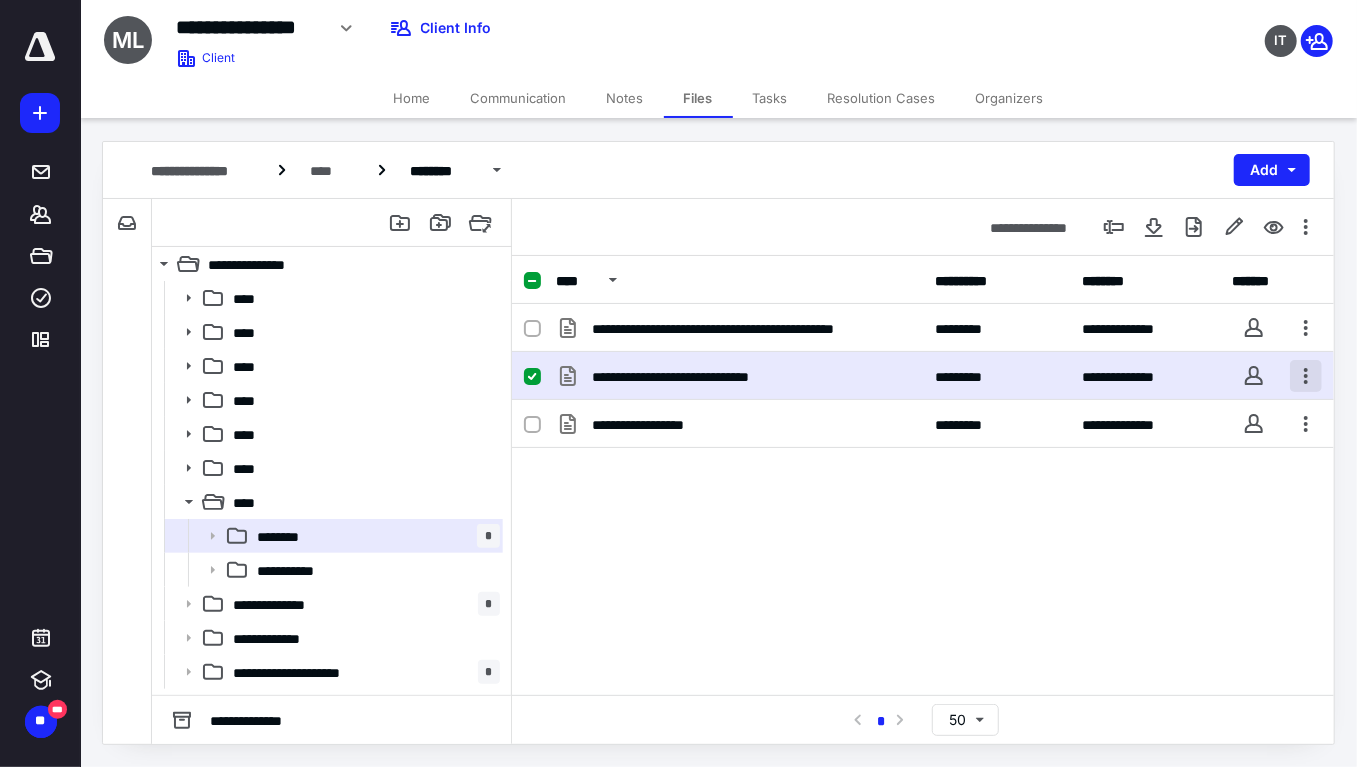 click at bounding box center [1306, 376] 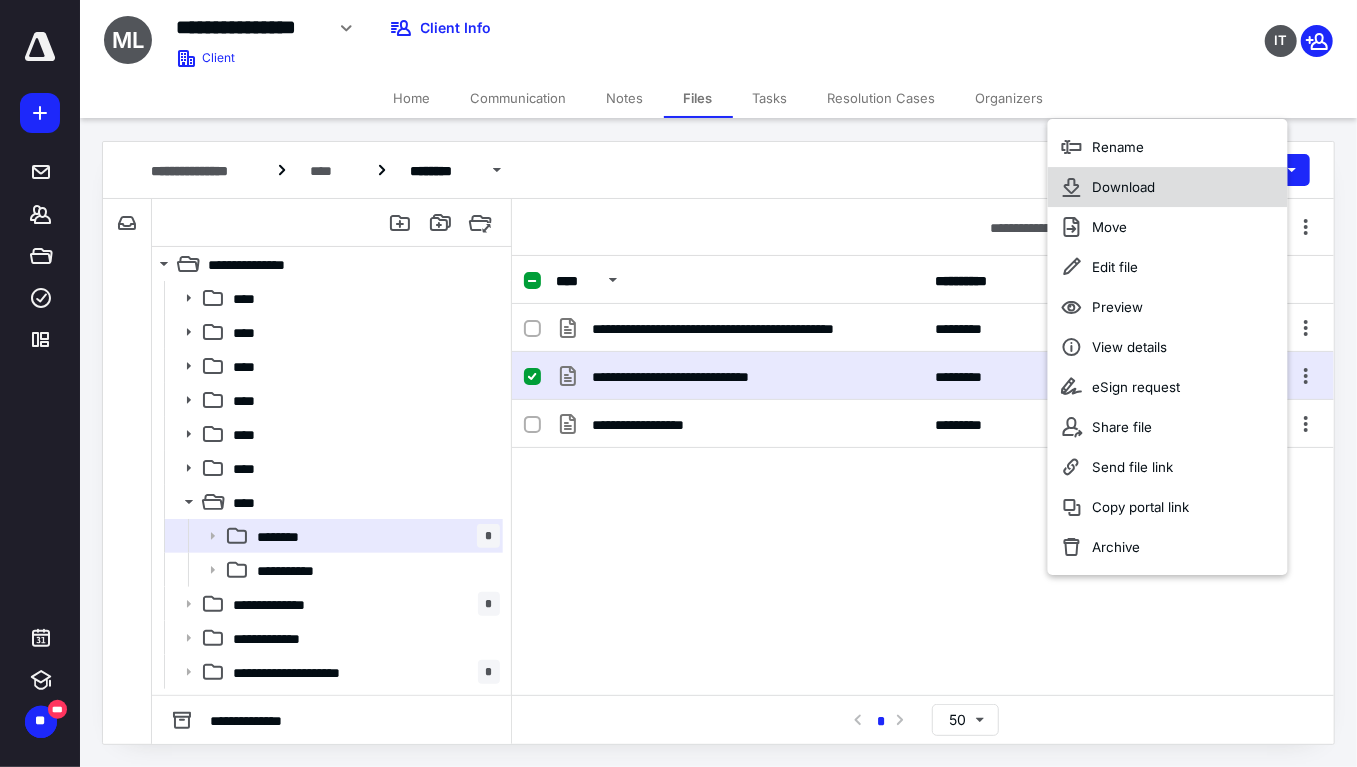 click on "Download" at bounding box center (1123, 187) 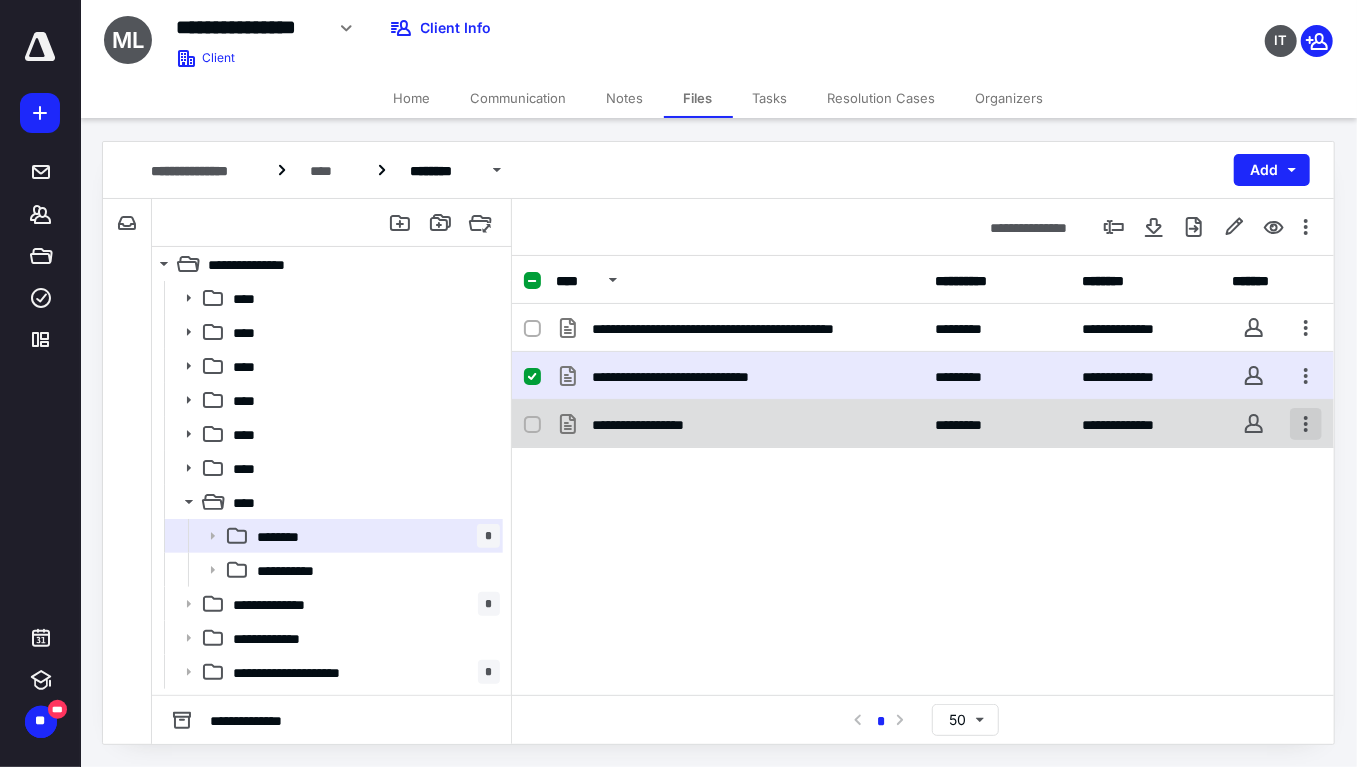 click at bounding box center [1306, 424] 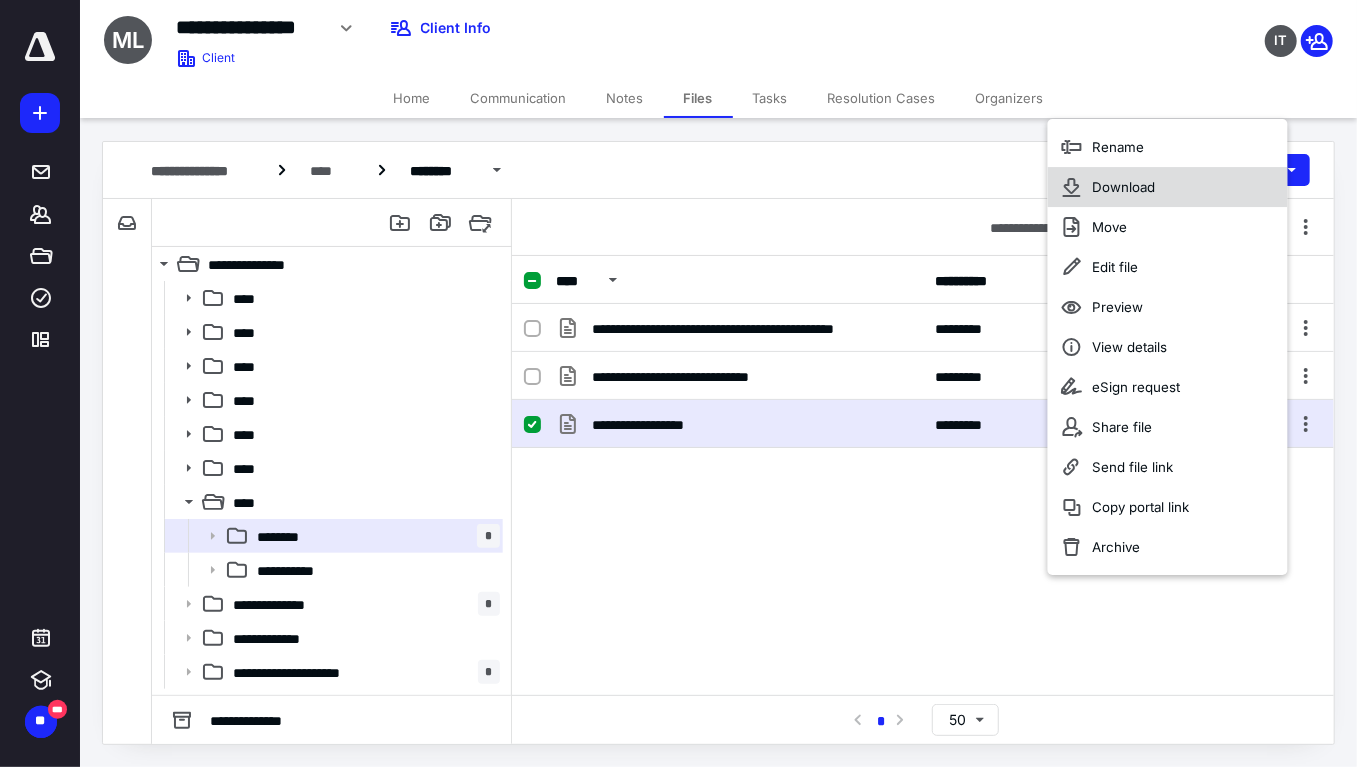 click on "Download" at bounding box center (1123, 187) 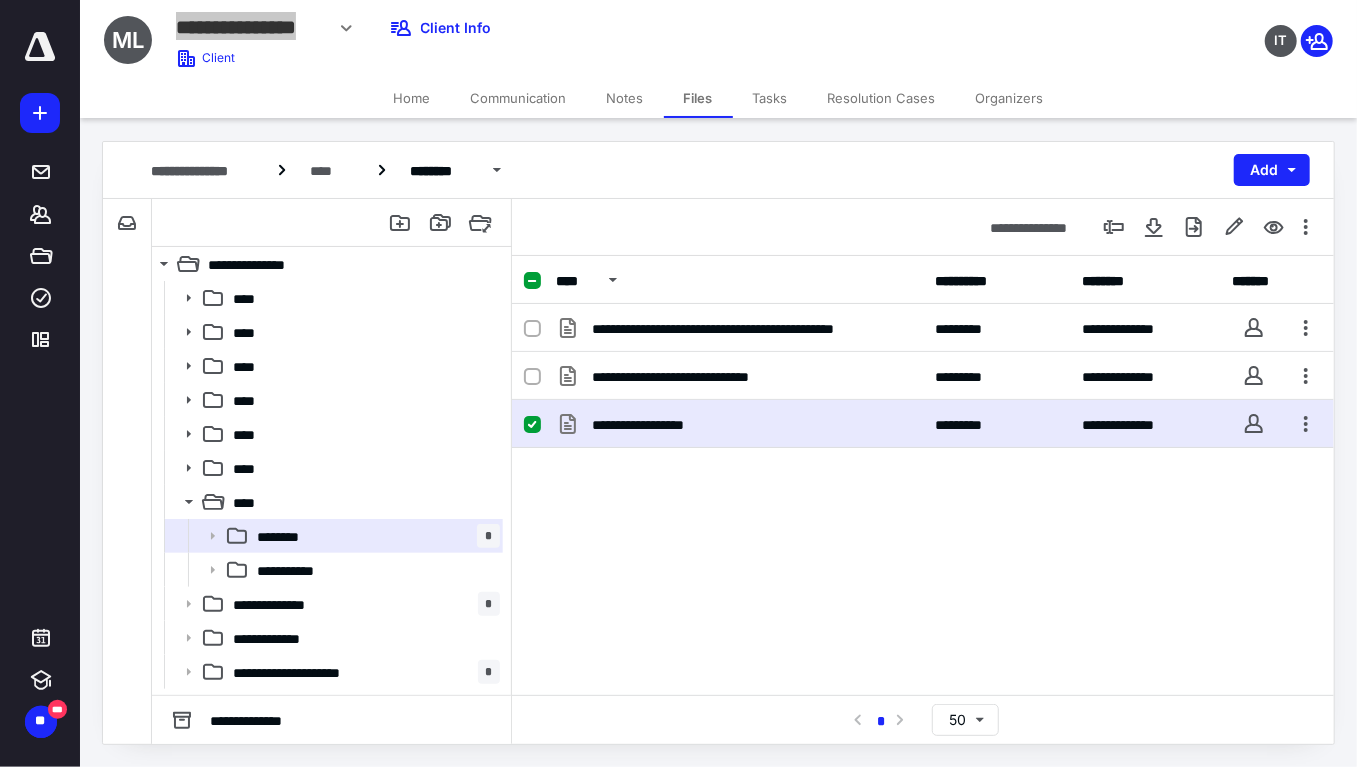 drag, startPoint x: 167, startPoint y: 22, endPoint x: 315, endPoint y: 30, distance: 148.21606 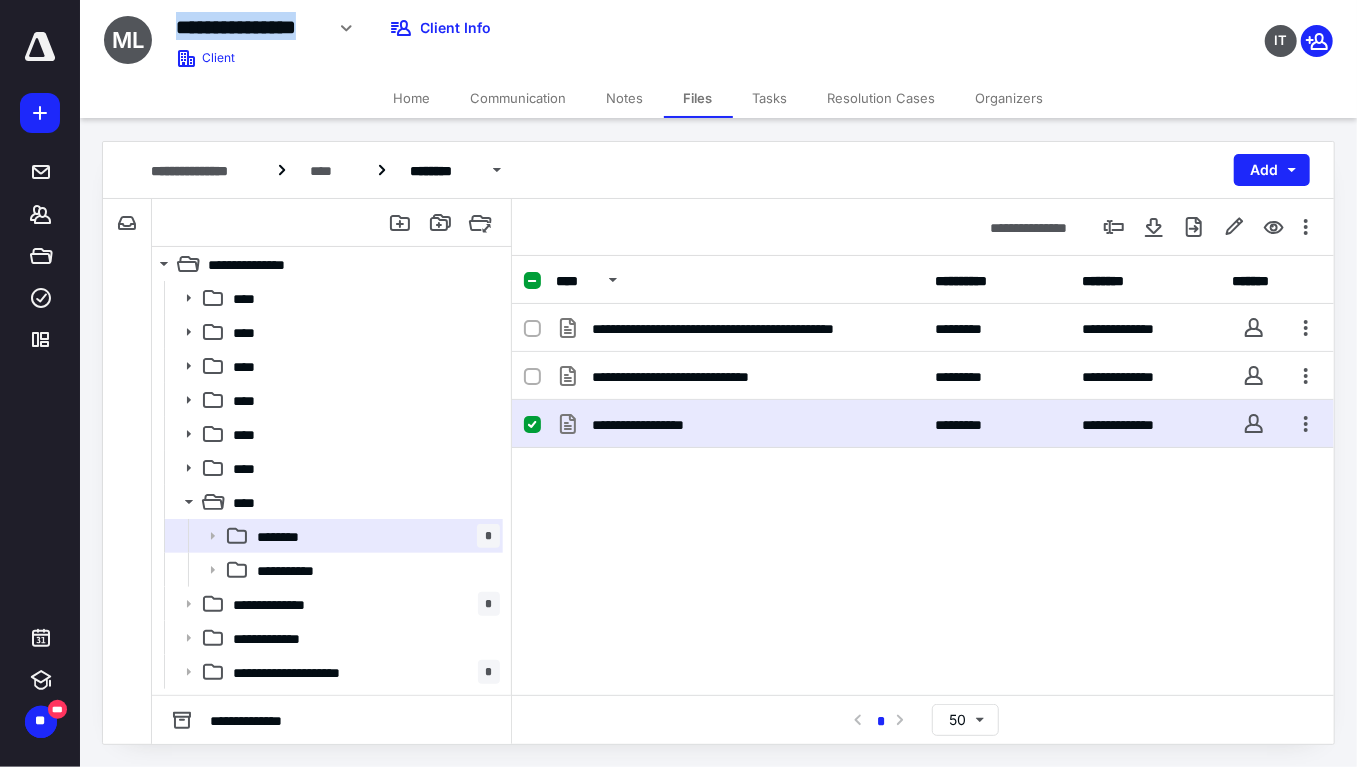 click on "Home" at bounding box center [412, 98] 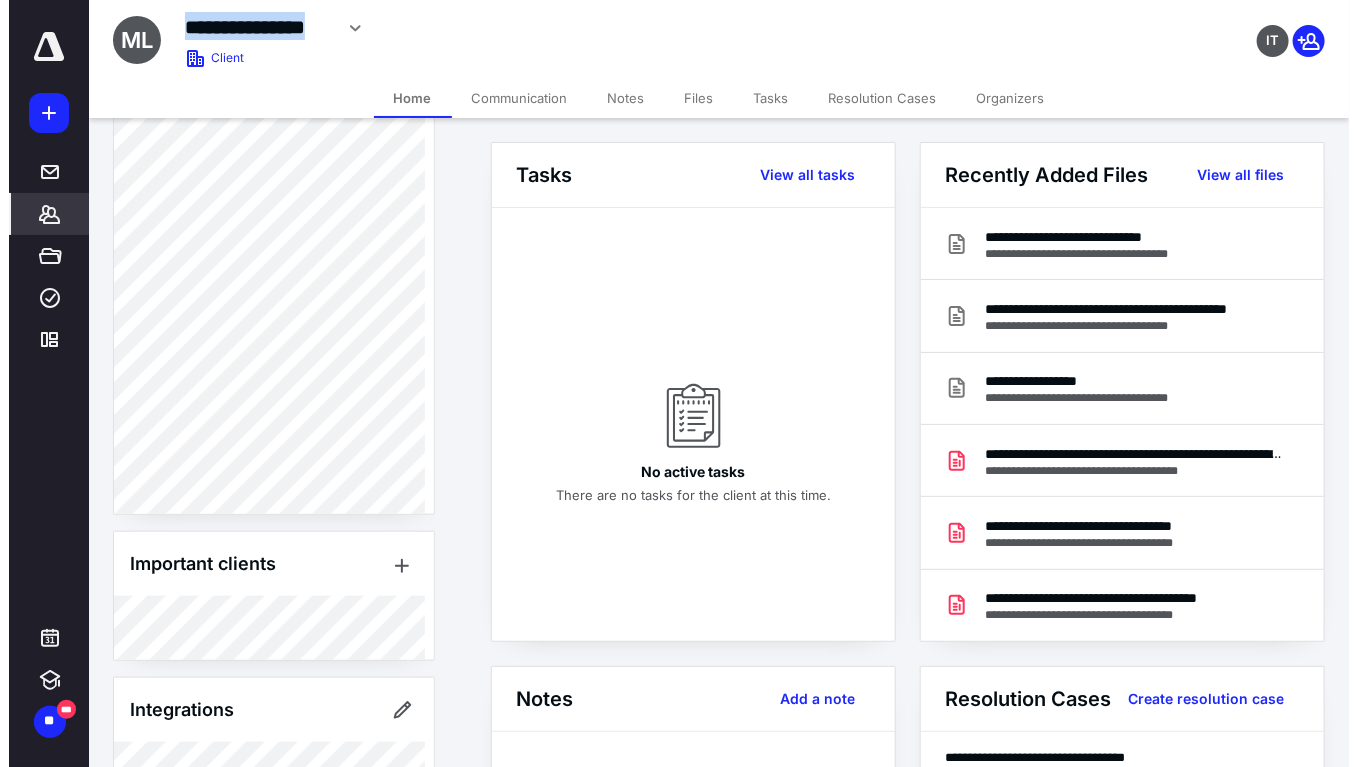 scroll, scrollTop: 750, scrollLeft: 0, axis: vertical 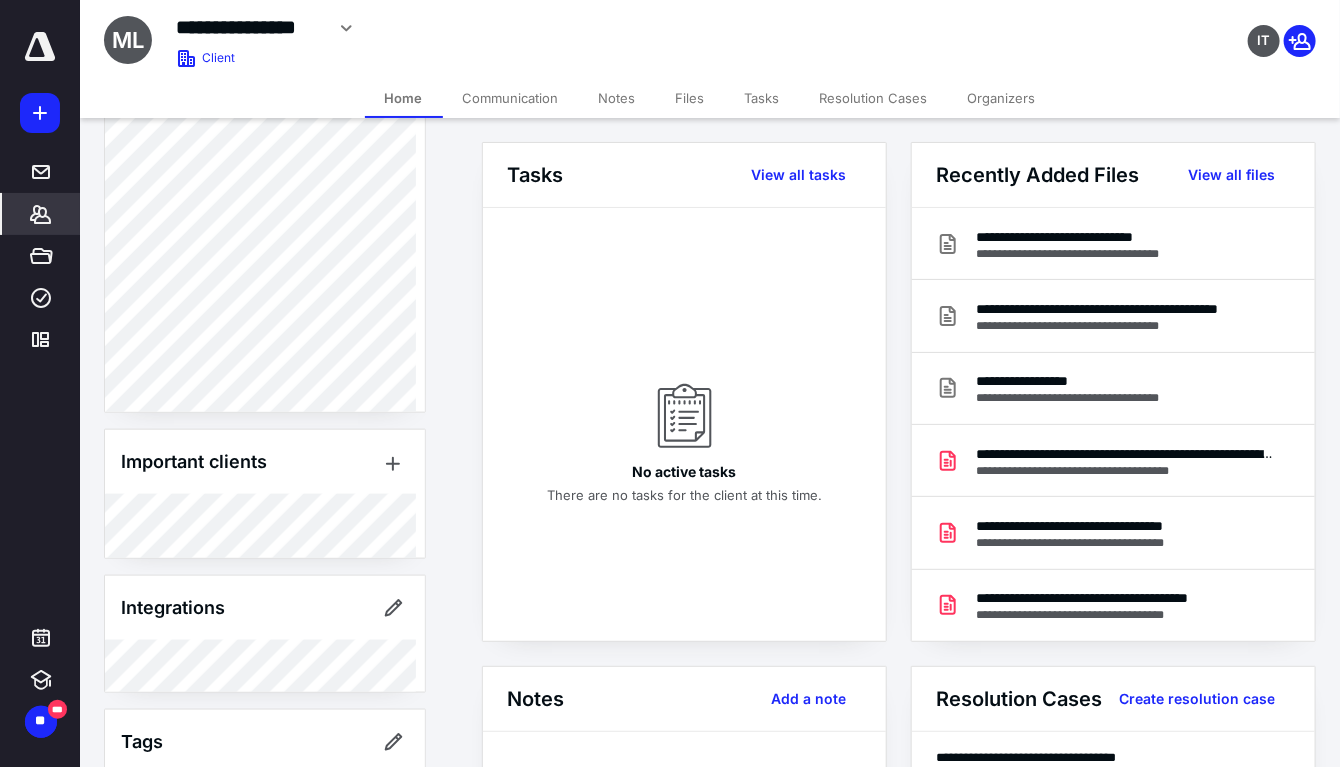 click 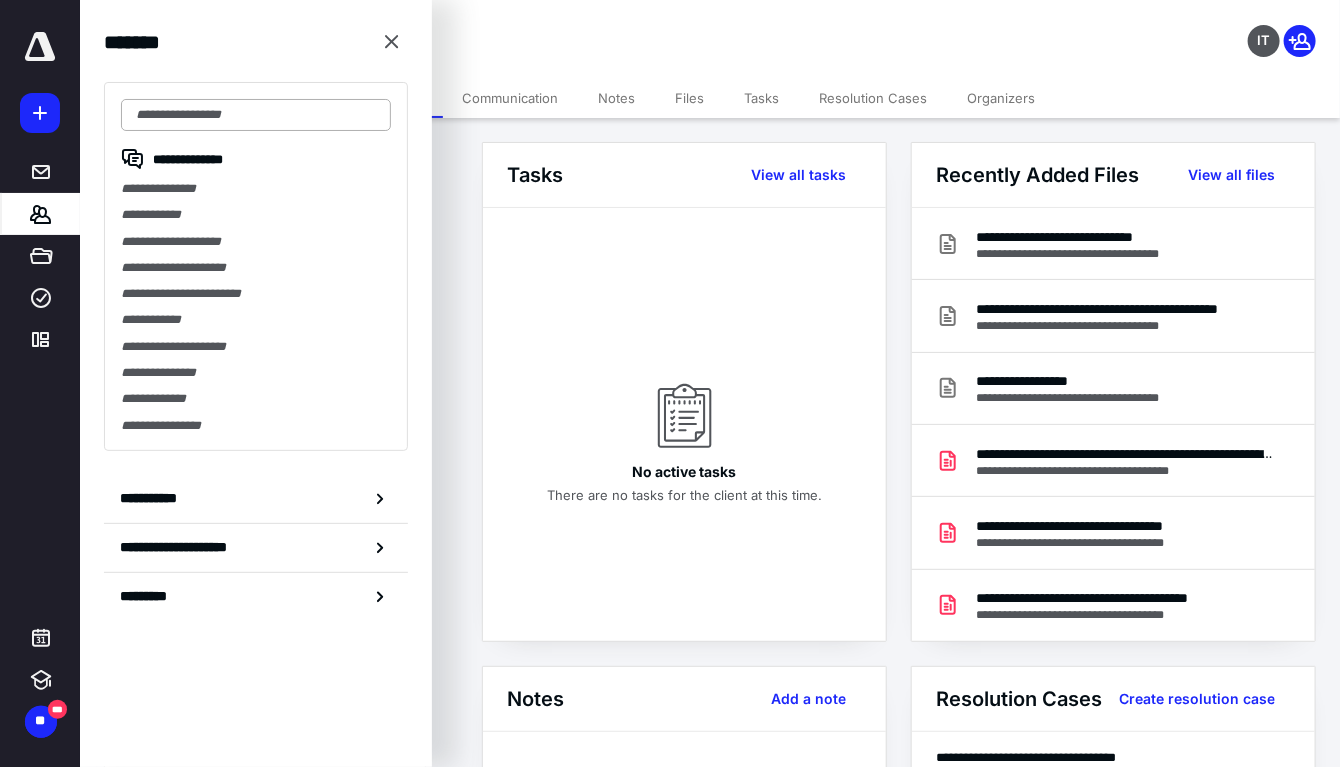 click at bounding box center [256, 115] 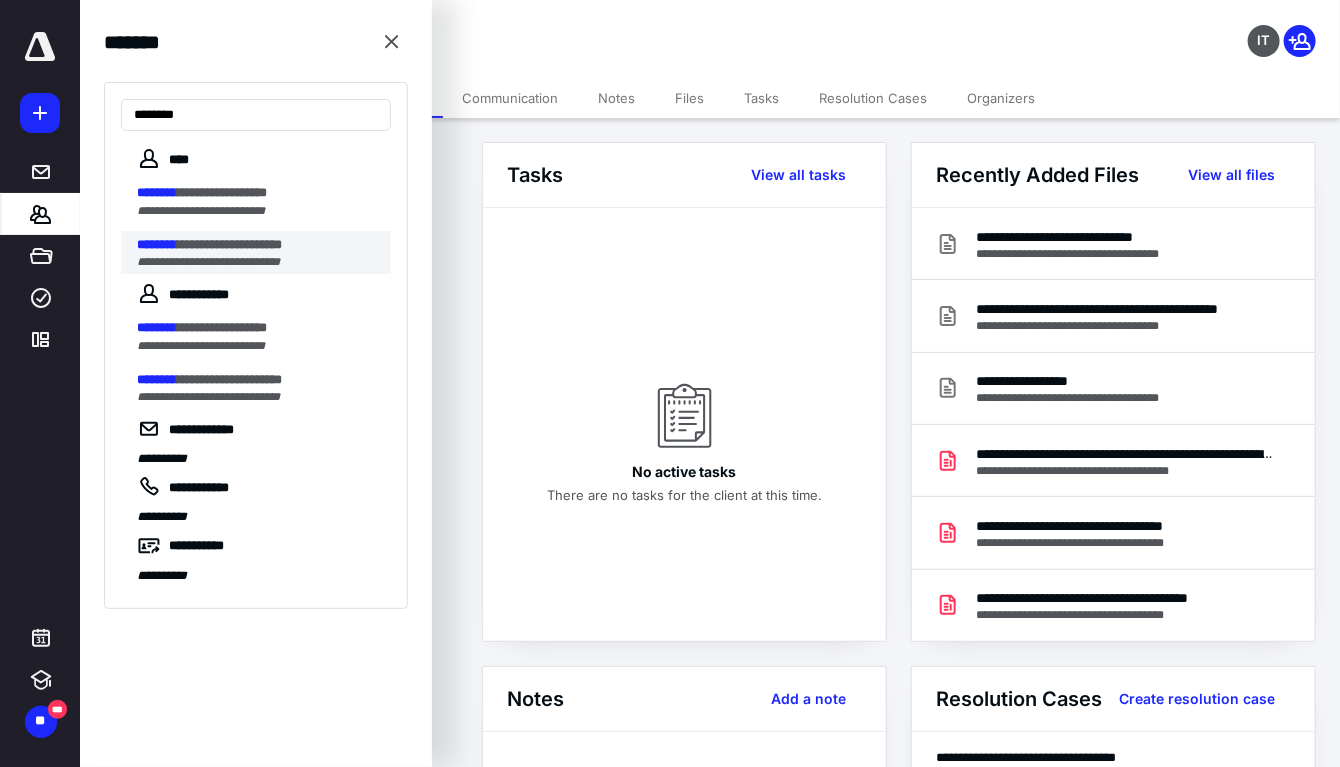 type on "********" 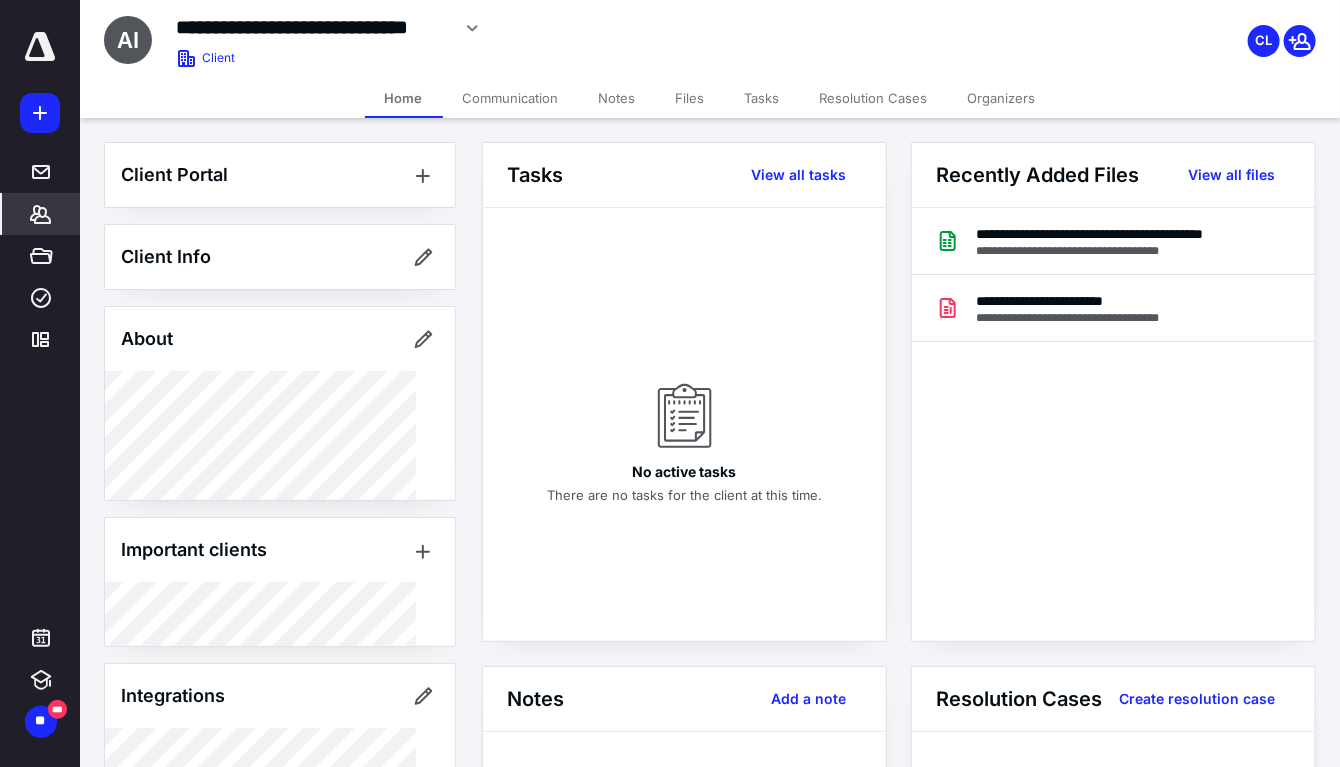 click on "Files" at bounding box center [690, 98] 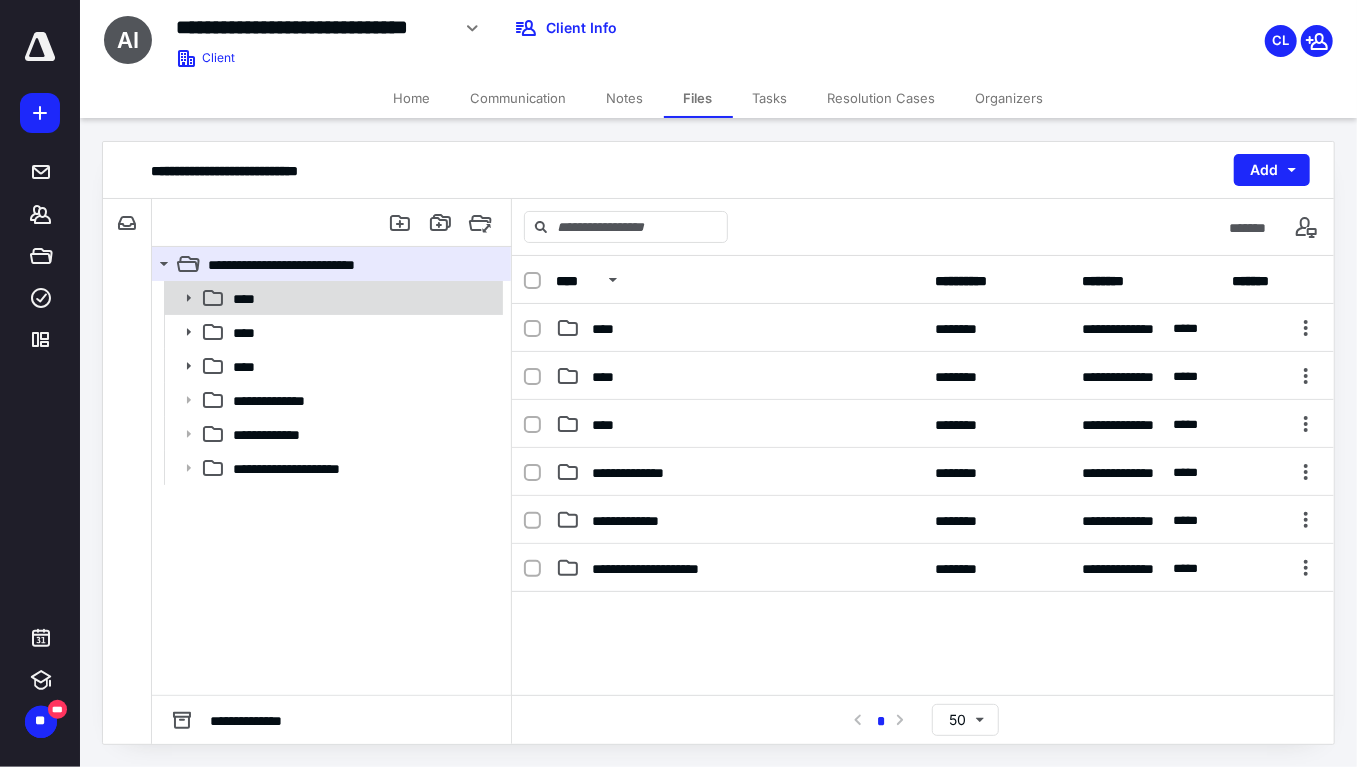 click 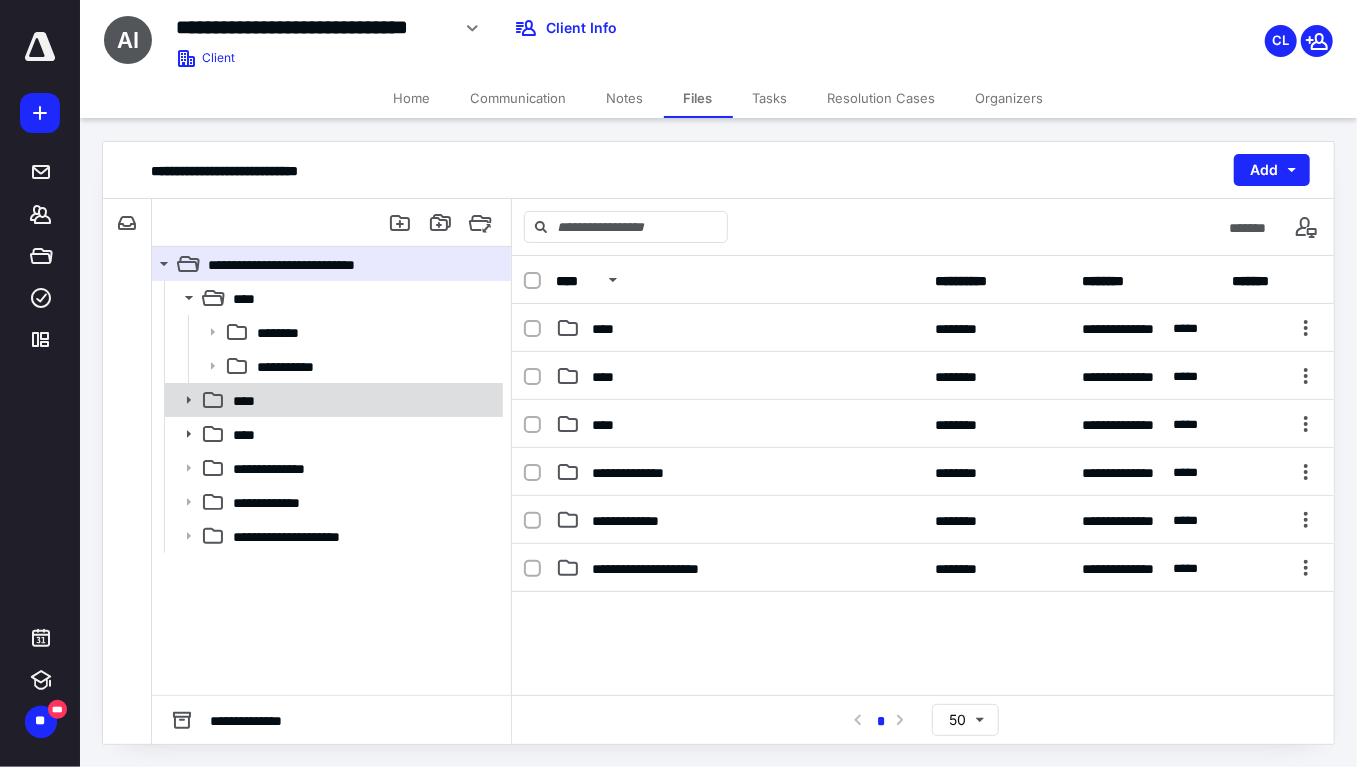 click 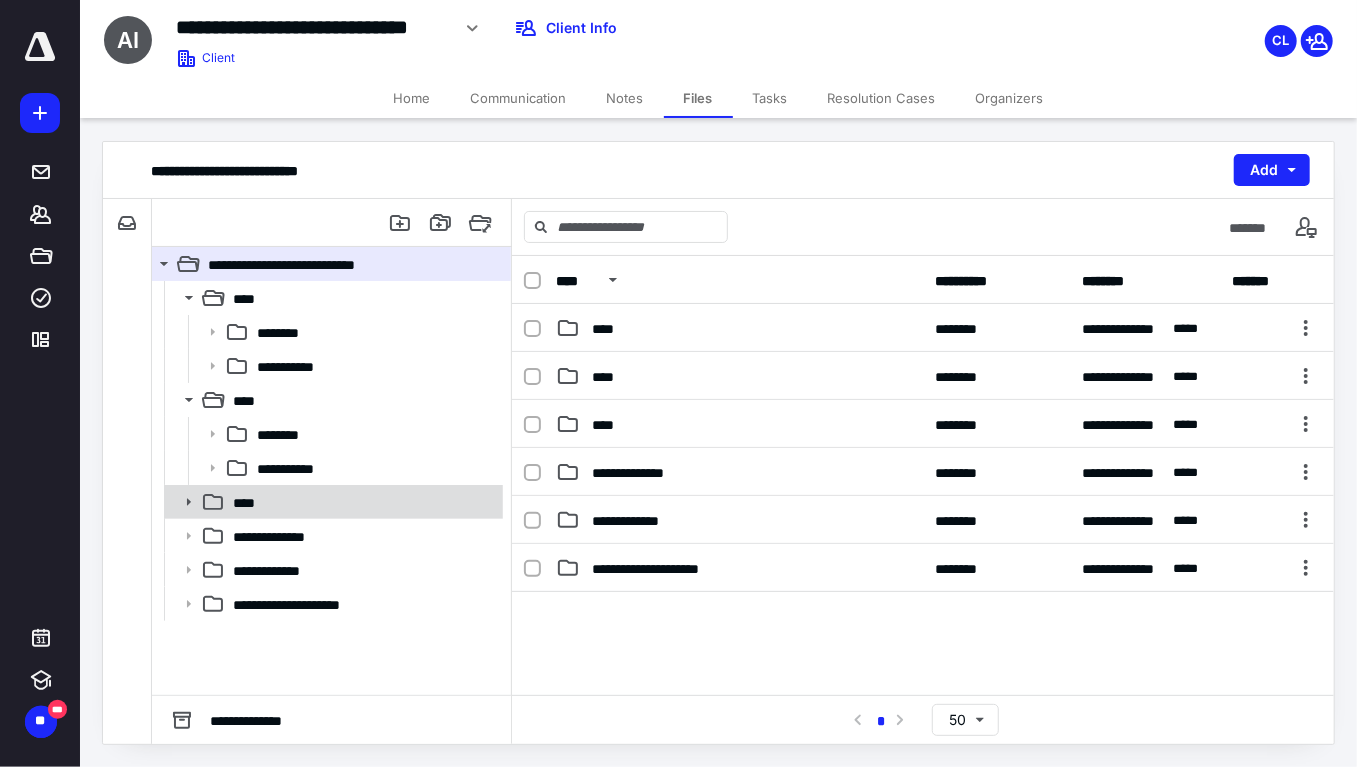 click 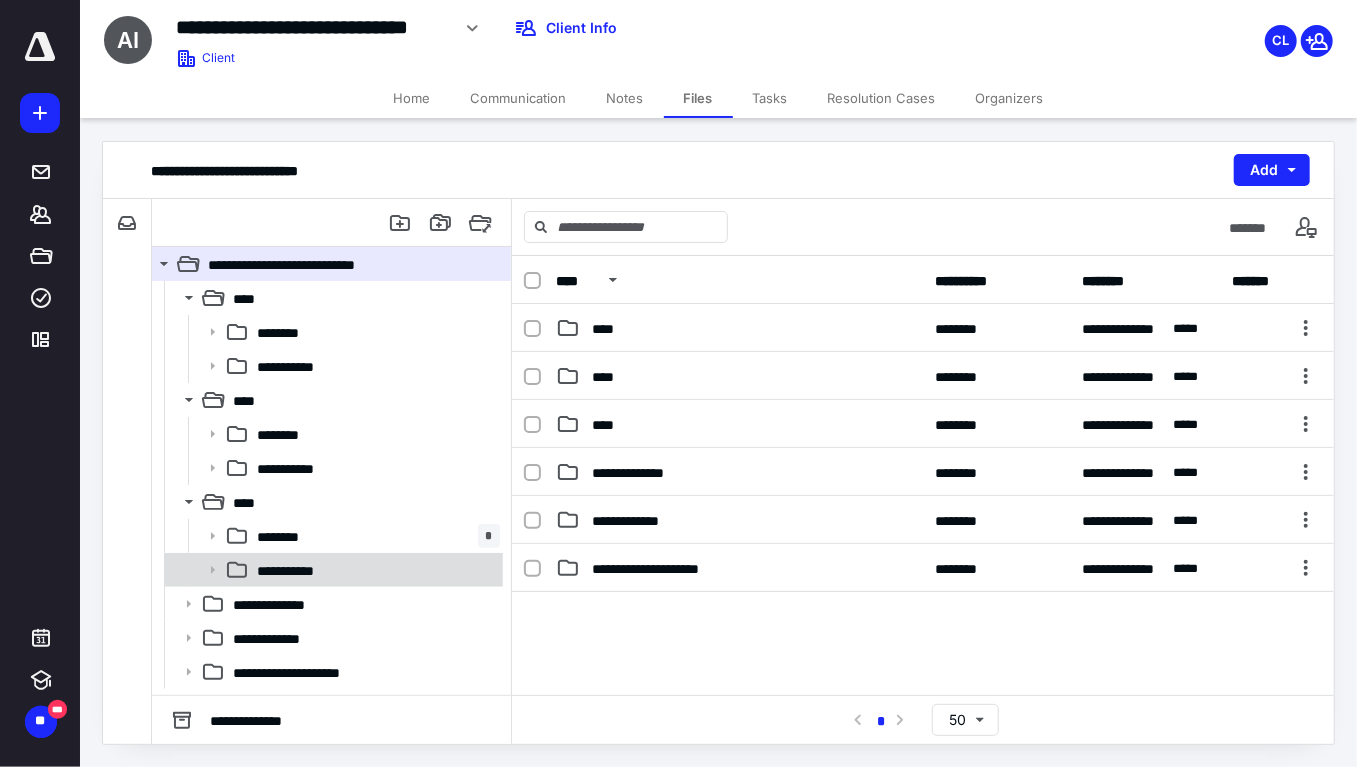click on "**********" at bounding box center (332, 570) 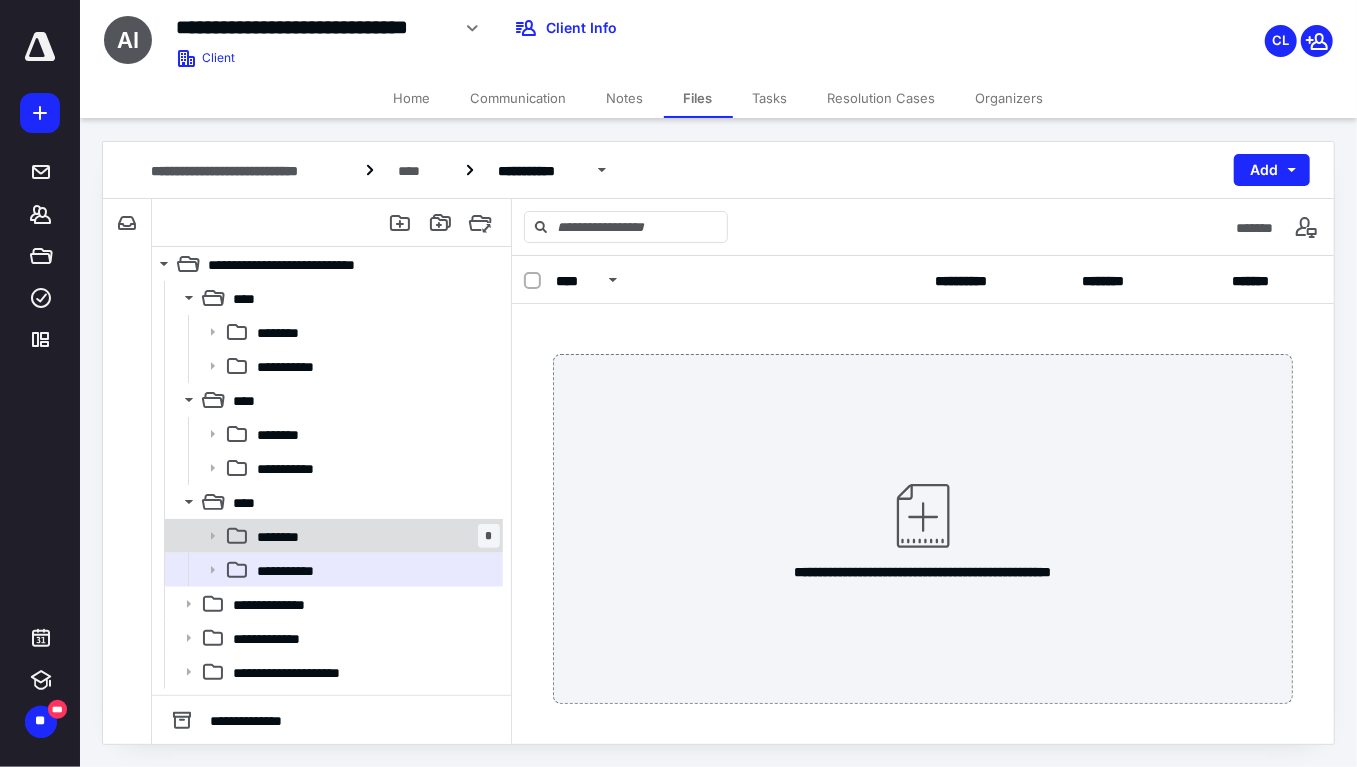 click on "******** *" at bounding box center (374, 536) 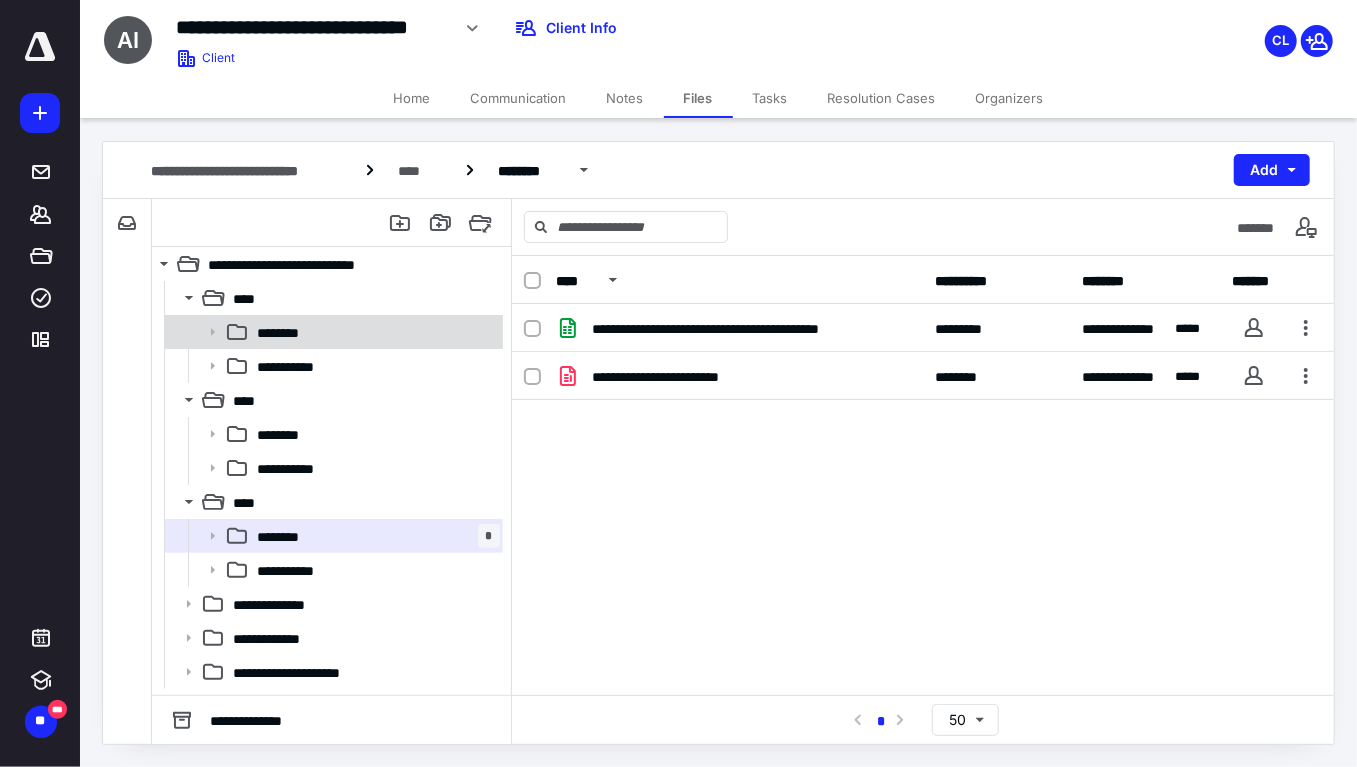 click on "********" at bounding box center (285, 332) 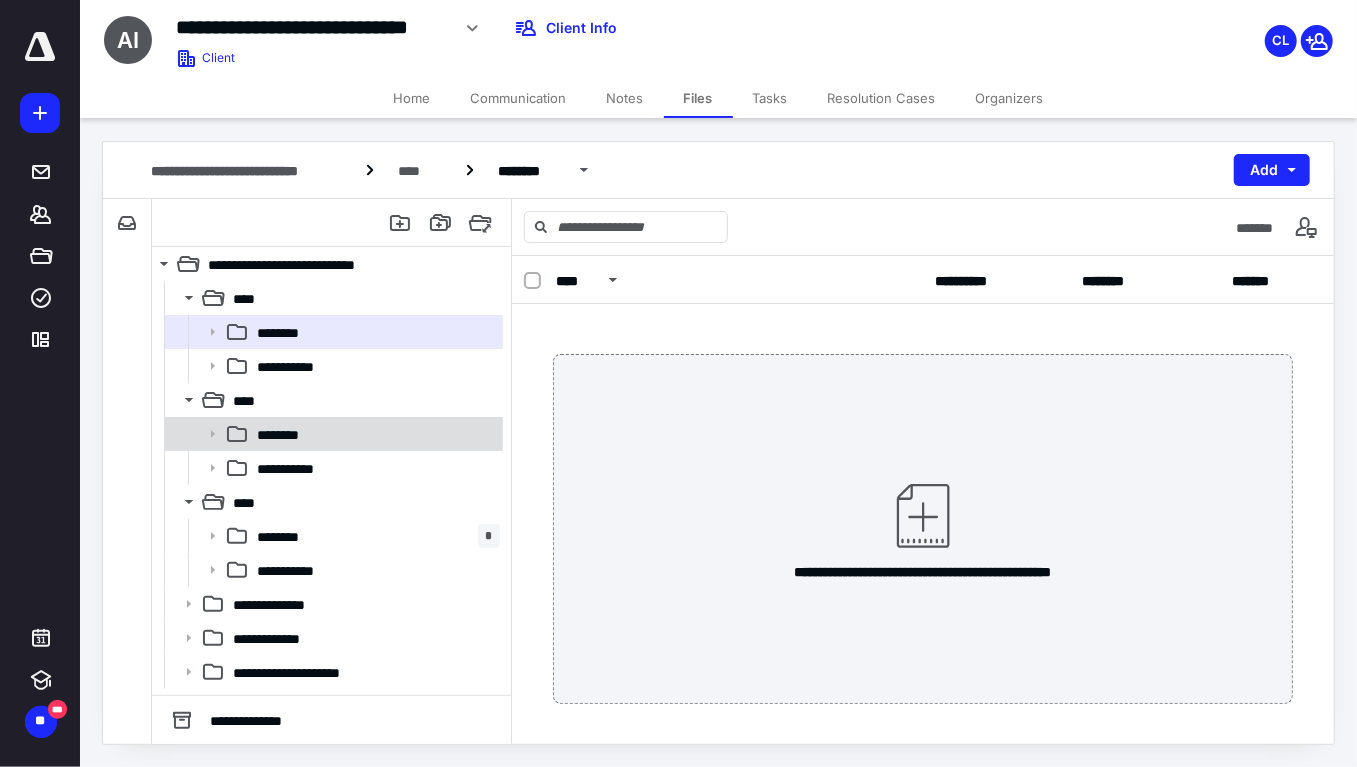 click on "********" at bounding box center (285, 434) 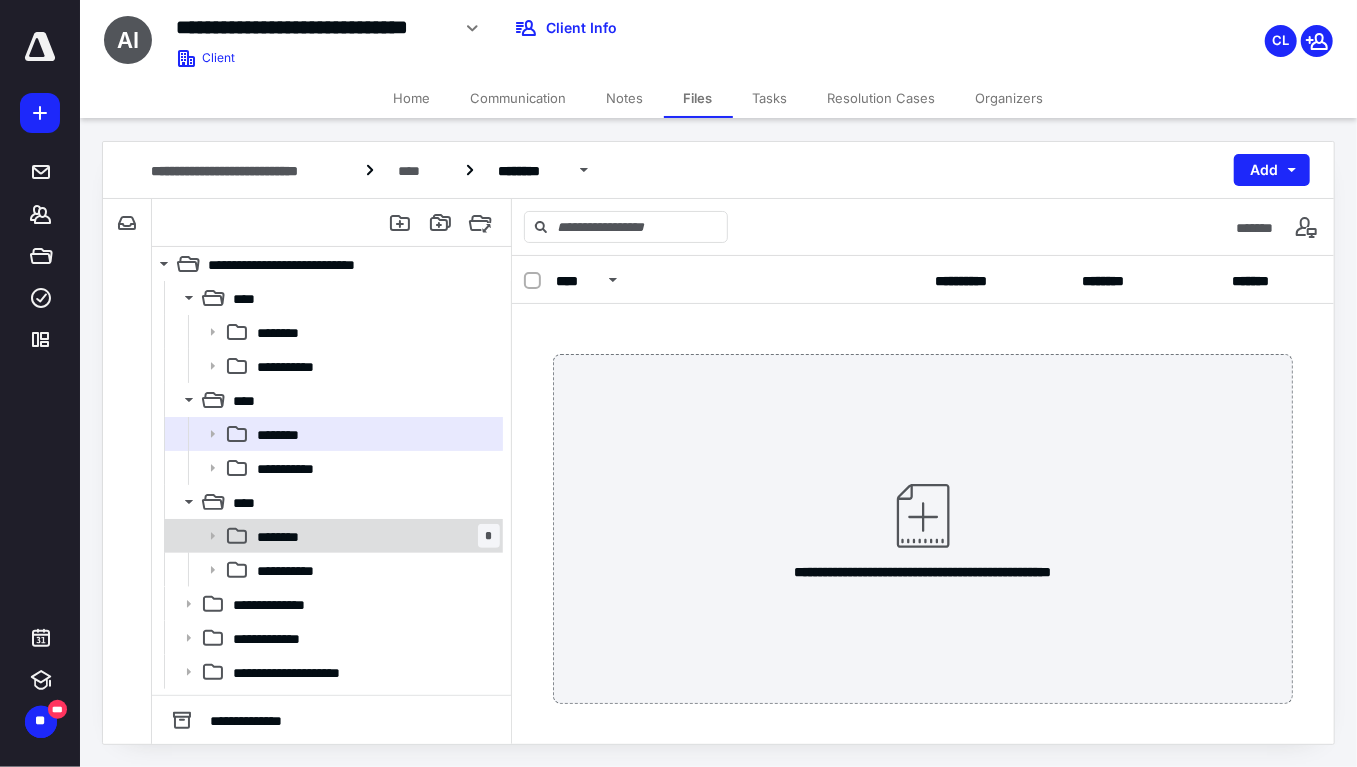 click on "********" at bounding box center [285, 536] 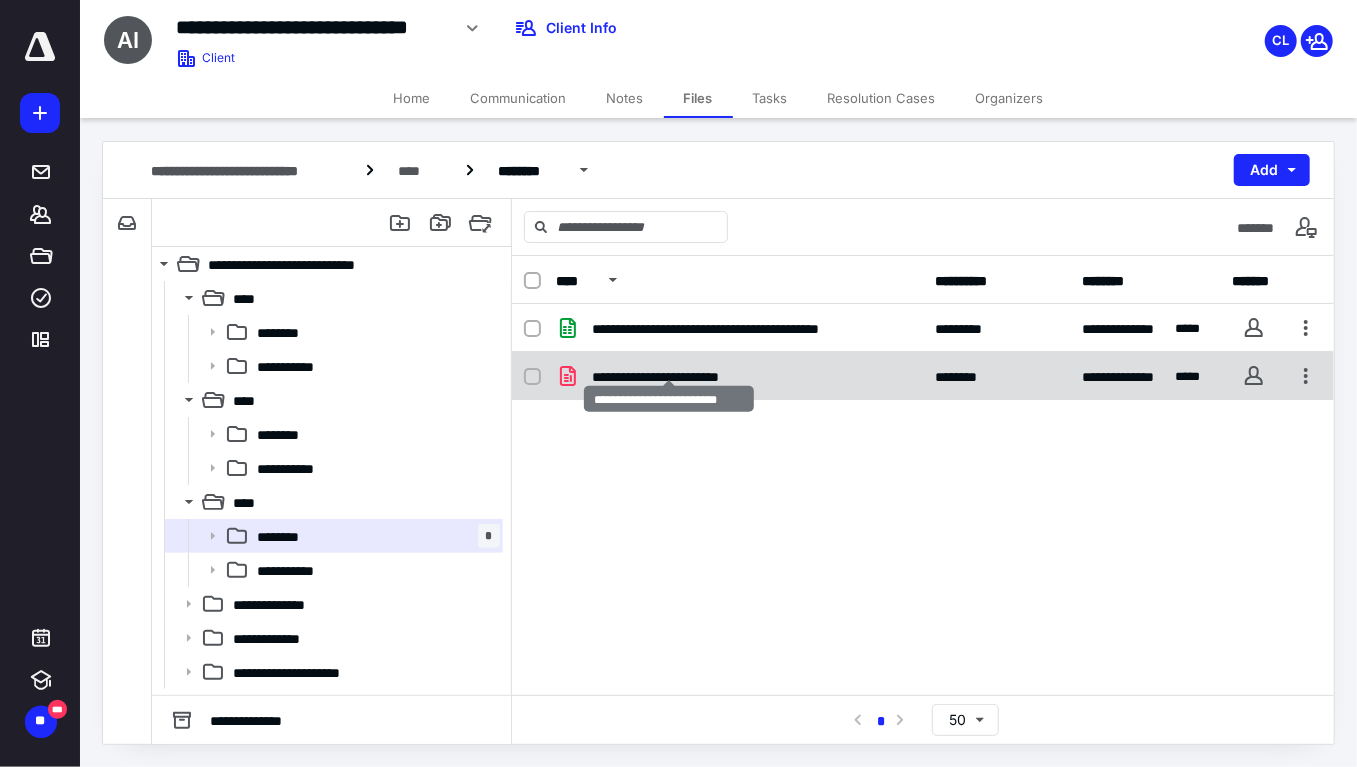 click on "**********" at bounding box center [679, 376] 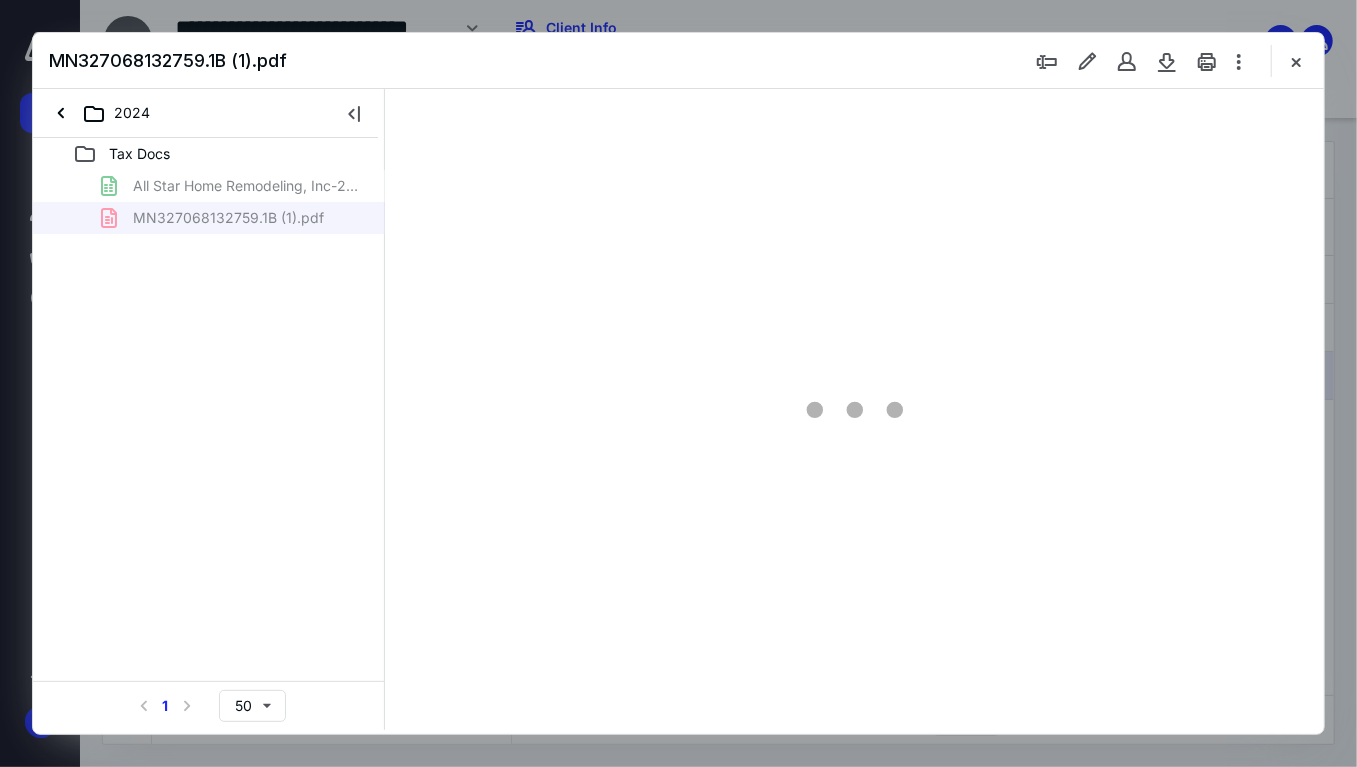 scroll, scrollTop: 0, scrollLeft: 0, axis: both 